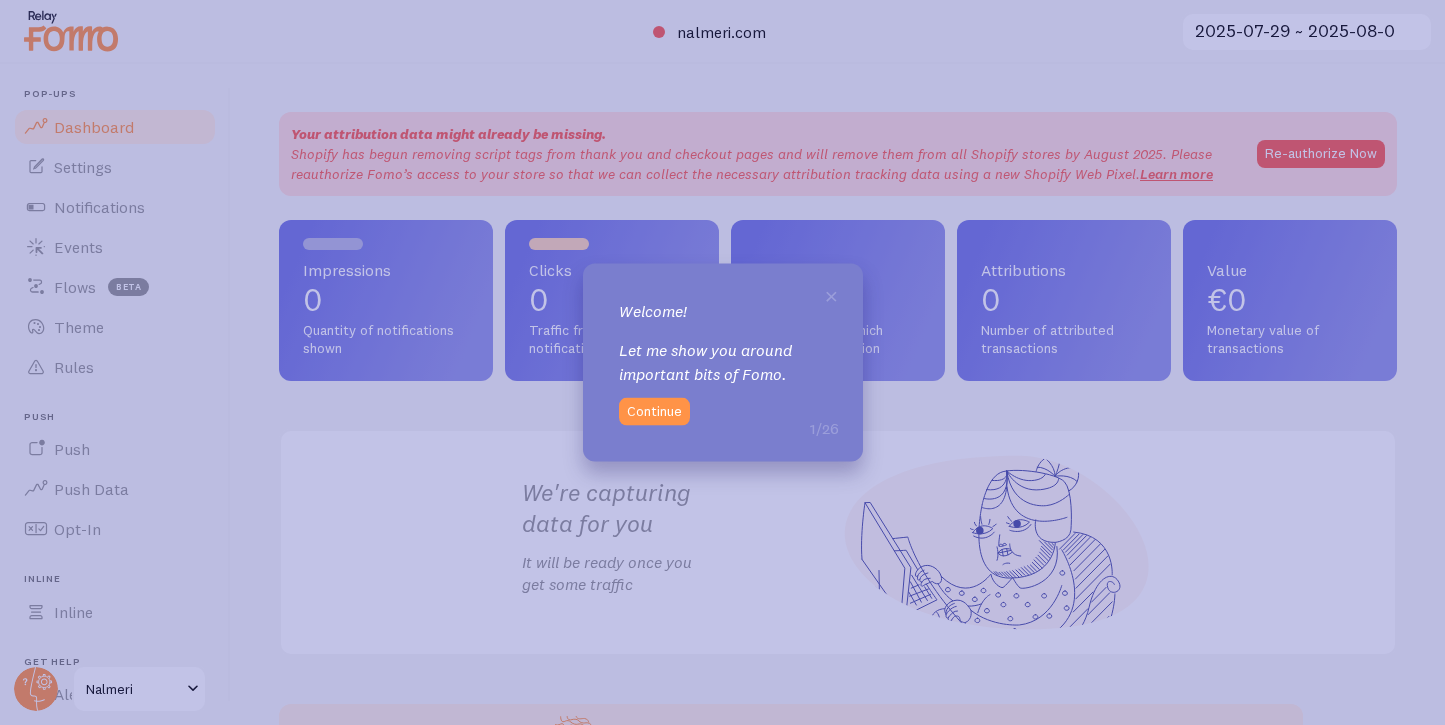 scroll, scrollTop: 0, scrollLeft: 0, axis: both 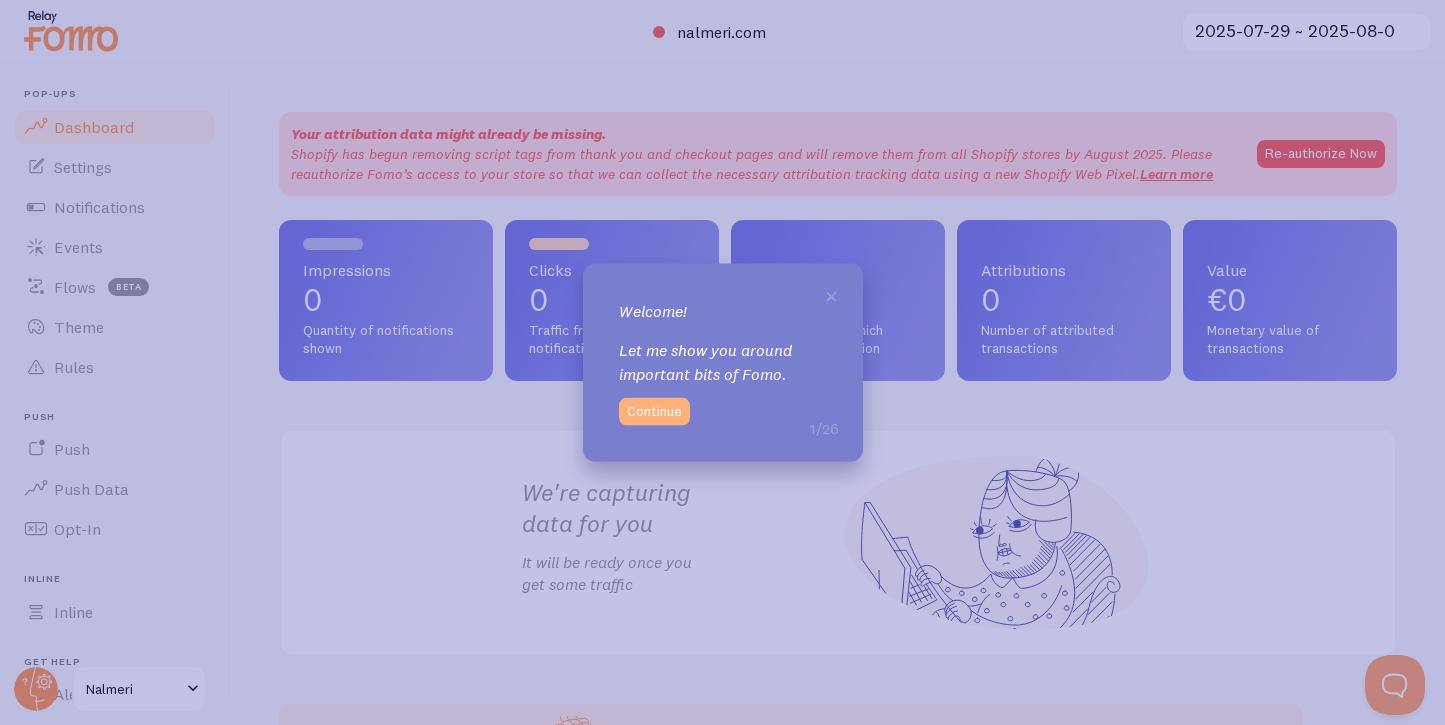 click on "Continue" at bounding box center [654, 412] 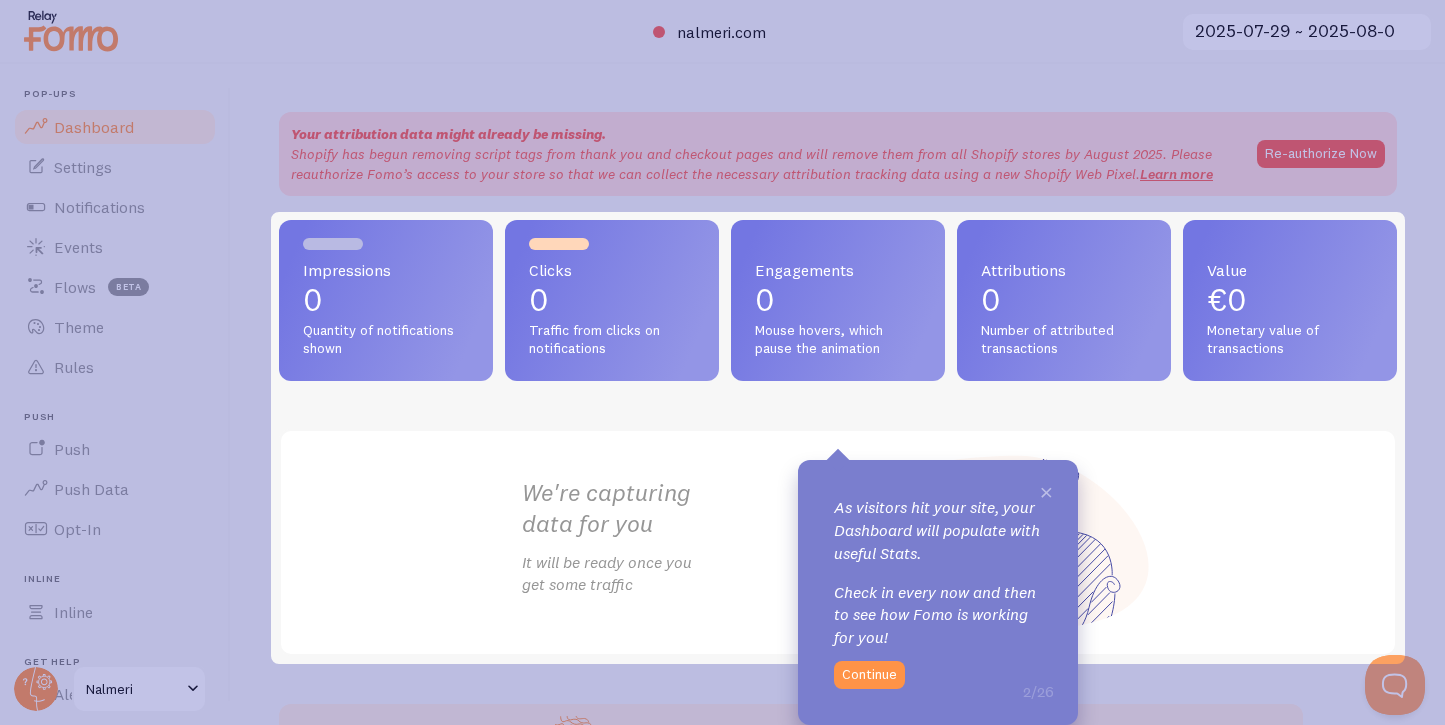click on "×" at bounding box center (1046, 491) 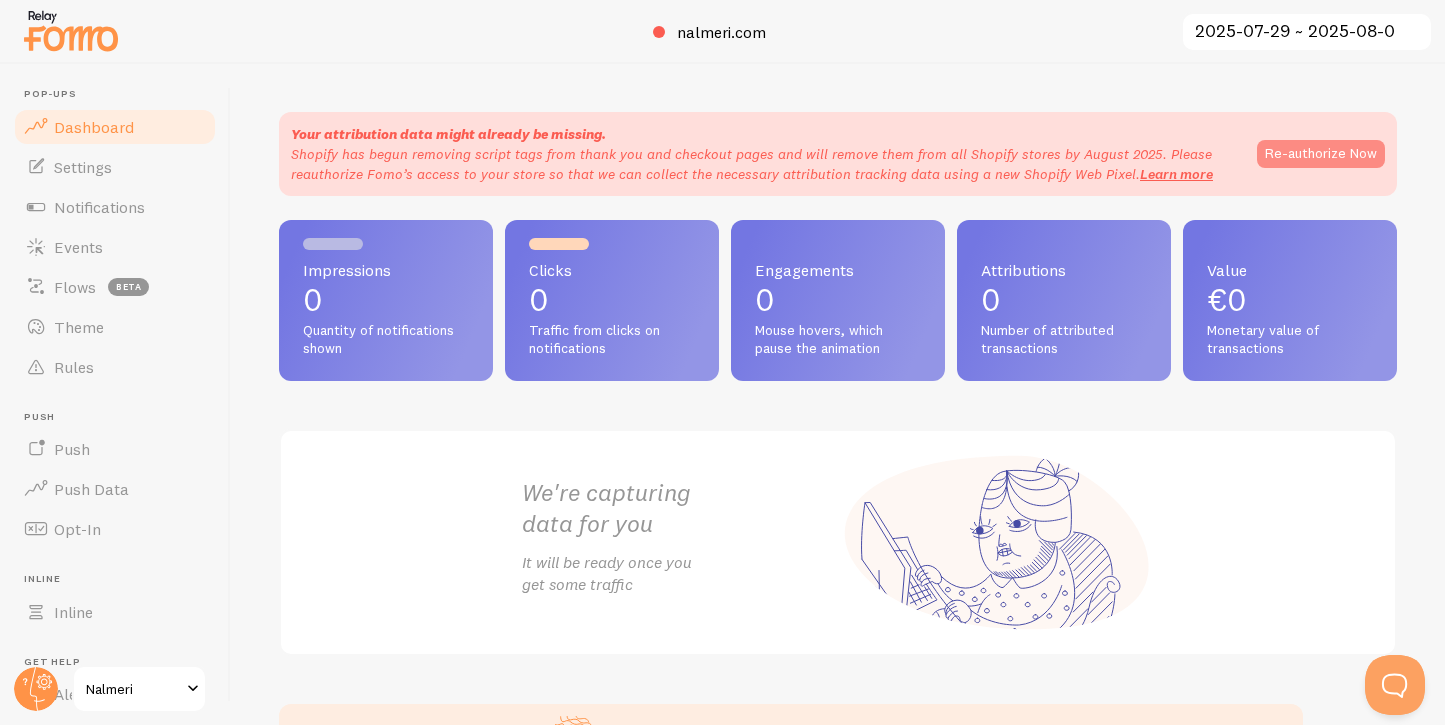 click on "Re-authorize Now" at bounding box center [1321, 154] 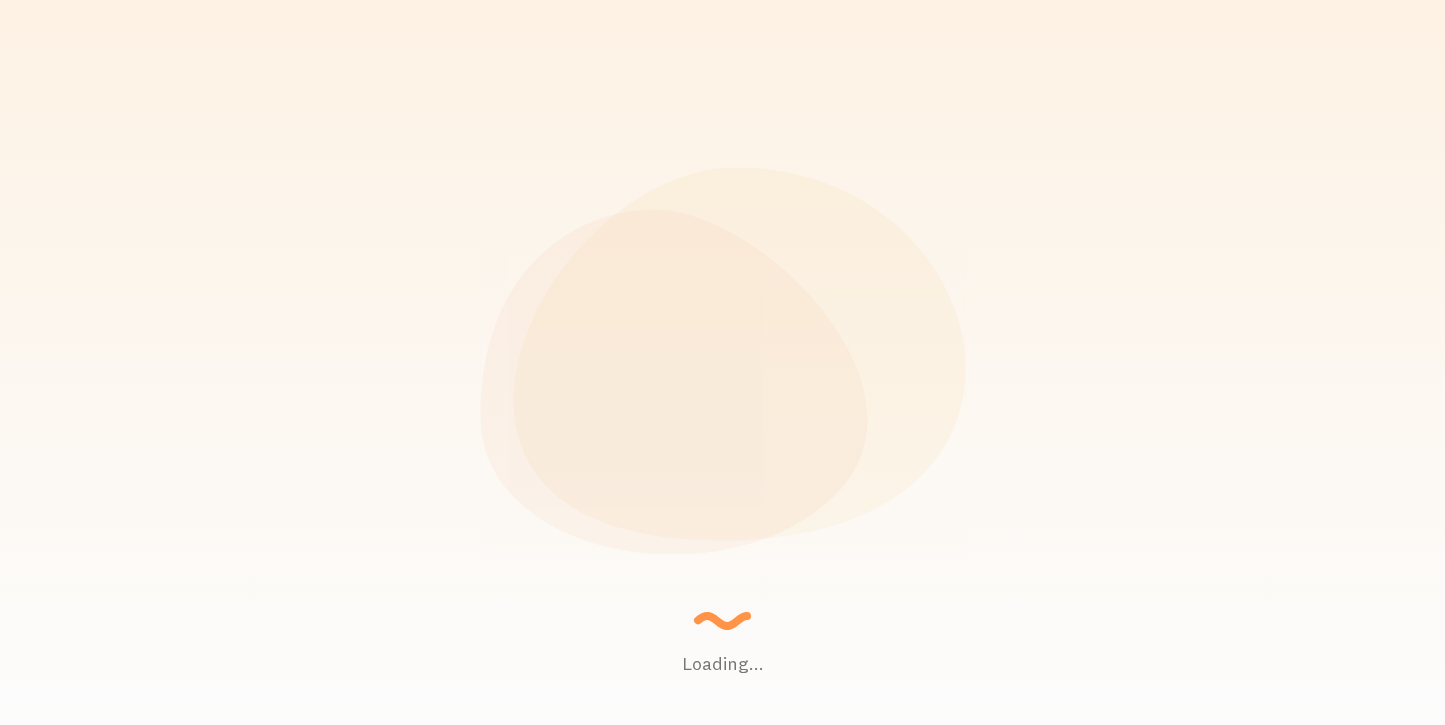 scroll, scrollTop: 0, scrollLeft: 0, axis: both 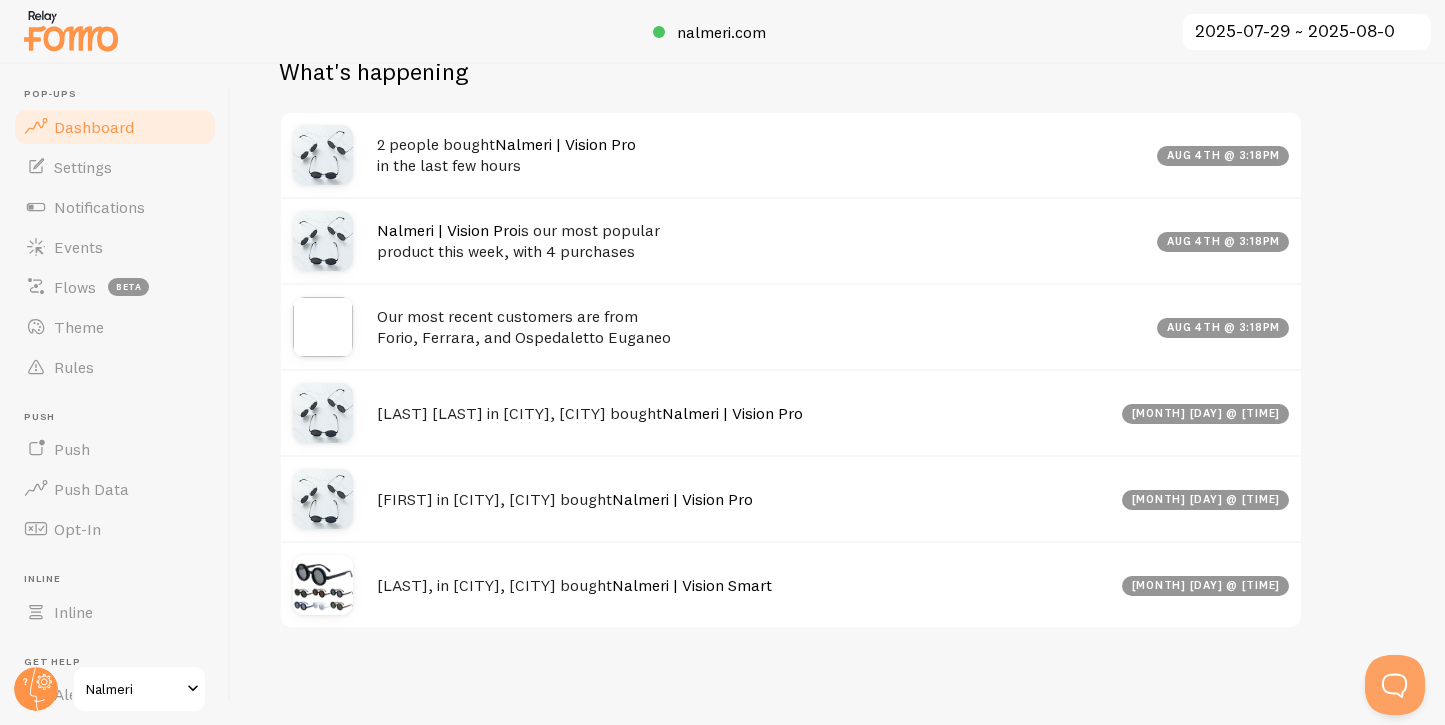 click on "[LAST], in [CITY], [CITY] bought Nalmeri | Vision Smart" at bounding box center (743, 585) 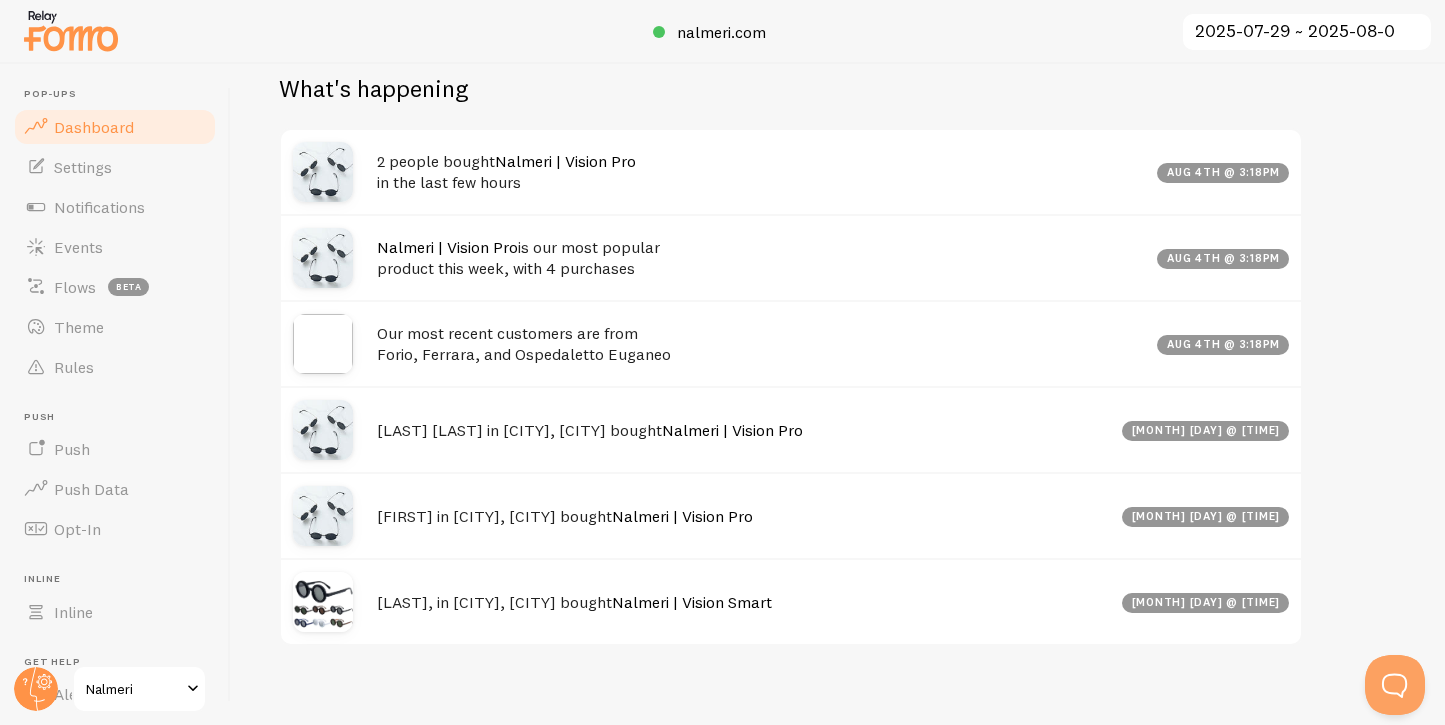 scroll, scrollTop: 697, scrollLeft: 0, axis: vertical 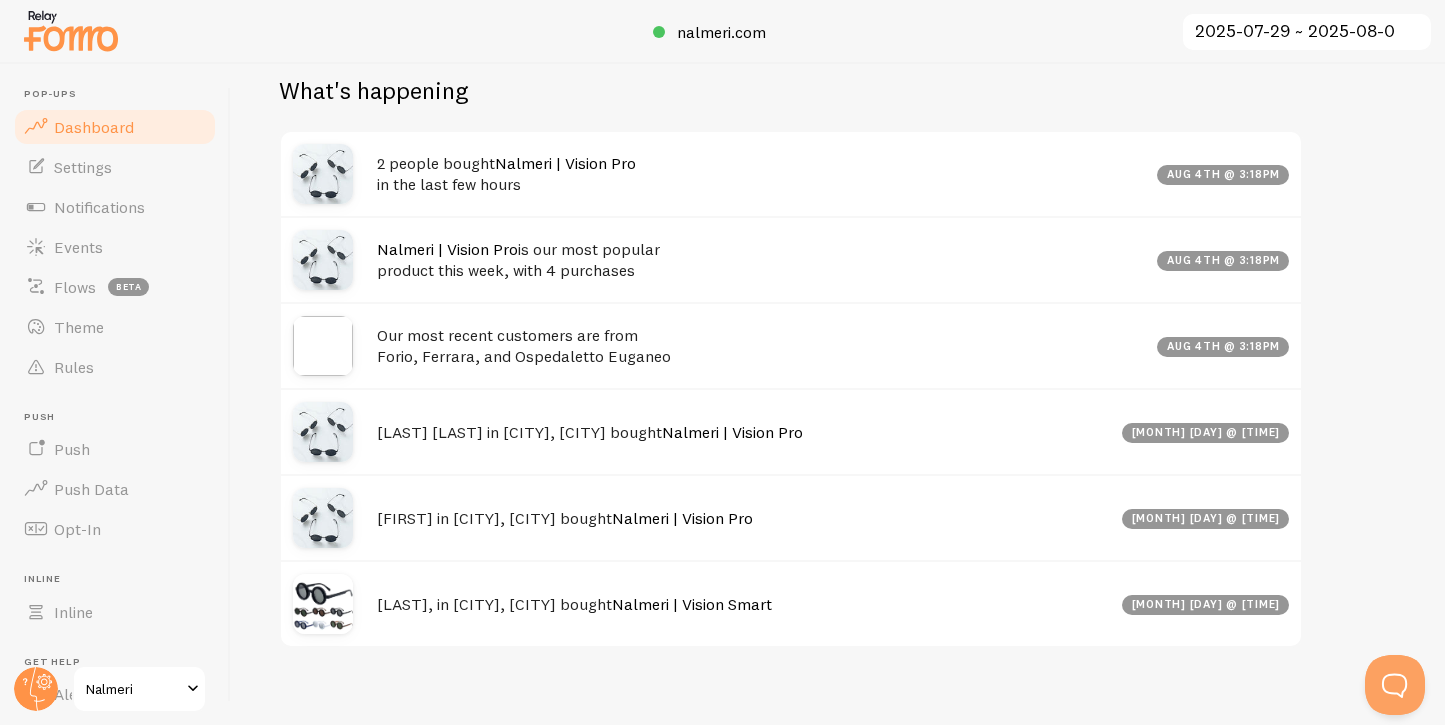 click on "Aug 4th @ 3:18pm" at bounding box center [1223, 175] 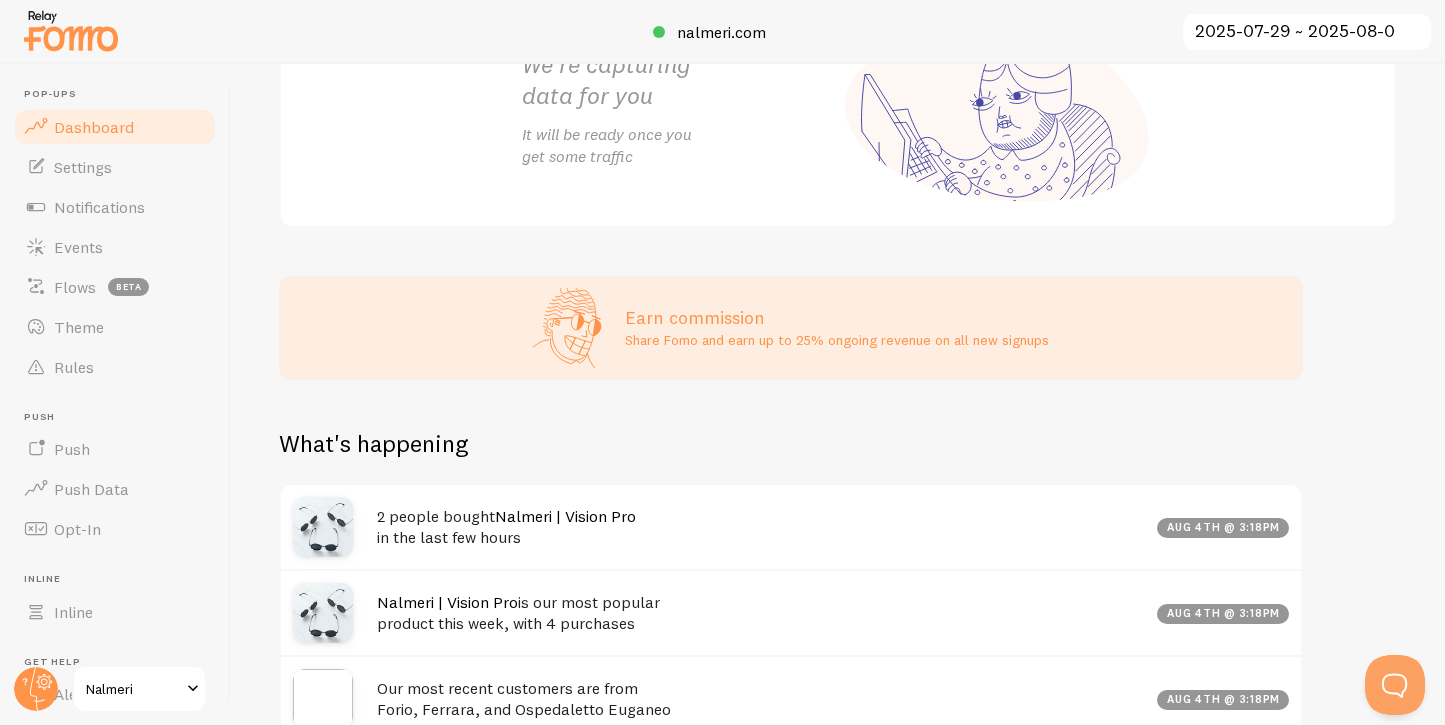scroll, scrollTop: 263, scrollLeft: 0, axis: vertical 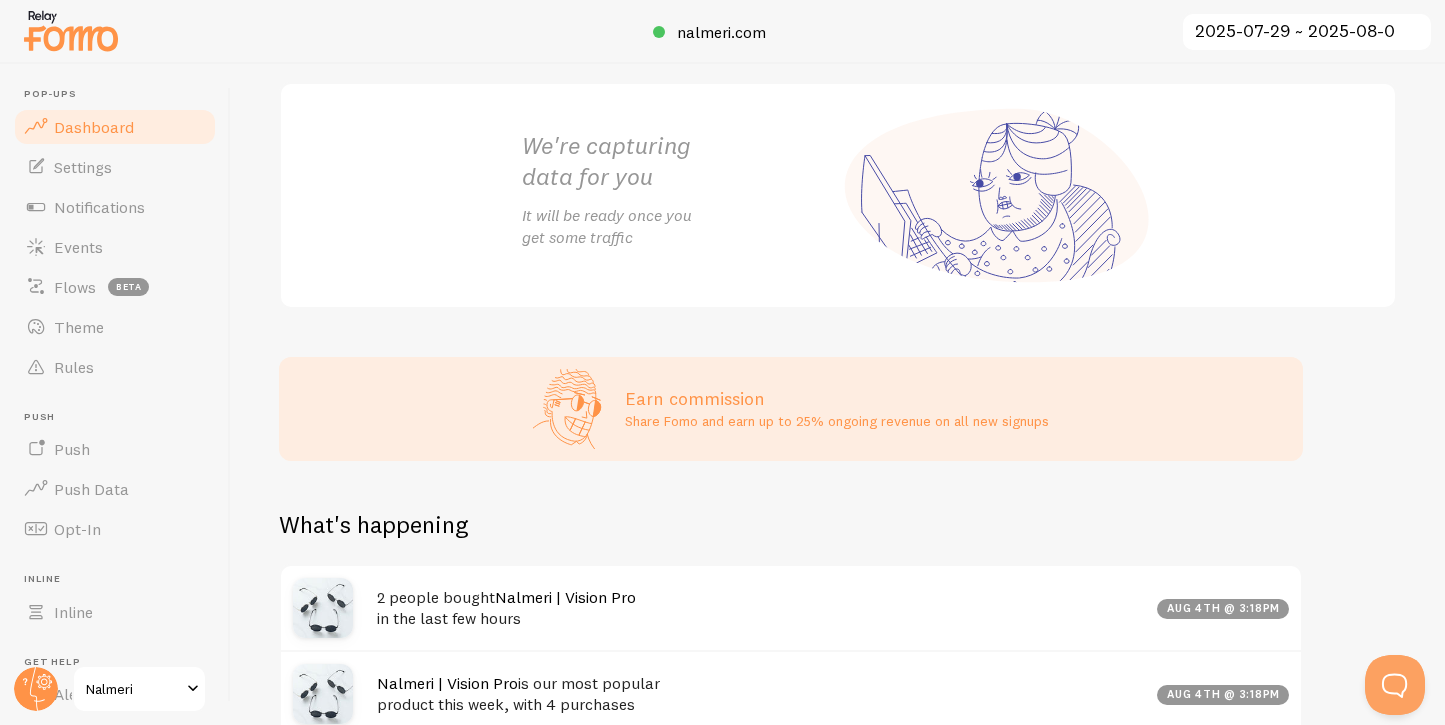 click at bounding box center (71, 30) 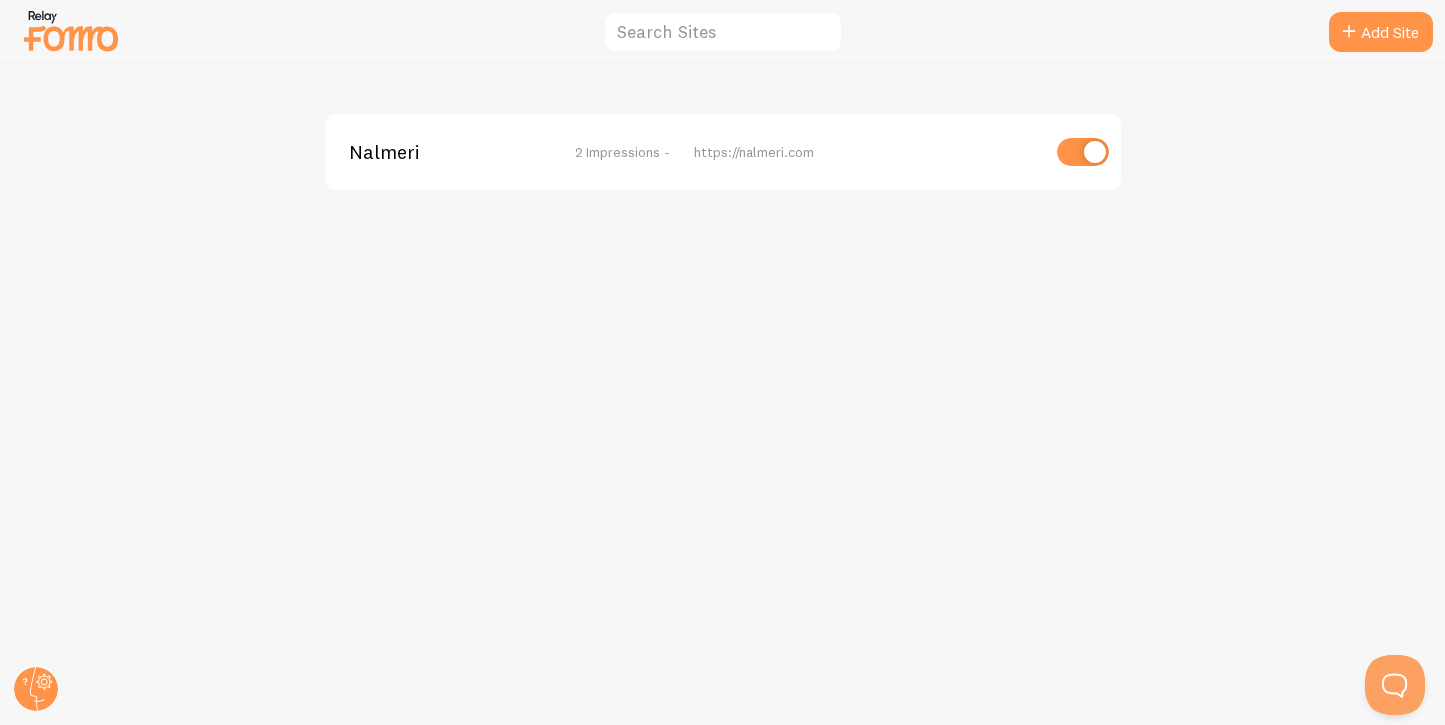 click on "Nalmeri" at bounding box center (429, 152) 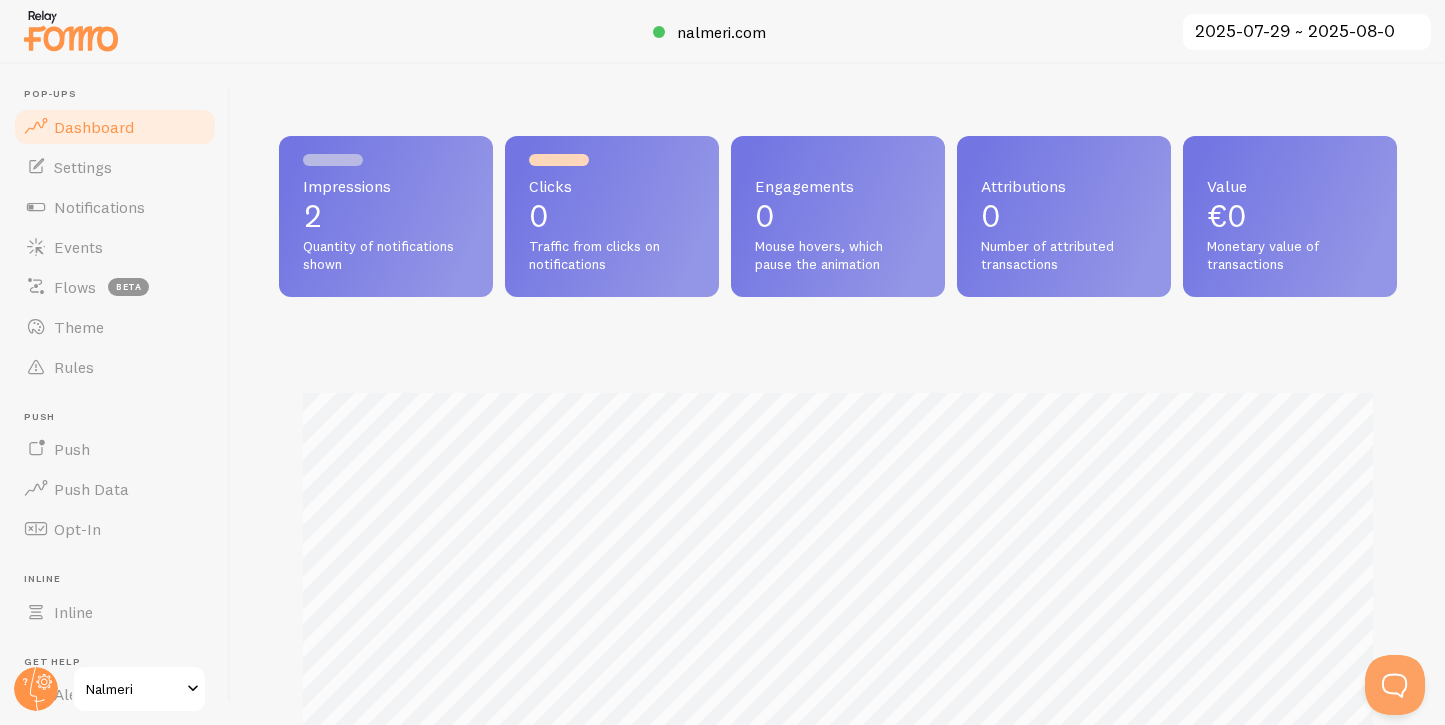 scroll, scrollTop: 999474, scrollLeft: 998882, axis: both 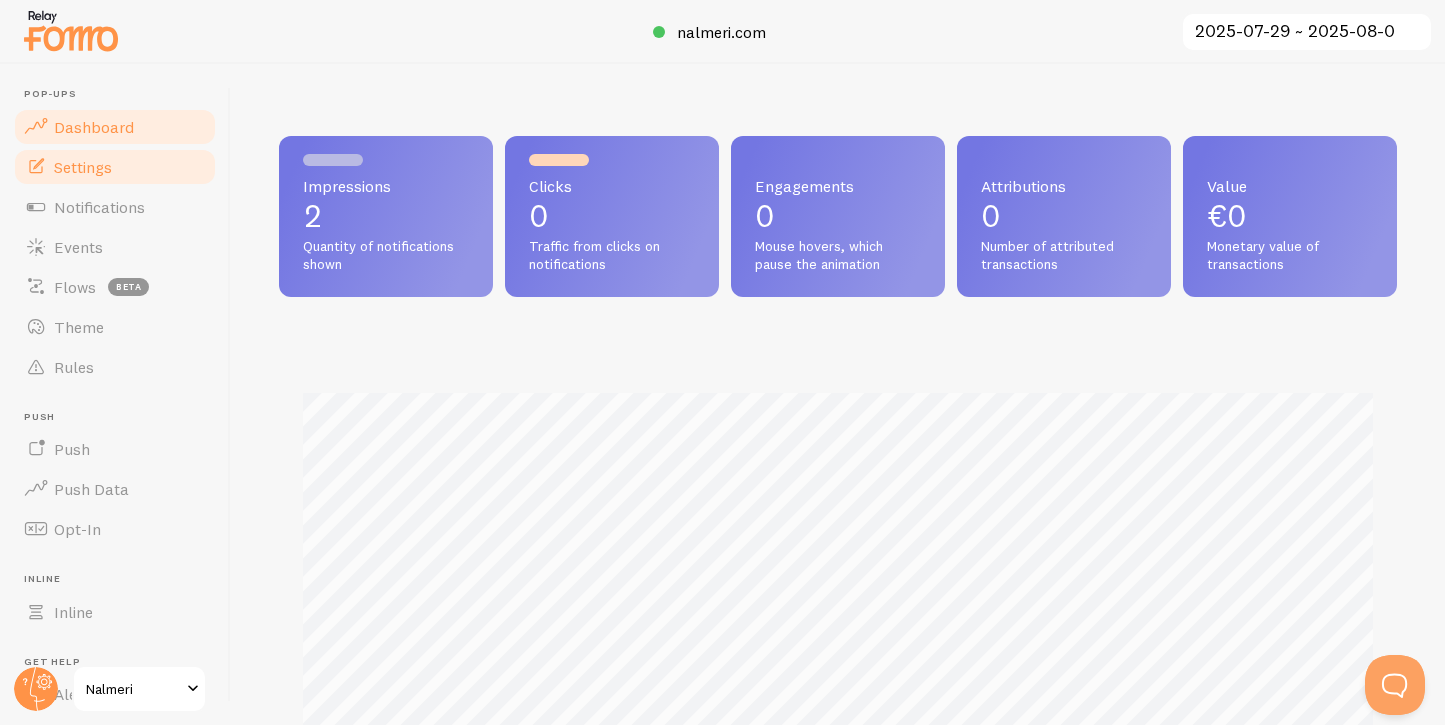 click on "Settings" at bounding box center (115, 167) 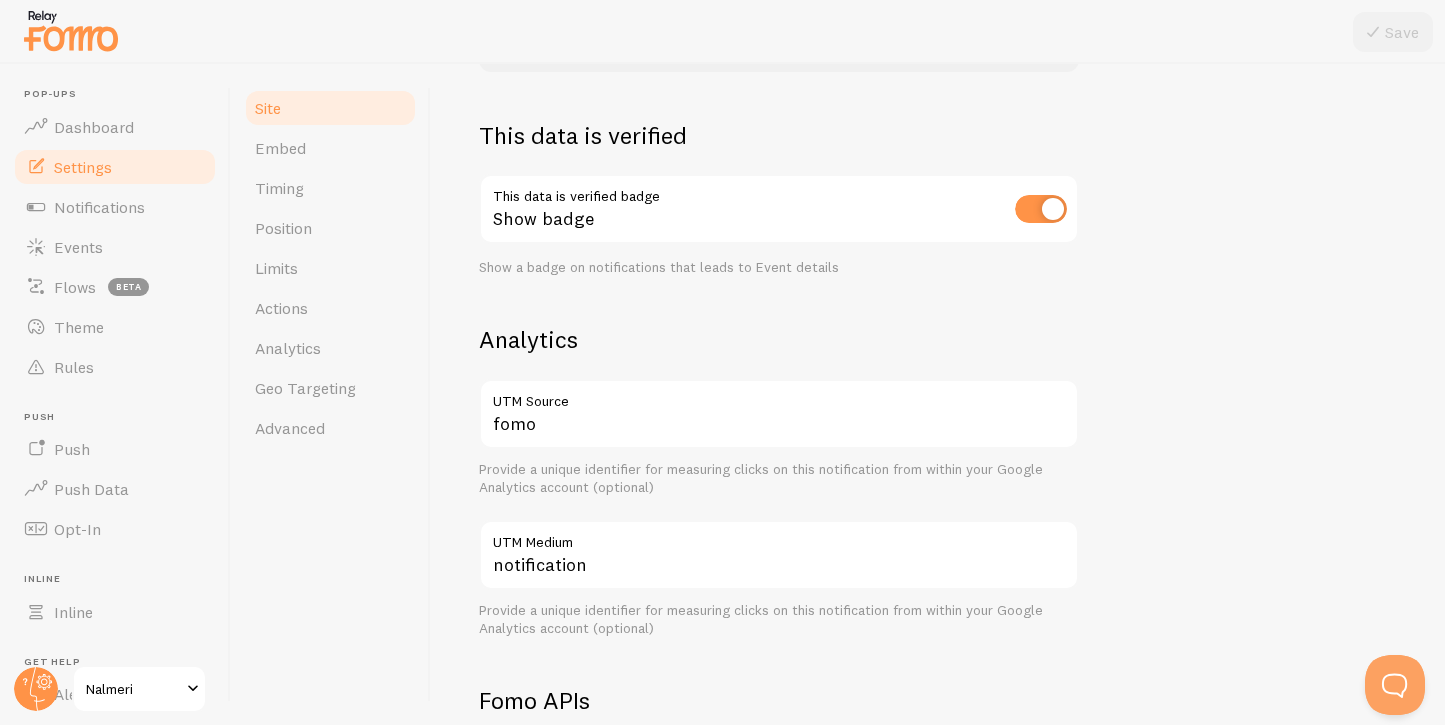 scroll, scrollTop: 0, scrollLeft: 0, axis: both 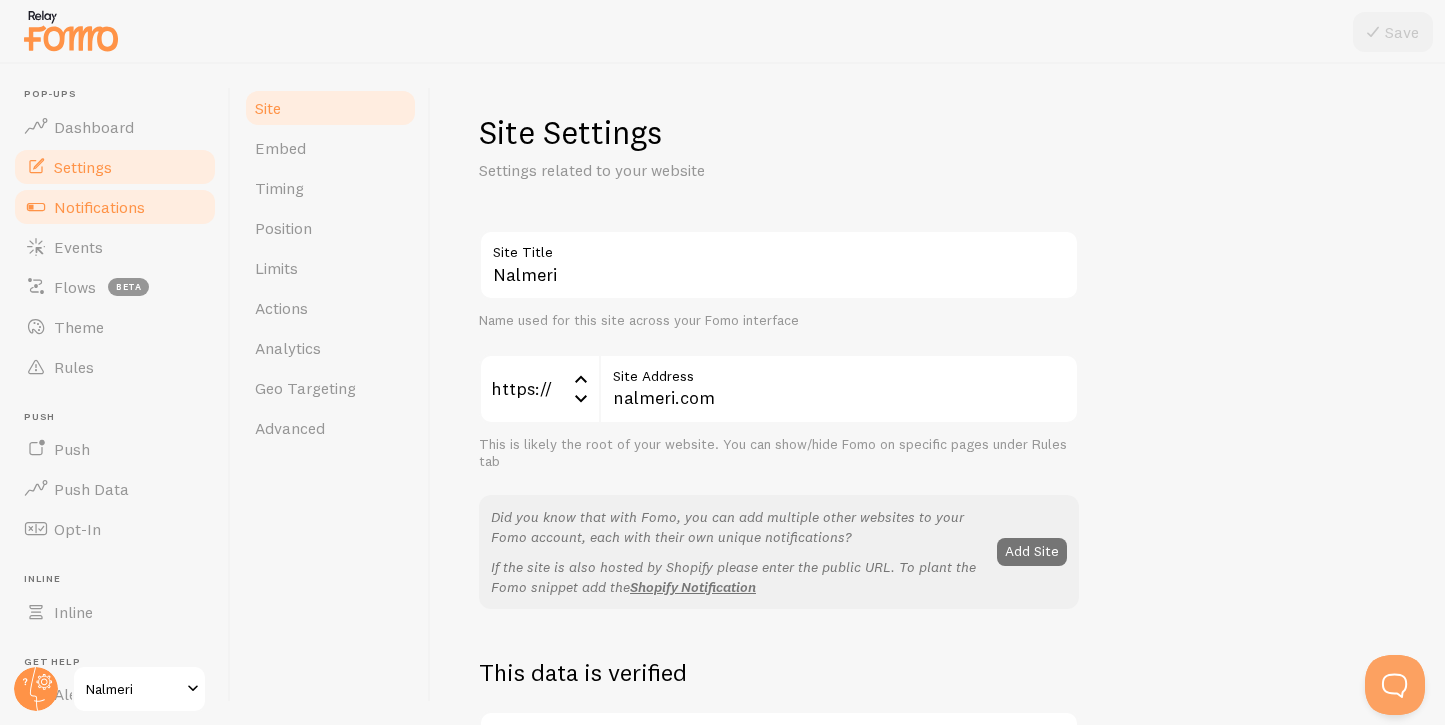 click on "Notifications" at bounding box center (99, 207) 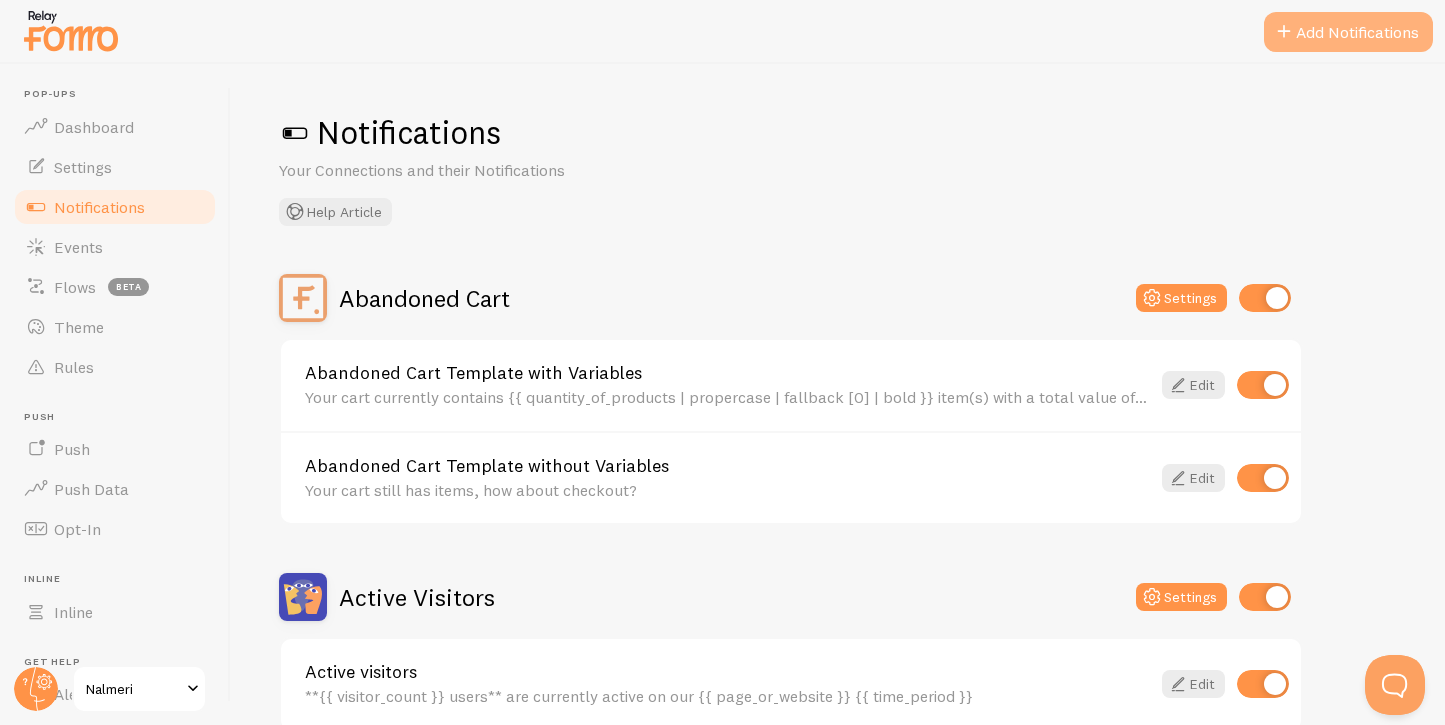 click on "Add Notifications" at bounding box center (1348, 32) 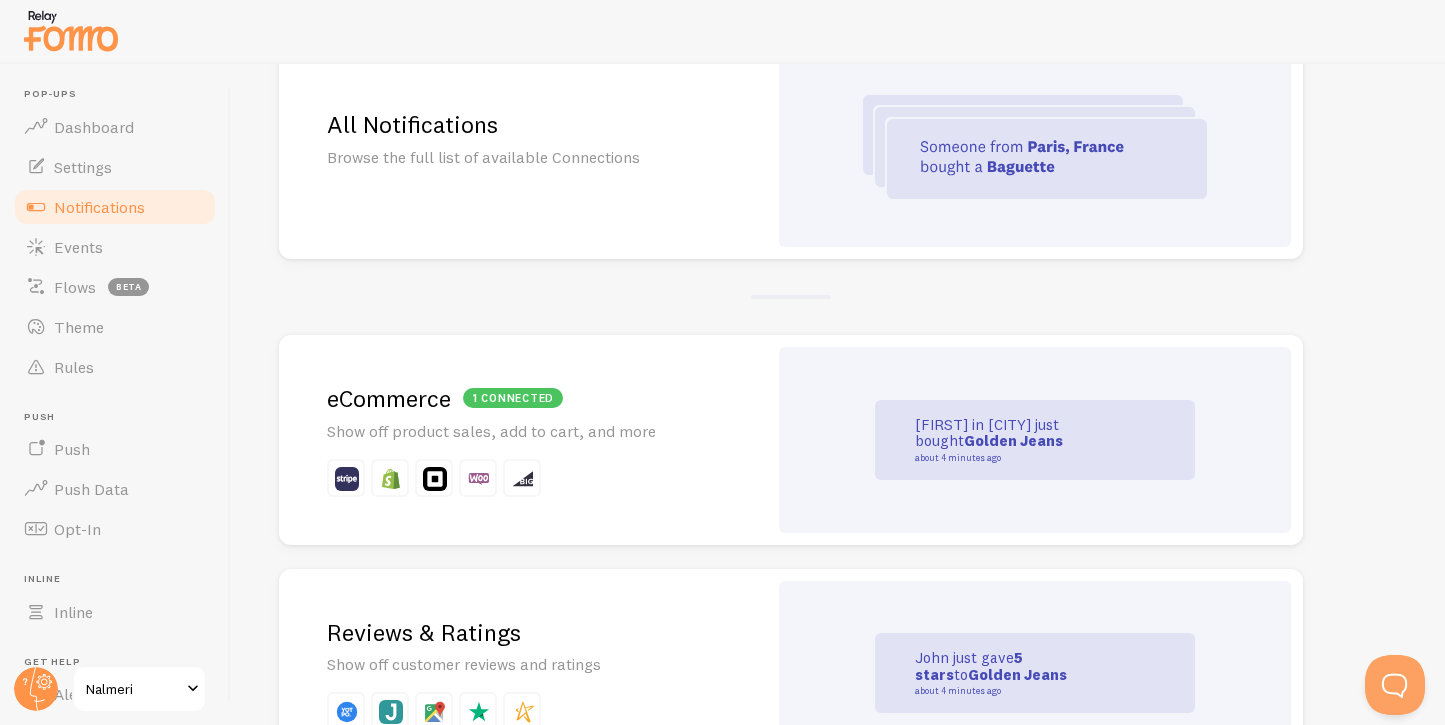 scroll, scrollTop: 220, scrollLeft: 0, axis: vertical 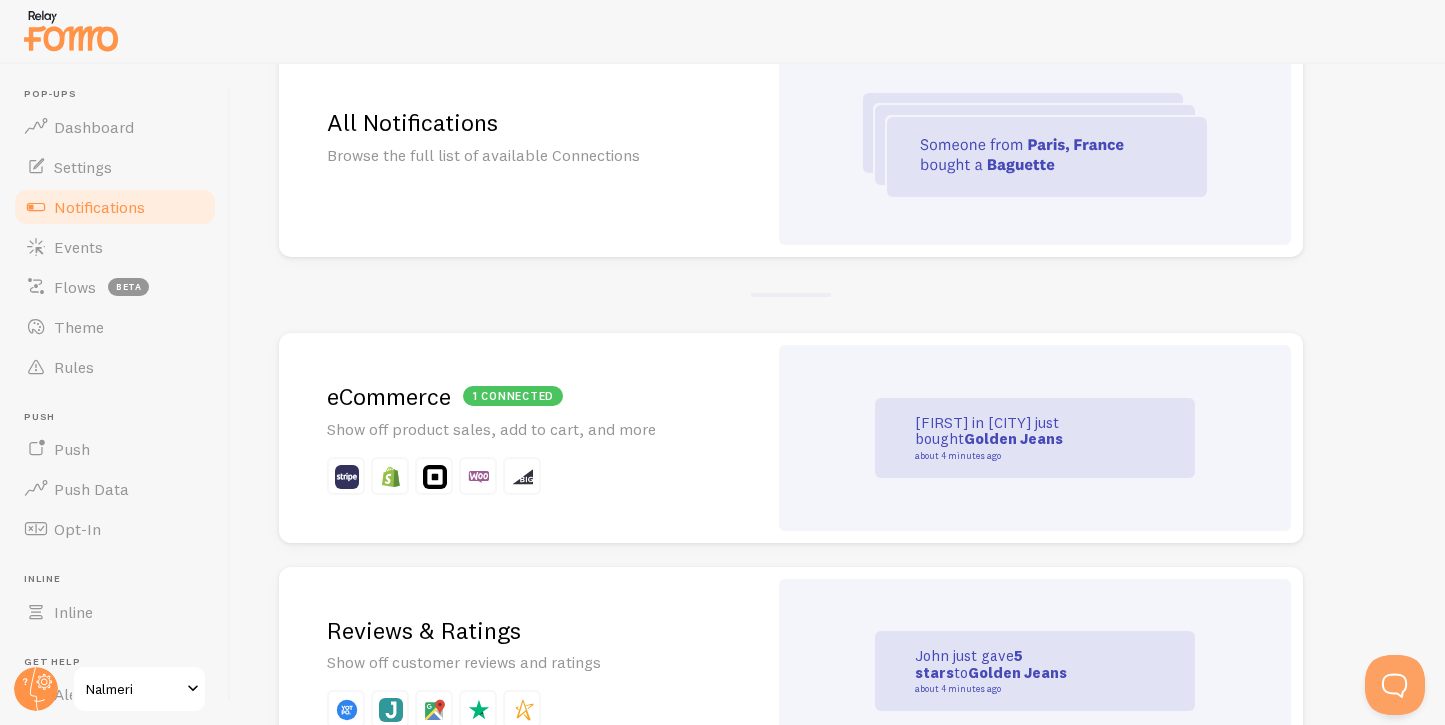 click at bounding box center [391, 477] 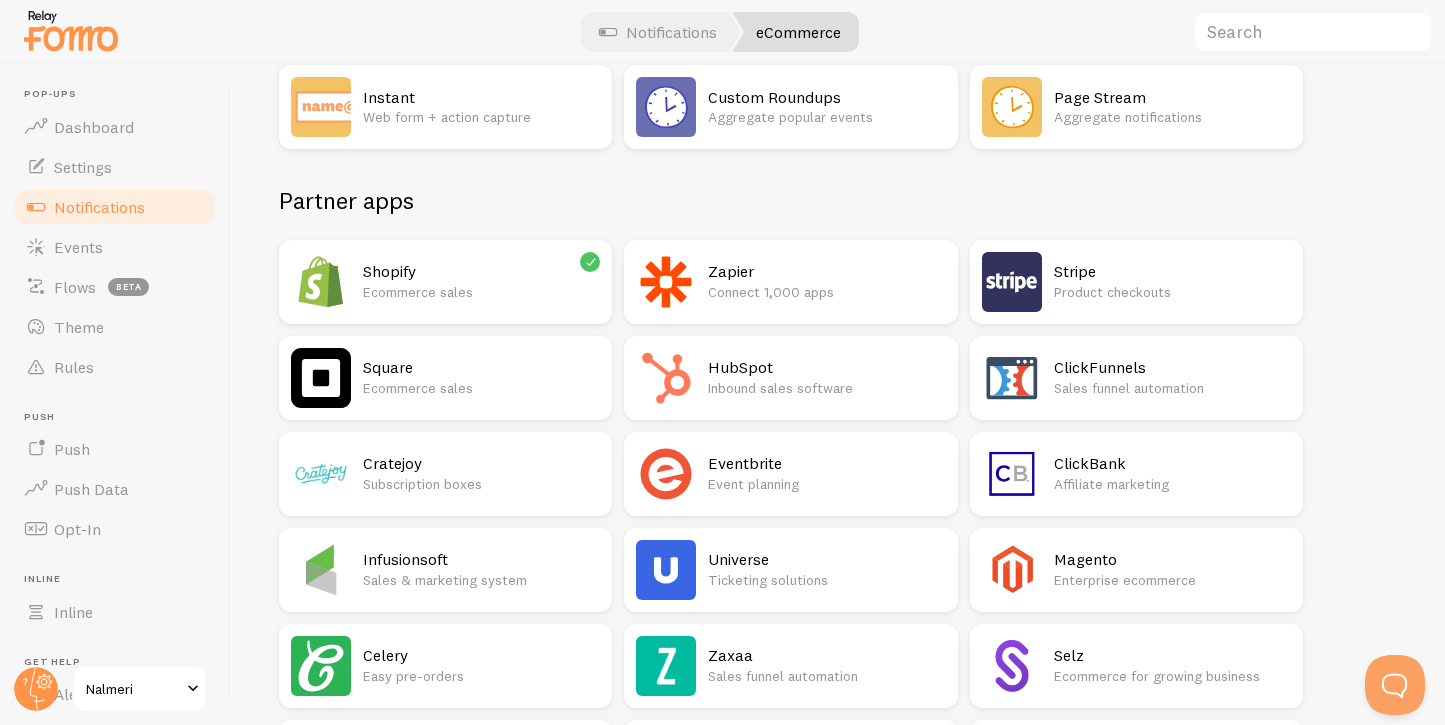 scroll, scrollTop: 0, scrollLeft: 0, axis: both 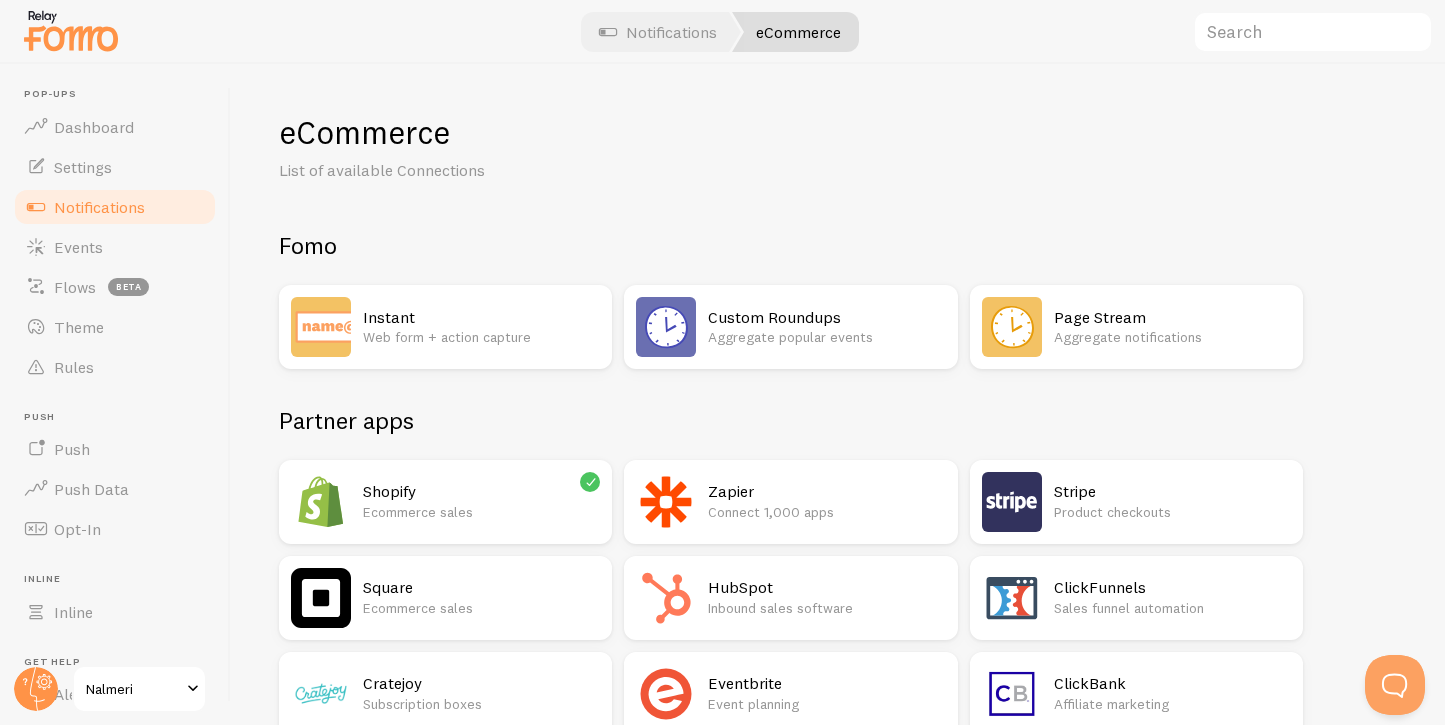 click on "Ecommerce sales" at bounding box center (481, 512) 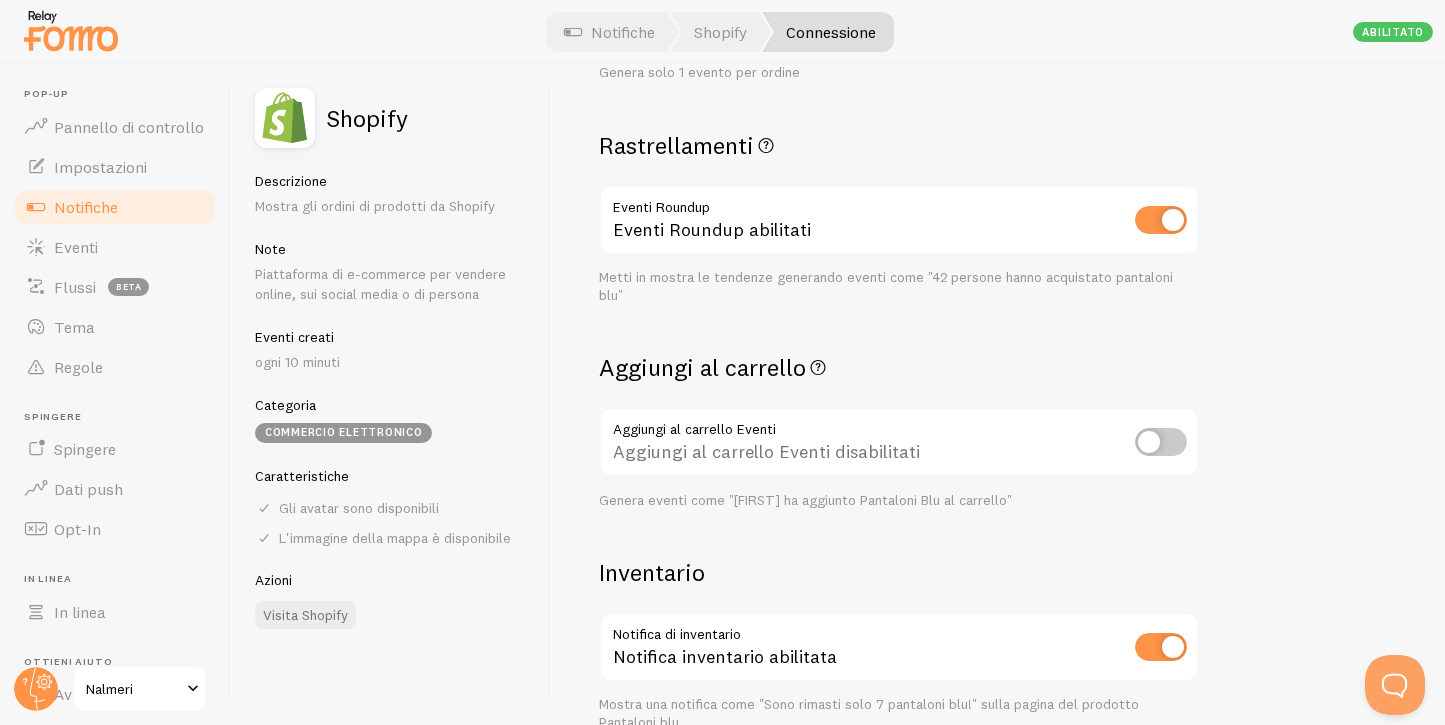scroll, scrollTop: 809, scrollLeft: 0, axis: vertical 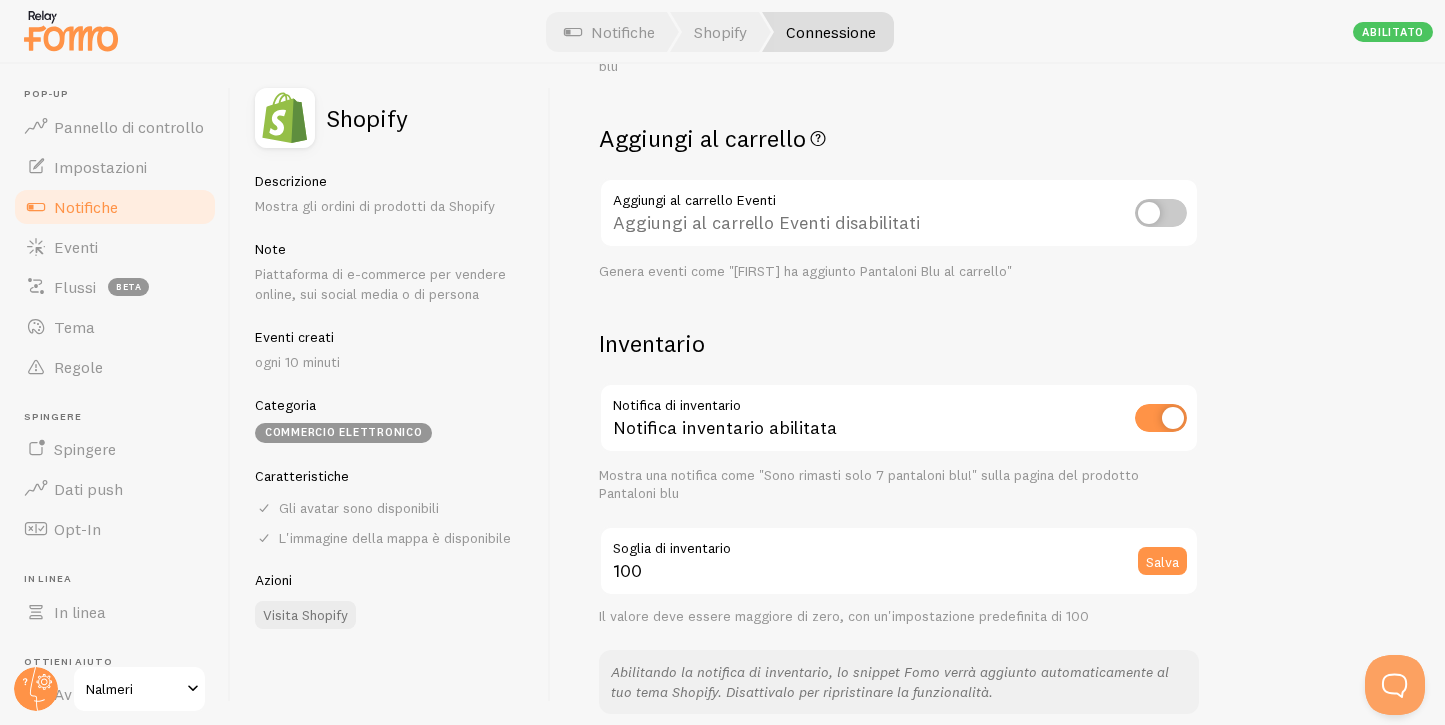 click at bounding box center (1161, 418) 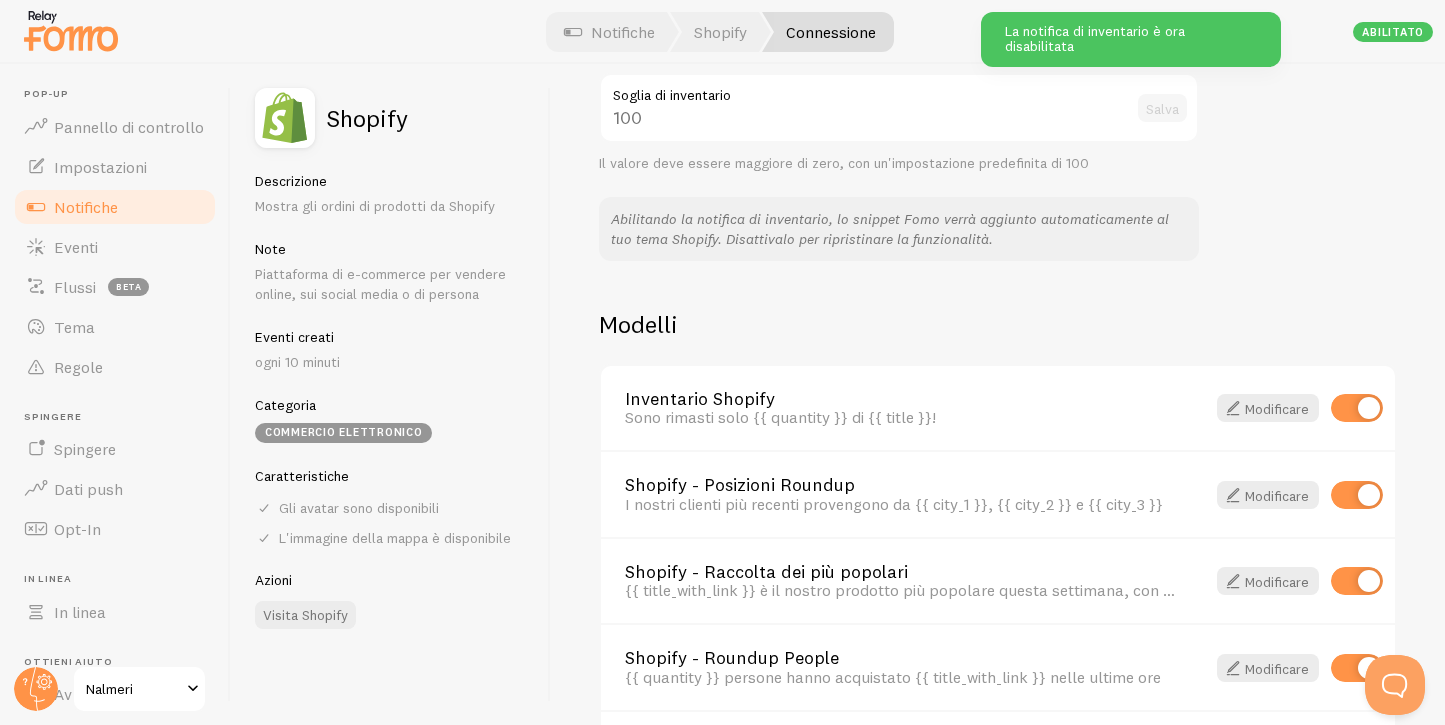 scroll, scrollTop: 1264, scrollLeft: 0, axis: vertical 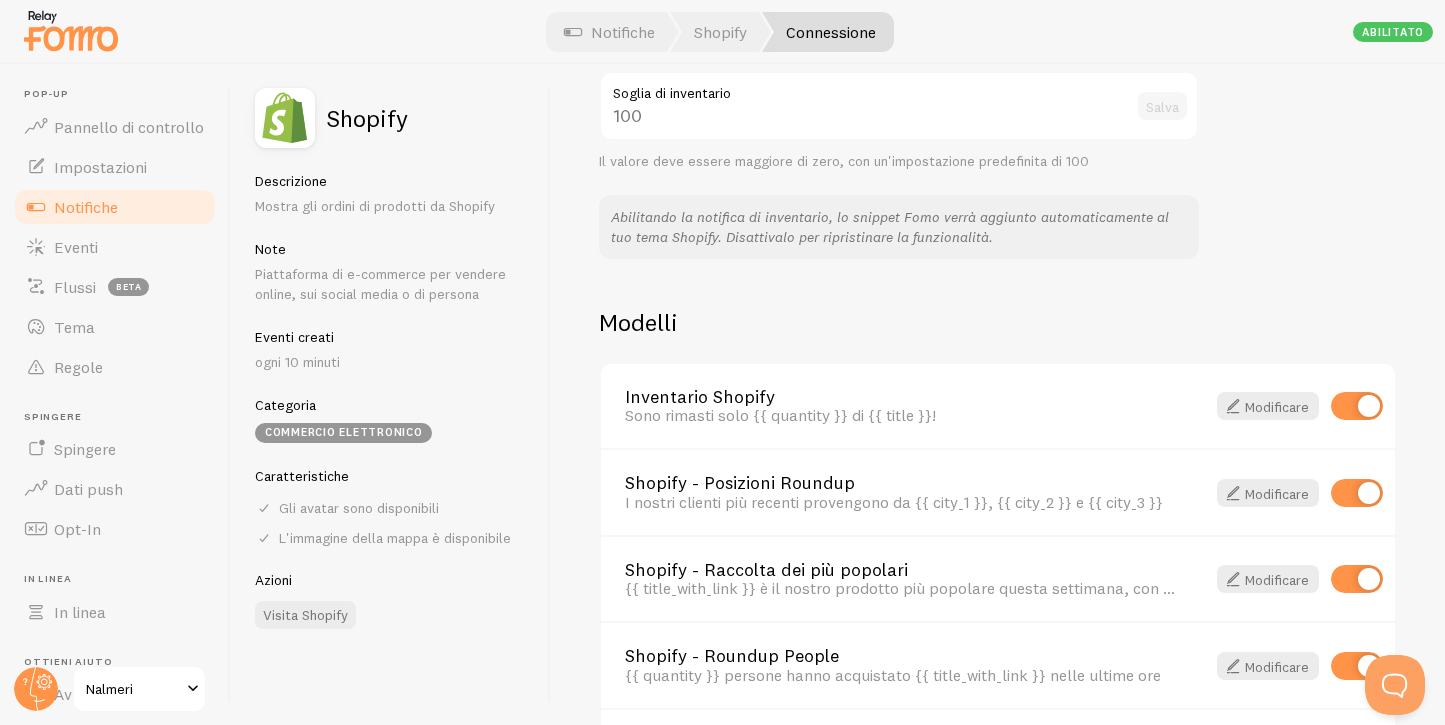 click at bounding box center [1357, 406] 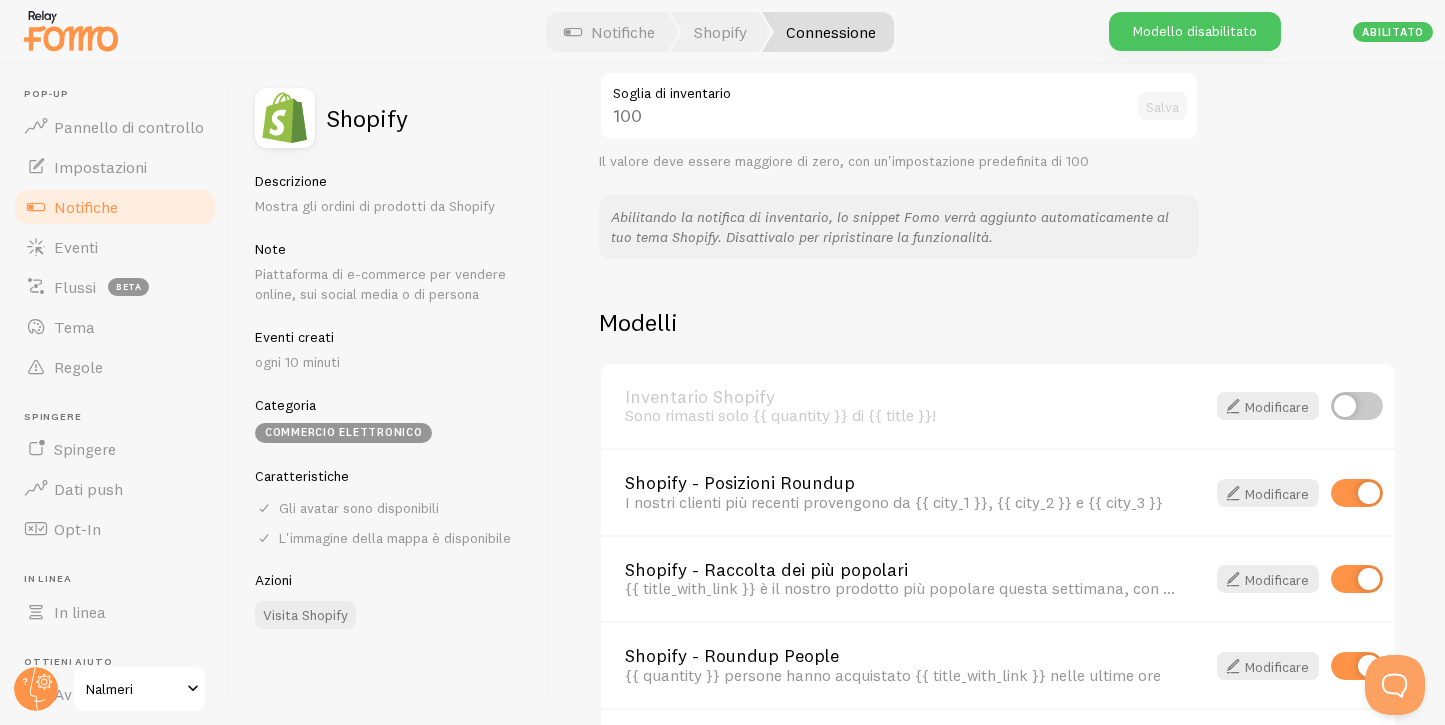click at bounding box center (1357, 493) 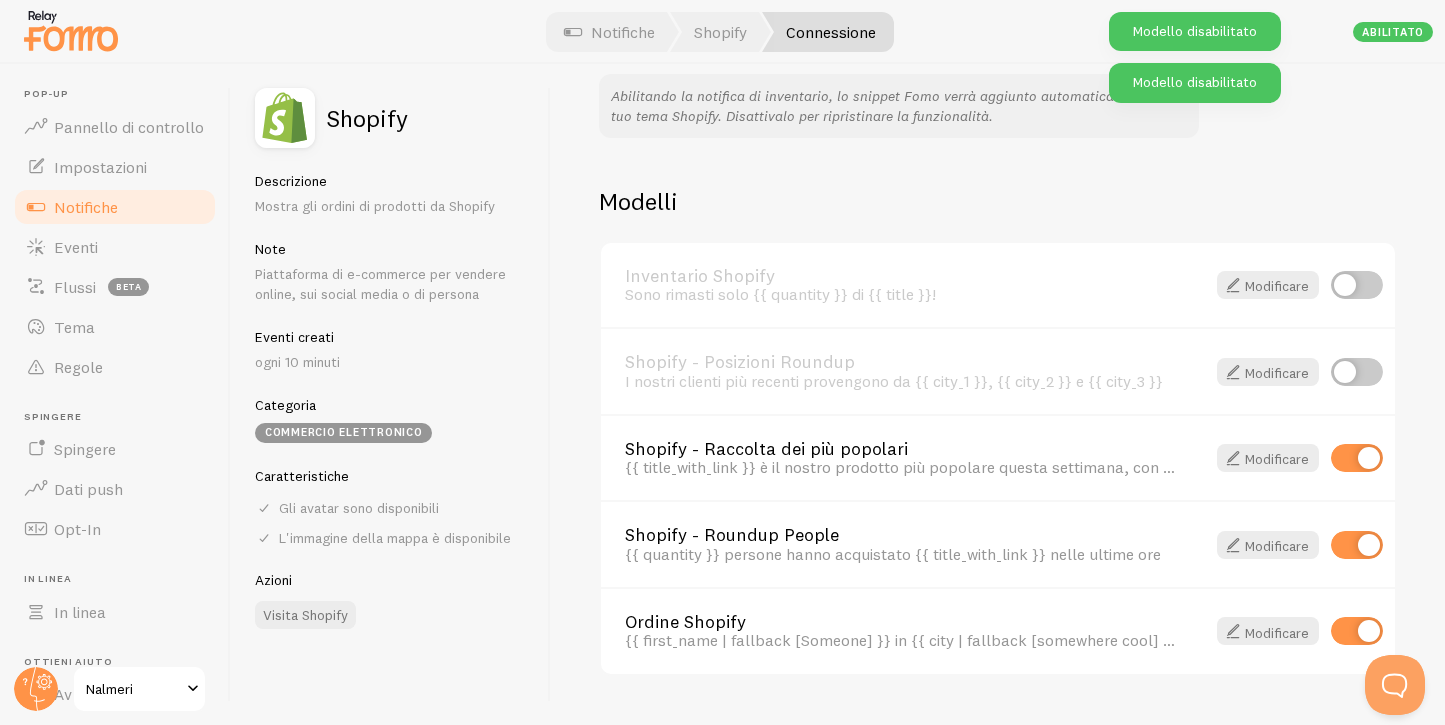 scroll, scrollTop: 1431, scrollLeft: 0, axis: vertical 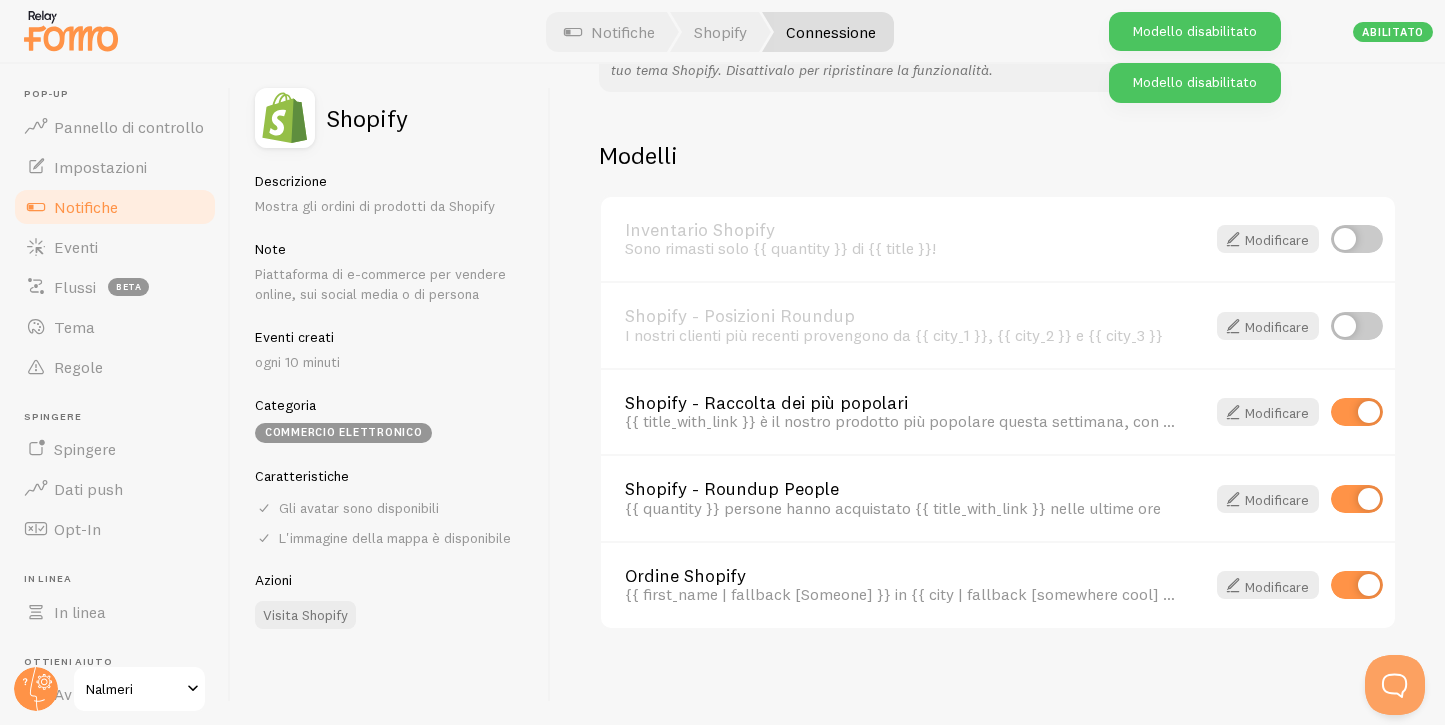 click at bounding box center [1357, 412] 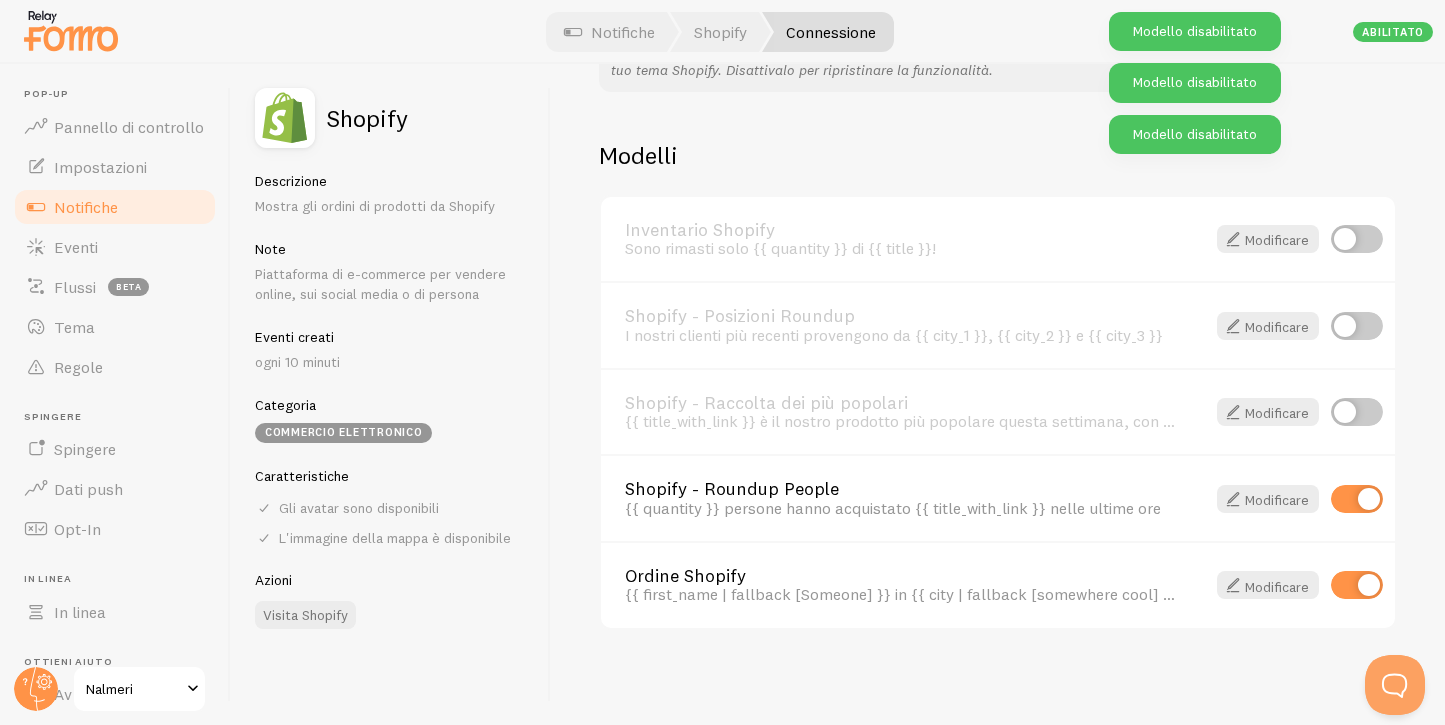 click at bounding box center [1357, 499] 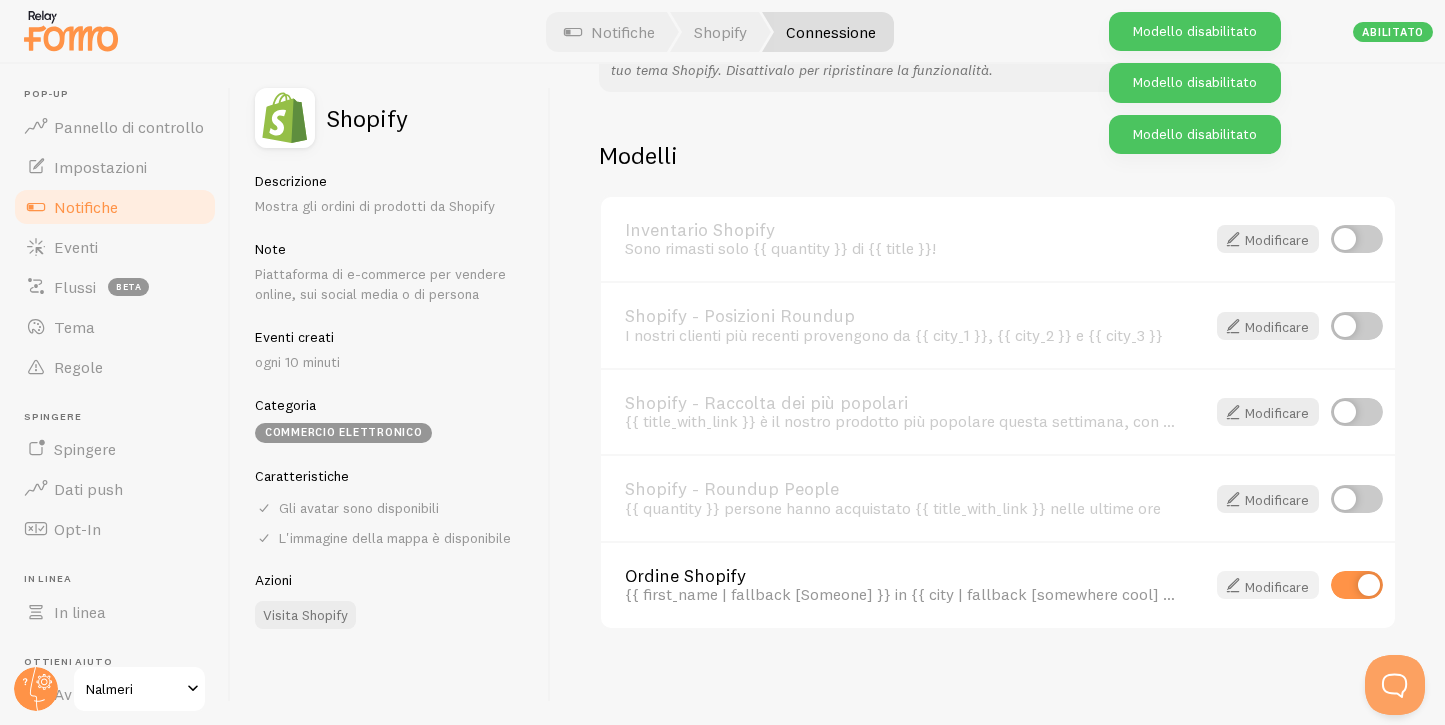 click on "Modificare" at bounding box center [1277, 586] 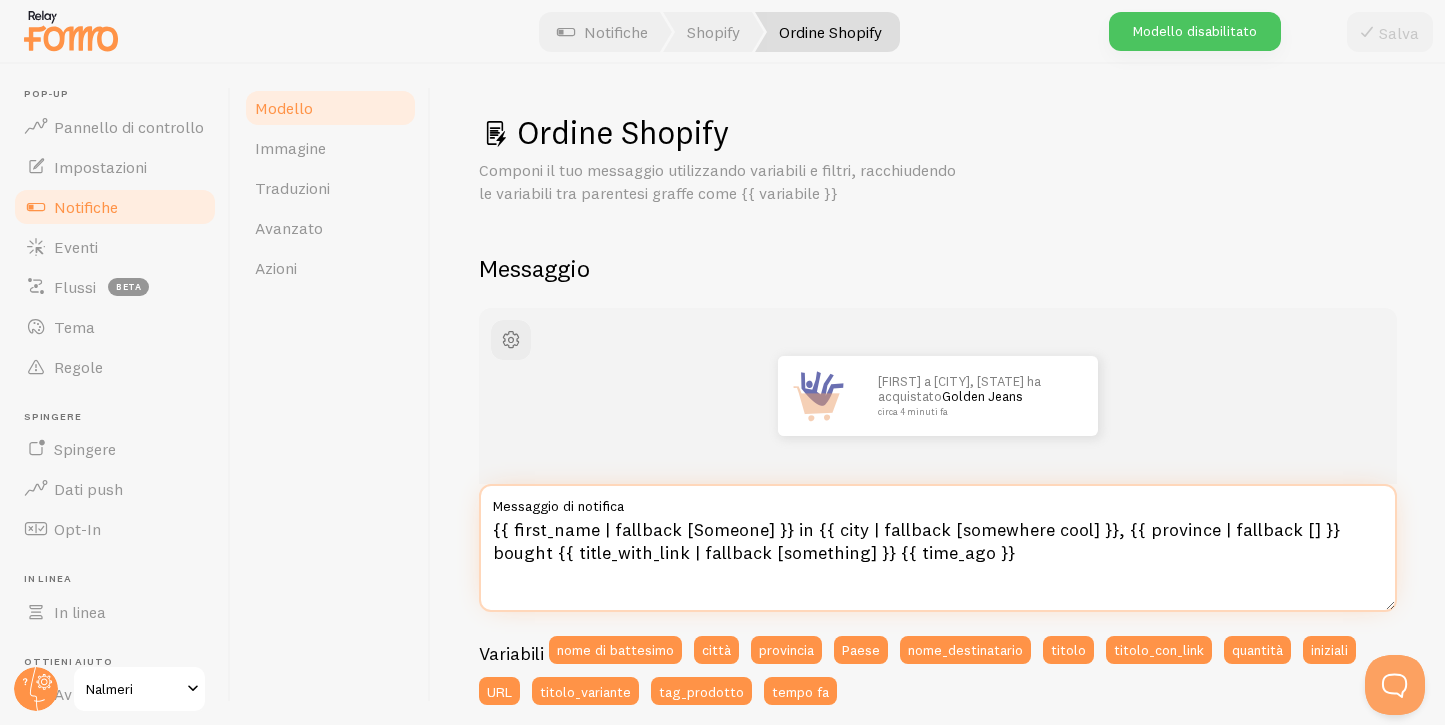 drag, startPoint x: 963, startPoint y: 558, endPoint x: 489, endPoint y: 505, distance: 476.9539 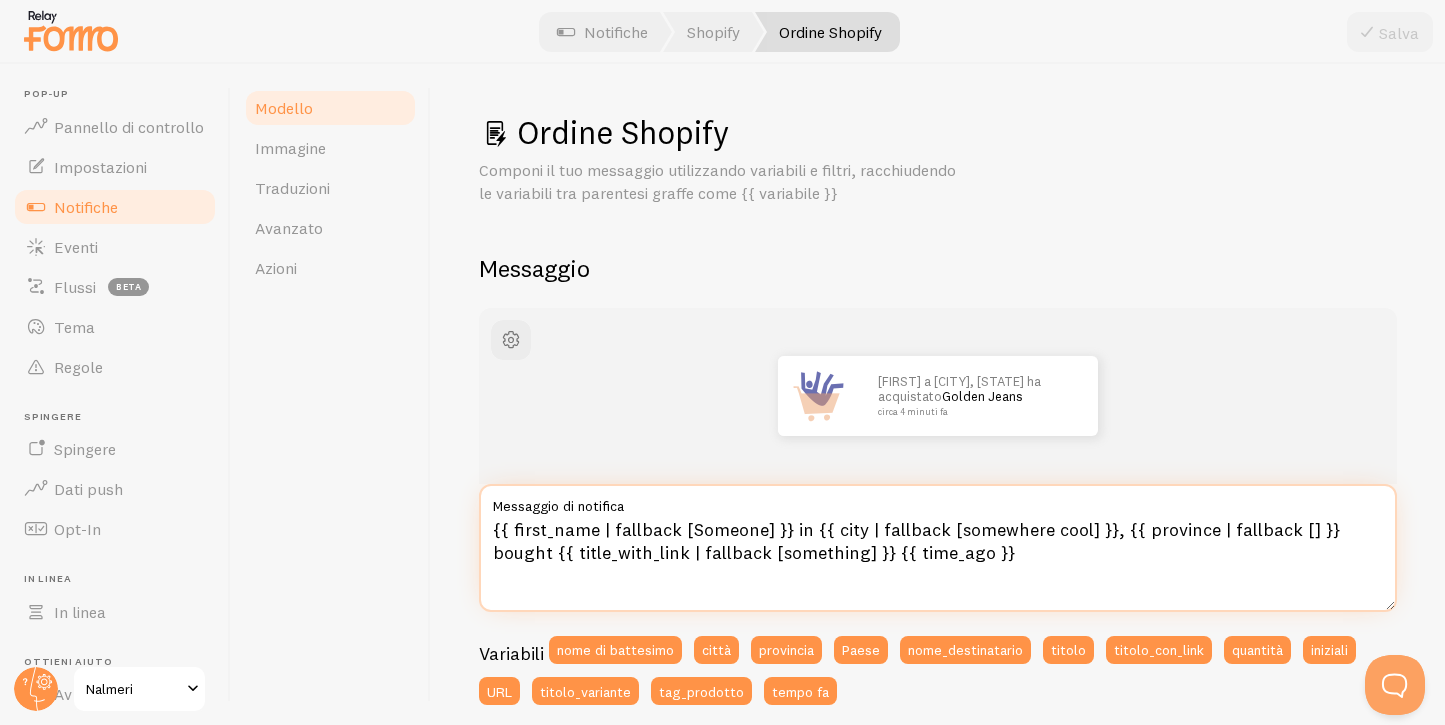 paste on "first_name}} da {{city}} ha appena acquistato {{product_name}}!" 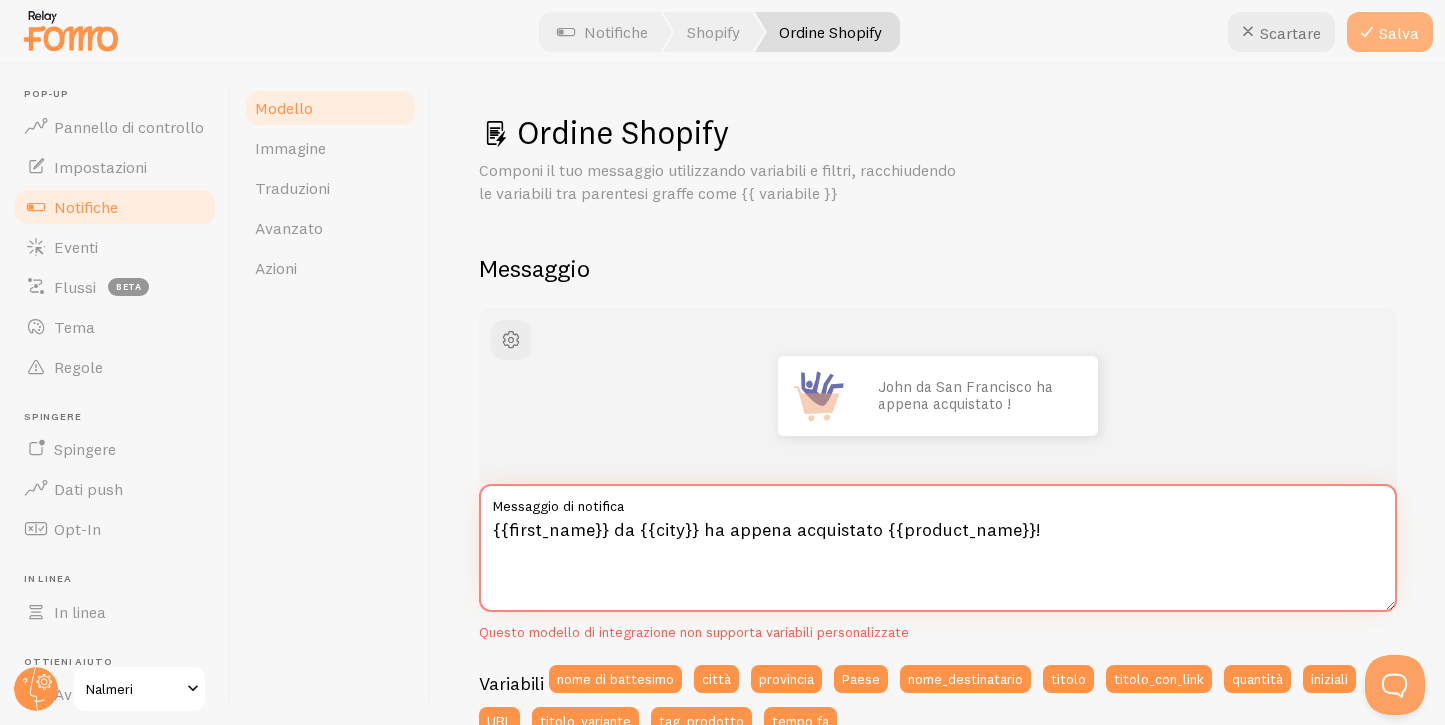 type on "{{first_name}} da {{city}} ha appena acquistato {{product_name}}!" 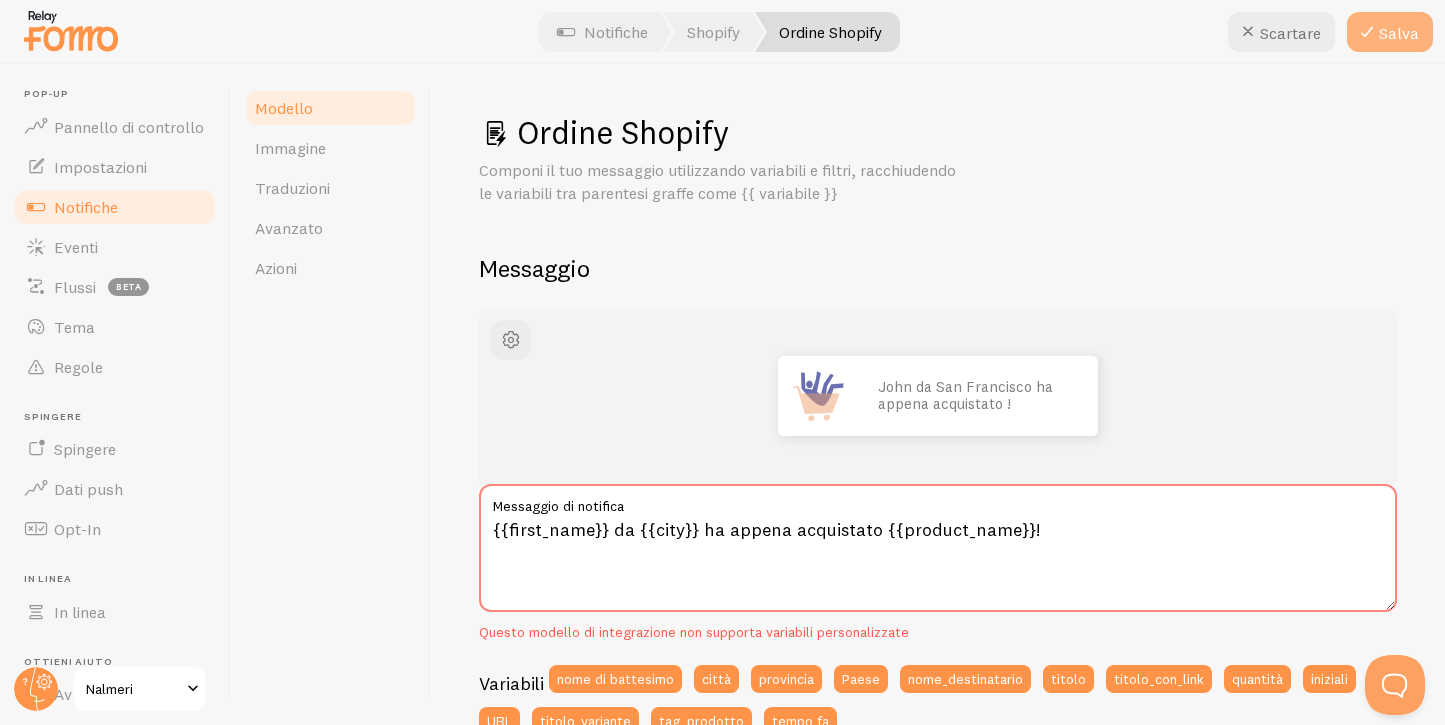 click on "Salva" at bounding box center [1399, 33] 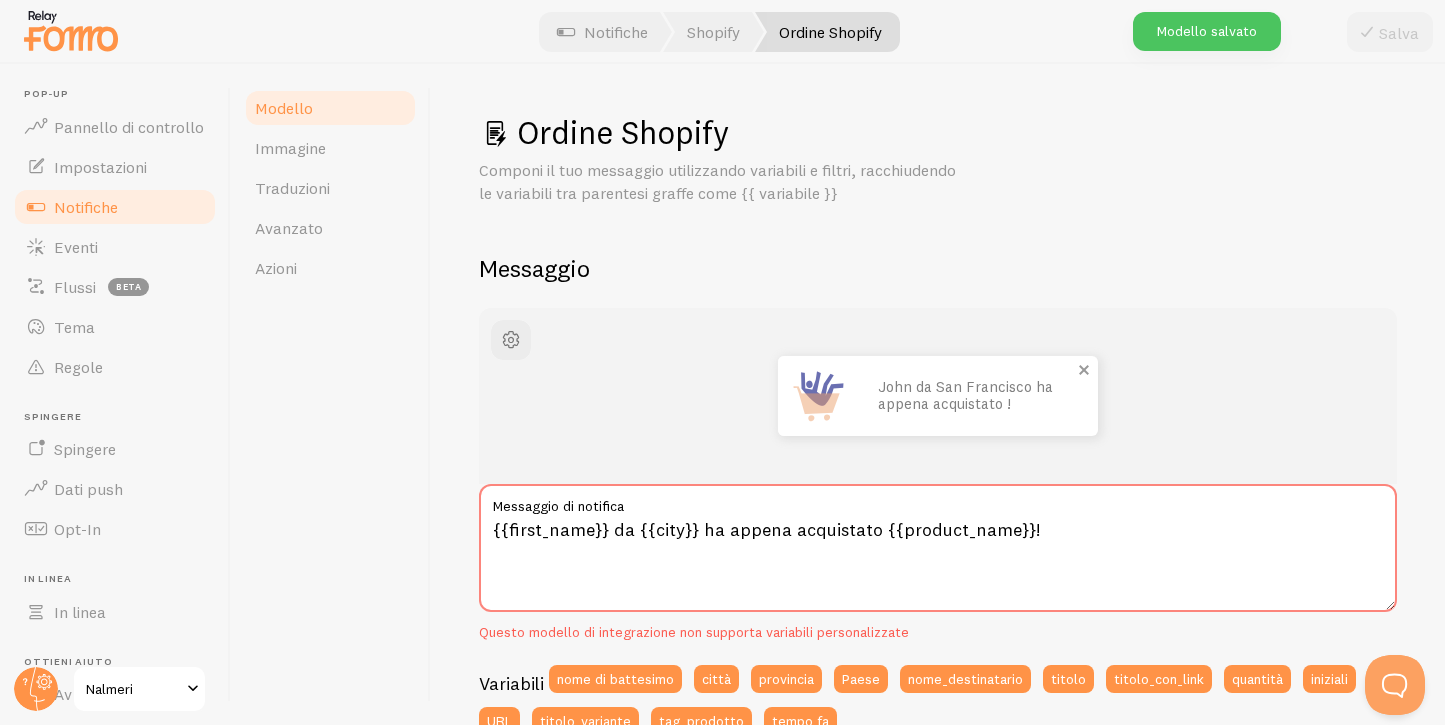 click on "John da San Francisco ha appena acquistato !" at bounding box center (978, 396) 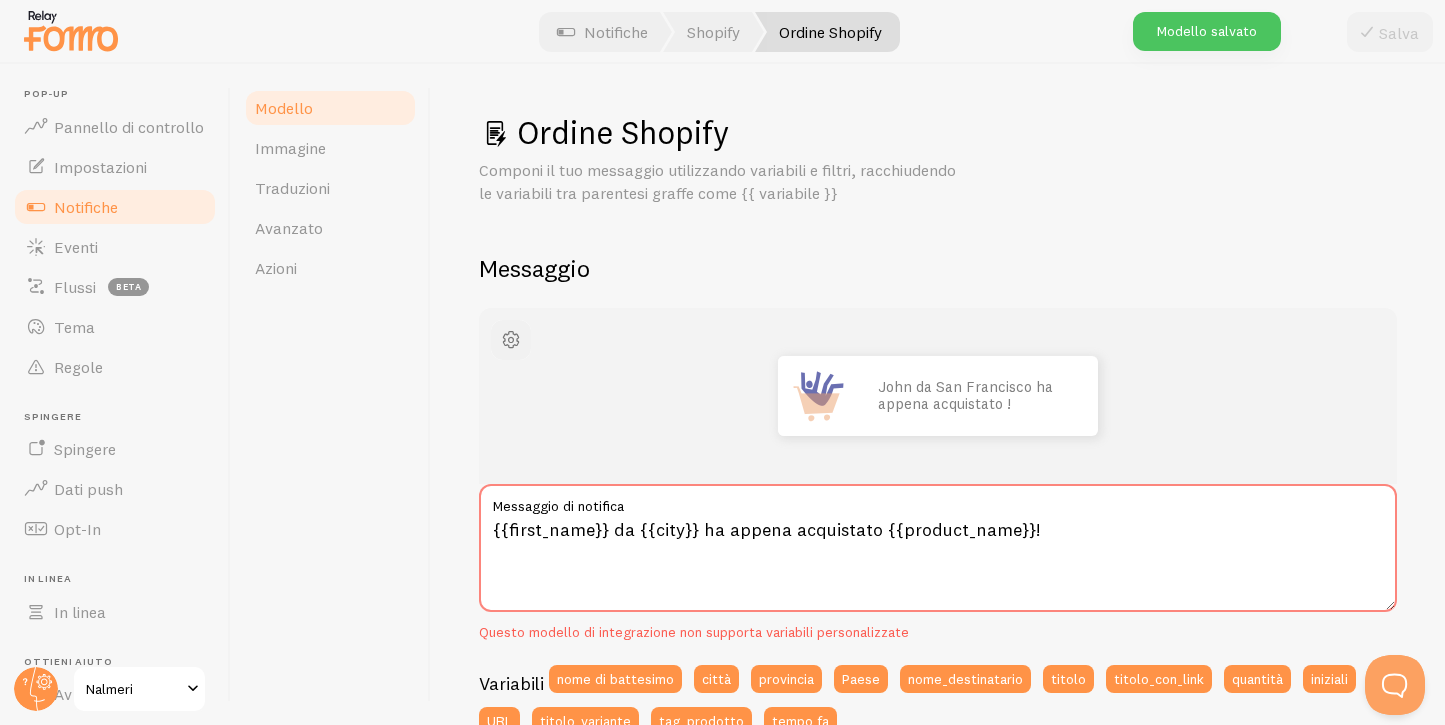 click at bounding box center [511, 340] 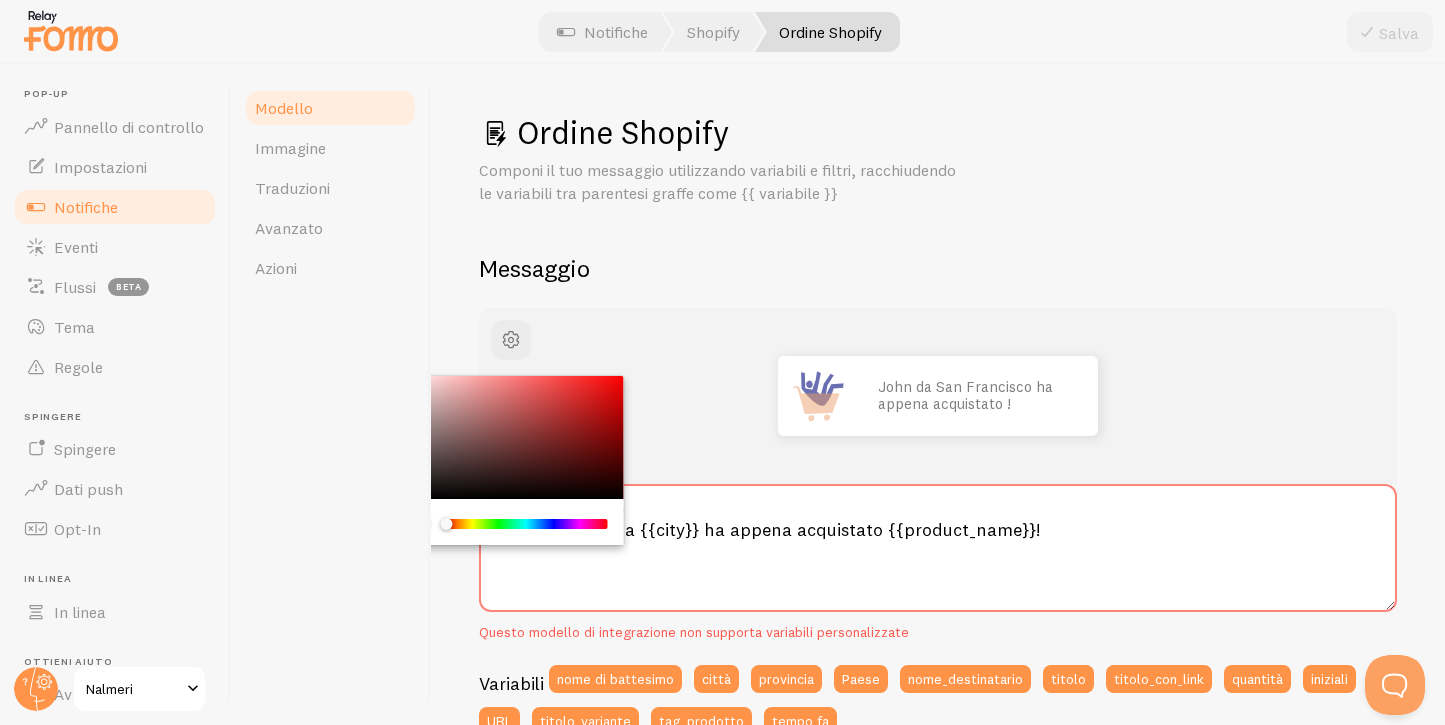 click on "John da San Francisco ha appena acquistato !" at bounding box center [938, 396] 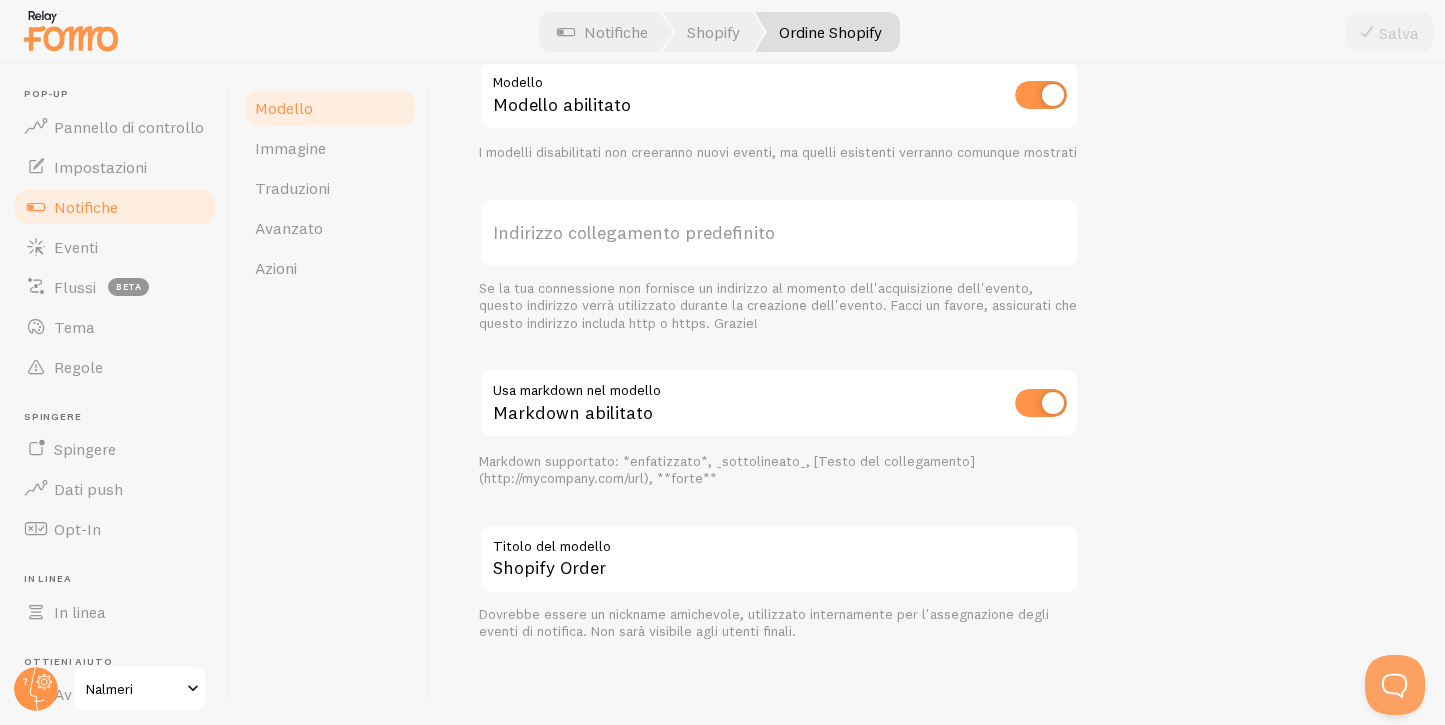 scroll, scrollTop: 0, scrollLeft: 0, axis: both 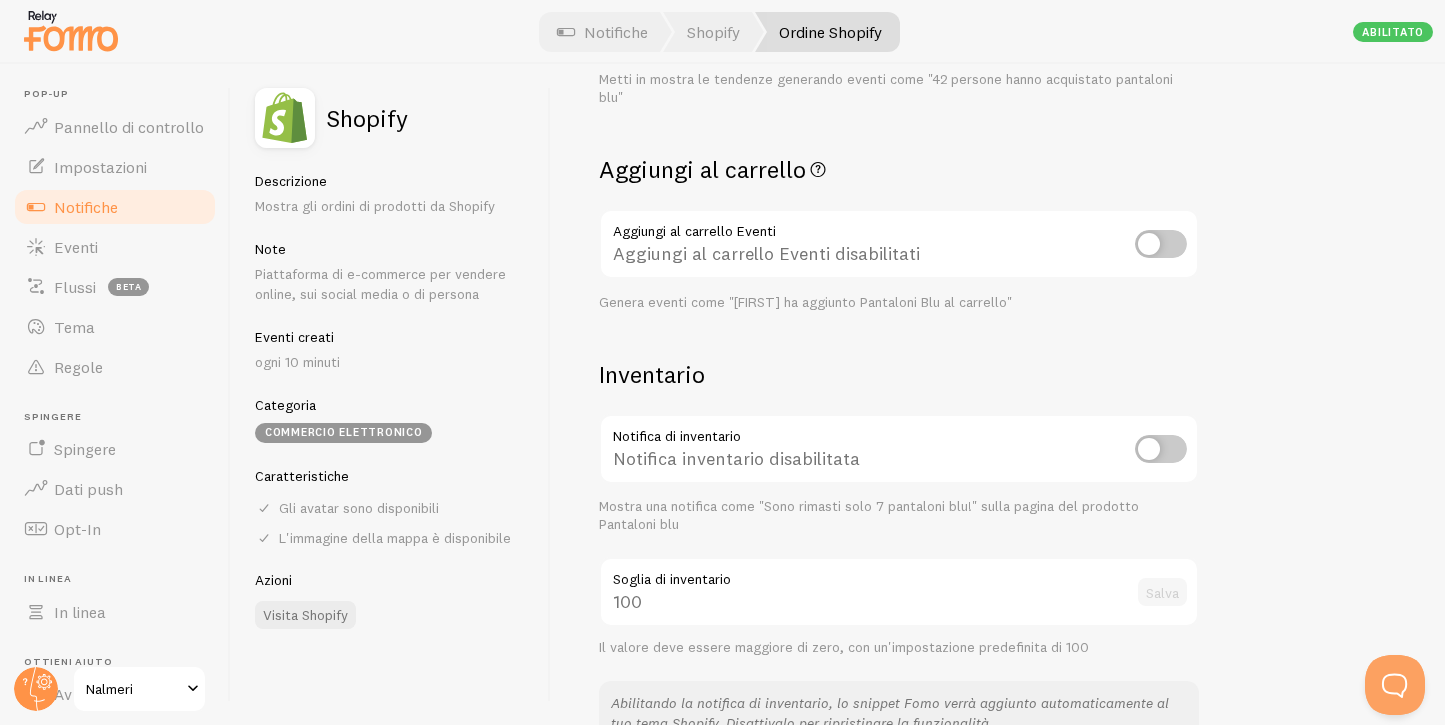 click at bounding box center [1161, 244] 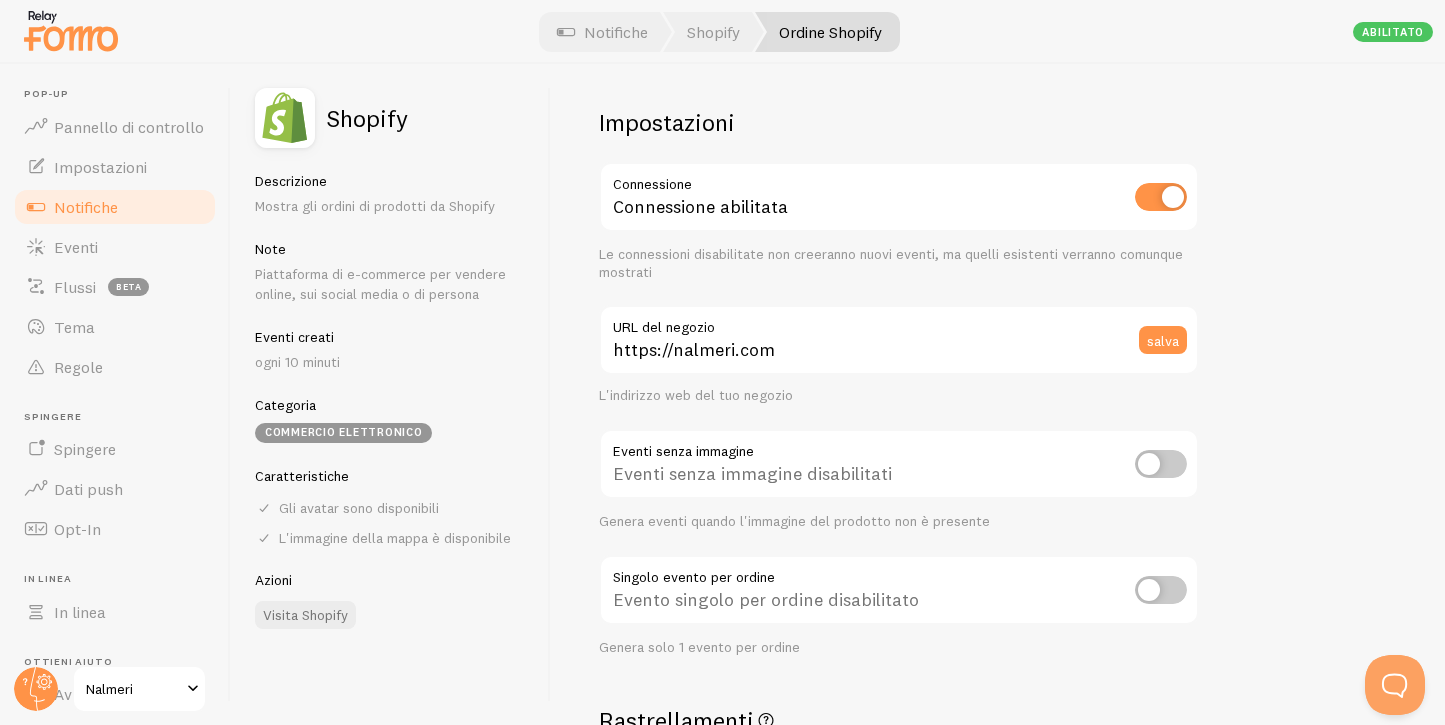 scroll, scrollTop: 0, scrollLeft: 0, axis: both 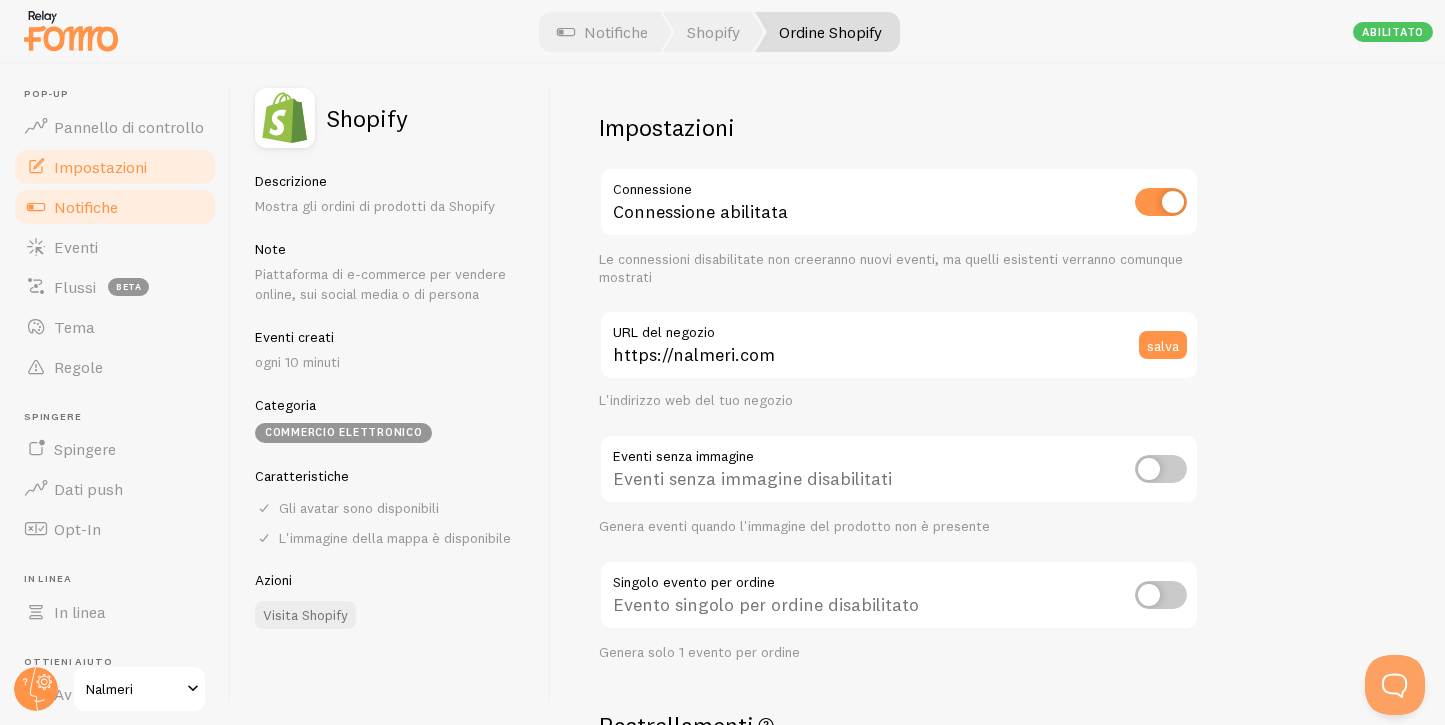 click on "Impostazioni" at bounding box center (115, 167) 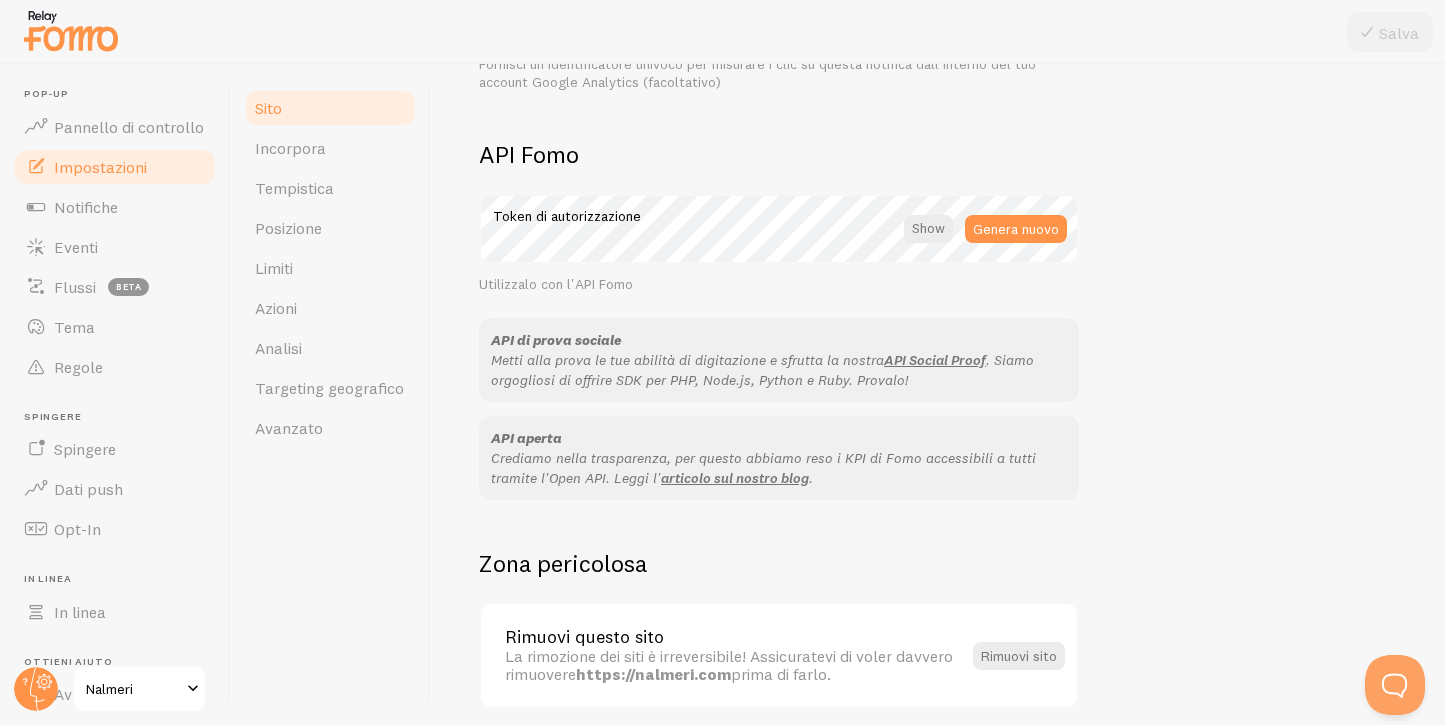 scroll, scrollTop: 1163, scrollLeft: 0, axis: vertical 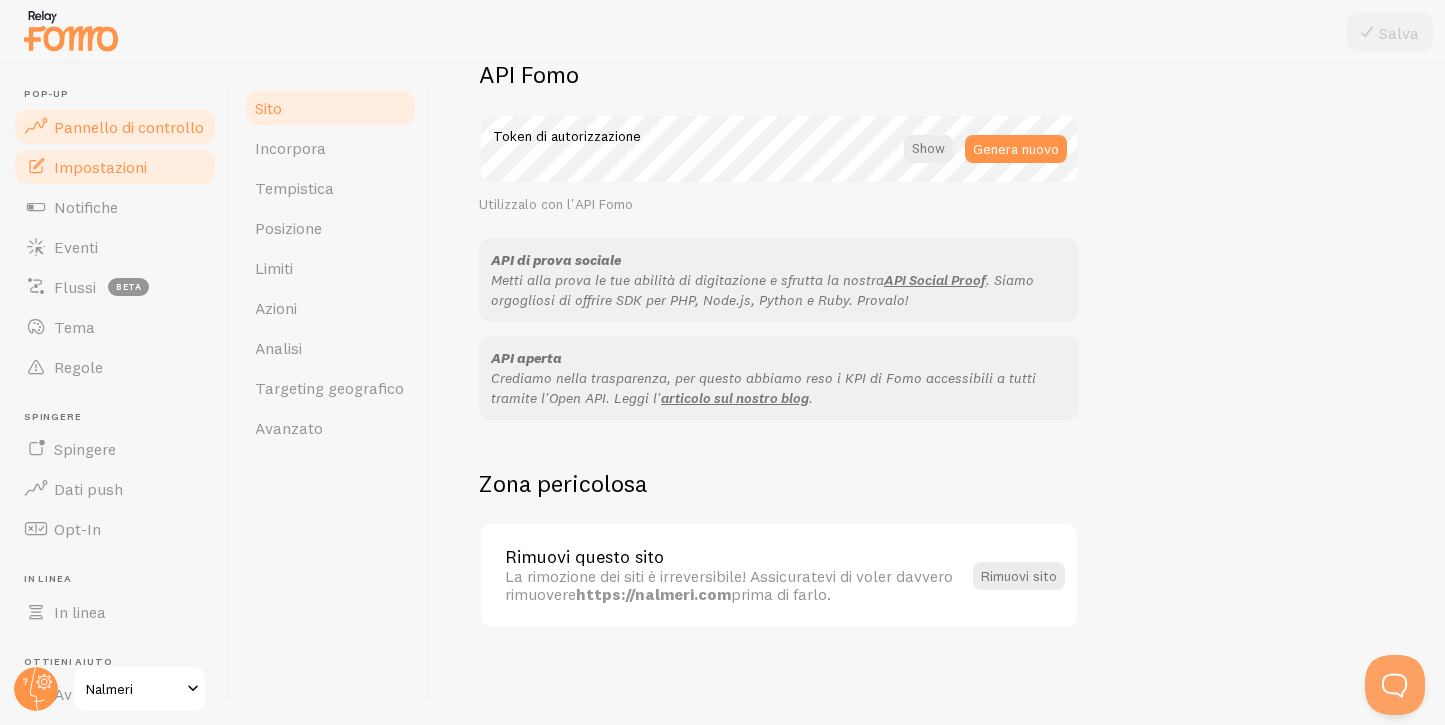 click on "Pannello di controllo" at bounding box center [129, 127] 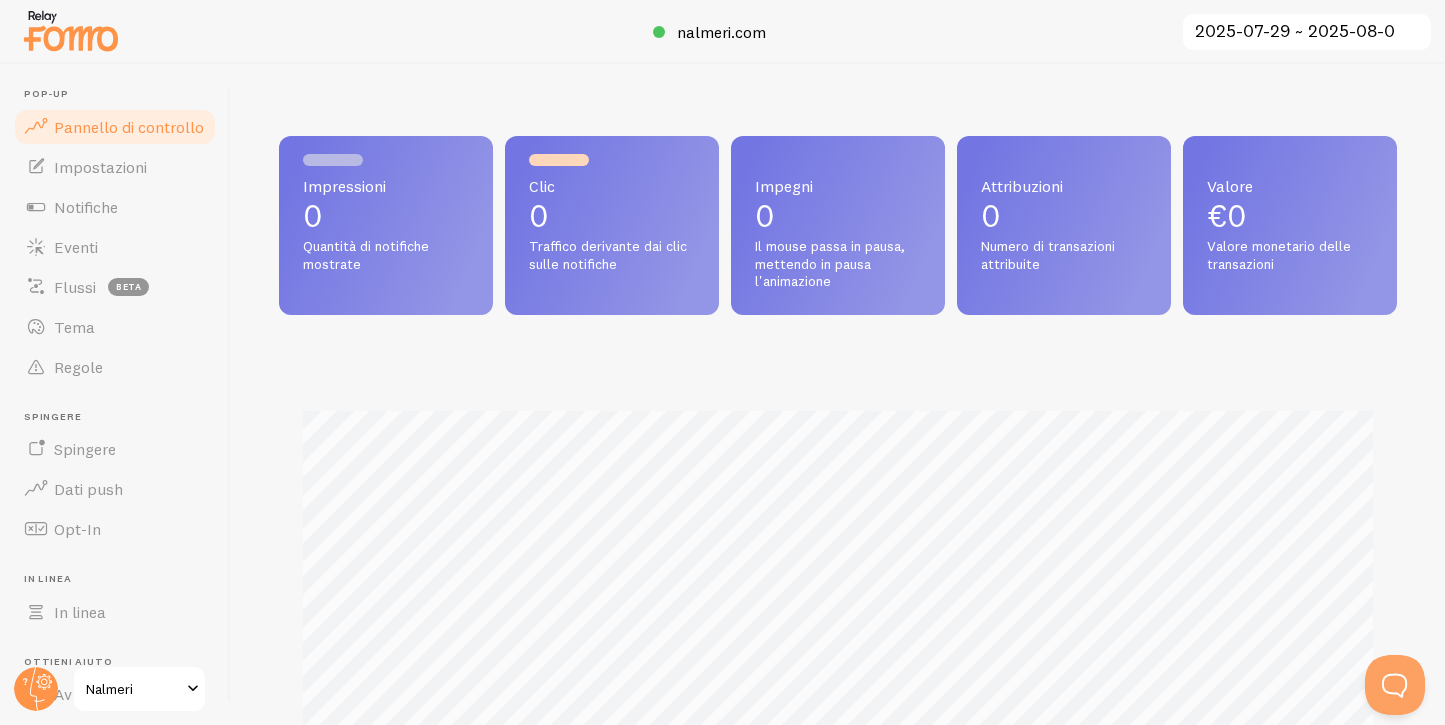 scroll, scrollTop: 999474, scrollLeft: 998882, axis: both 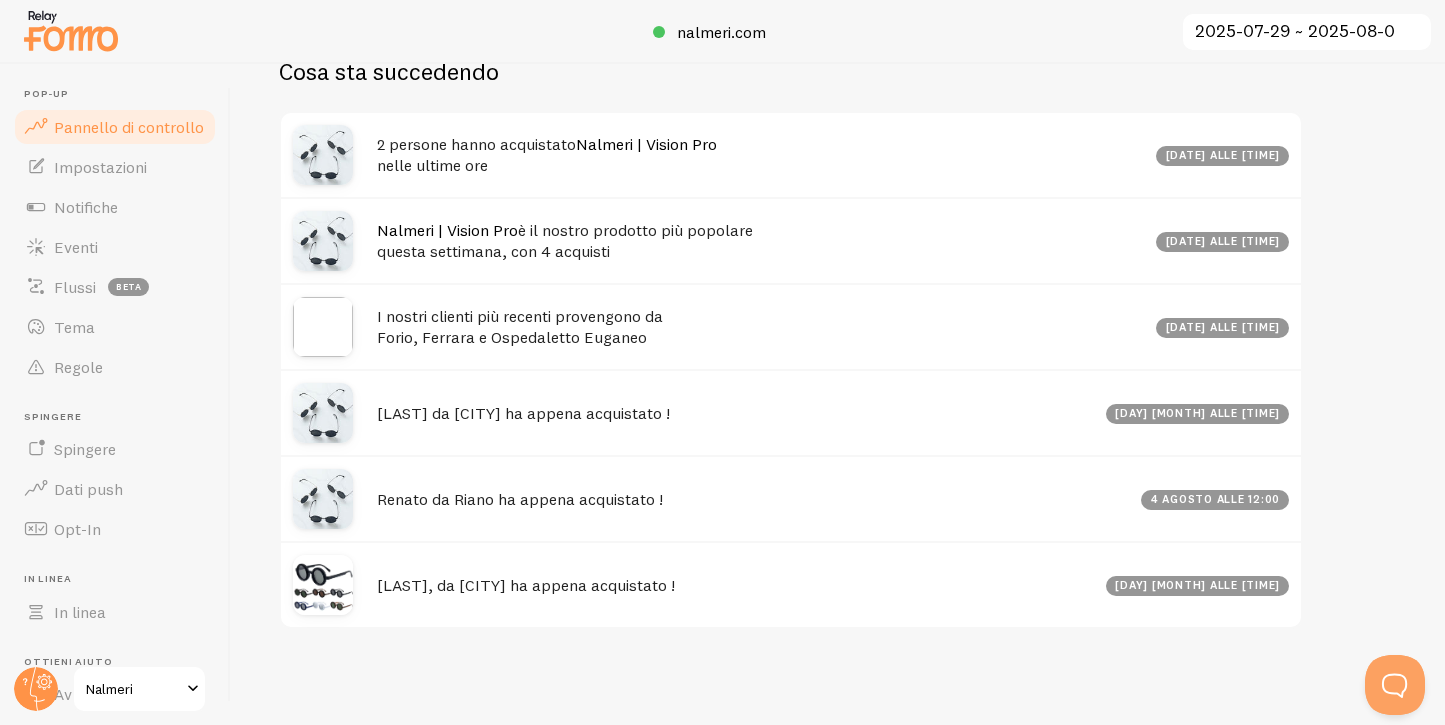 click on "2 persone hanno acquistato" at bounding box center (476, 144) 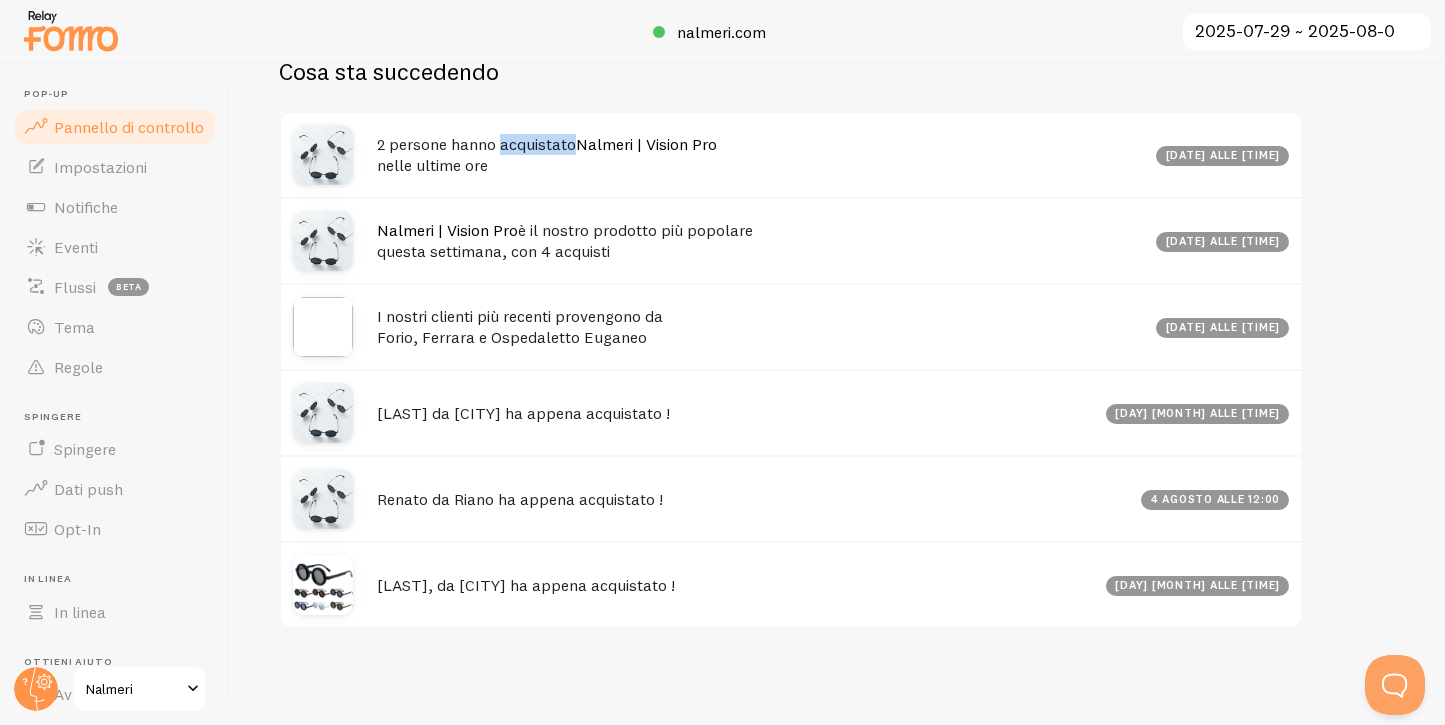 click on "2 persone hanno acquistato" at bounding box center (476, 144) 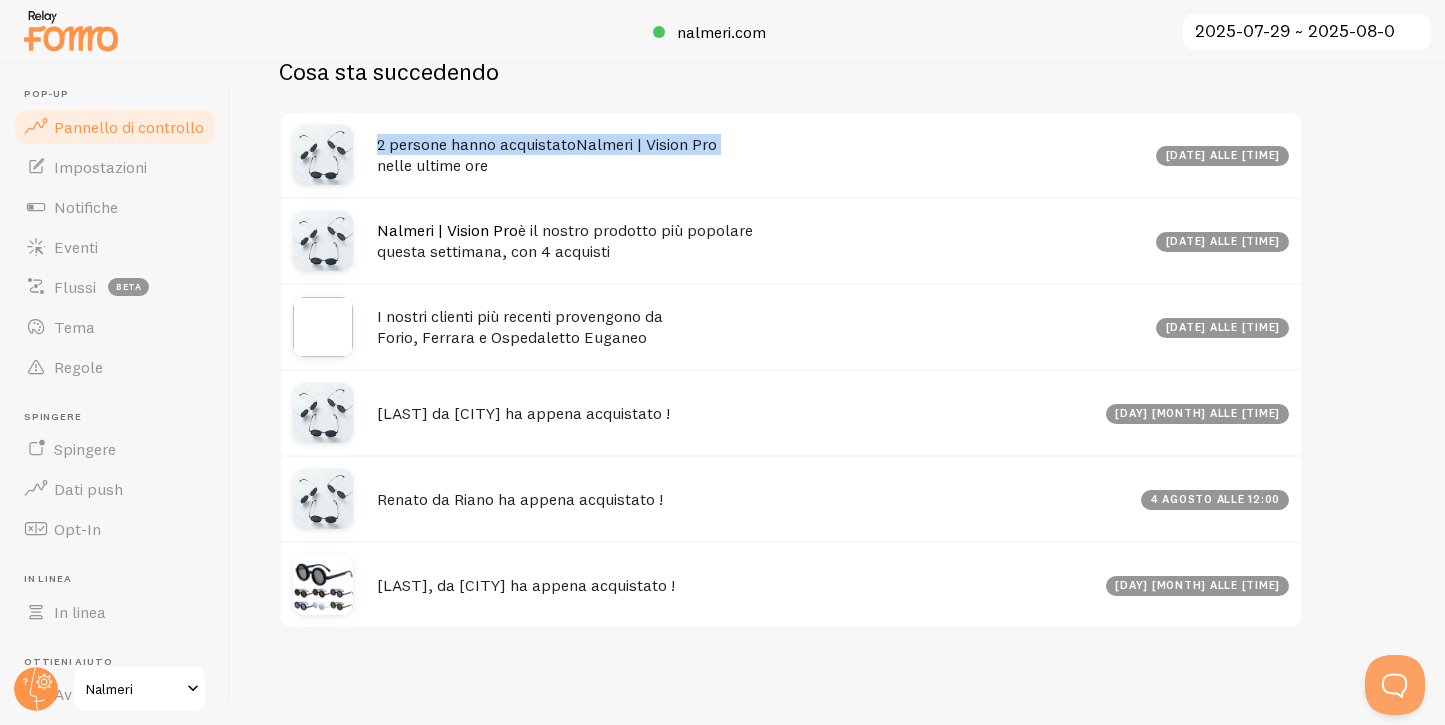 click on "2 persone hanno acquistato" at bounding box center (476, 144) 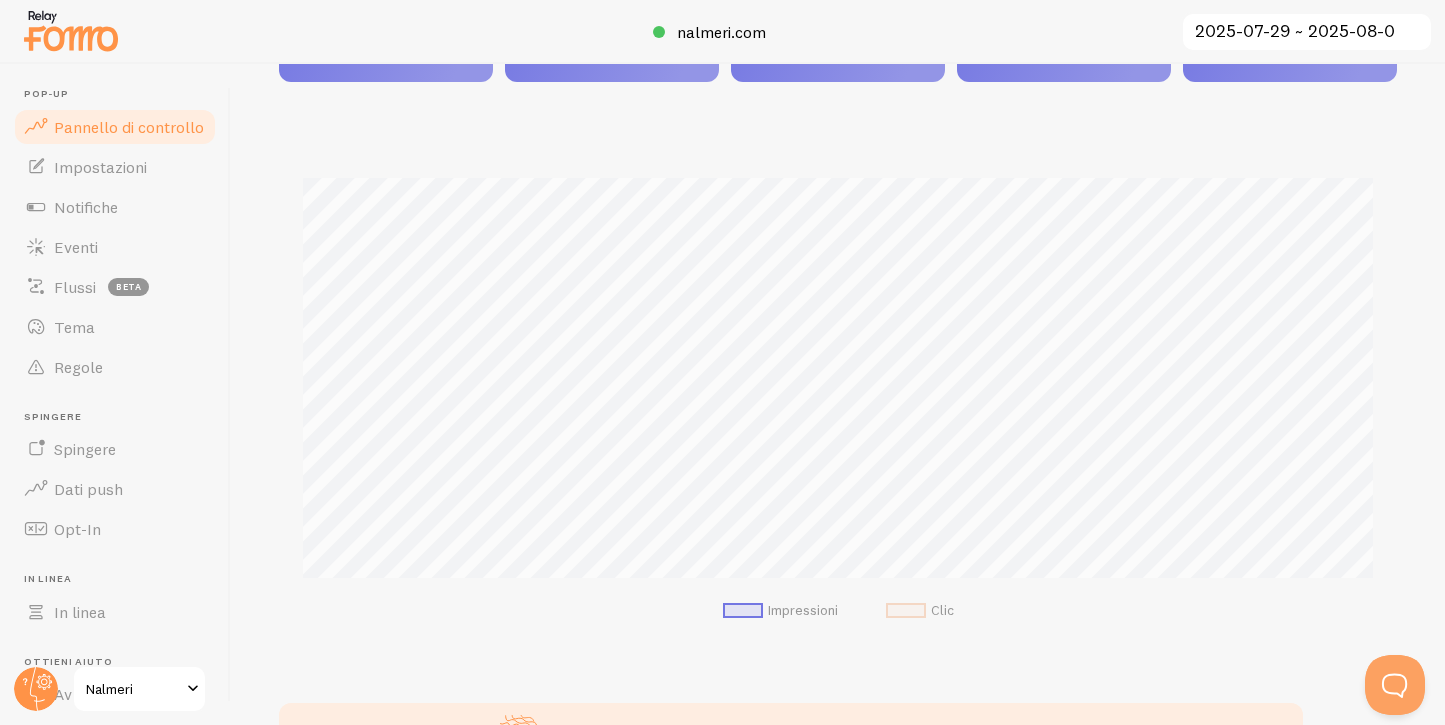 scroll, scrollTop: 0, scrollLeft: 0, axis: both 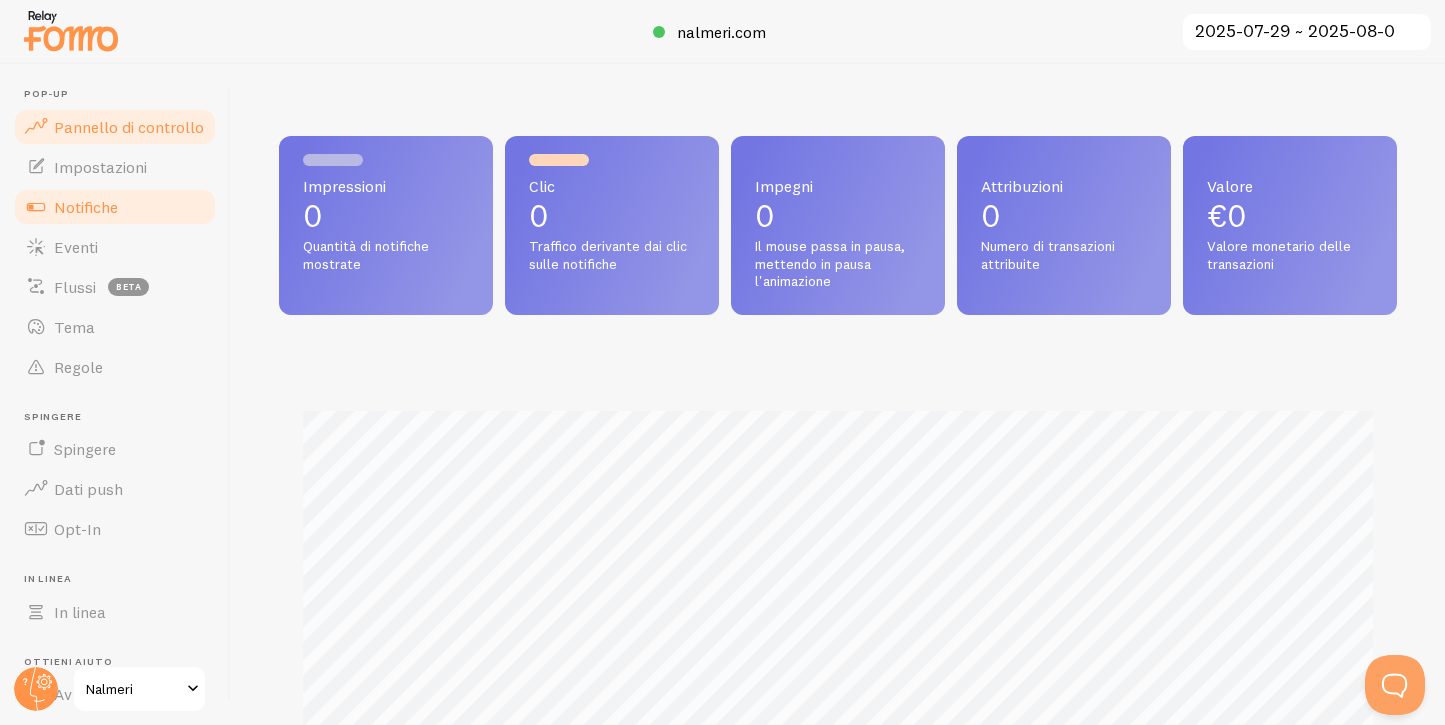 click on "Notifiche" at bounding box center [86, 207] 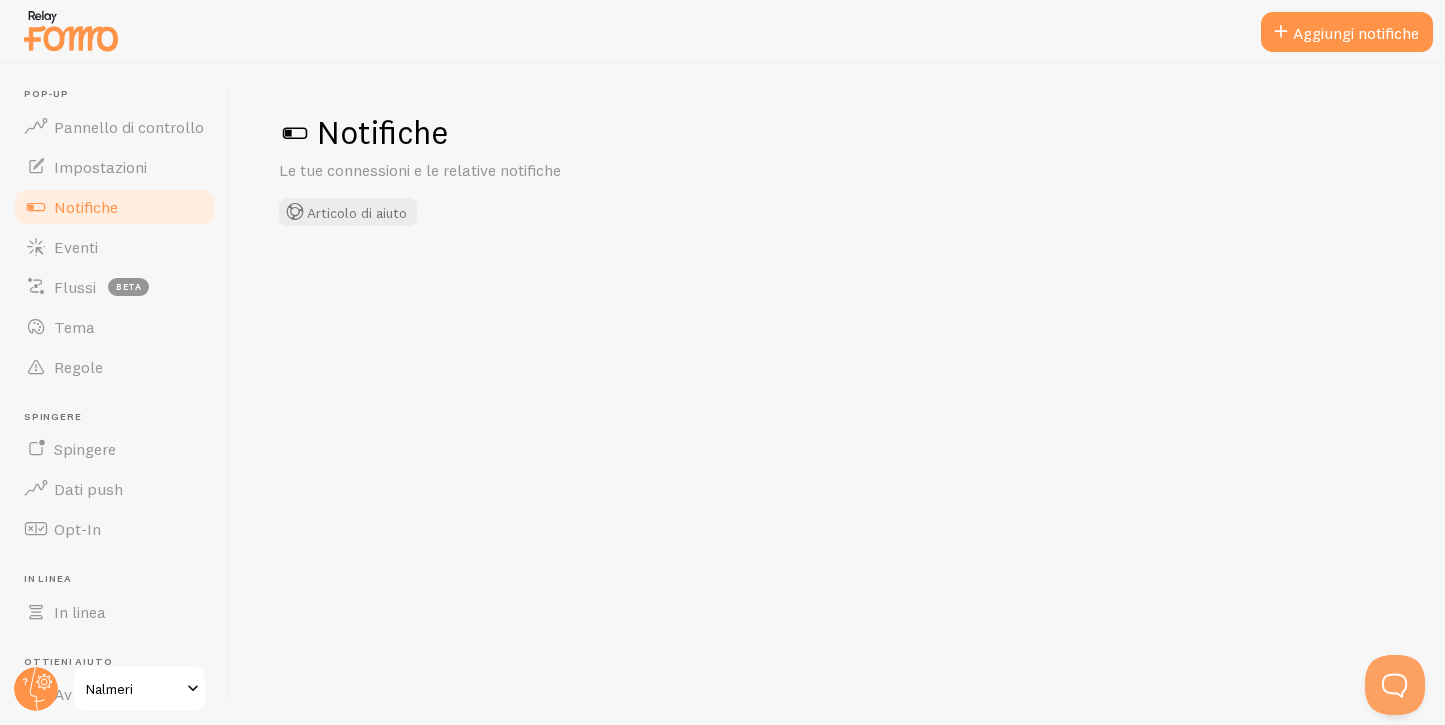 checkbox on "false" 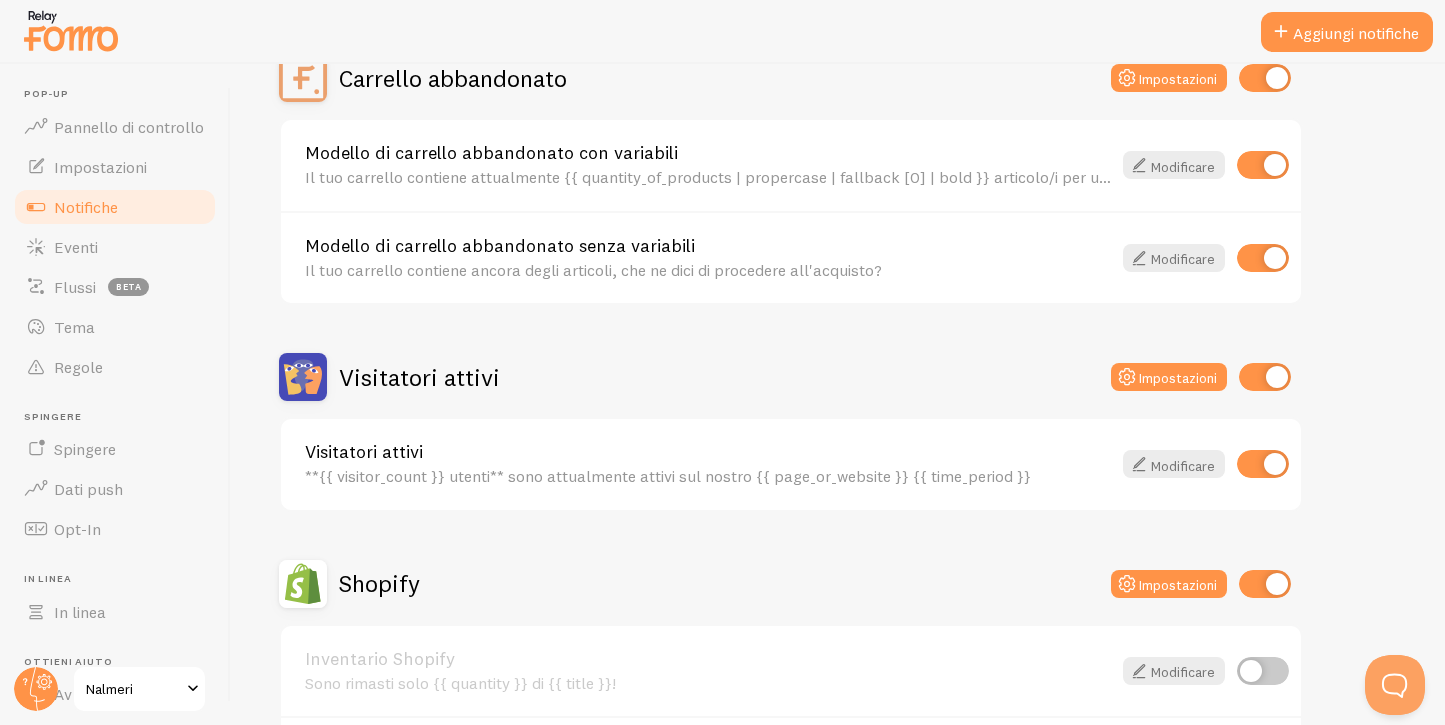 scroll, scrollTop: 225, scrollLeft: 0, axis: vertical 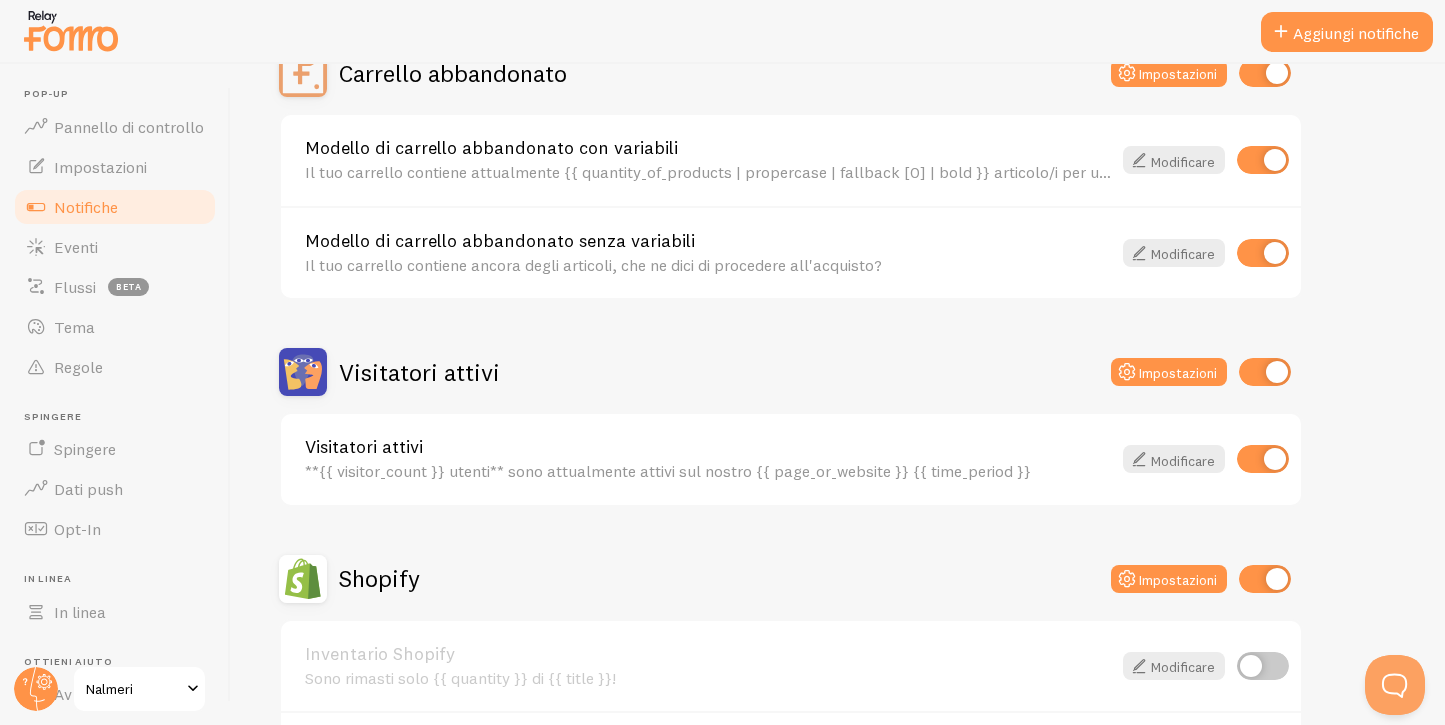 click at bounding box center [1263, 459] 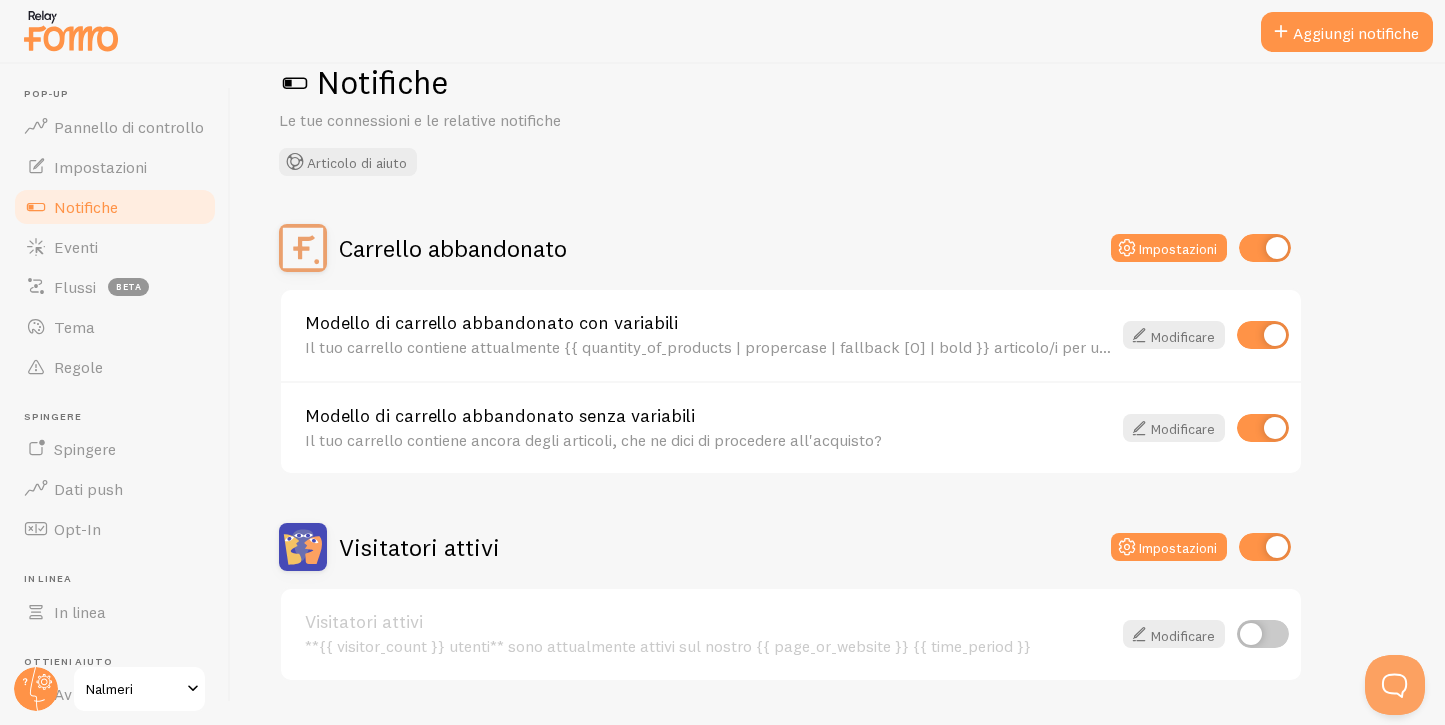scroll, scrollTop: 0, scrollLeft: 0, axis: both 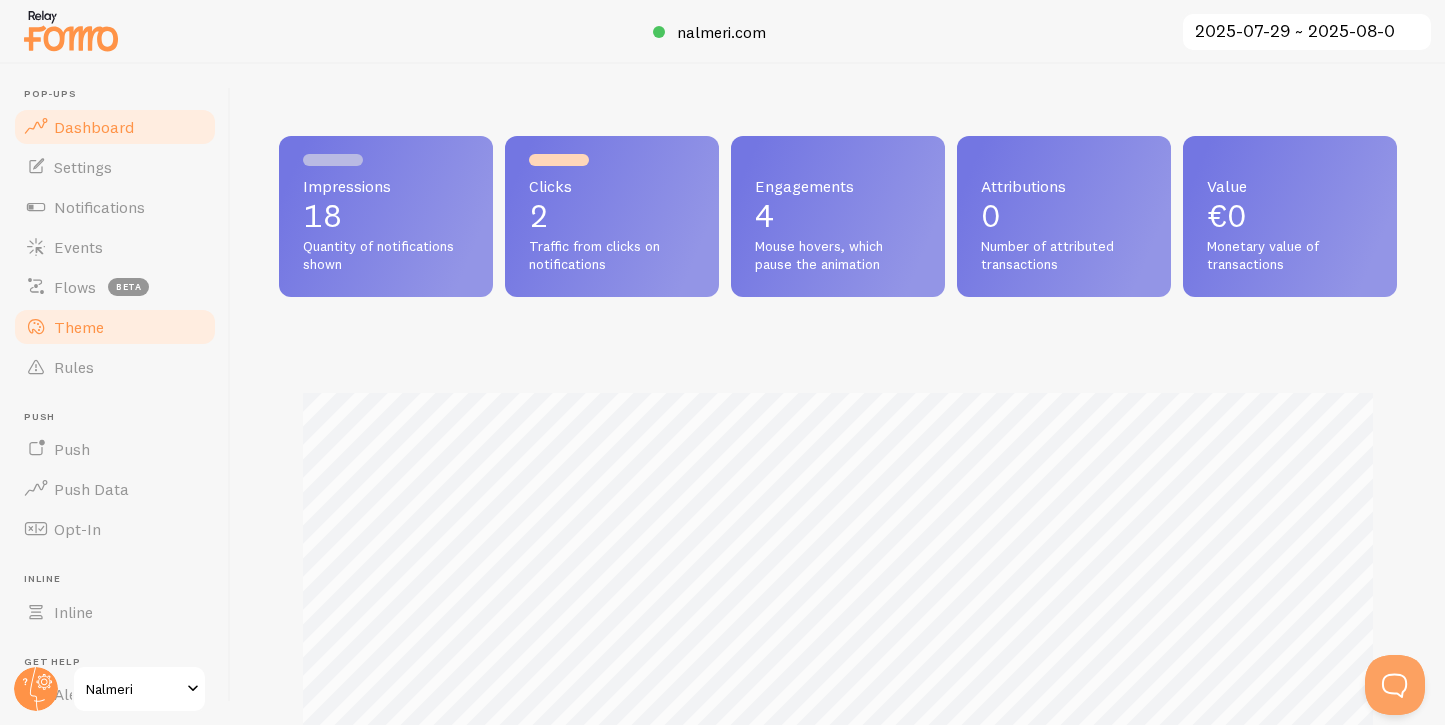 click on "Theme" at bounding box center (79, 327) 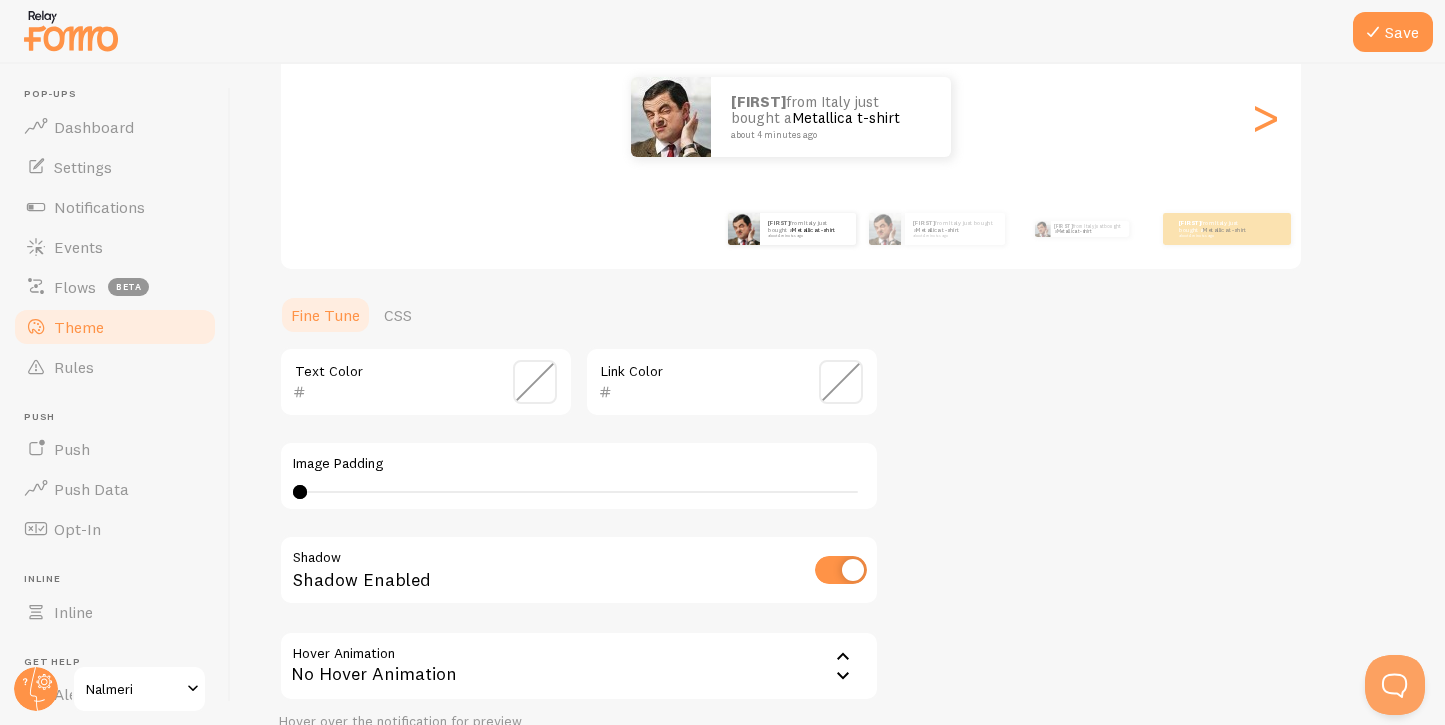 scroll, scrollTop: 239, scrollLeft: 0, axis: vertical 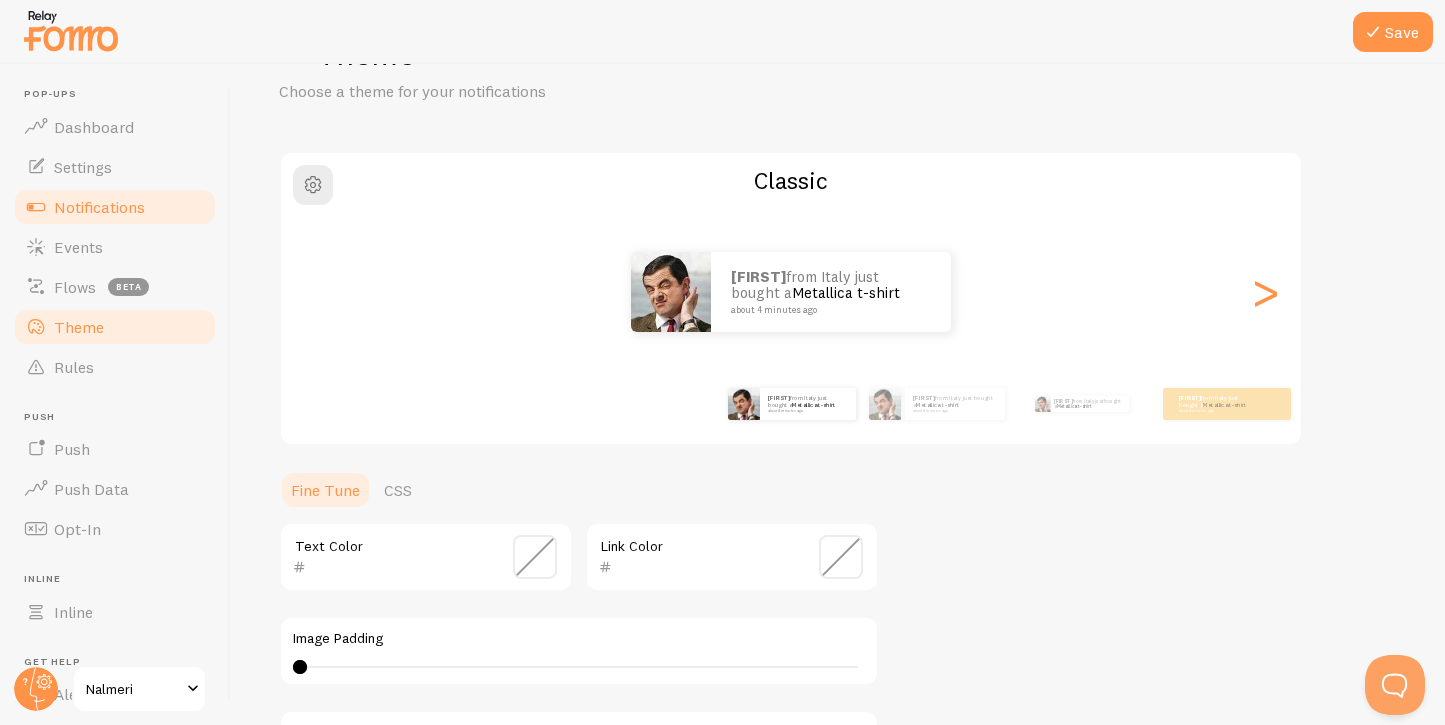 click on "Notifications" at bounding box center (99, 207) 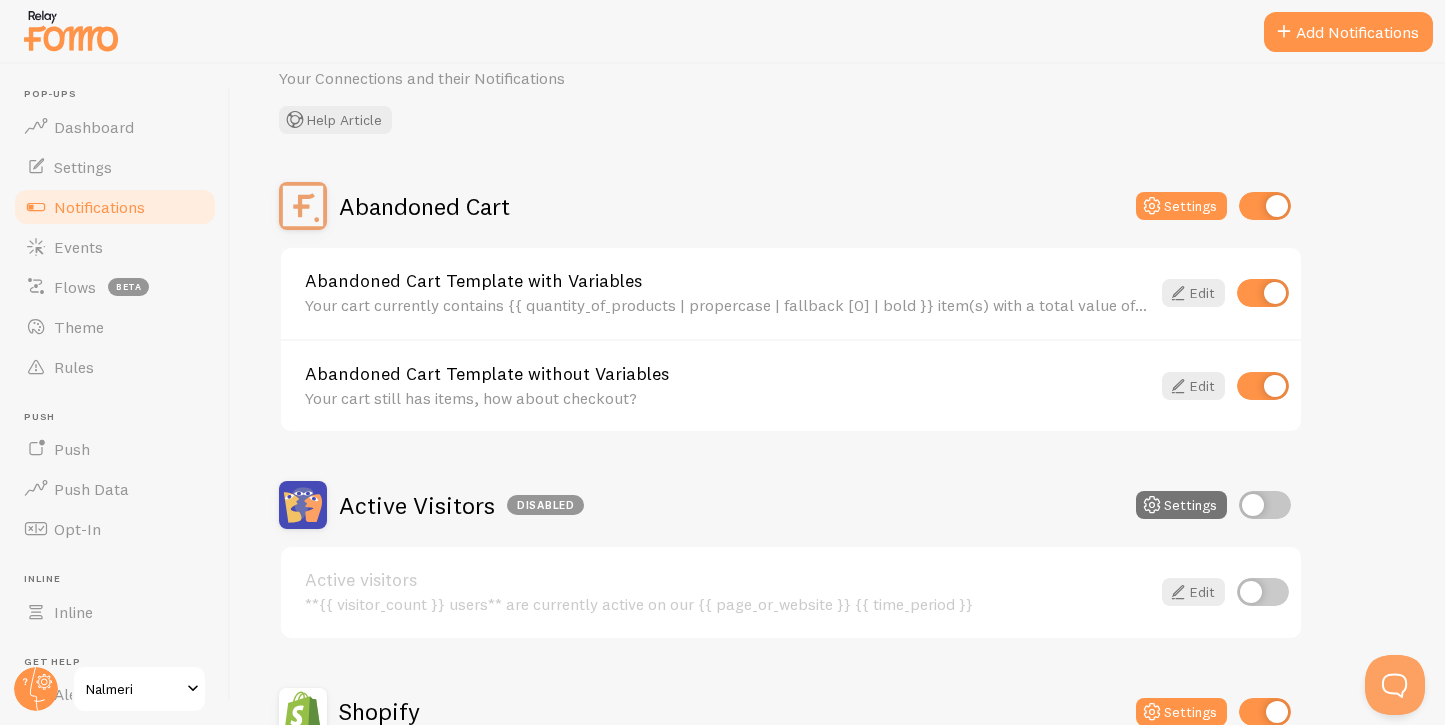 scroll, scrollTop: 106, scrollLeft: 0, axis: vertical 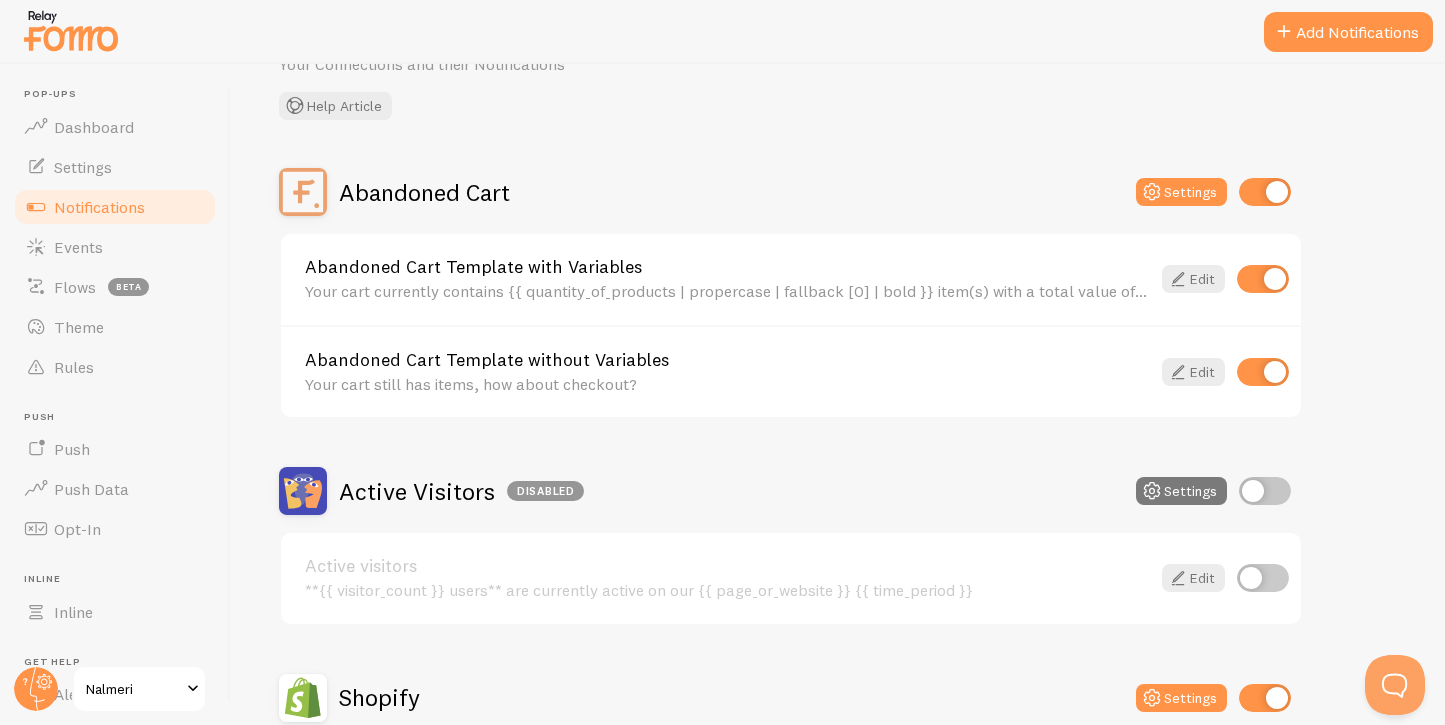 click at bounding box center (1152, 491) 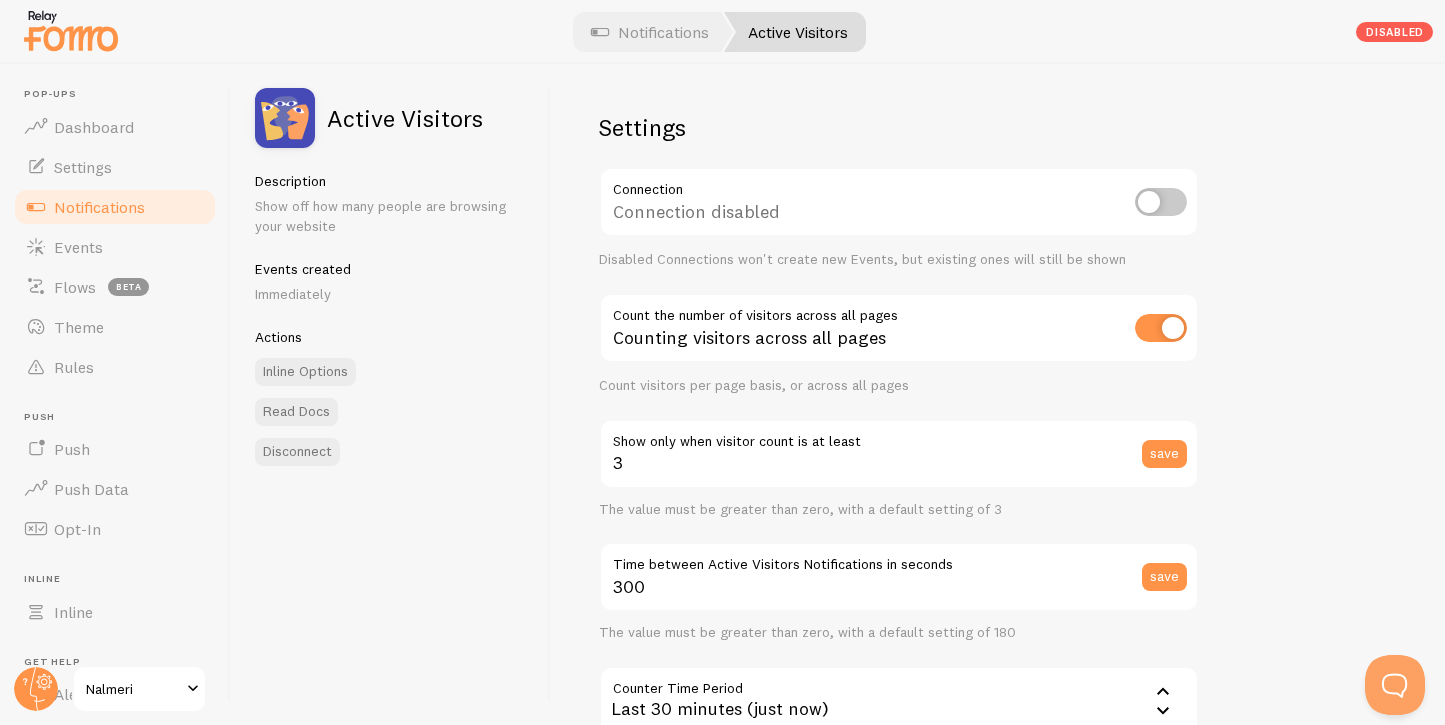 click at bounding box center [1161, 328] 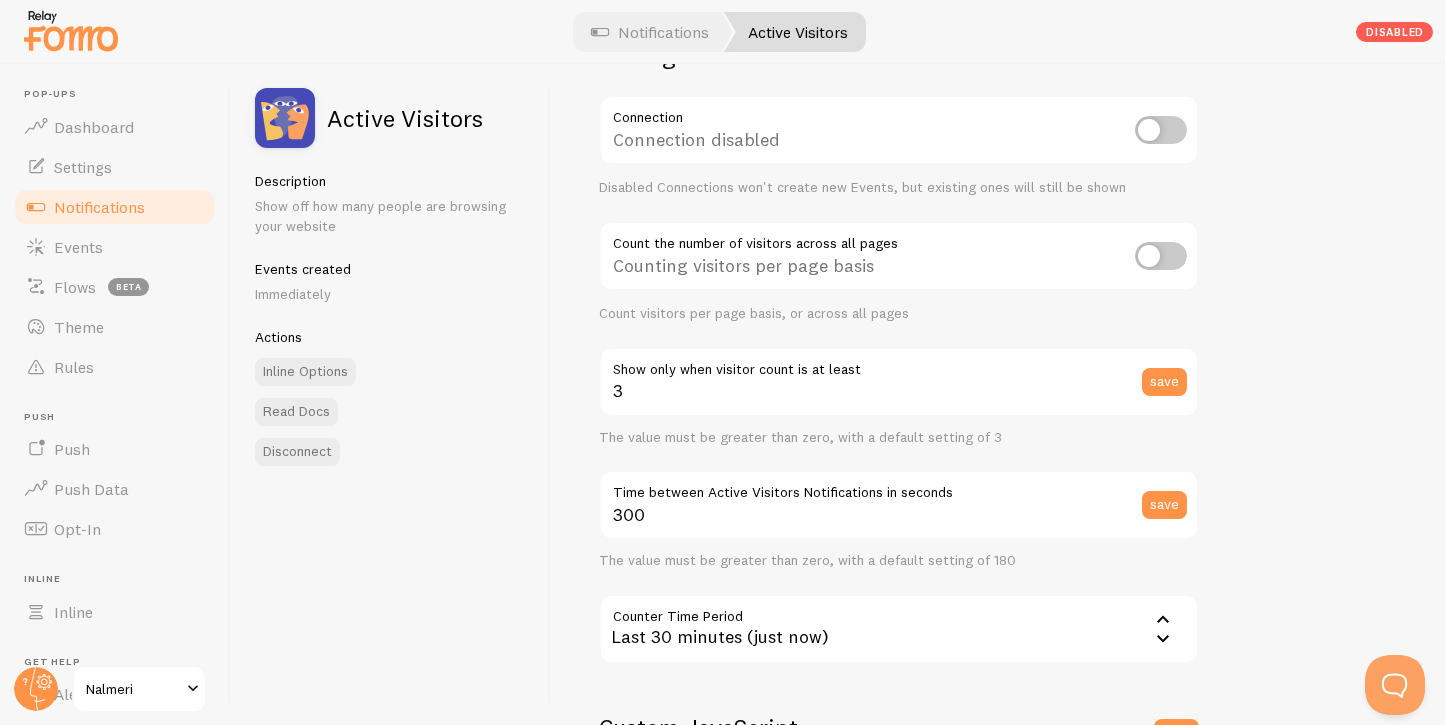scroll, scrollTop: 0, scrollLeft: 0, axis: both 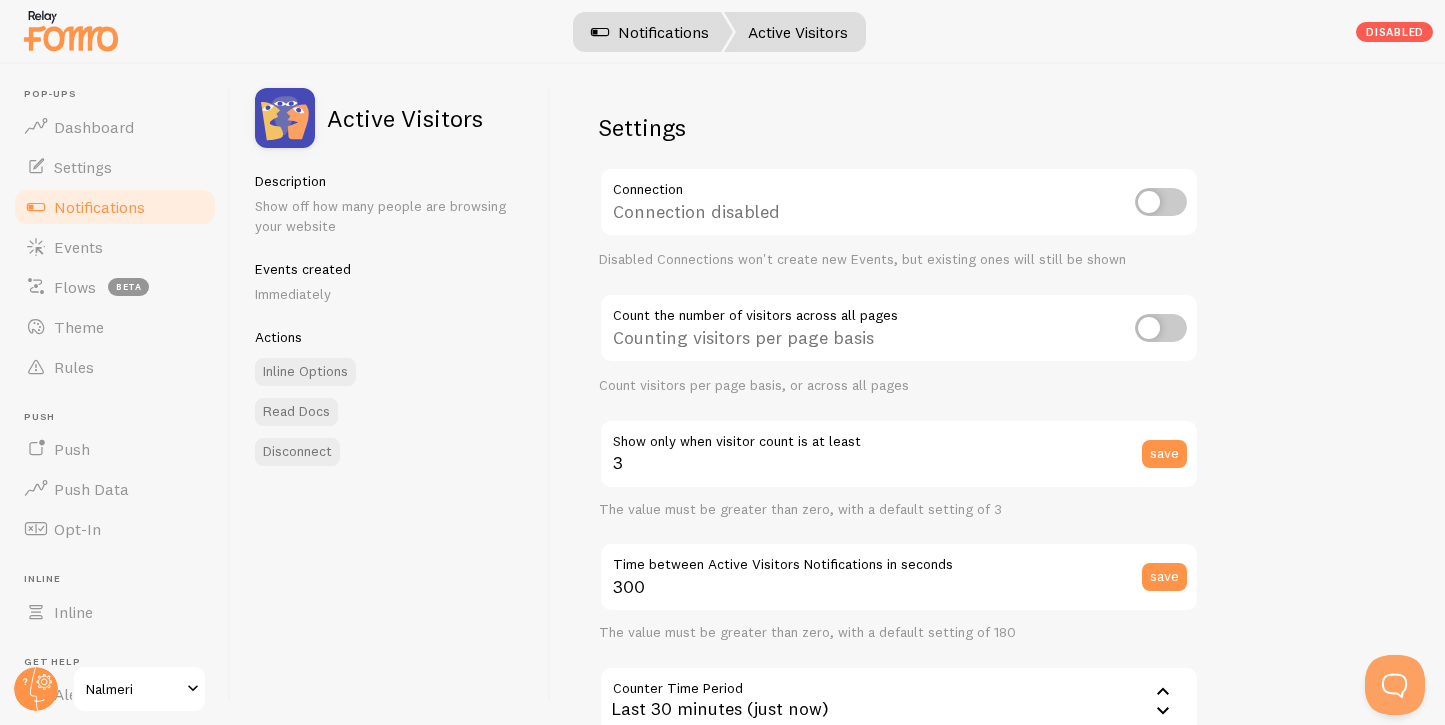 click on "Notifications" at bounding box center (650, 32) 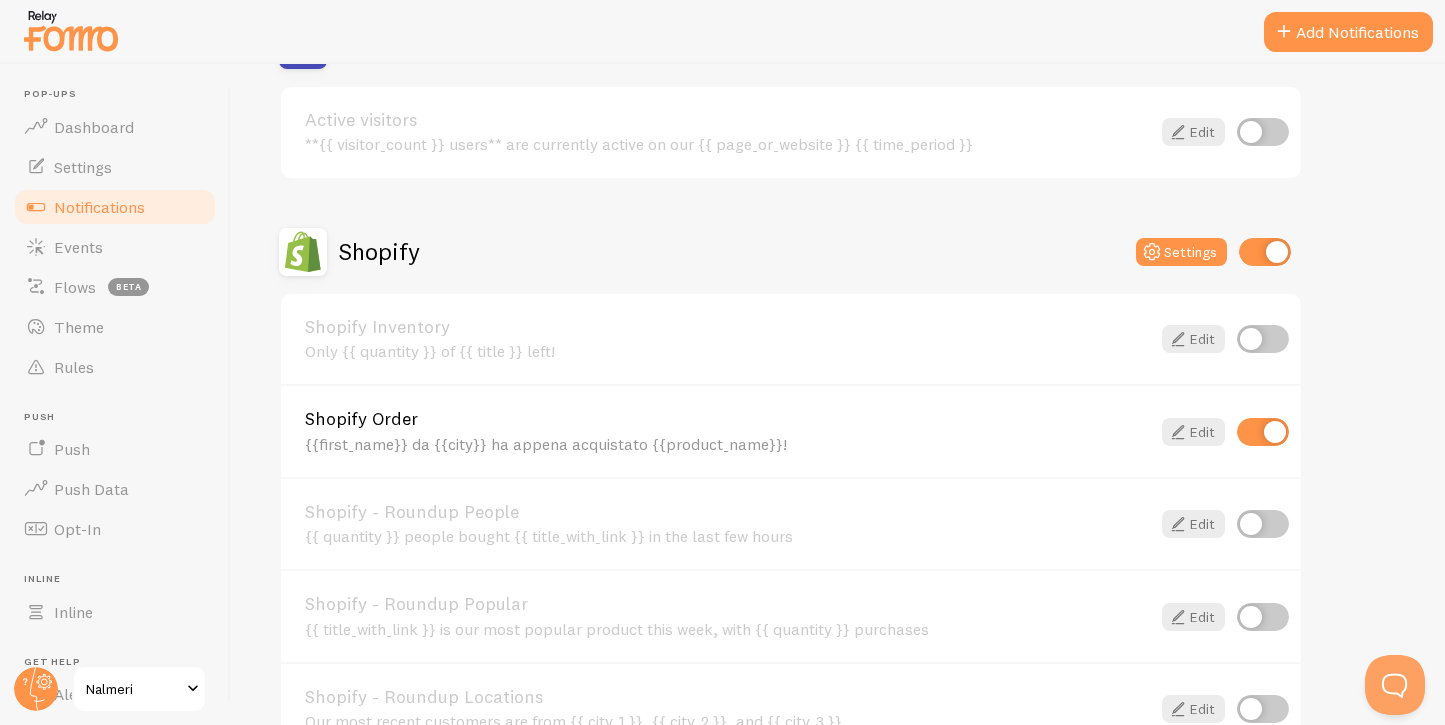 scroll, scrollTop: 558, scrollLeft: 0, axis: vertical 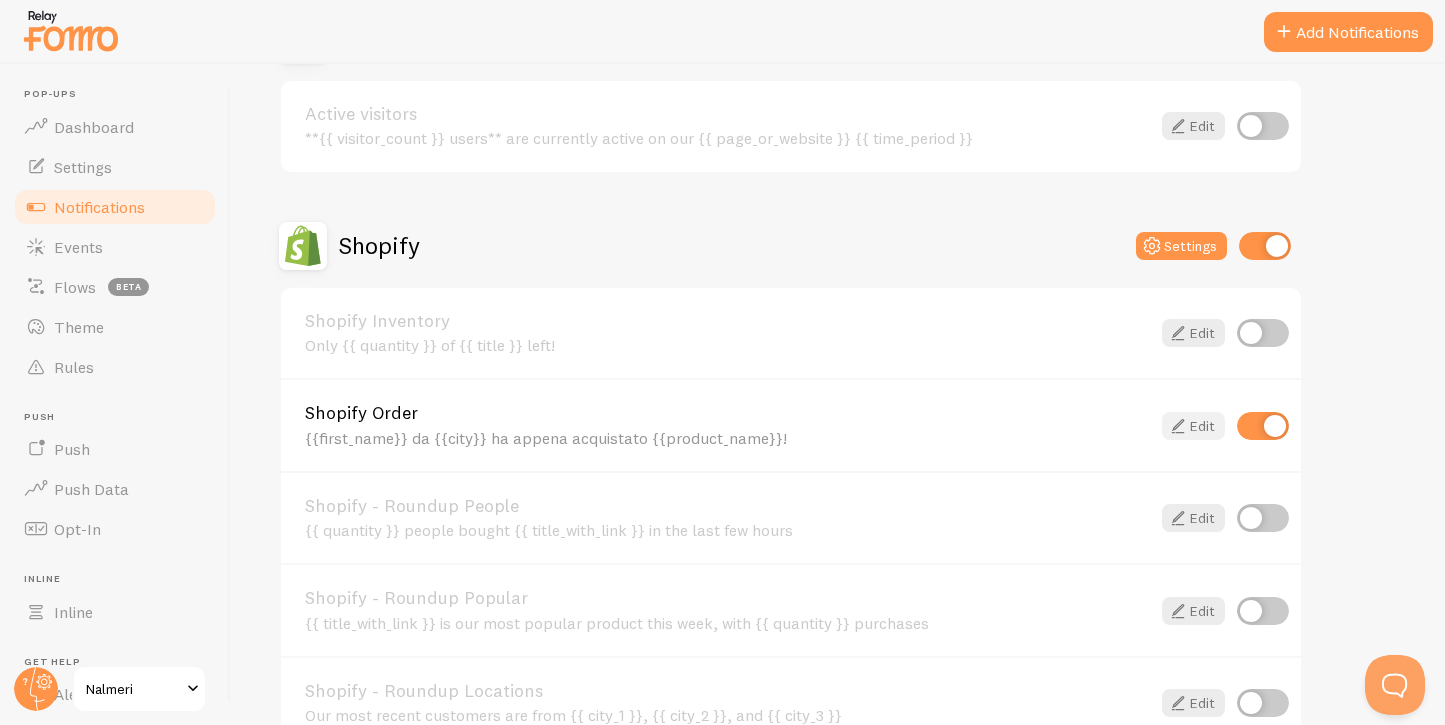 click on "Edit" at bounding box center [1193, 426] 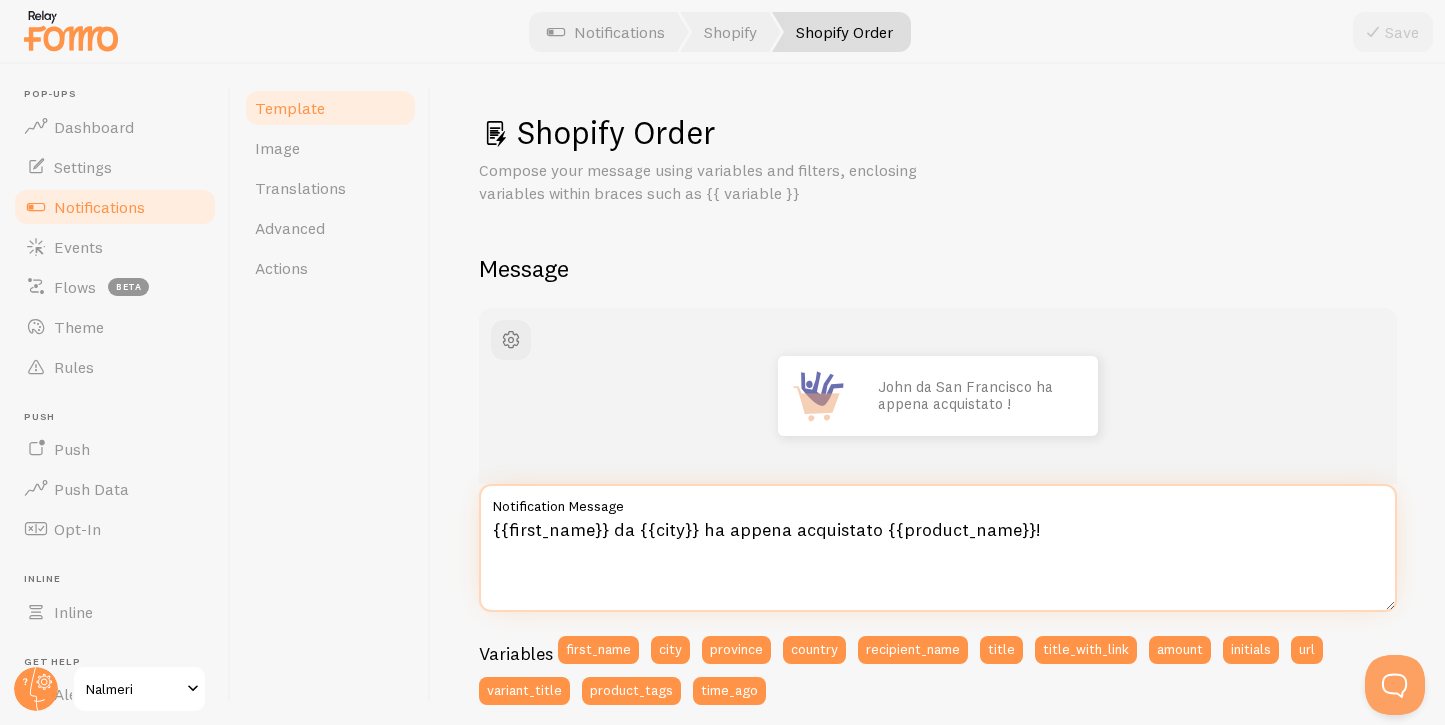 drag, startPoint x: 1057, startPoint y: 532, endPoint x: 474, endPoint y: 526, distance: 583.0309 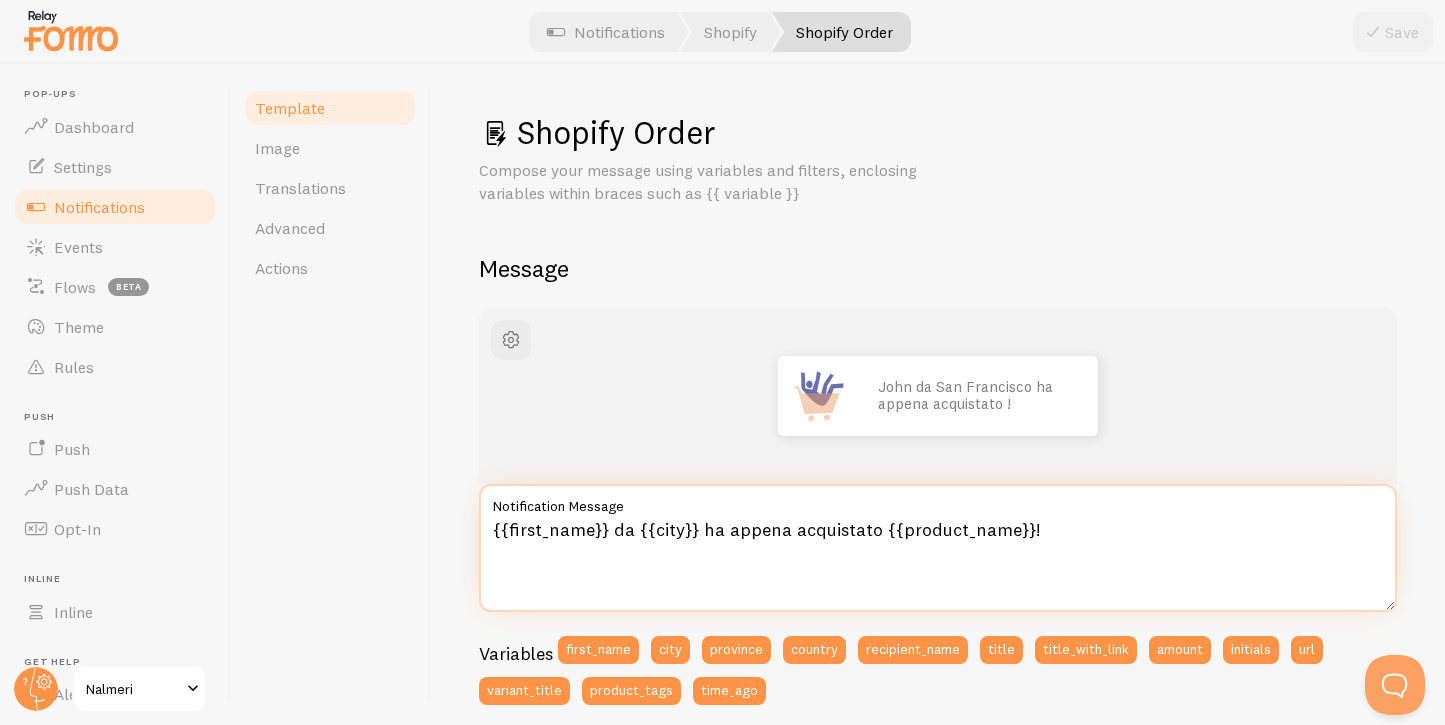 click on "Shopify Order
Compose your message using variables and filters, enclosing variables
within braces such as {{ variable }}
Message       [FIRST] da [CITY] ha appena acquistato !   {{first_name}} da {{city}} ha appena acquistato {{product_name}}!   Notification Message         Variables
first_name
city
province
country
recipient_name
title
title_with_link
amount
initials
url
variant_title
product_tags
time_ago   Filters   default   truncate   propercase   color   number   trim_after   bold
View all
Settings         Template   Template enabled   Disabled Templates won't create new Events, but existing ones will still be shown       Default Link Address             Use markdown in template   Markdown enabled       Shopify Order   Template Title" at bounding box center (938, 394) 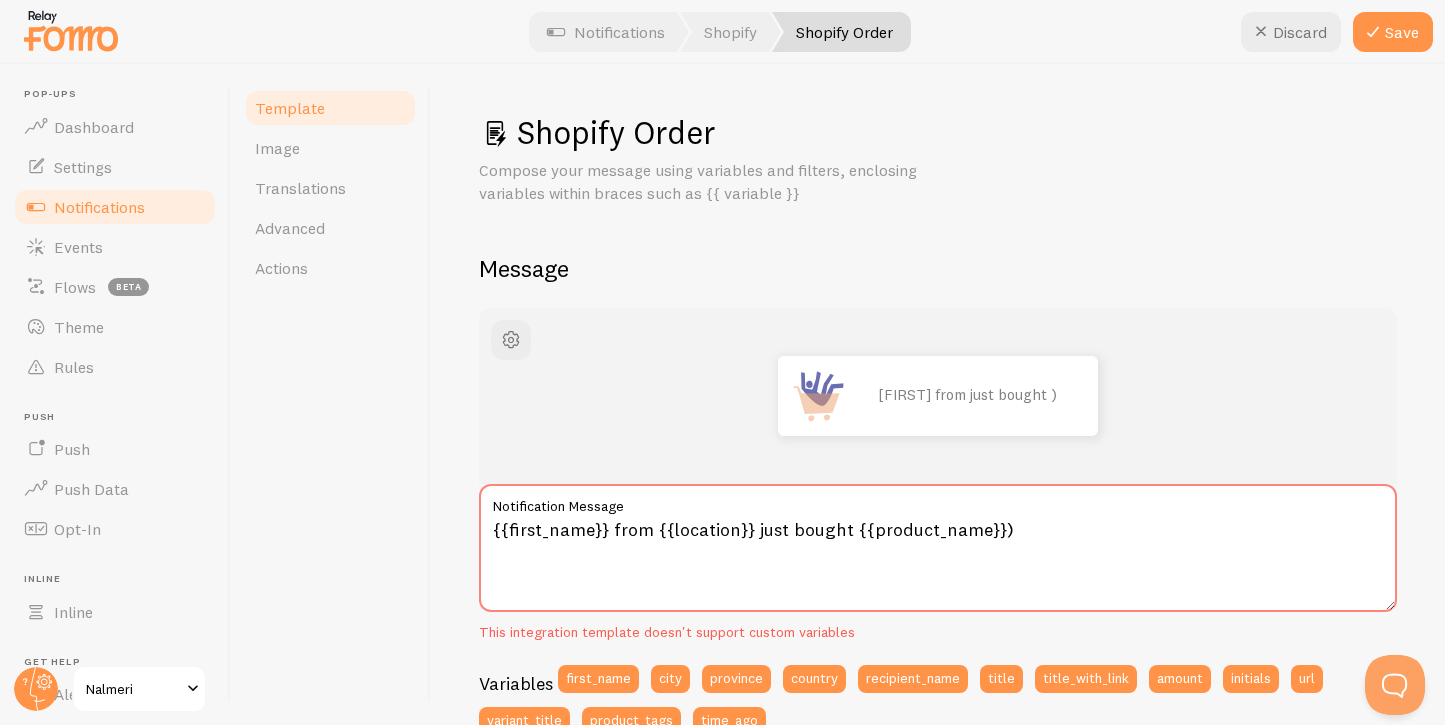 click on "Notification Message" at bounding box center [938, 501] 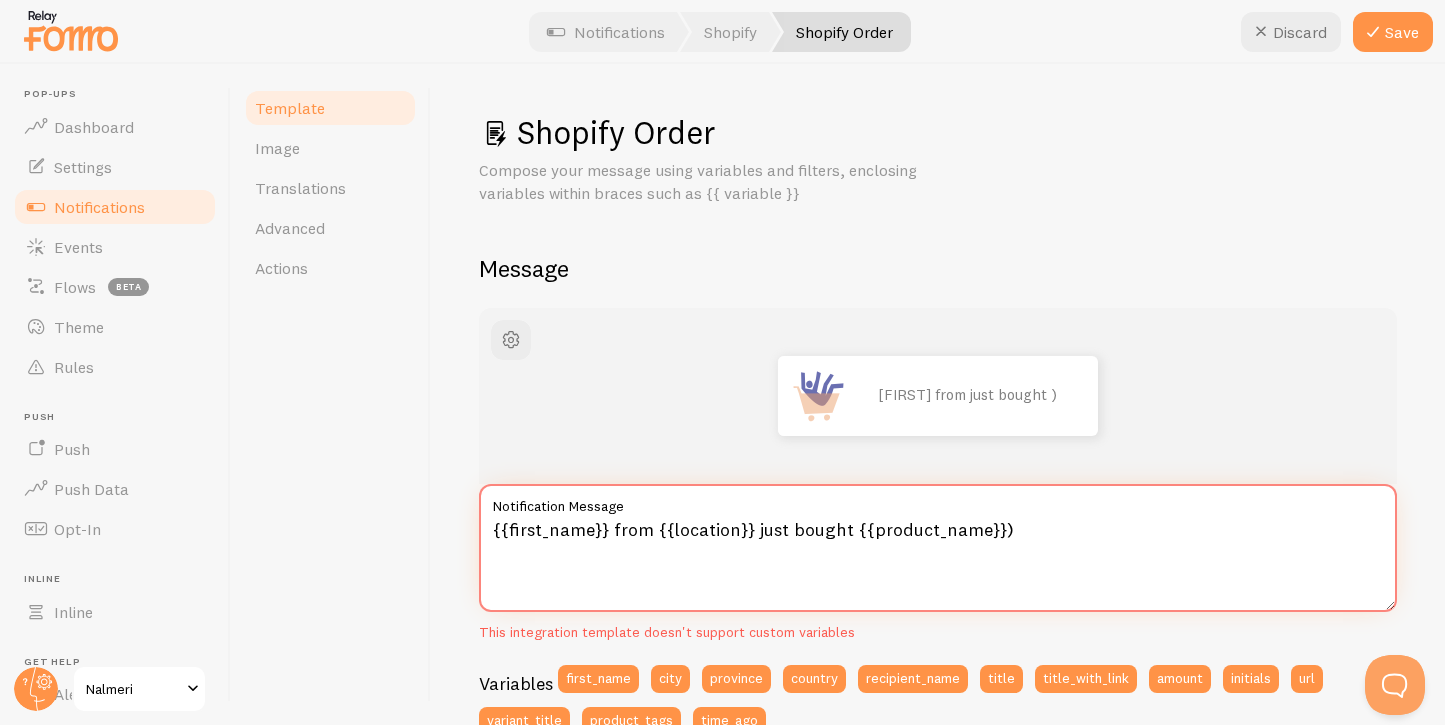 click on "{{first_name}} from {{location}} just bought {{product_name}})" at bounding box center (938, 548) 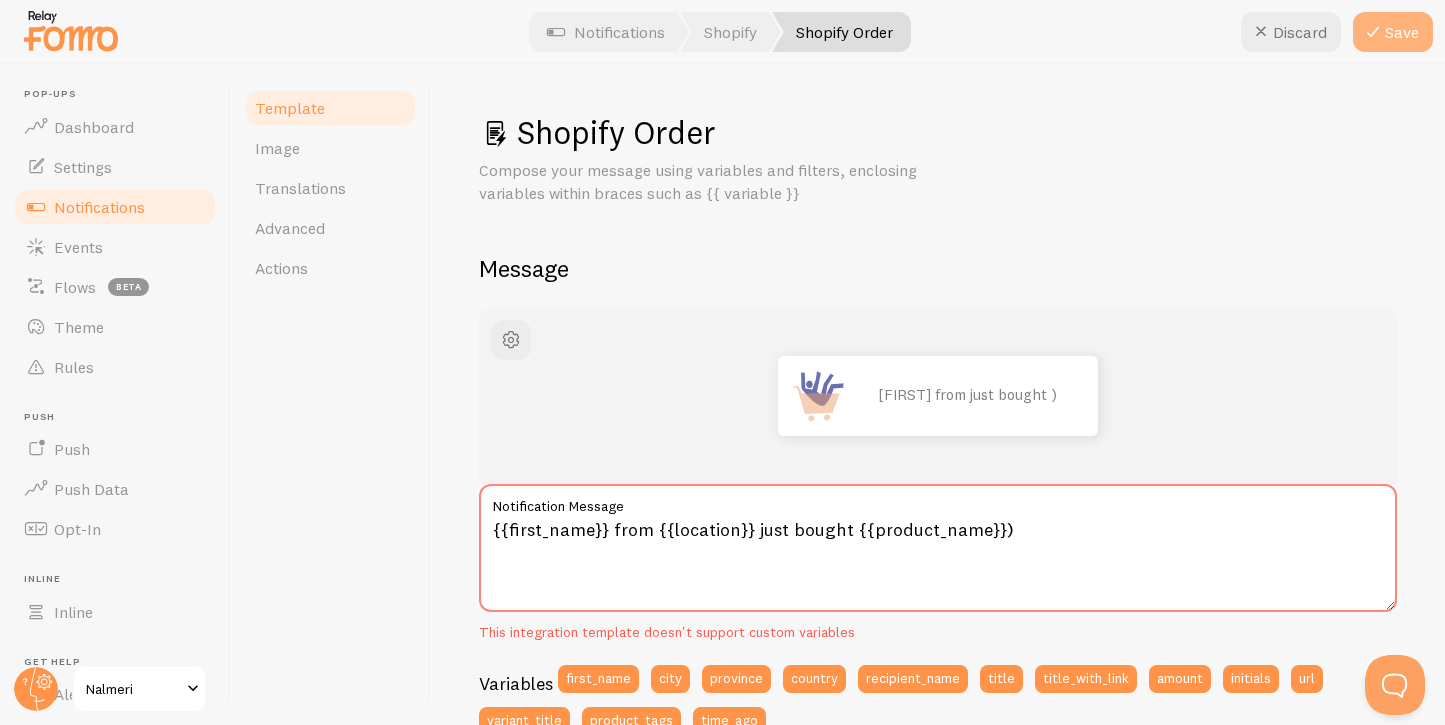 click on "Save" at bounding box center (1393, 32) 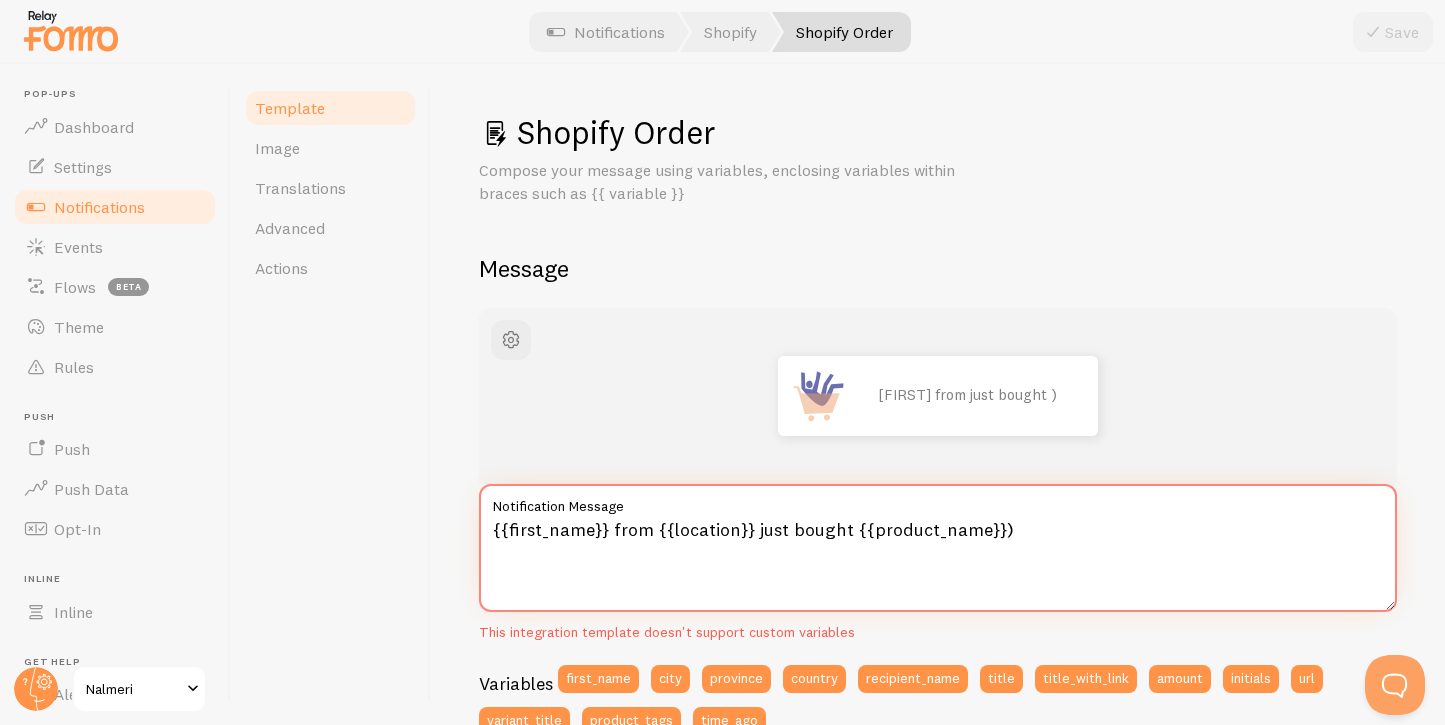 drag, startPoint x: 1060, startPoint y: 521, endPoint x: 459, endPoint y: 535, distance: 601.163 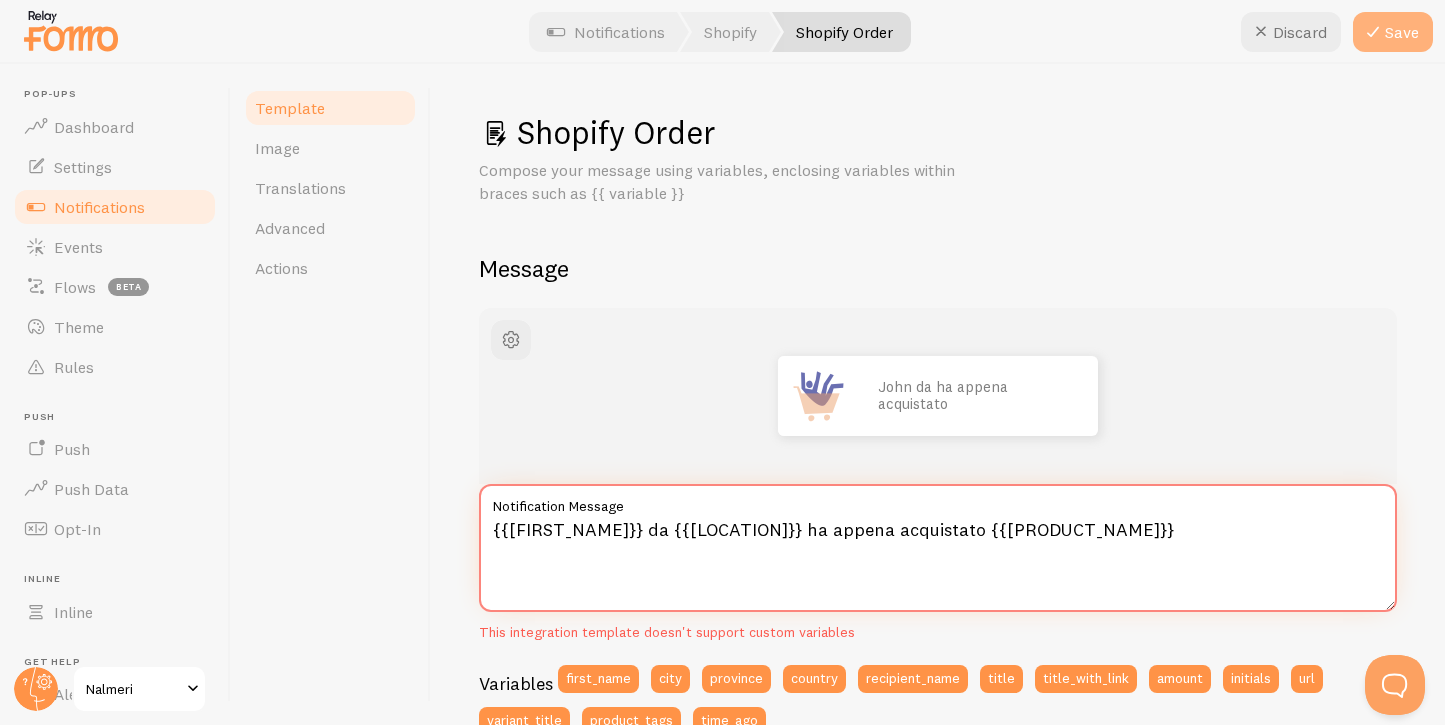 type on "{{[FIRST_NAME]}} da {{[LOCATION]}} ha appena acquistato {{[PRODUCT_NAME]}}" 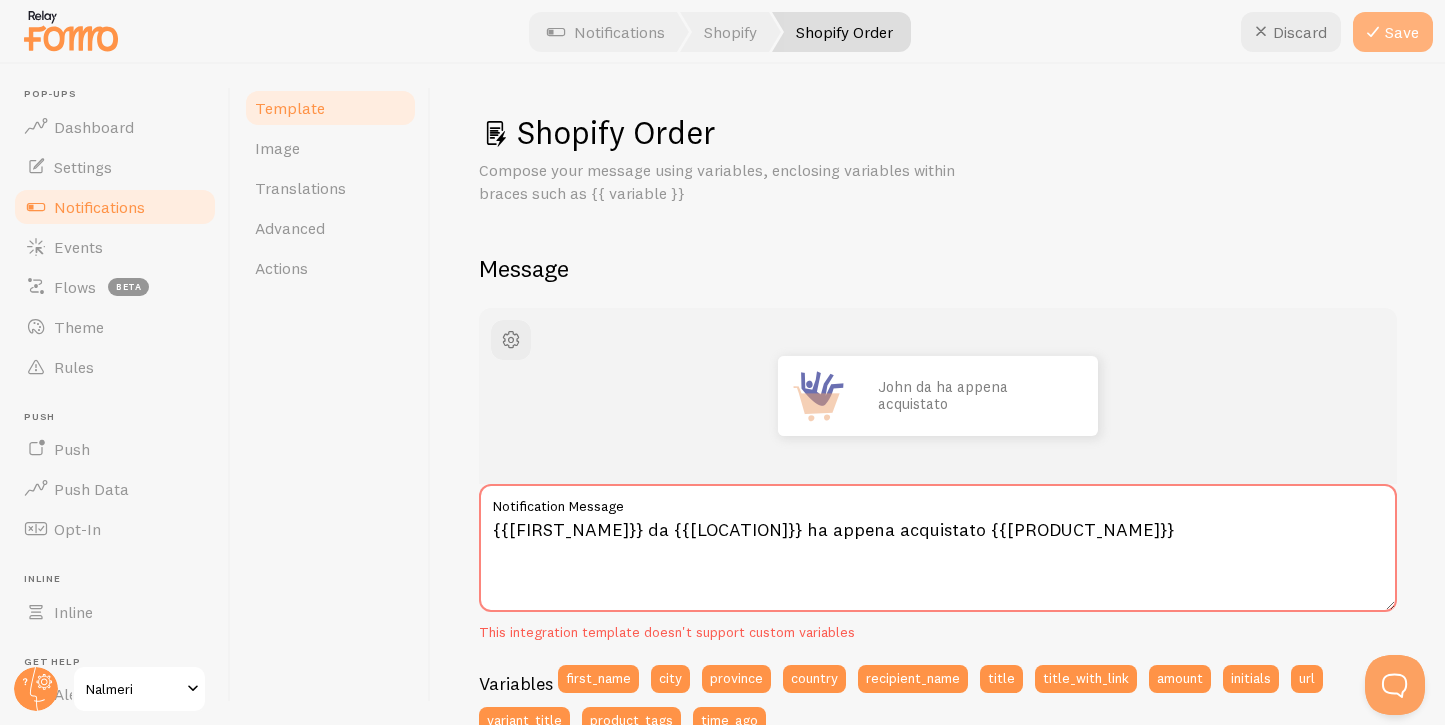 click on "Save" at bounding box center [1393, 32] 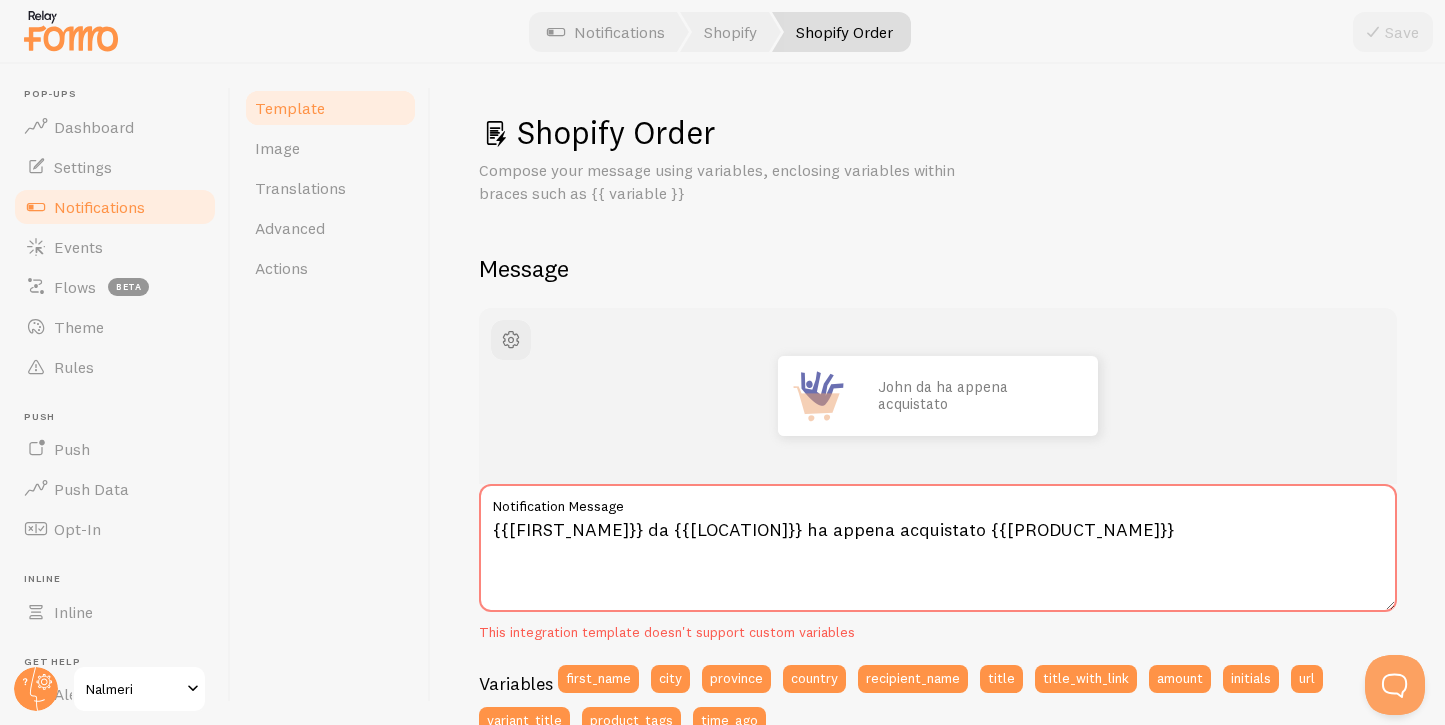 click on "Template" at bounding box center (290, 108) 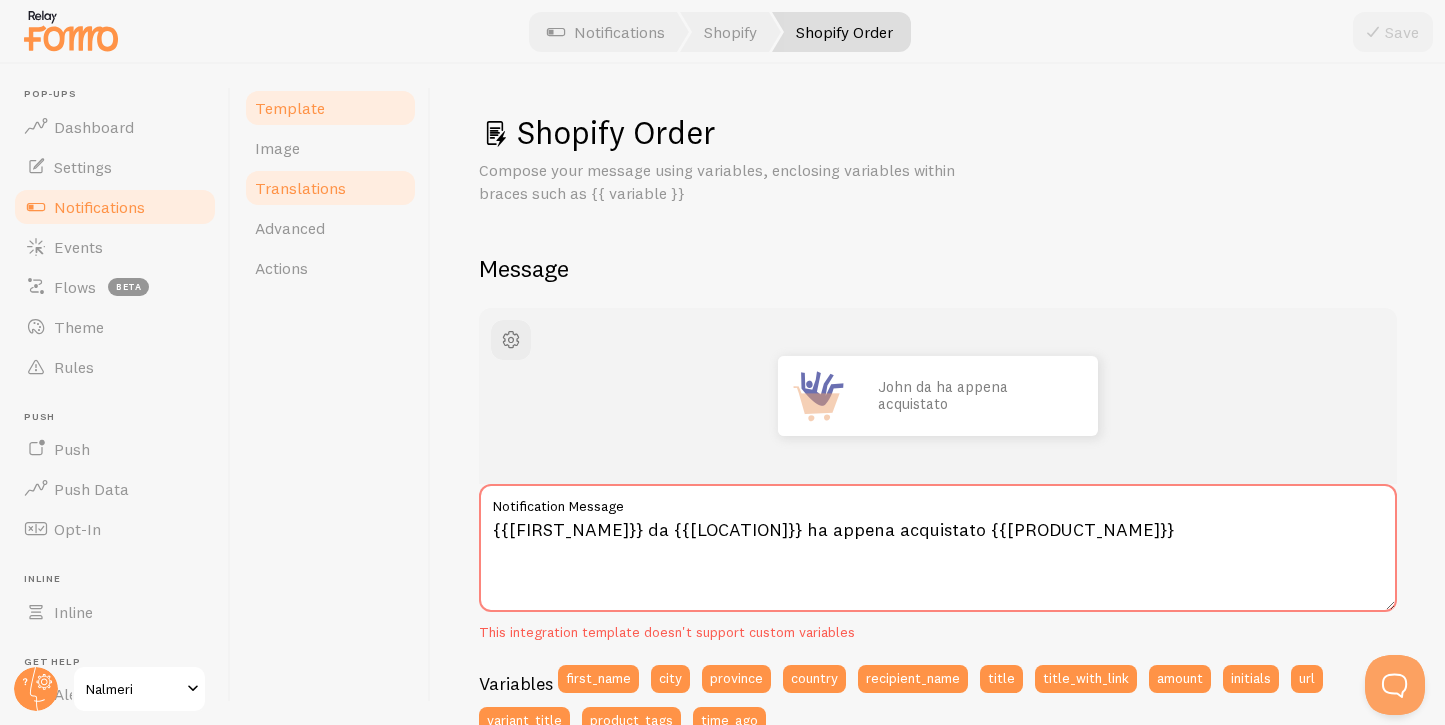 click on "Translations" at bounding box center [300, 188] 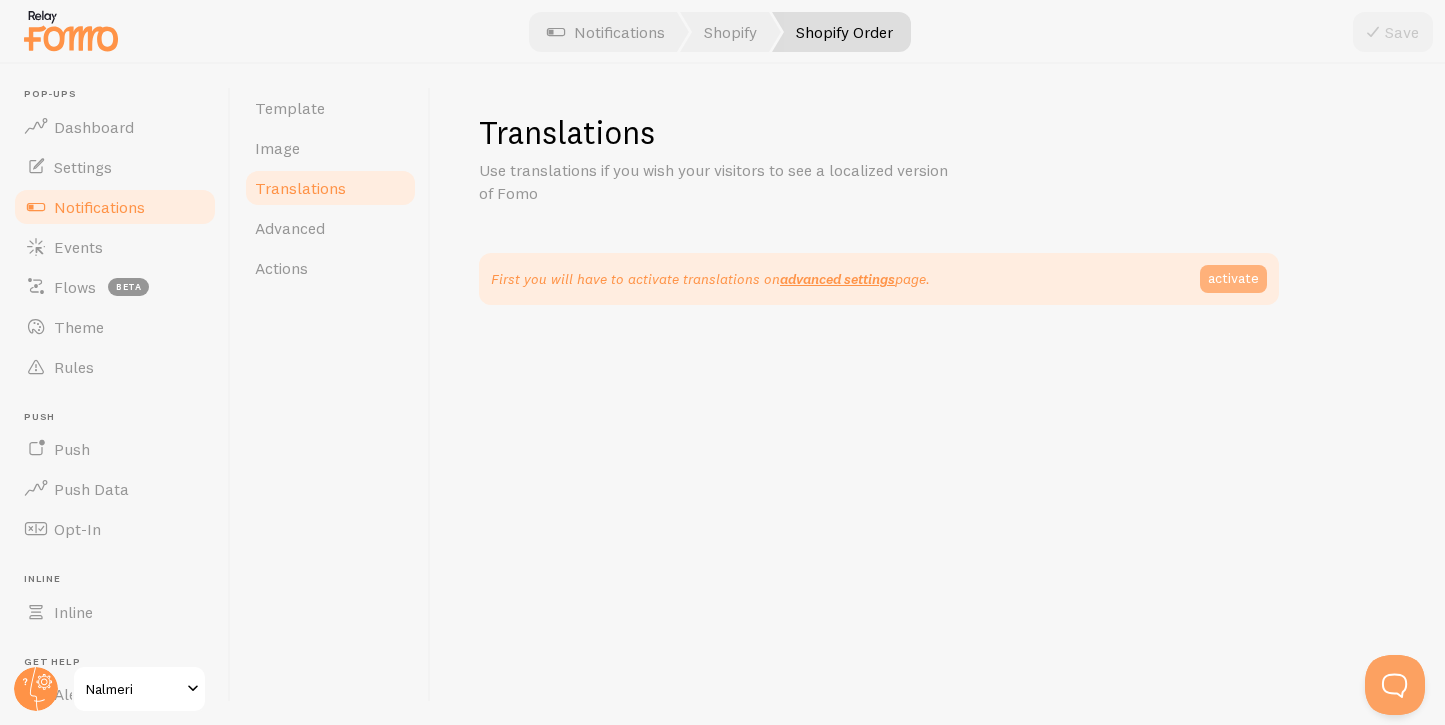 click on "activate" at bounding box center (1233, 279) 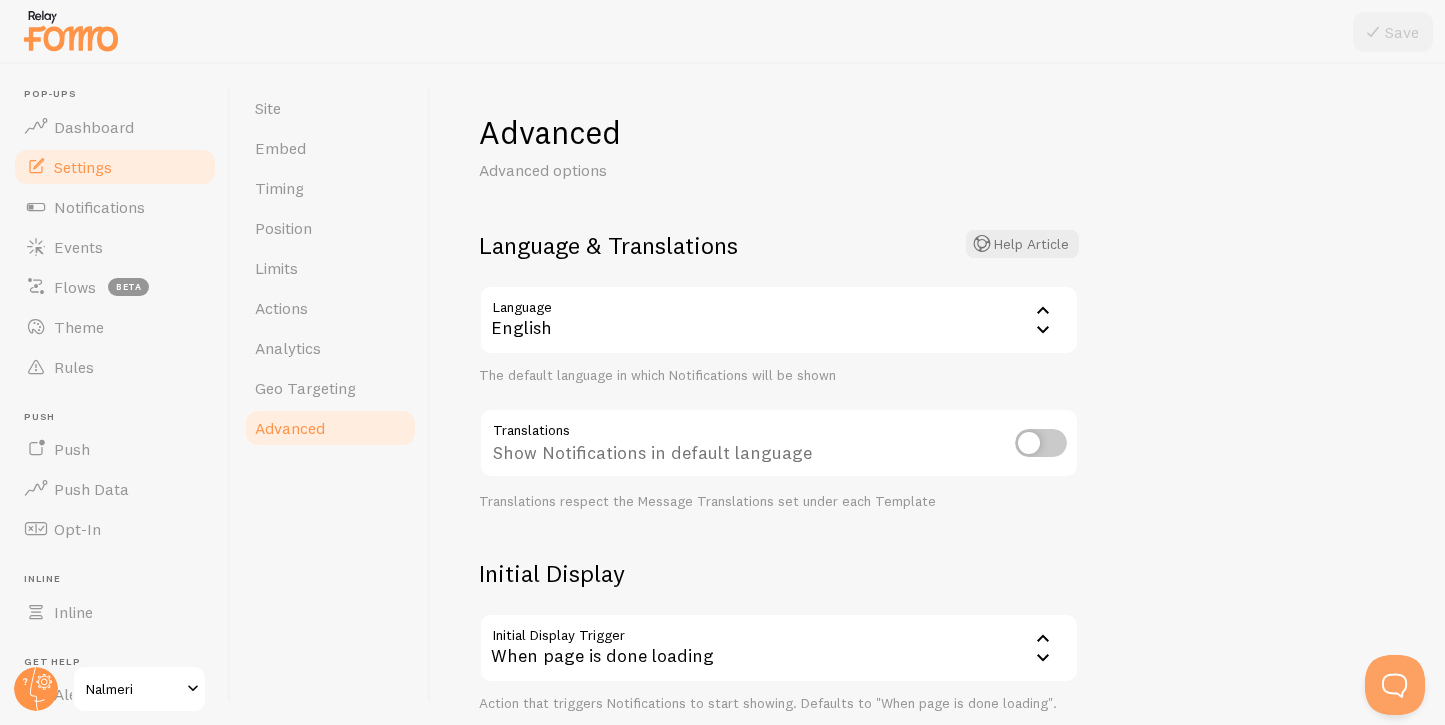 click on "English" at bounding box center (779, 320) 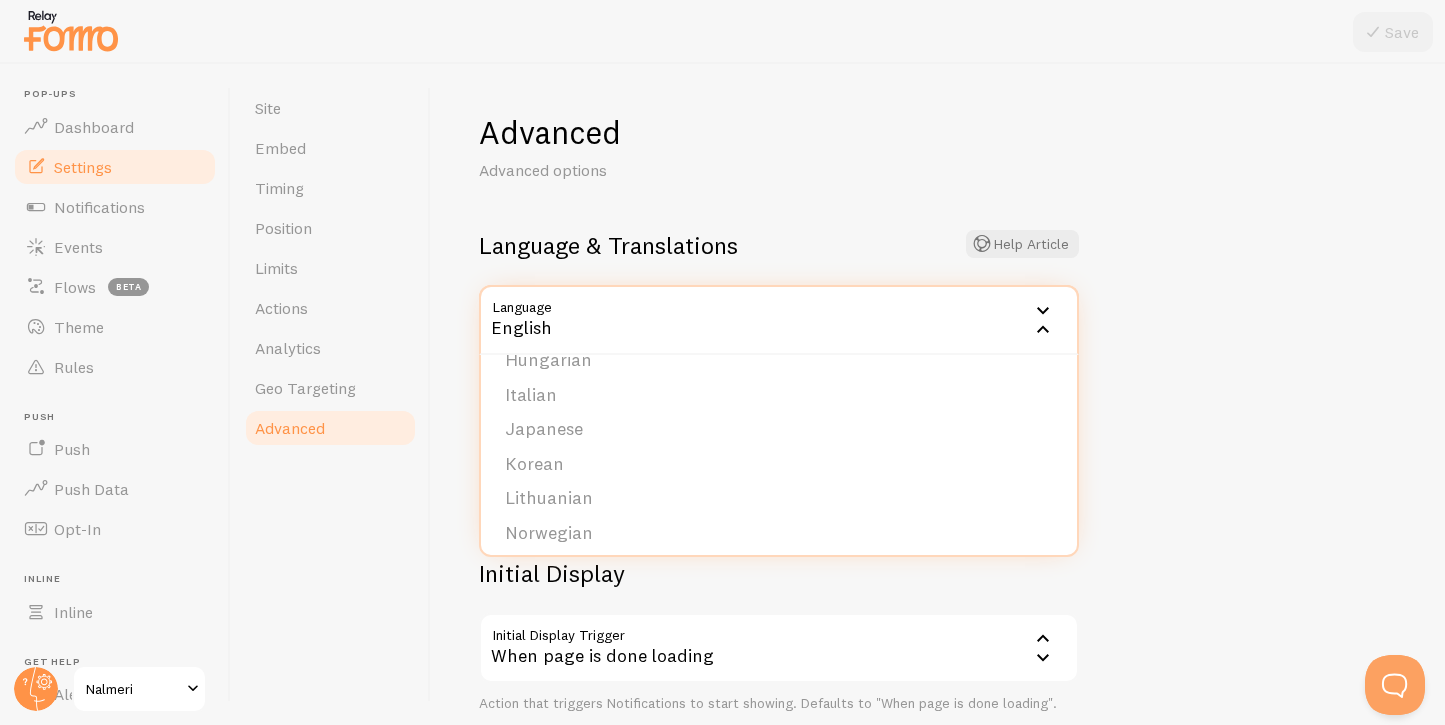 scroll, scrollTop: 474, scrollLeft: 0, axis: vertical 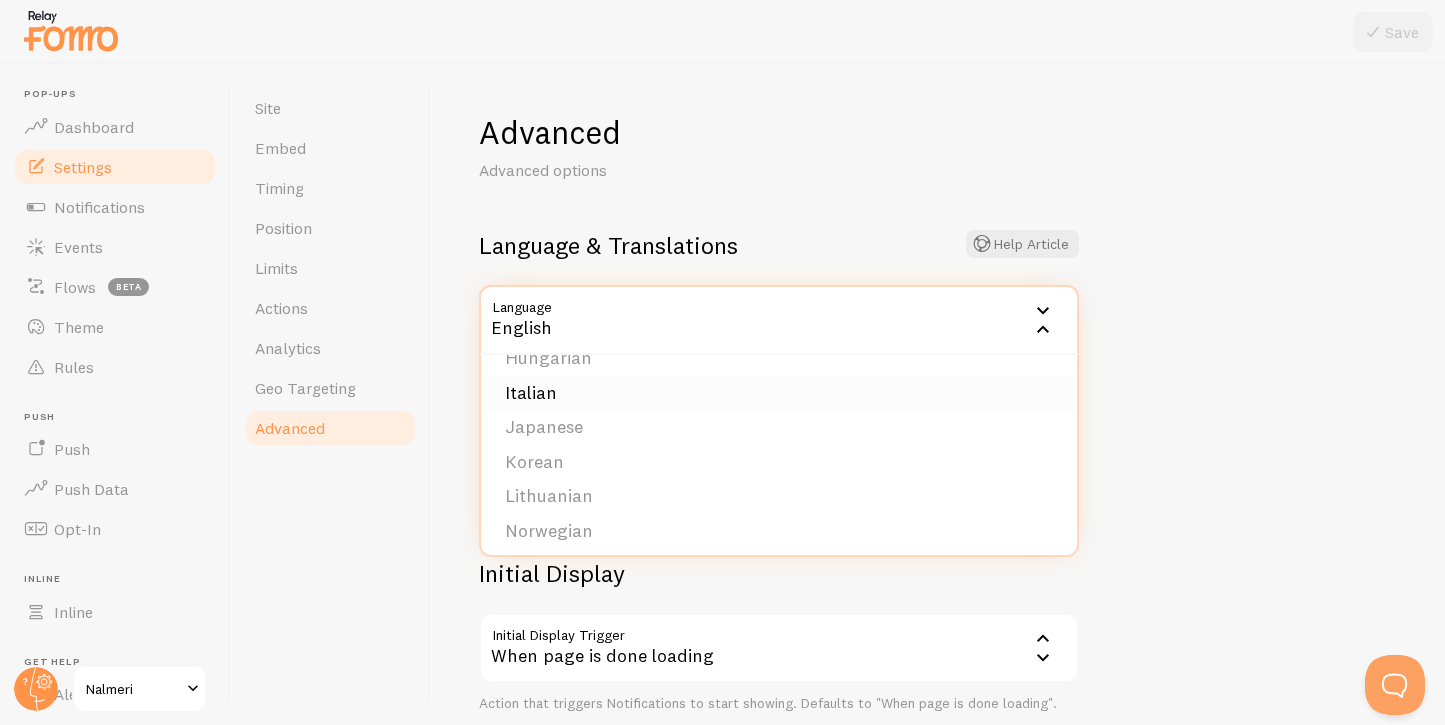 click on "Italian" at bounding box center [779, 393] 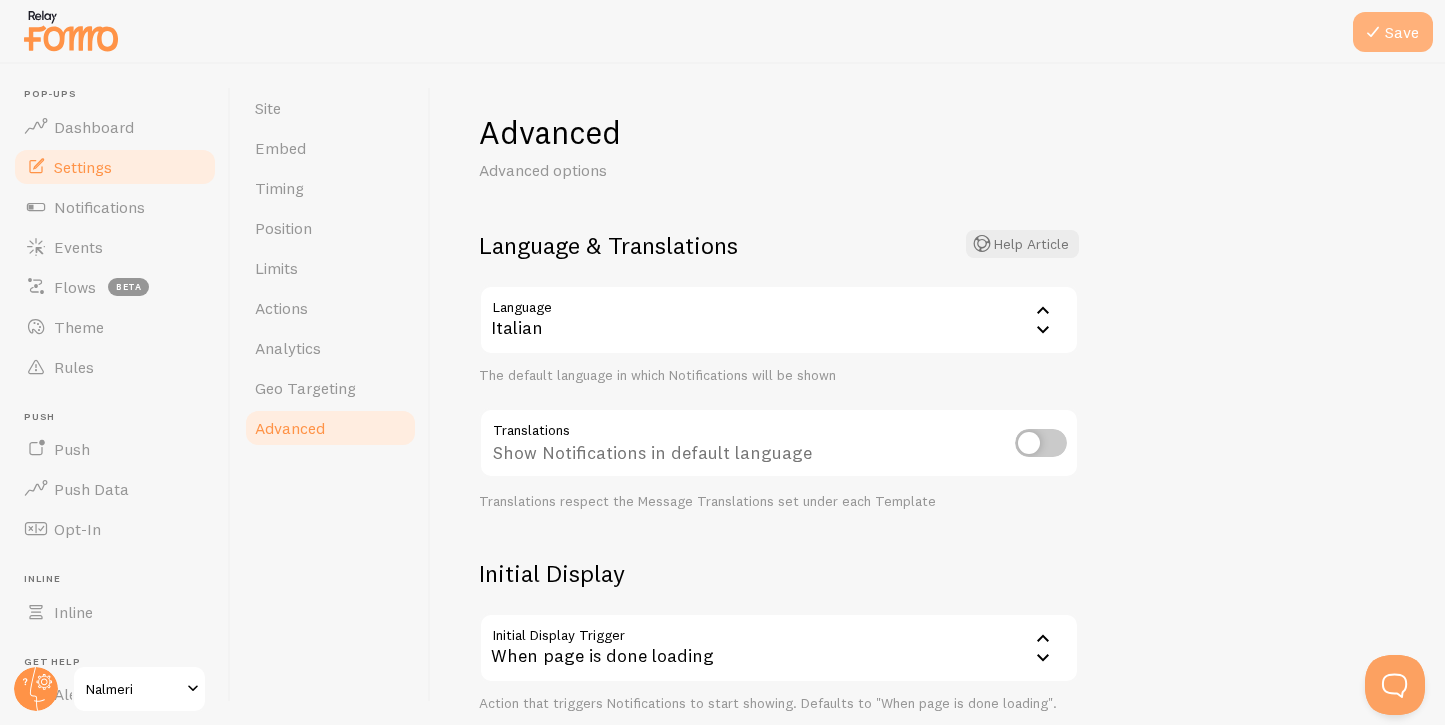 click on "Save" at bounding box center (1393, 32) 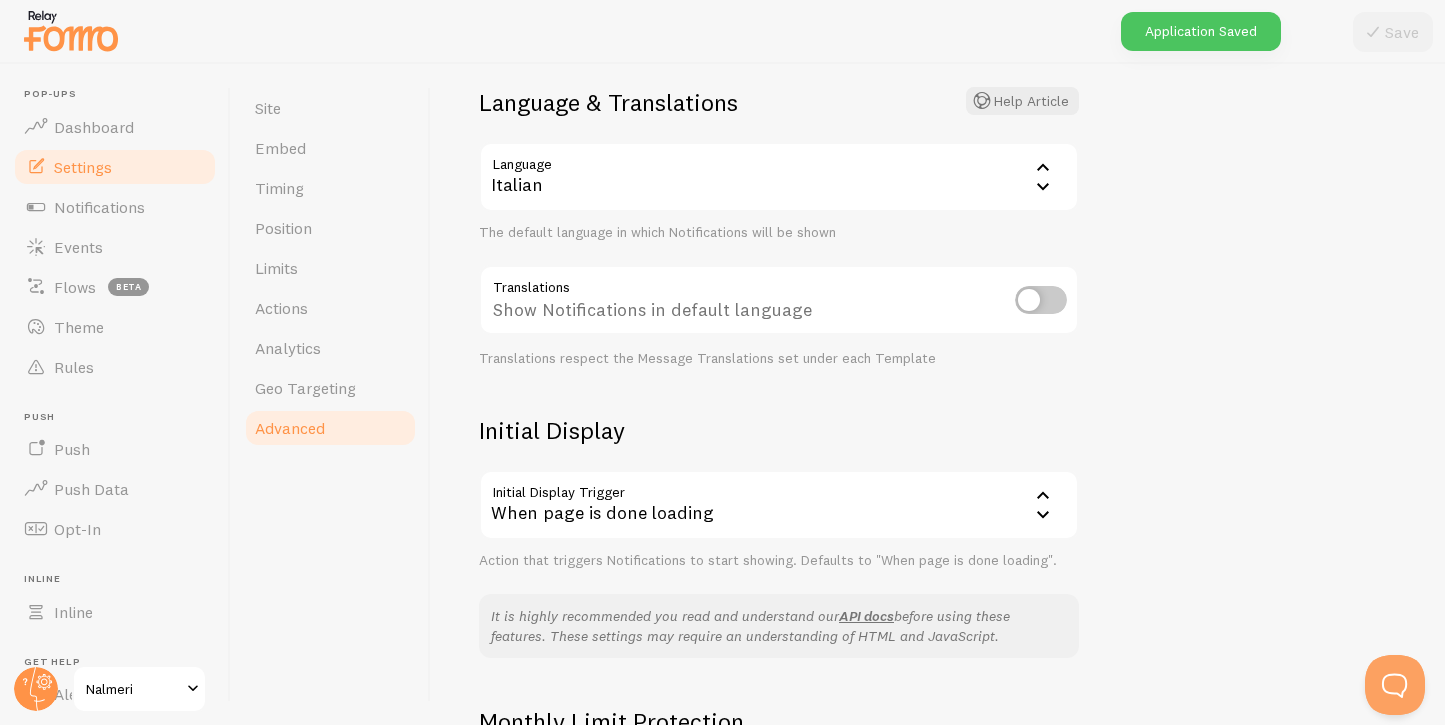 scroll, scrollTop: 175, scrollLeft: 0, axis: vertical 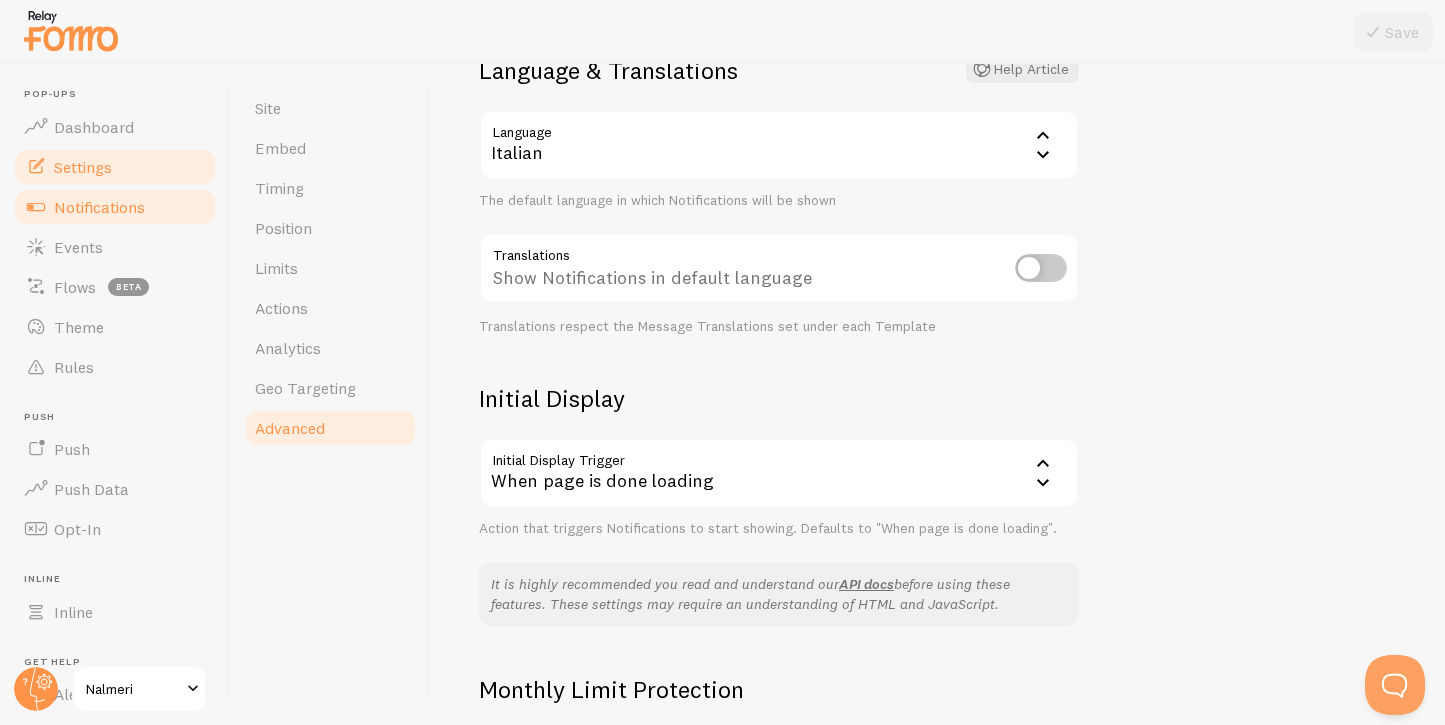 click on "Notifications" at bounding box center [99, 207] 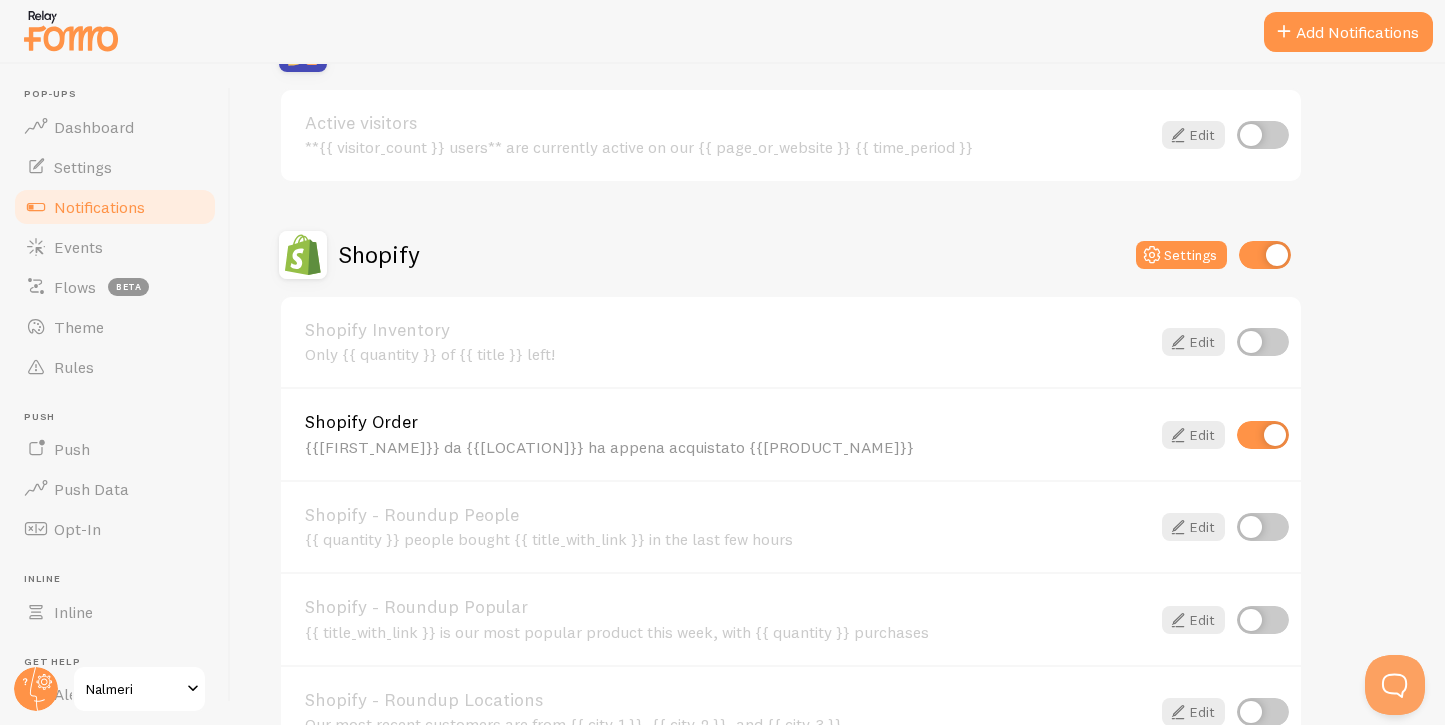 scroll, scrollTop: 550, scrollLeft: 0, axis: vertical 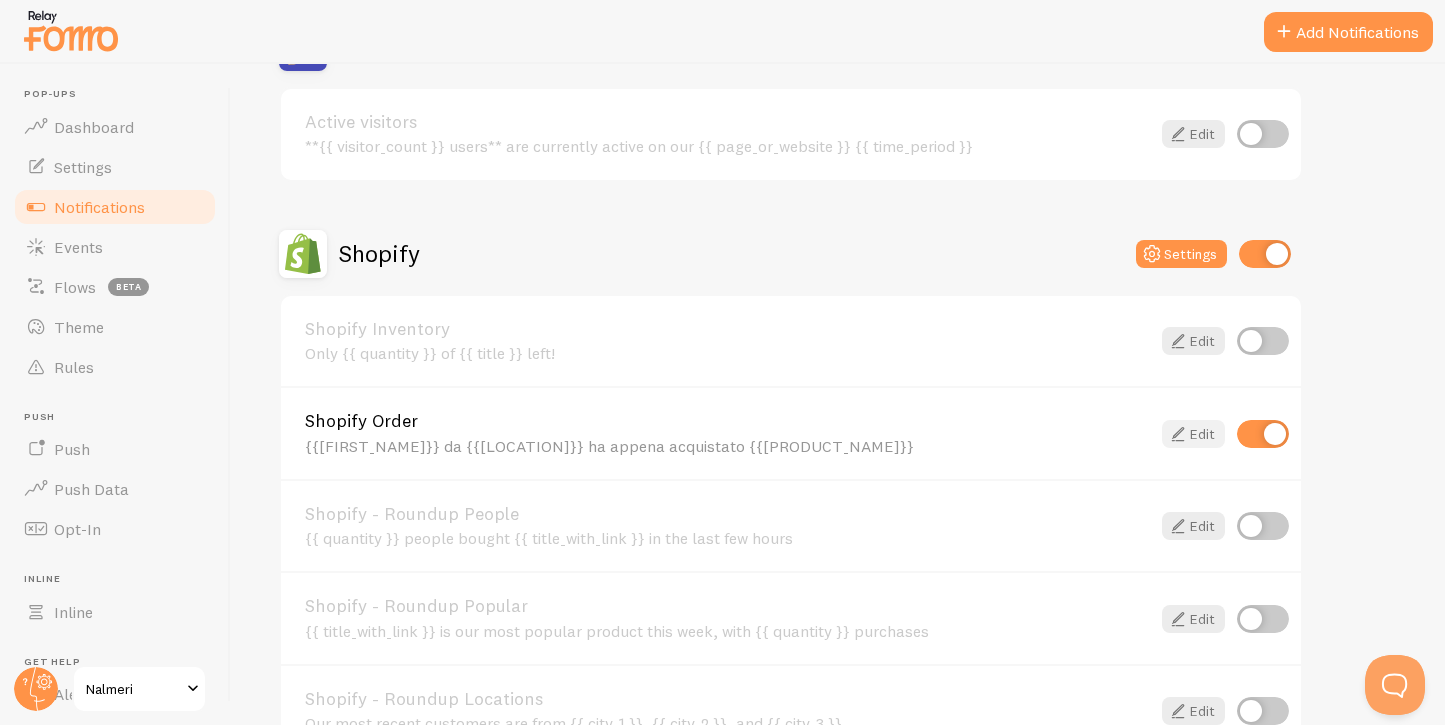 click on "Edit" at bounding box center [1193, 434] 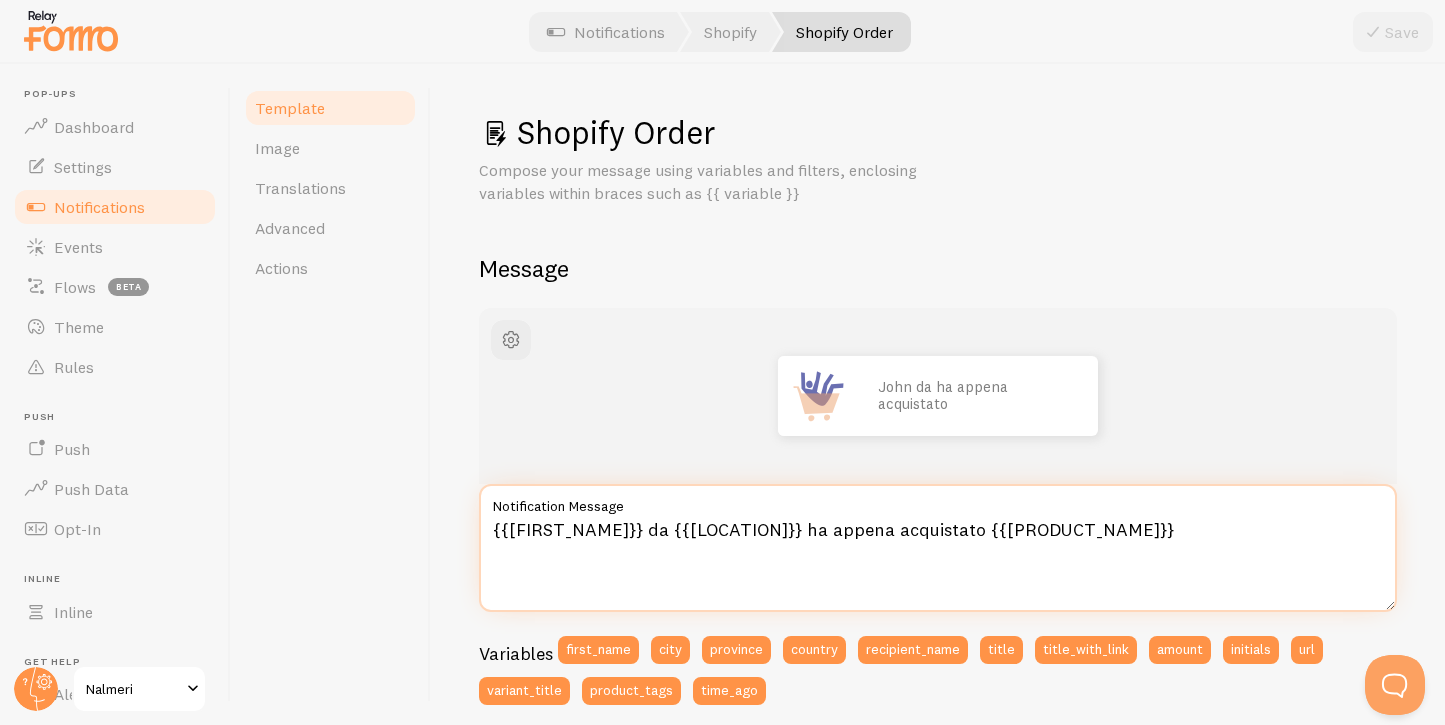 click on "{{[FIRST_NAME]}} da {{[LOCATION]}} ha appena acquistato {{[PRODUCT_NAME]}}" at bounding box center [938, 548] 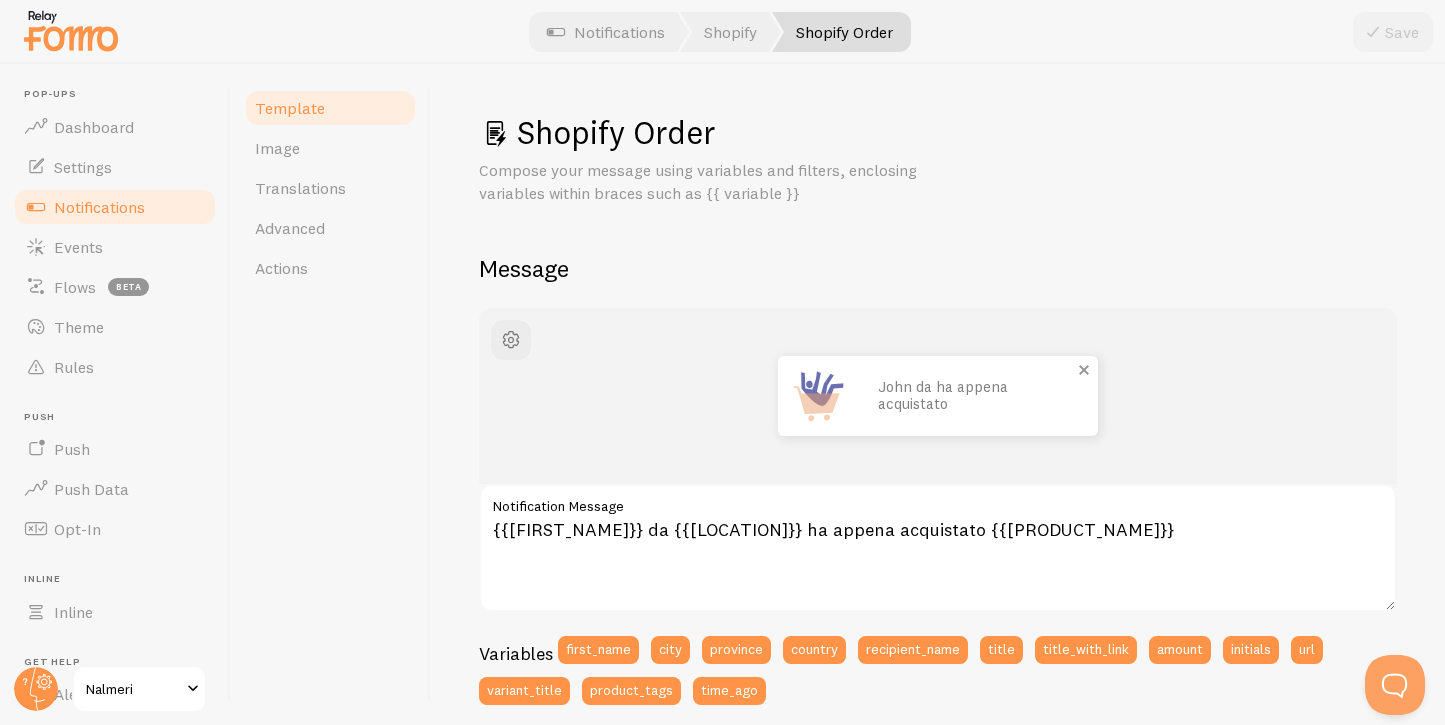 click on "John da  ha appena acquistato" at bounding box center [978, 395] 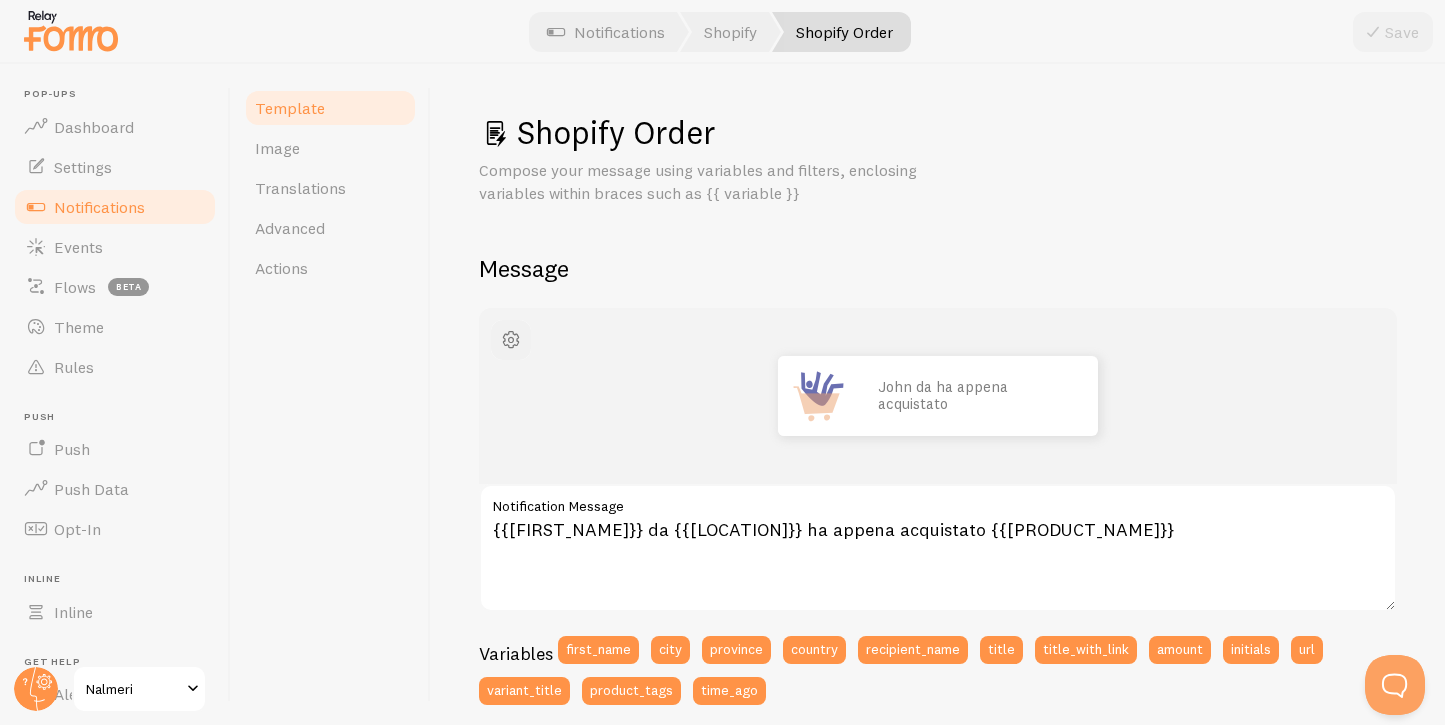 click at bounding box center (511, 340) 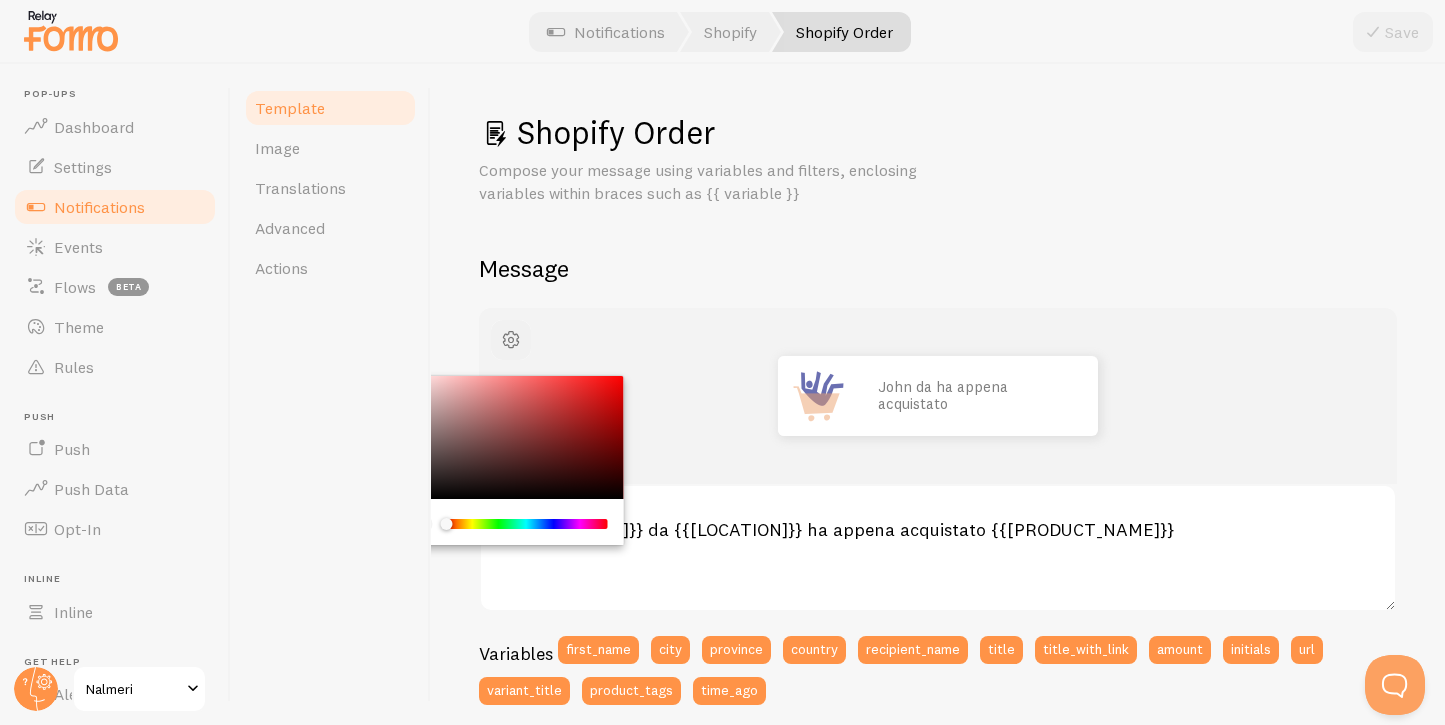 click at bounding box center (511, 340) 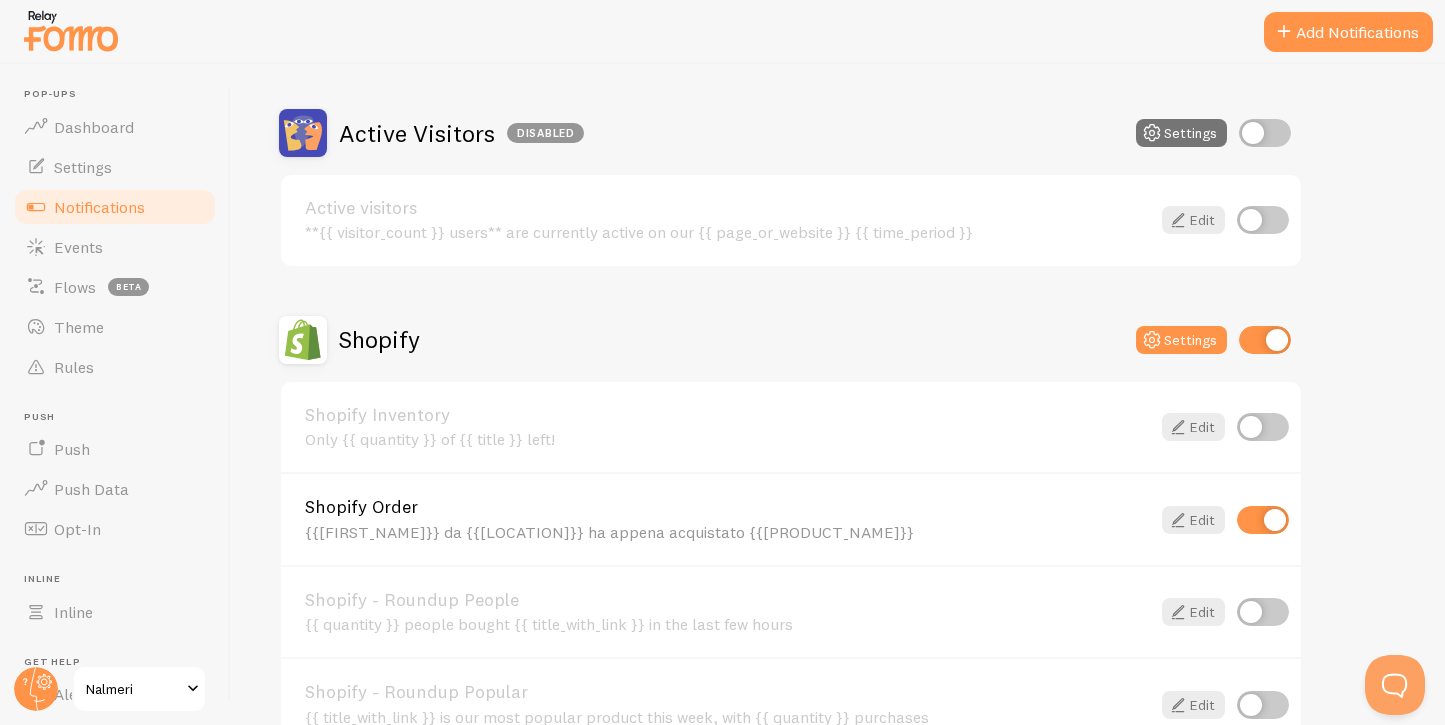 scroll, scrollTop: 472, scrollLeft: 0, axis: vertical 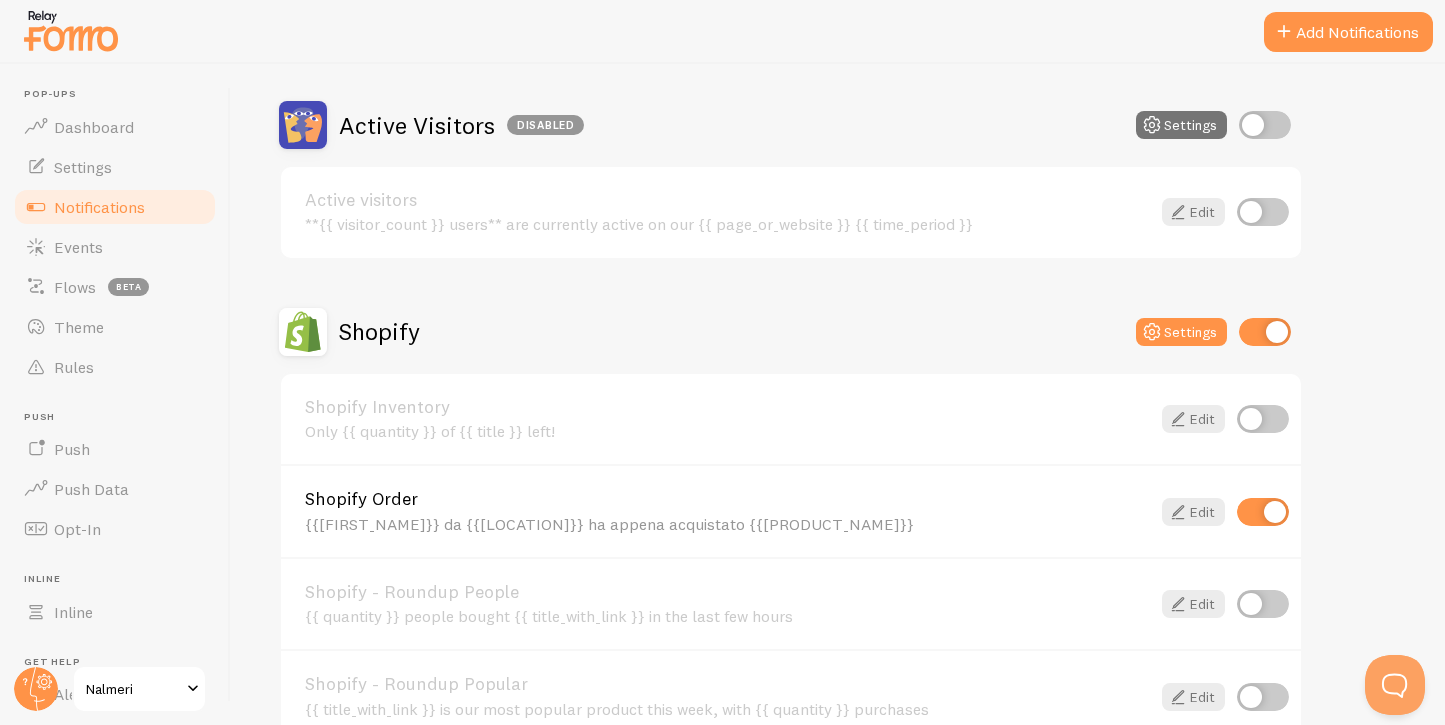 click at bounding box center [1263, 212] 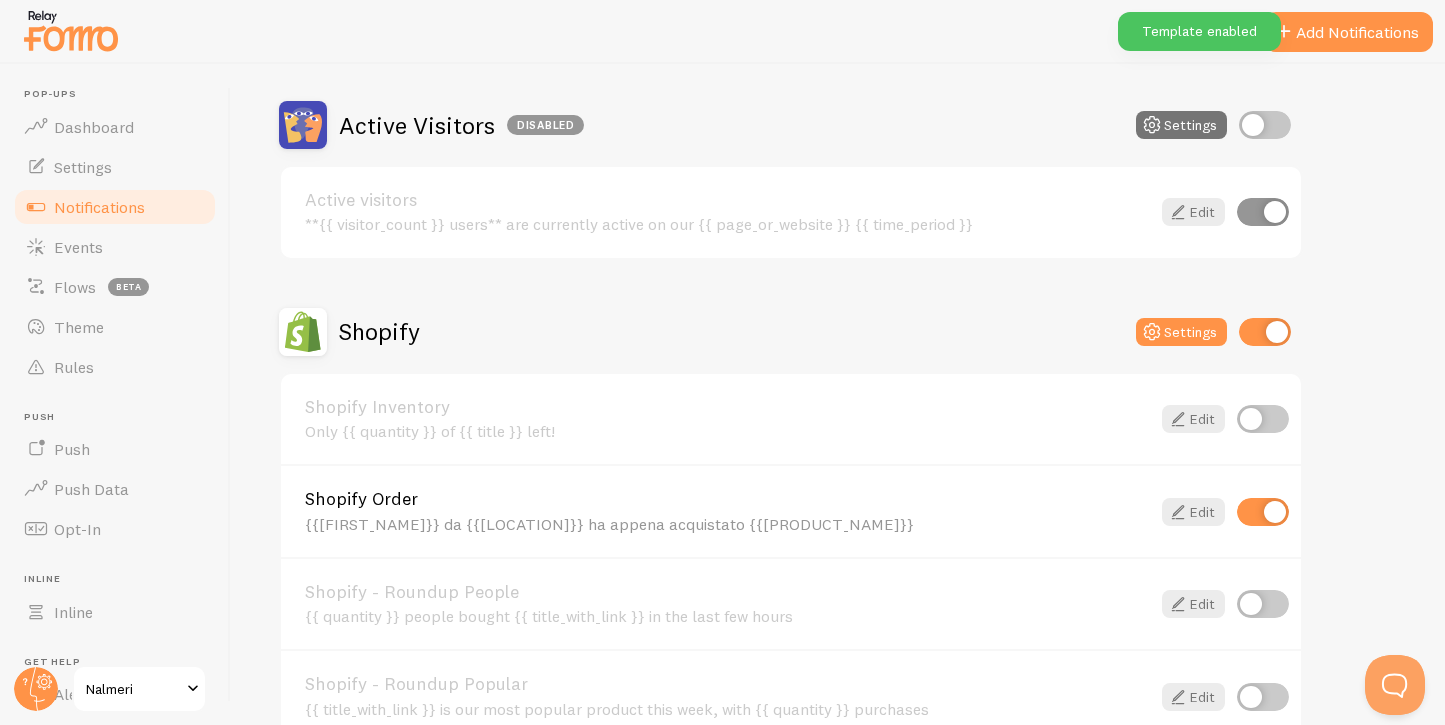 click at bounding box center (1265, 125) 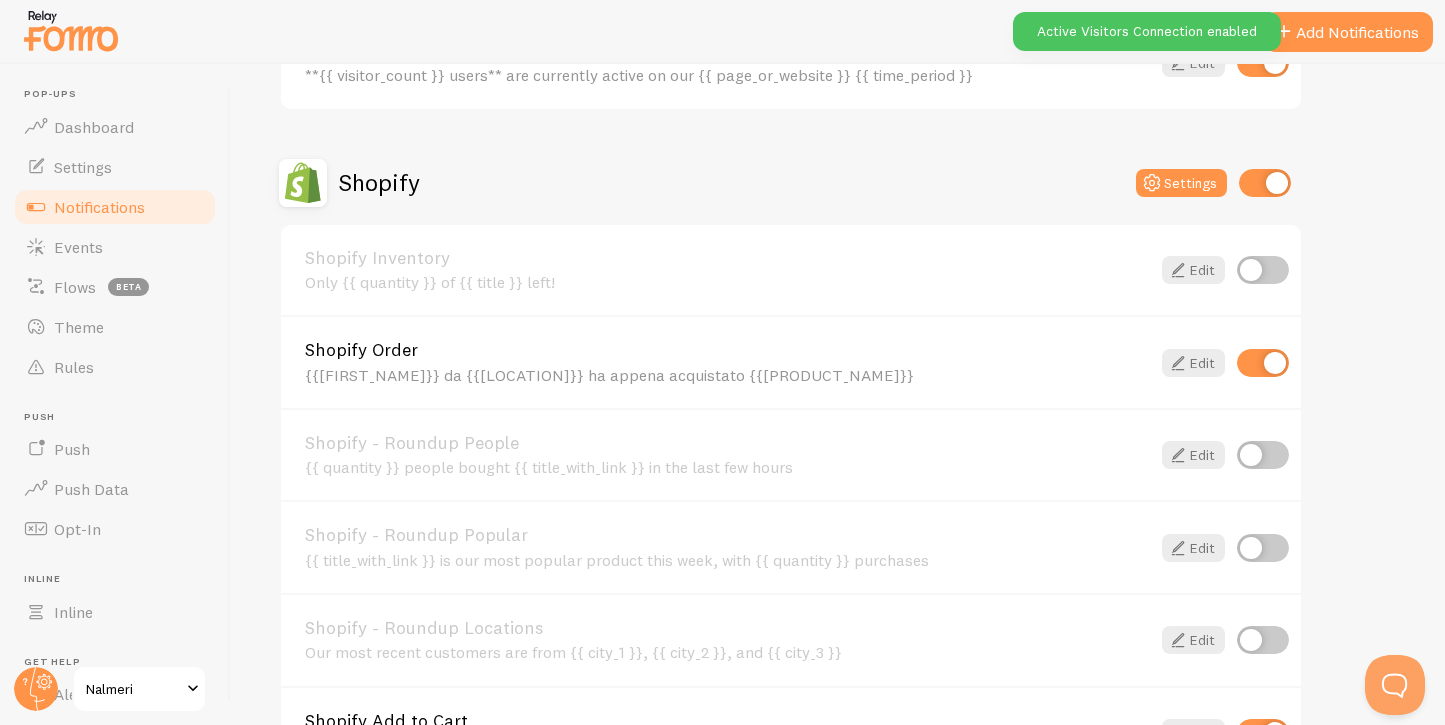 scroll, scrollTop: 628, scrollLeft: 0, axis: vertical 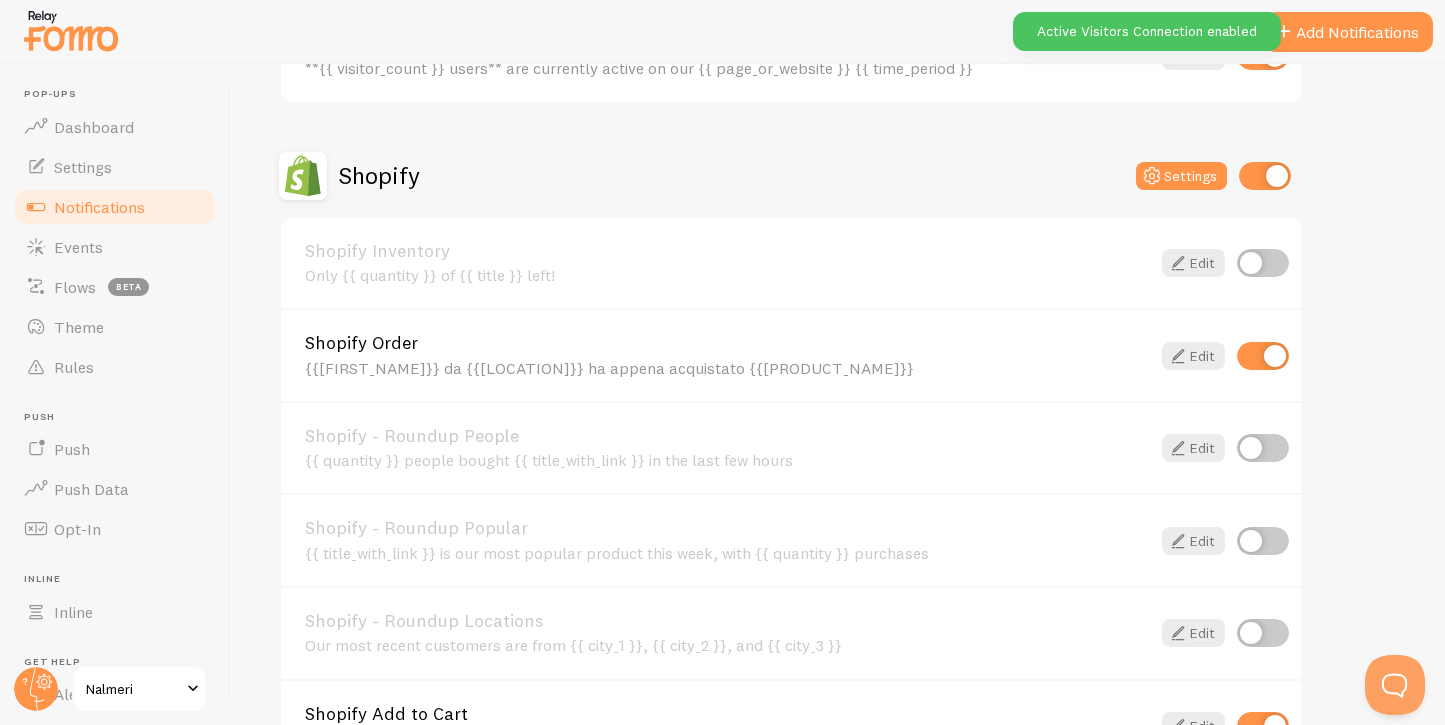 click at bounding box center (1263, 356) 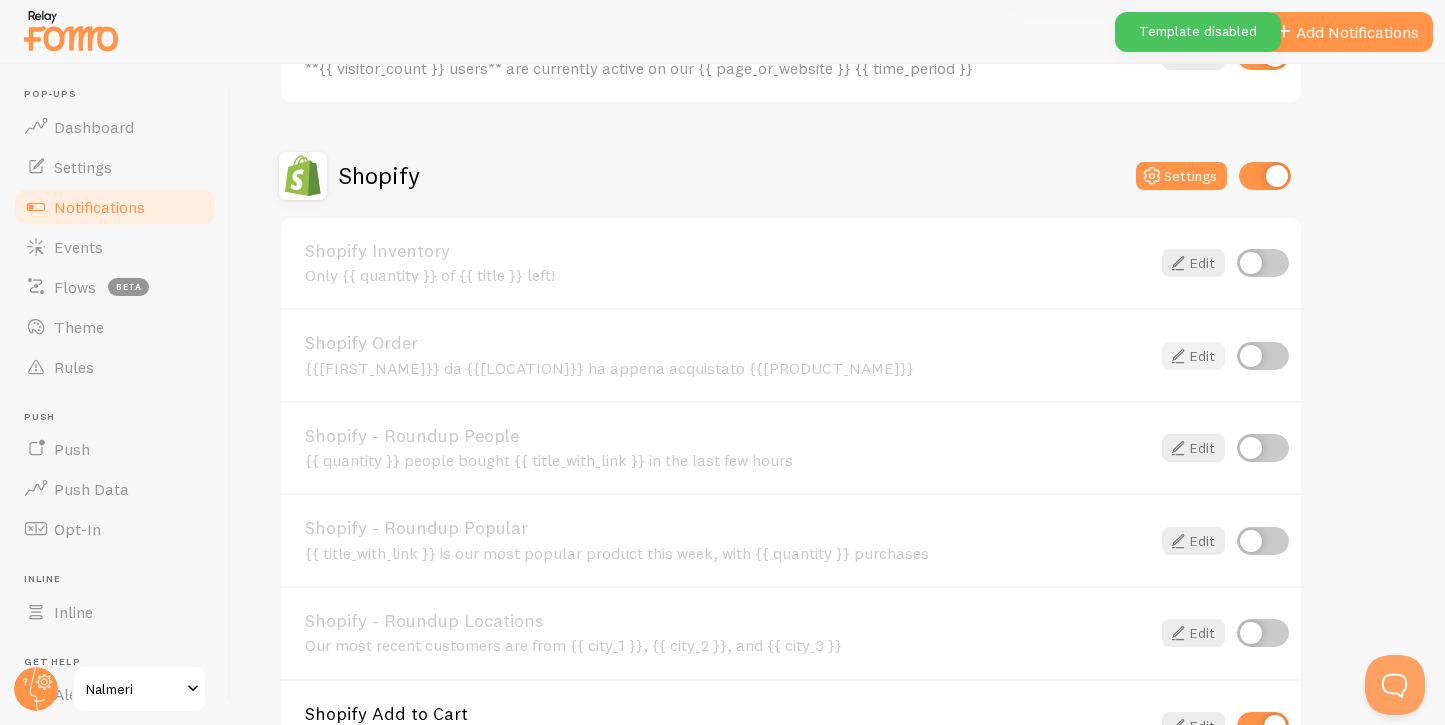 click on "Edit" at bounding box center [1193, 356] 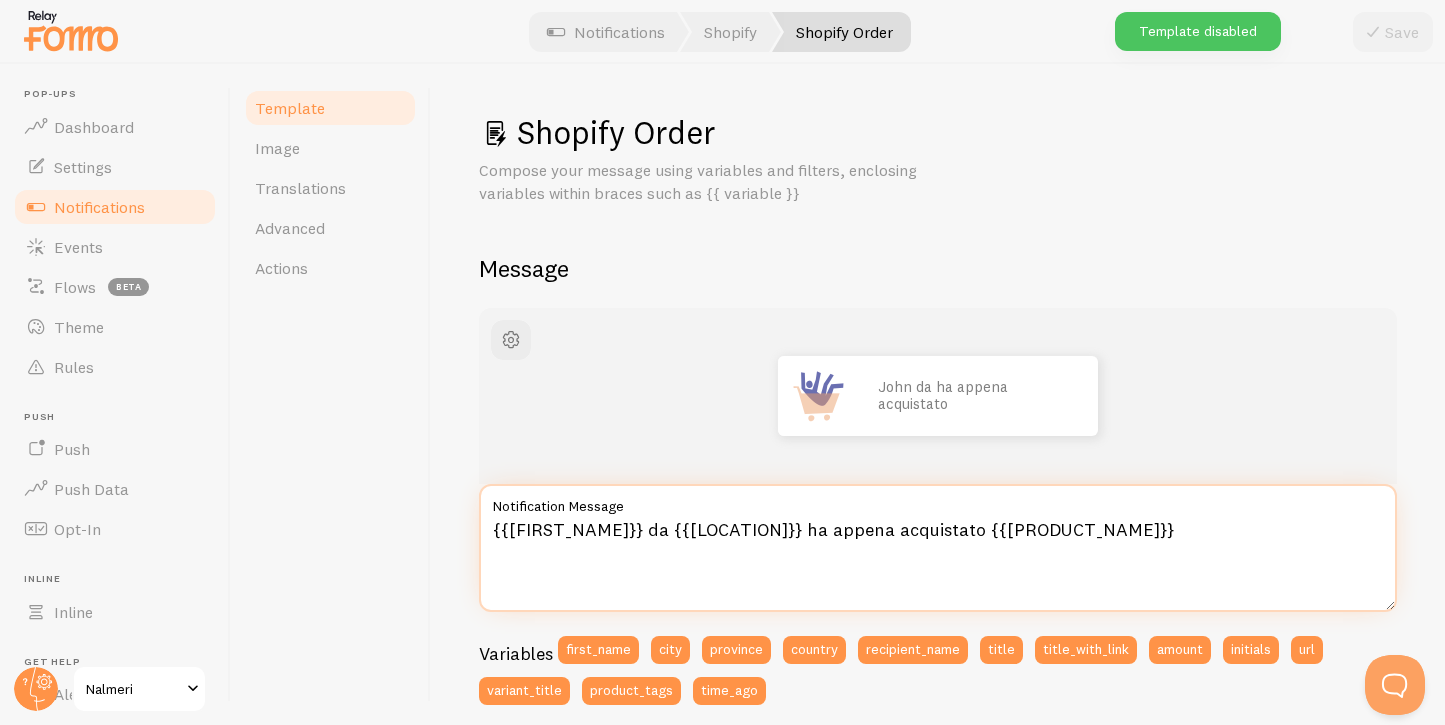 click on "{{[FIRST_NAME]}} da {{[LOCATION]}} ha appena acquistato {{[PRODUCT_NAME]}}" at bounding box center [938, 548] 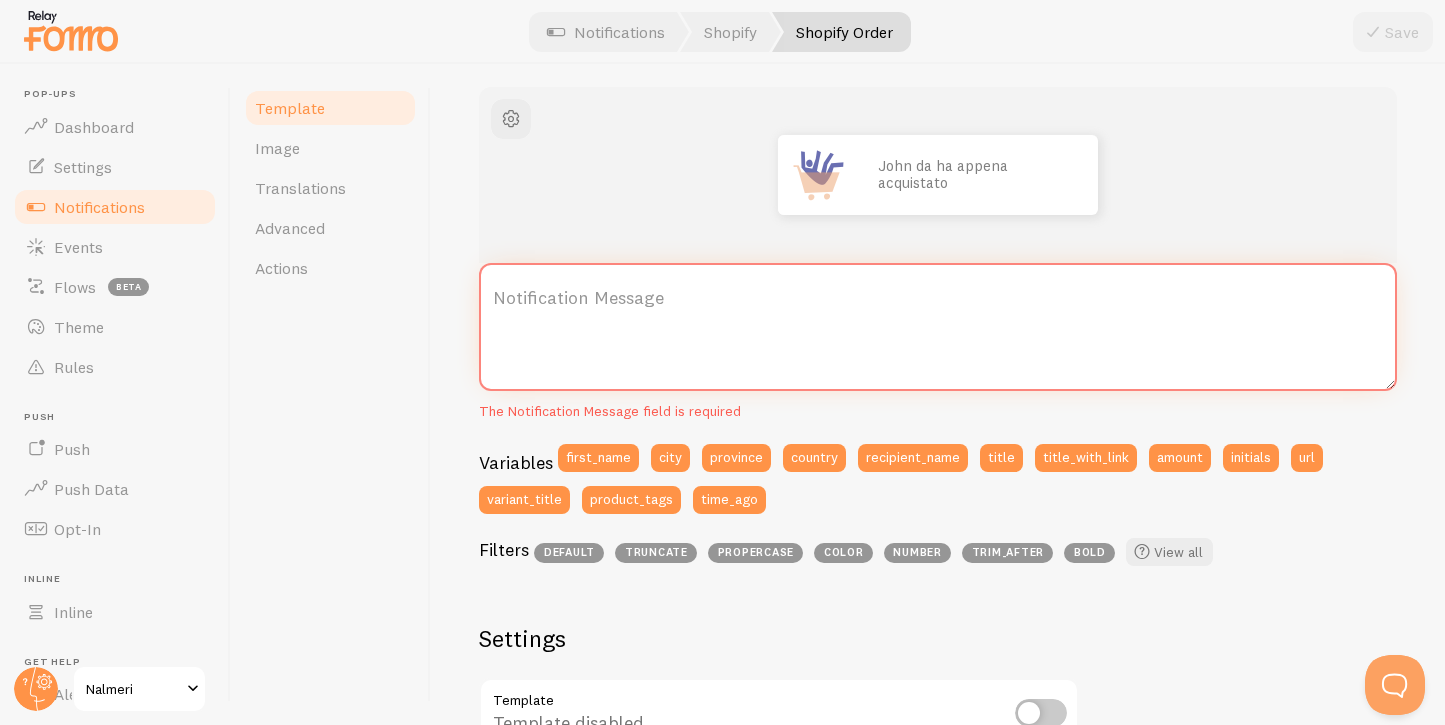 scroll, scrollTop: 228, scrollLeft: 0, axis: vertical 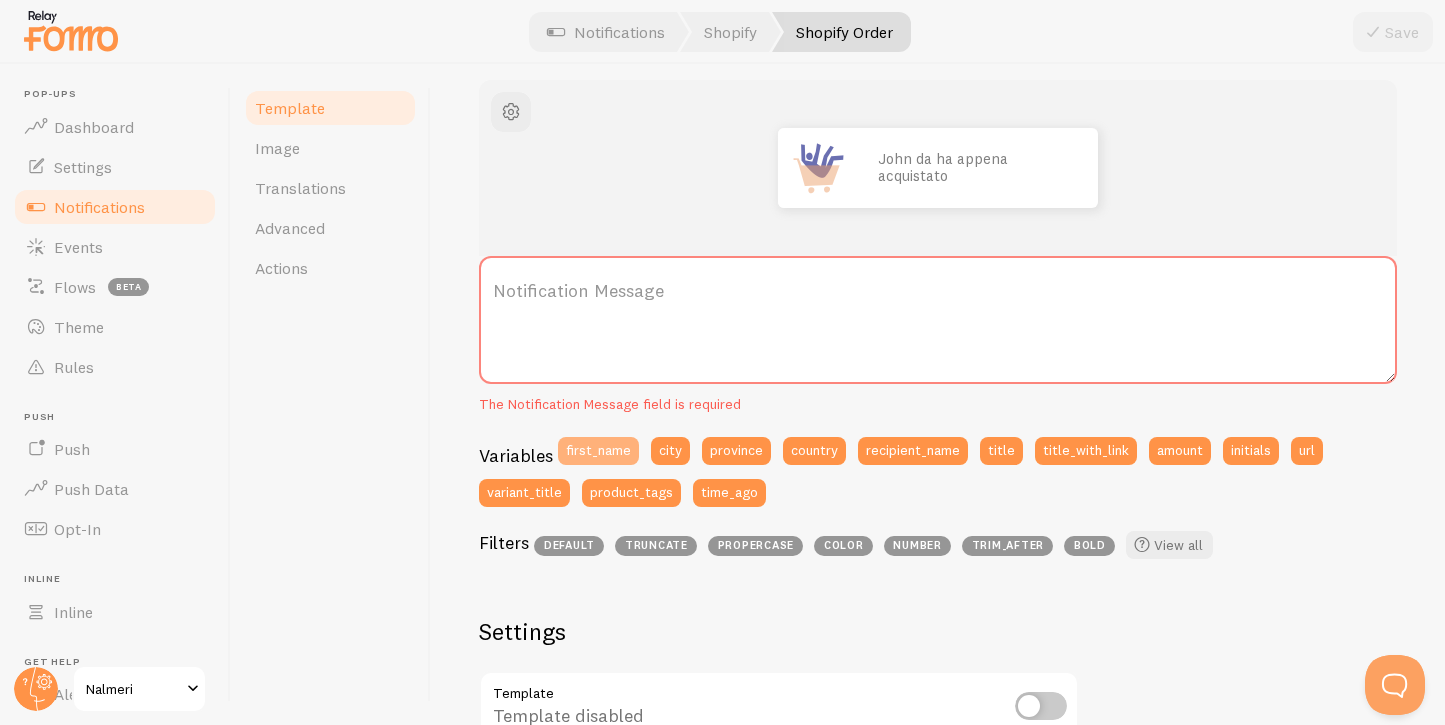 click on "first_name" at bounding box center (598, 451) 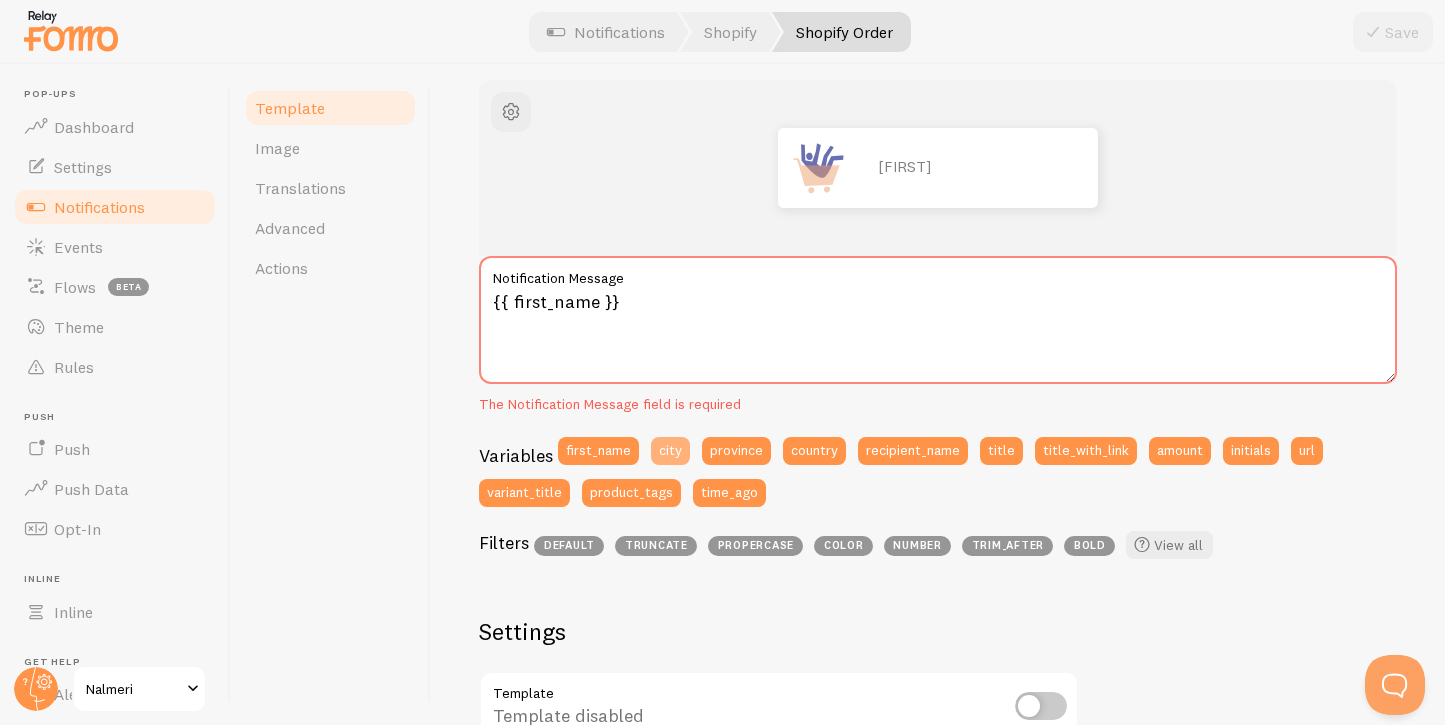 click on "city" at bounding box center (670, 451) 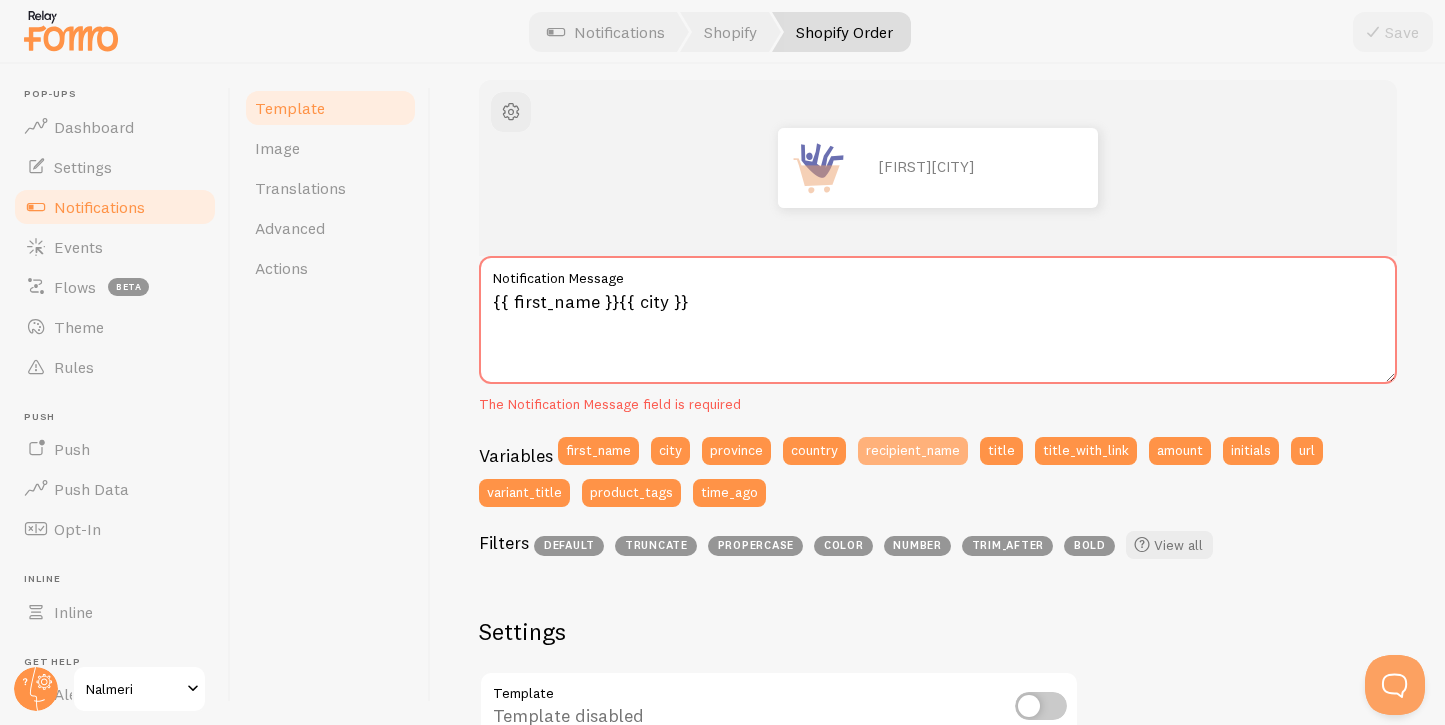 click on "recipient_name" at bounding box center (913, 451) 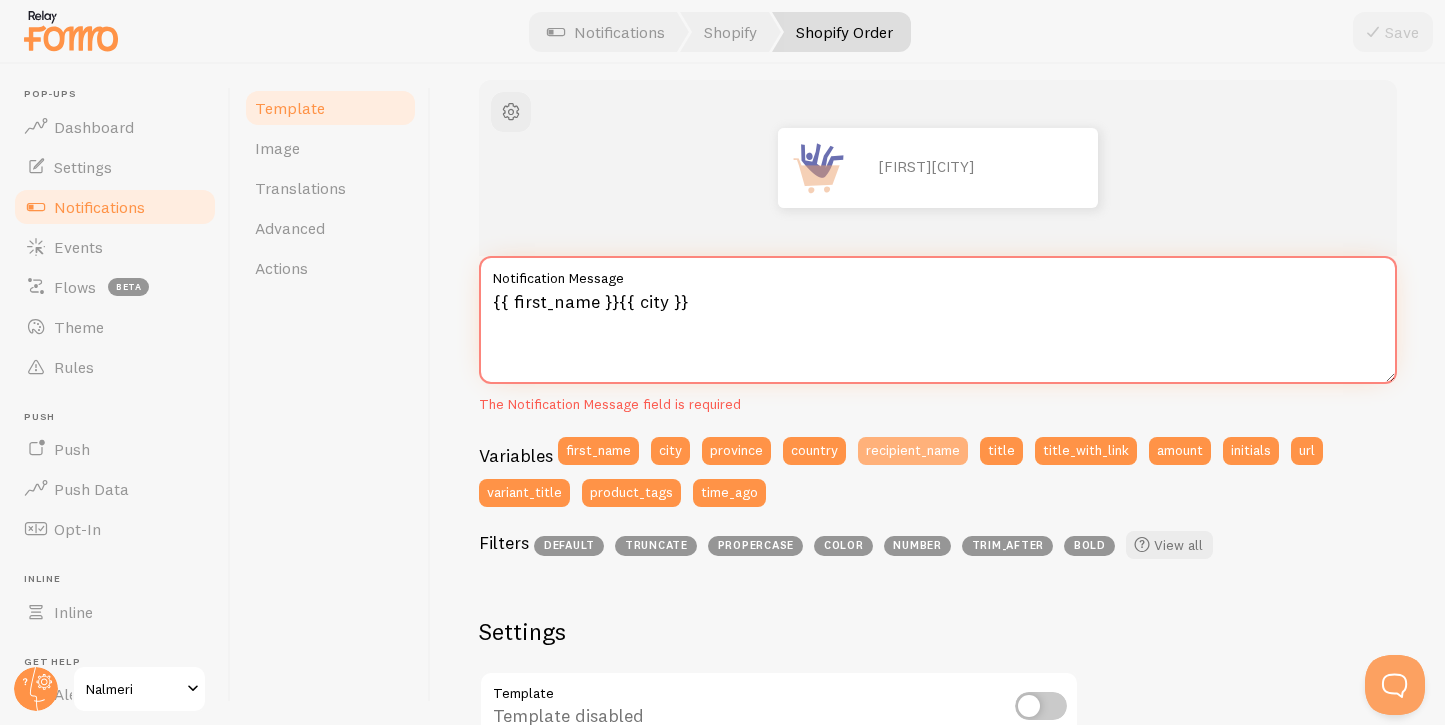 type on "{{ first_name }}{{ city }}{{ recipient_name }}" 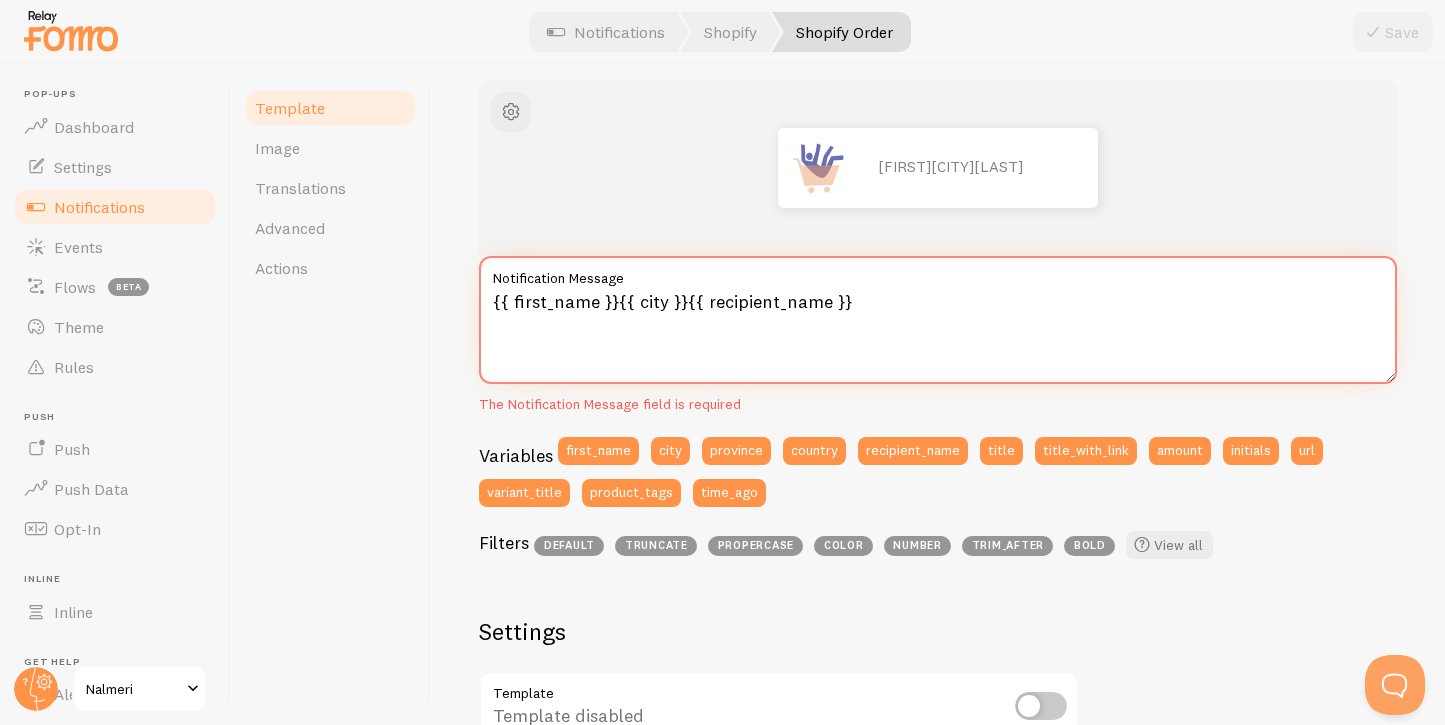 drag, startPoint x: 885, startPoint y: 310, endPoint x: 457, endPoint y: 308, distance: 428.00467 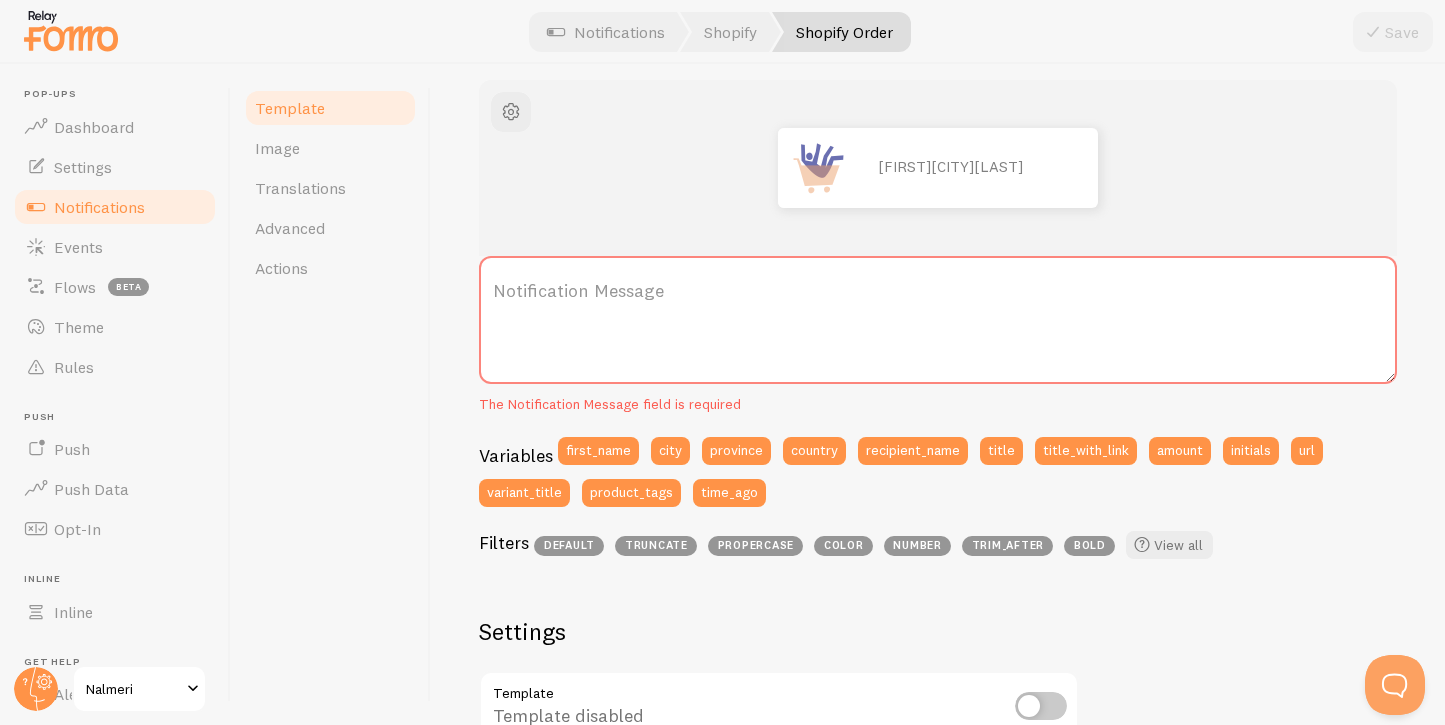 click on "default" at bounding box center [569, 546] 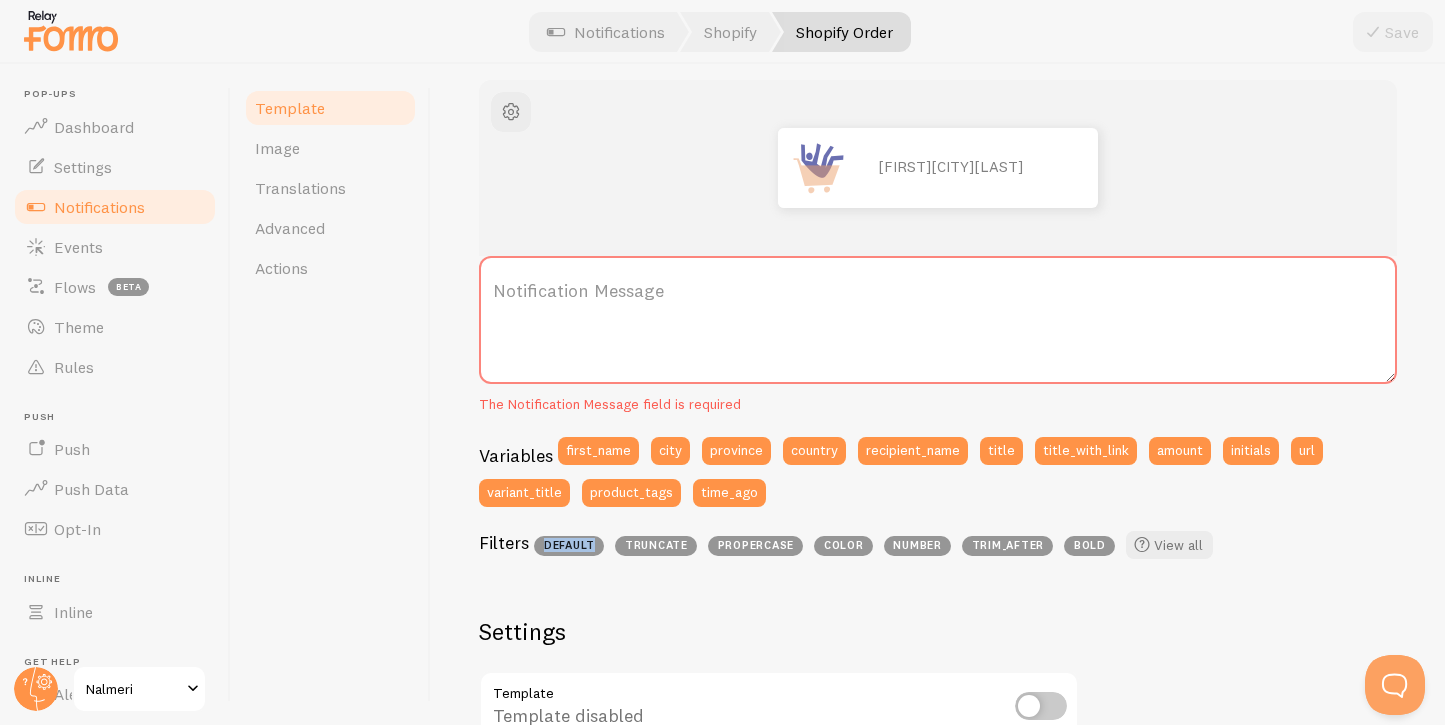 click on "default" at bounding box center (569, 546) 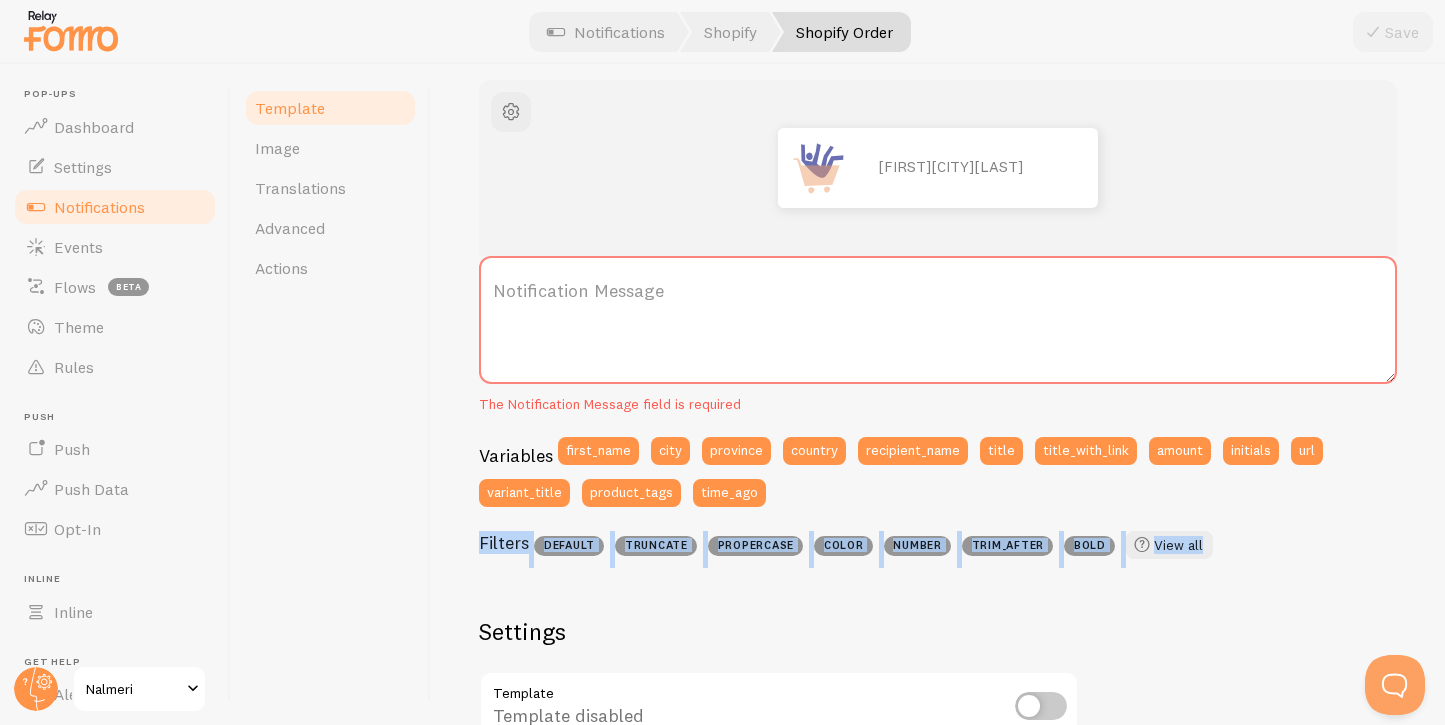 click on "default" at bounding box center [569, 546] 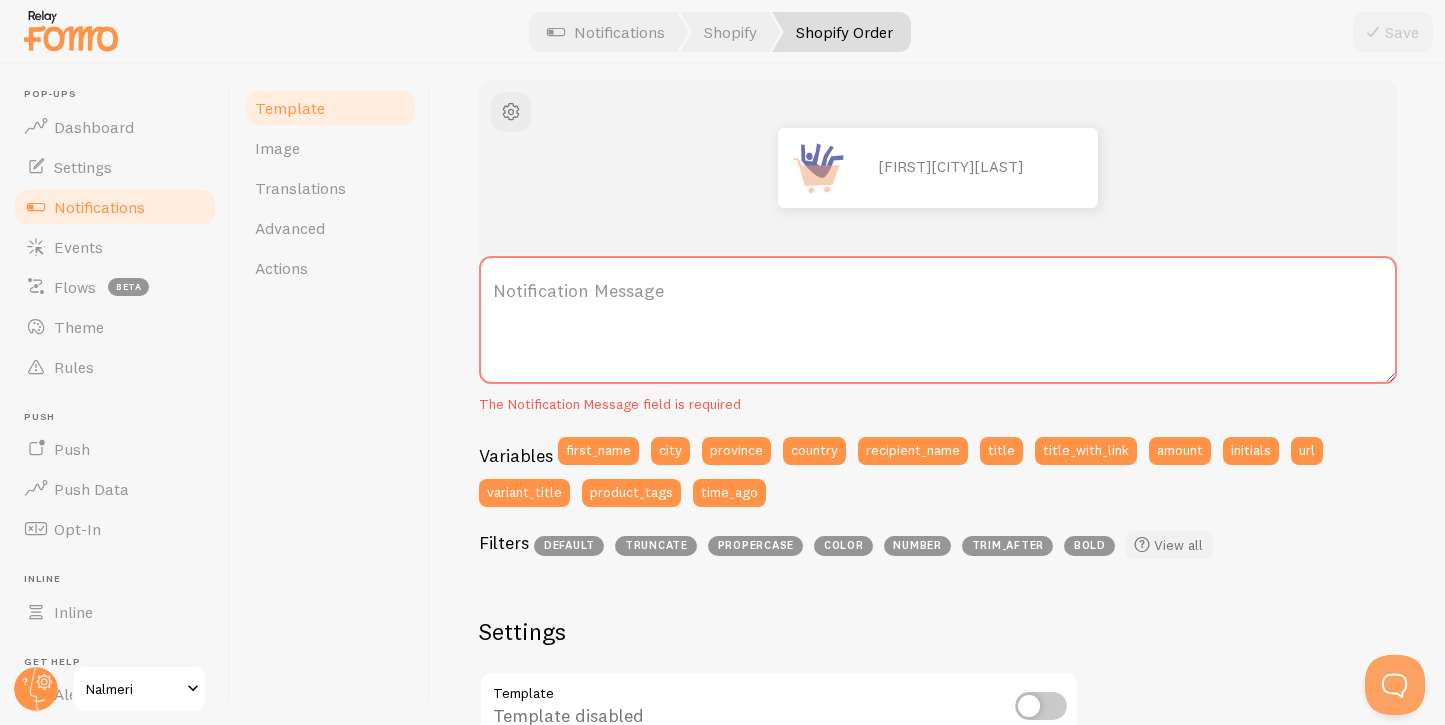 click on "View all" at bounding box center [1169, 545] 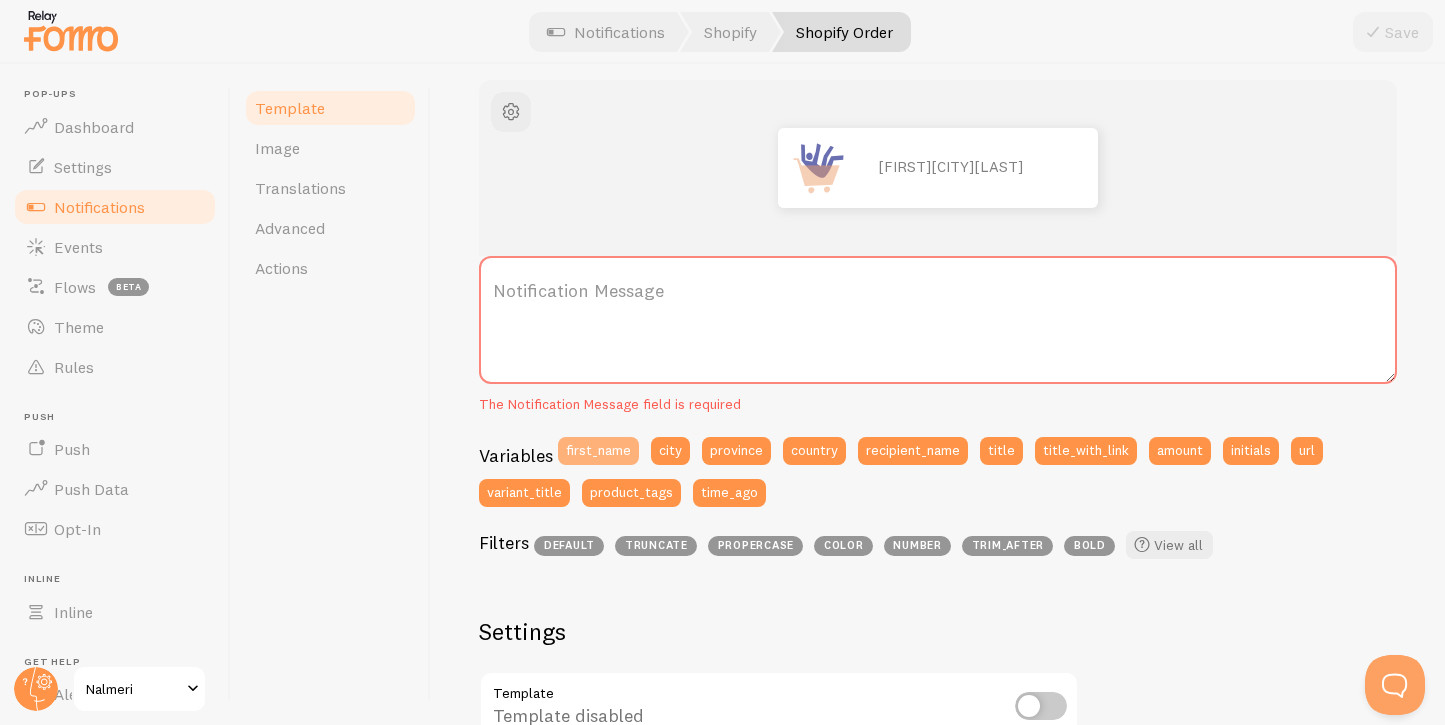 click on "first_name" at bounding box center (598, 451) 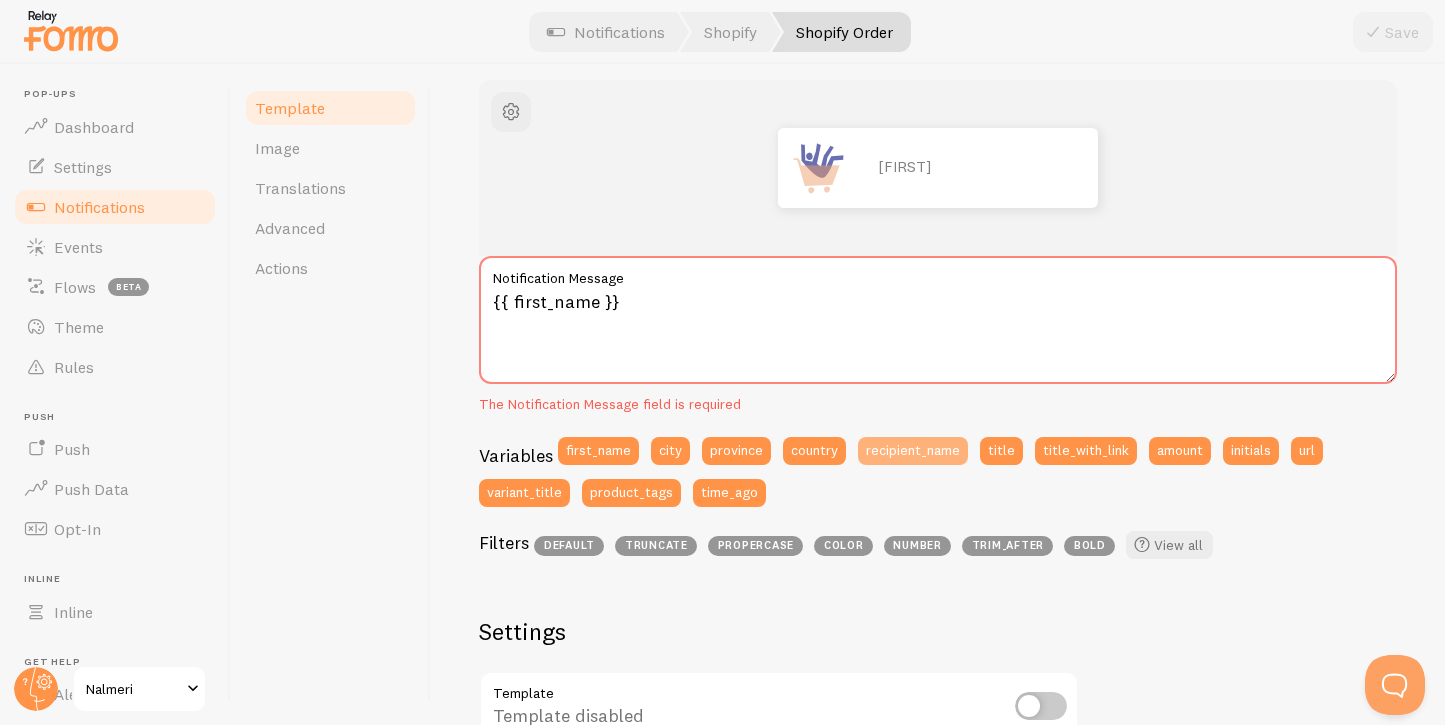 click on "recipient_name" at bounding box center (913, 451) 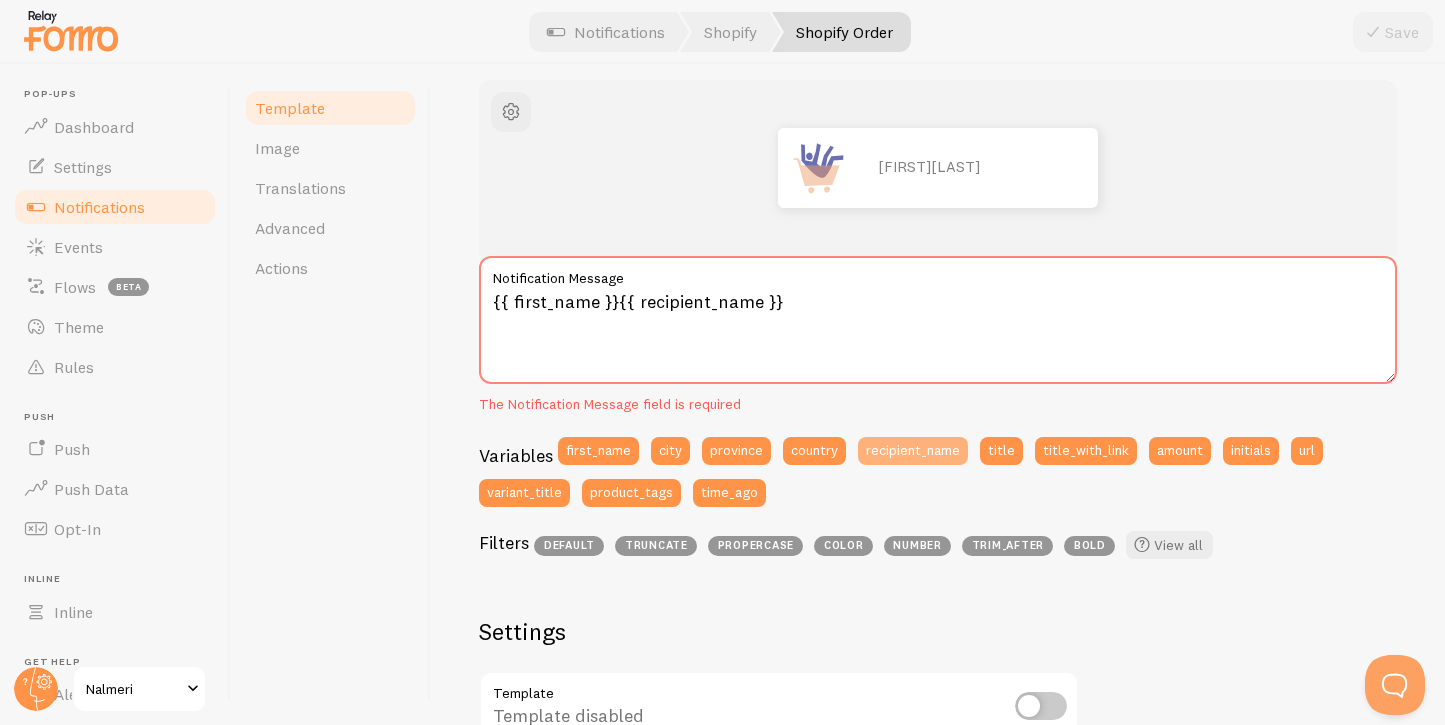 click on "recipient_name" at bounding box center (913, 451) 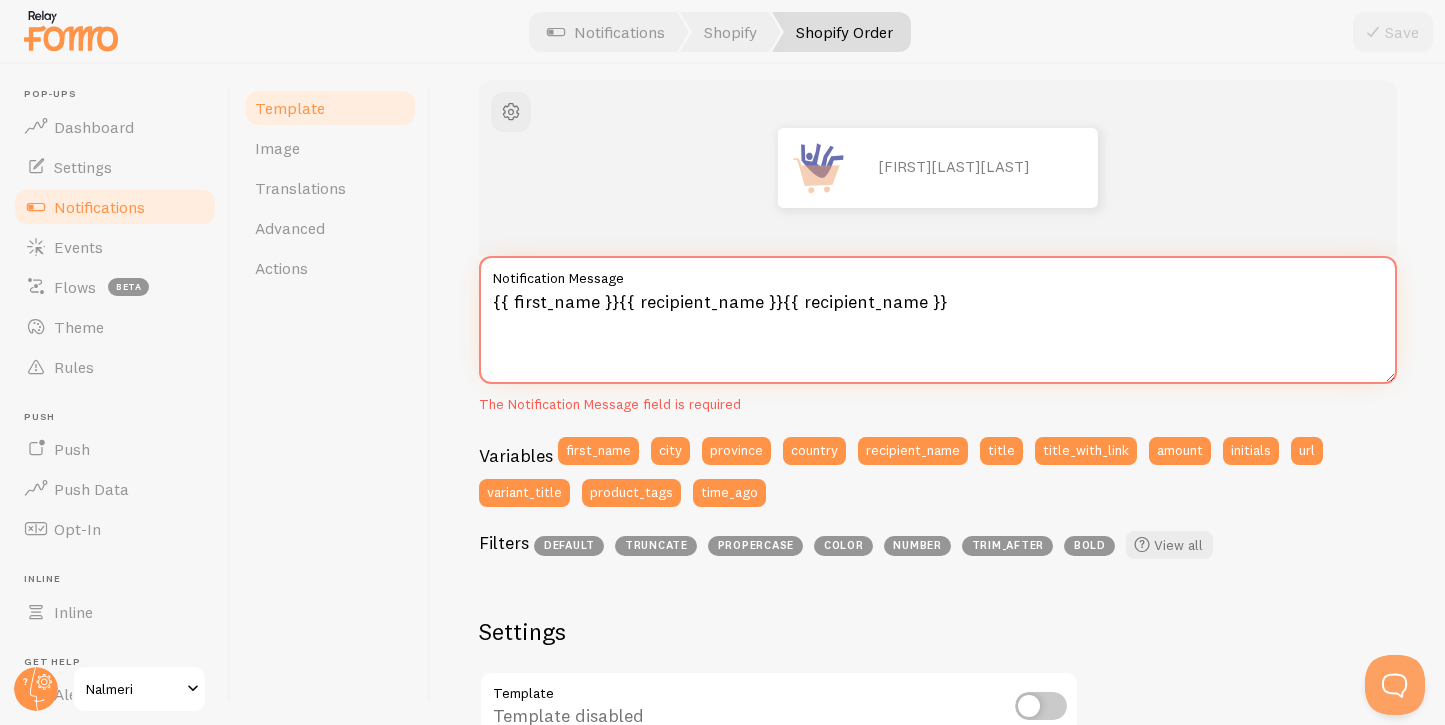 drag, startPoint x: 963, startPoint y: 302, endPoint x: 513, endPoint y: 291, distance: 450.13443 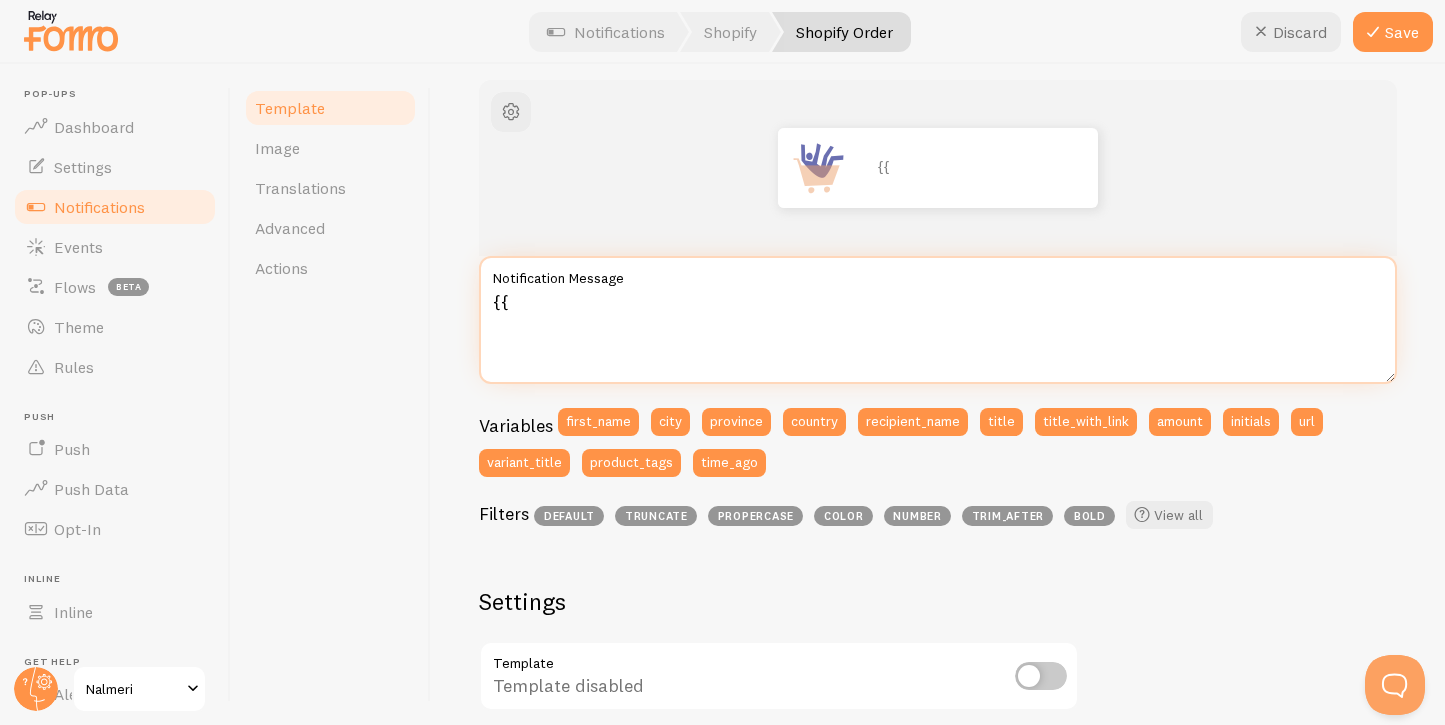 drag, startPoint x: 589, startPoint y: 313, endPoint x: 506, endPoint y: 288, distance: 86.683334 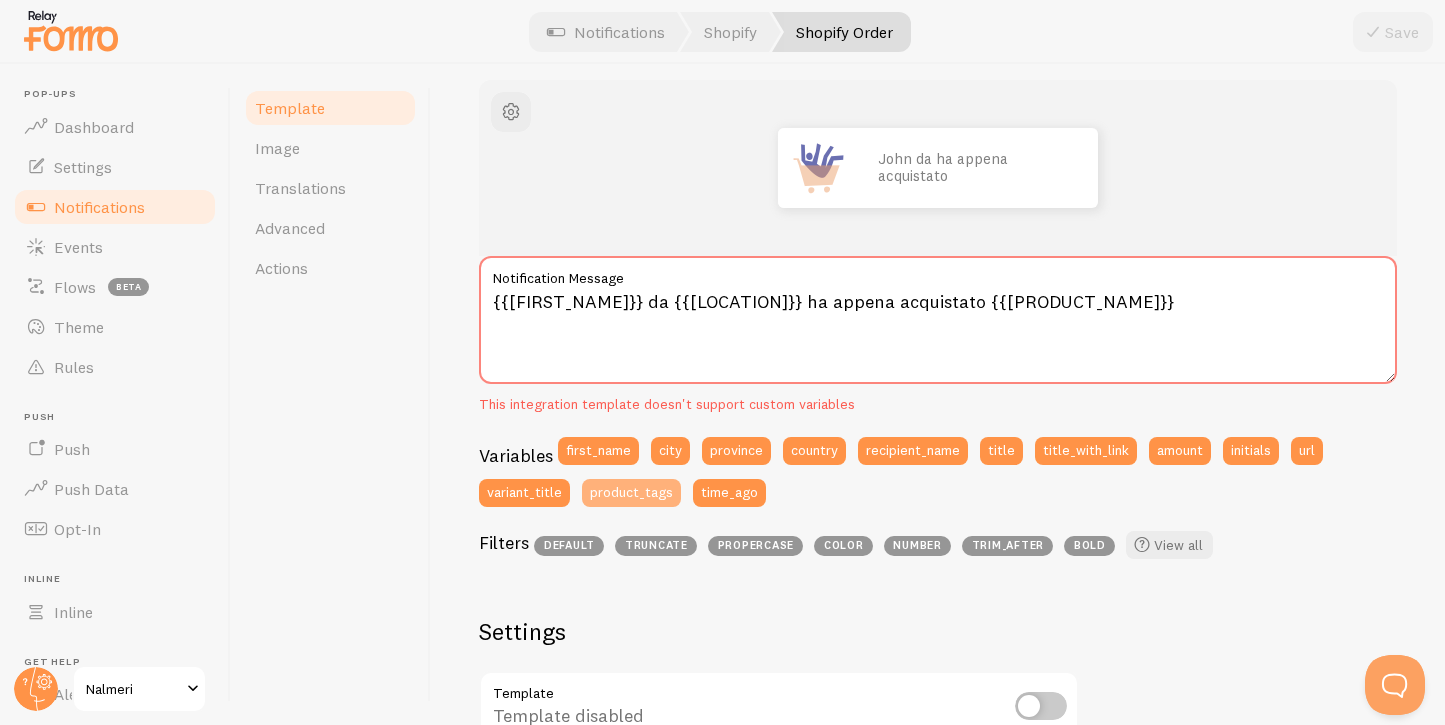 click on "product_tags" at bounding box center [631, 493] 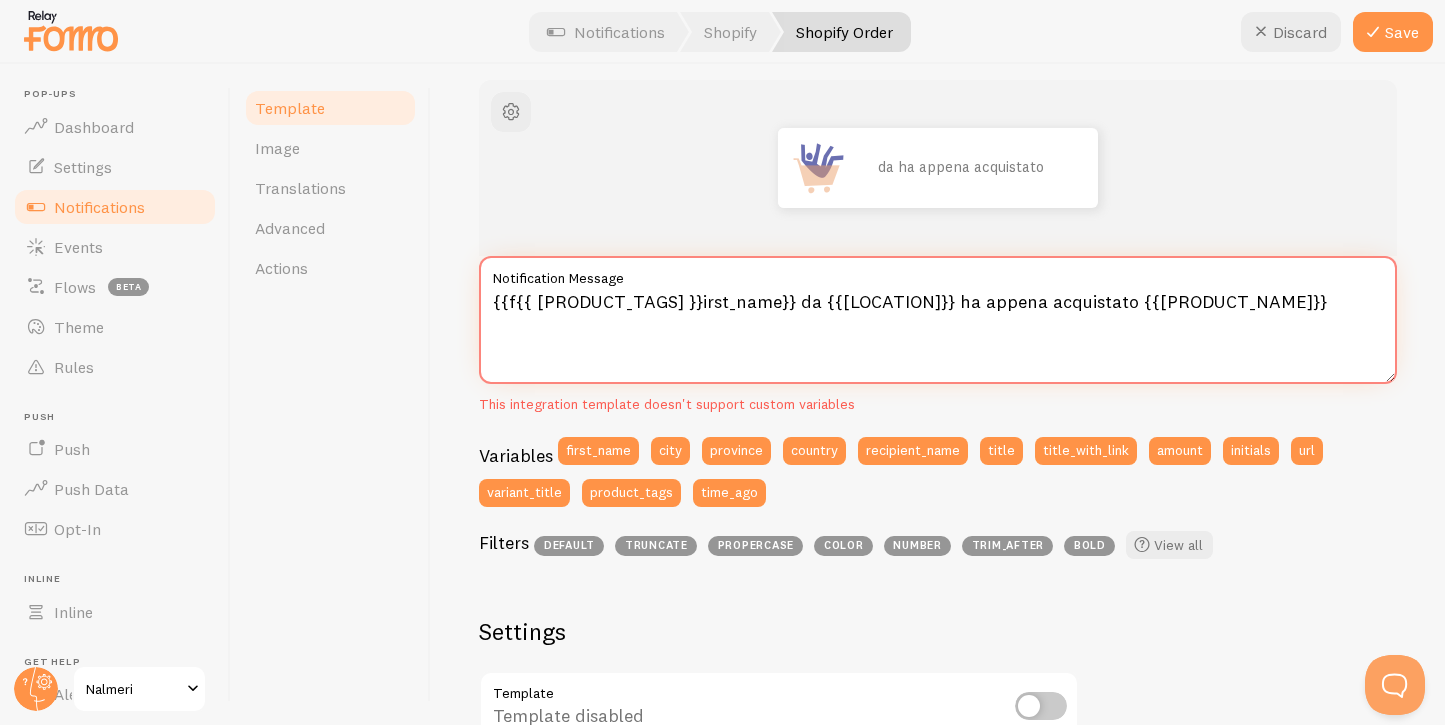drag, startPoint x: 1307, startPoint y: 323, endPoint x: 611, endPoint y: 189, distance: 708.78204 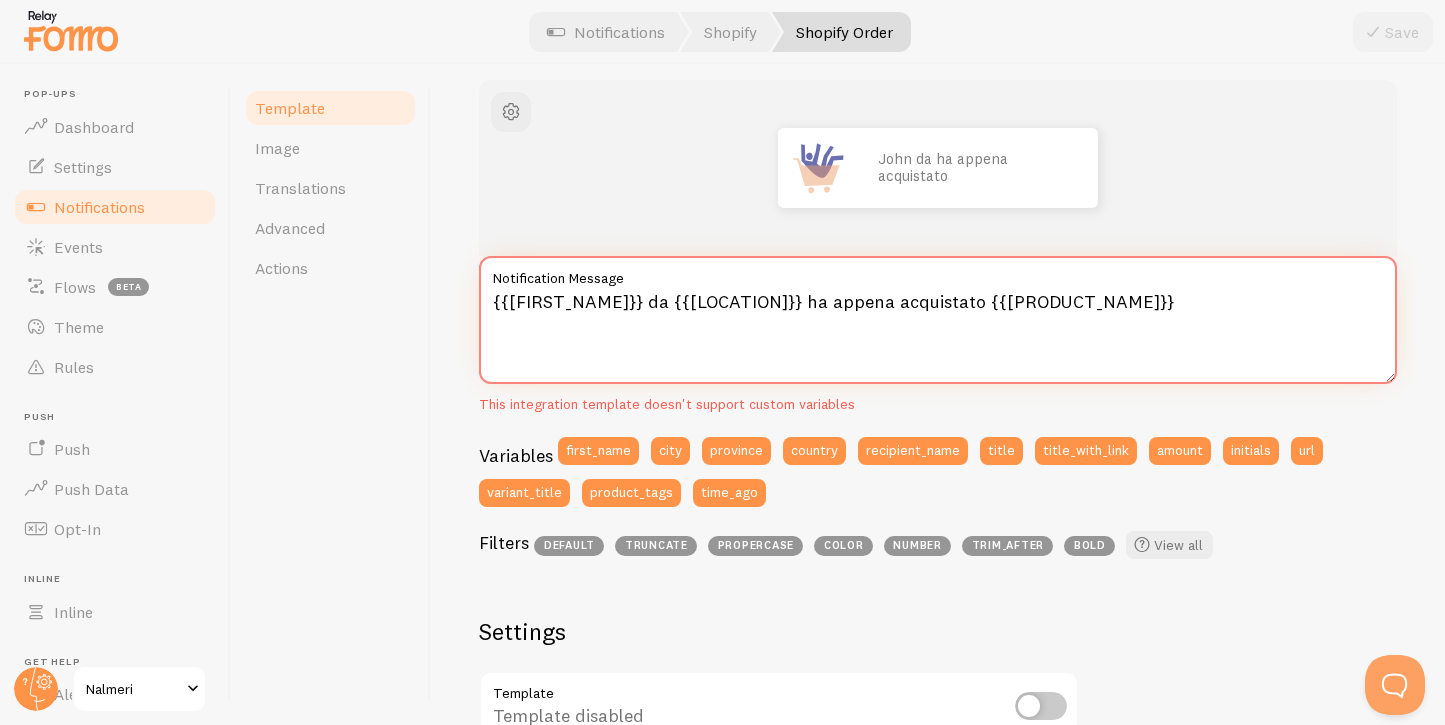 click on "{{[FIRST_NAME]}} da {{[LOCATION]}} ha appena acquistato {{[PRODUCT_NAME]}}" at bounding box center (938, 320) 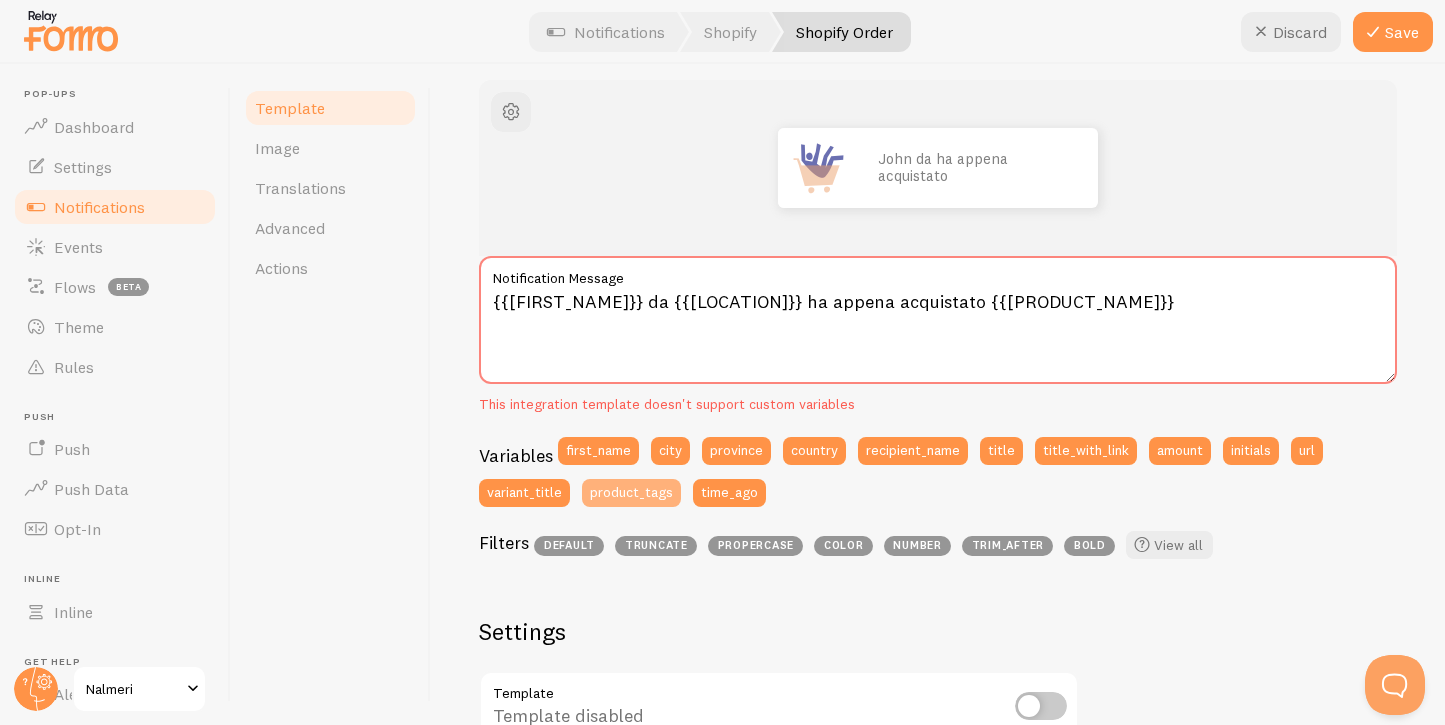 click on "product_tags" at bounding box center [631, 493] 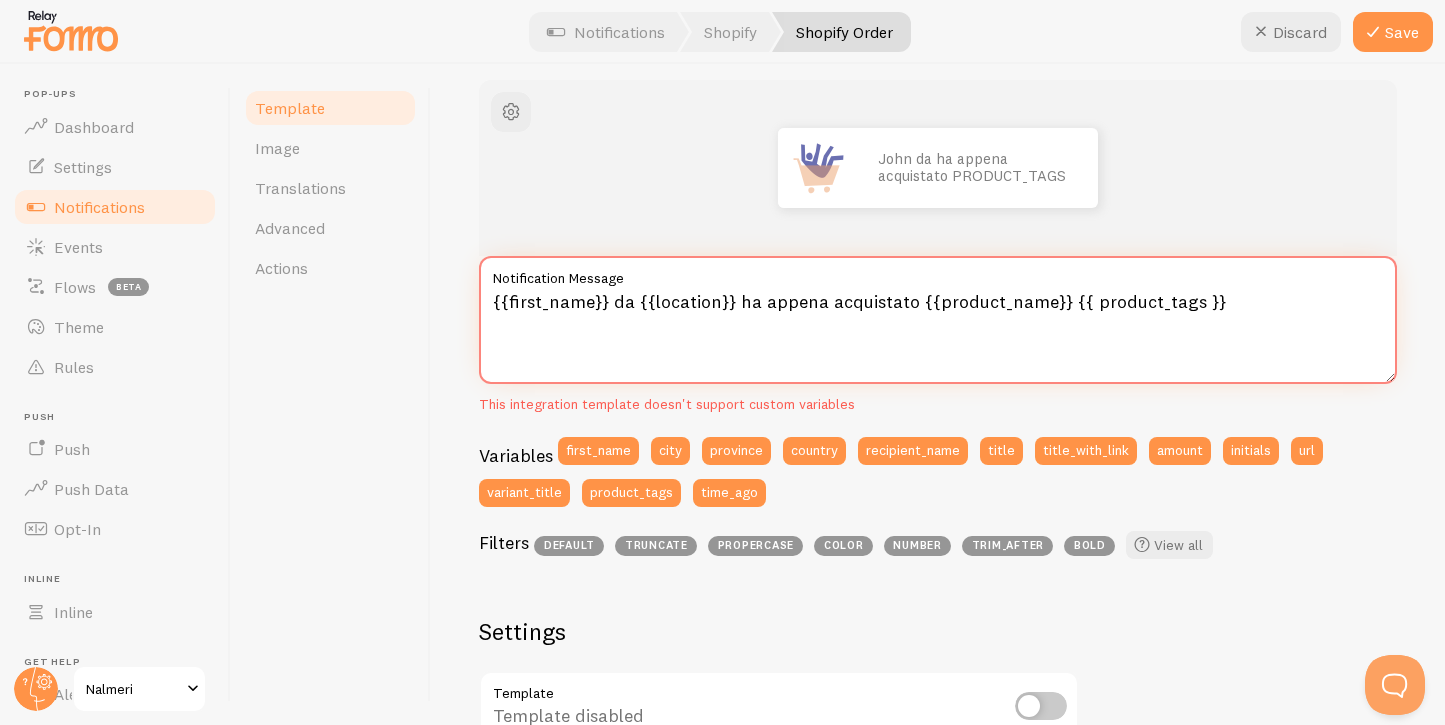 click on "{{first_name}} da {{location}} ha appena acquistato {{product_name}} {{ product_tags }}" at bounding box center [938, 320] 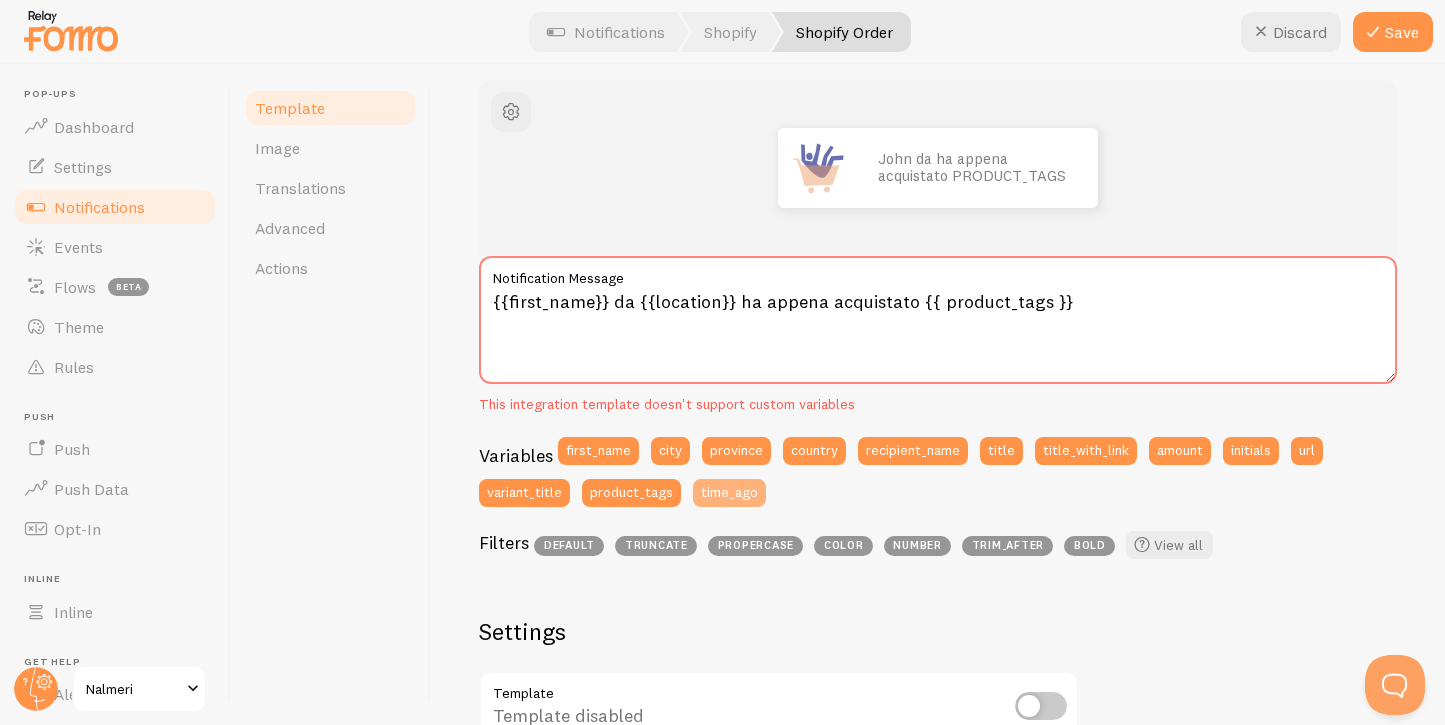 click on "time_ago" at bounding box center (729, 493) 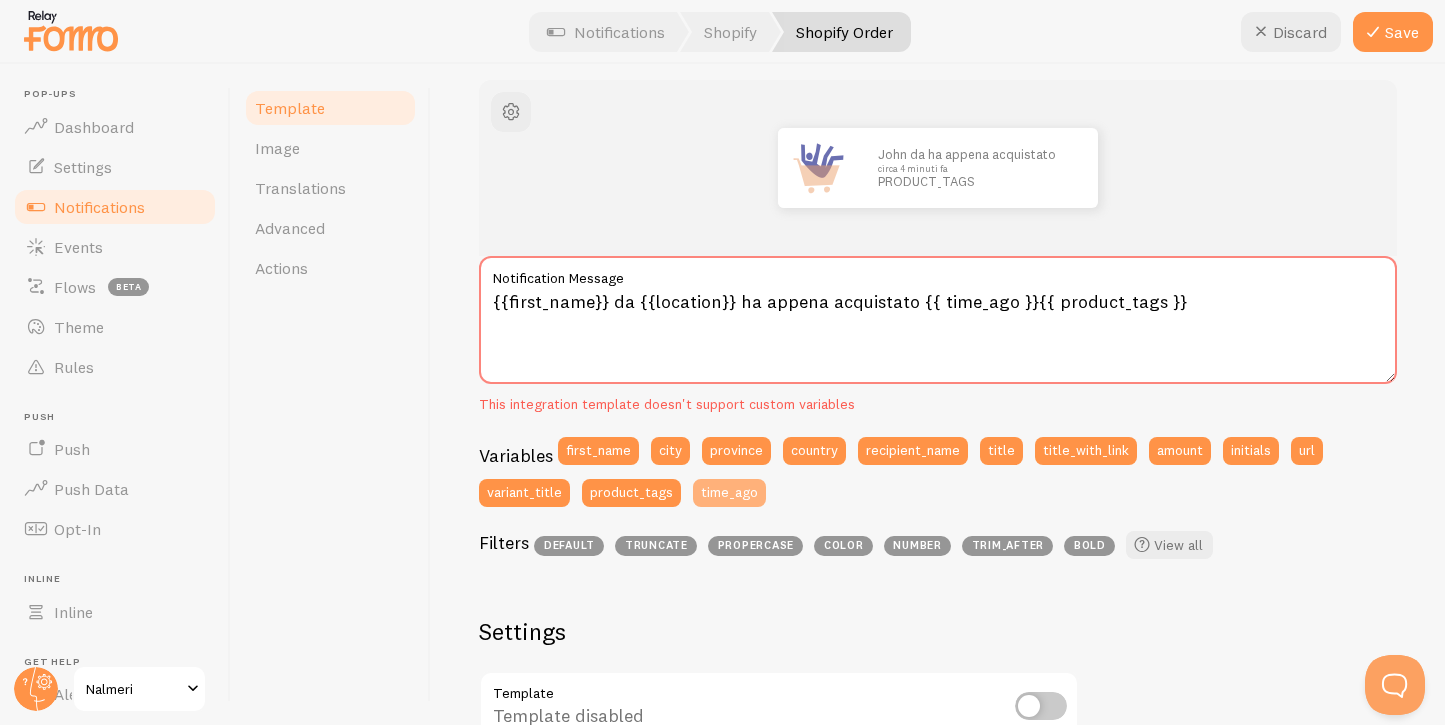 click on "time_ago" at bounding box center (729, 493) 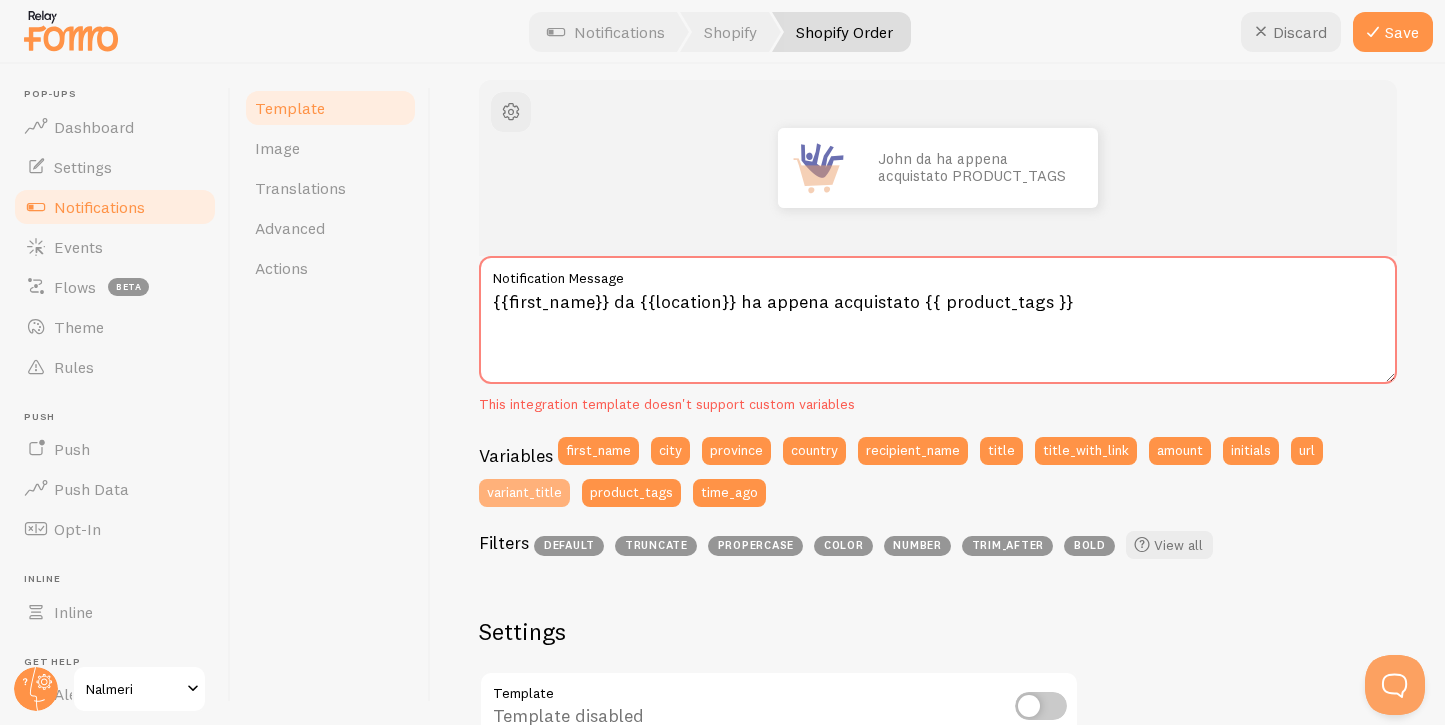 click on "variant_title" at bounding box center [524, 493] 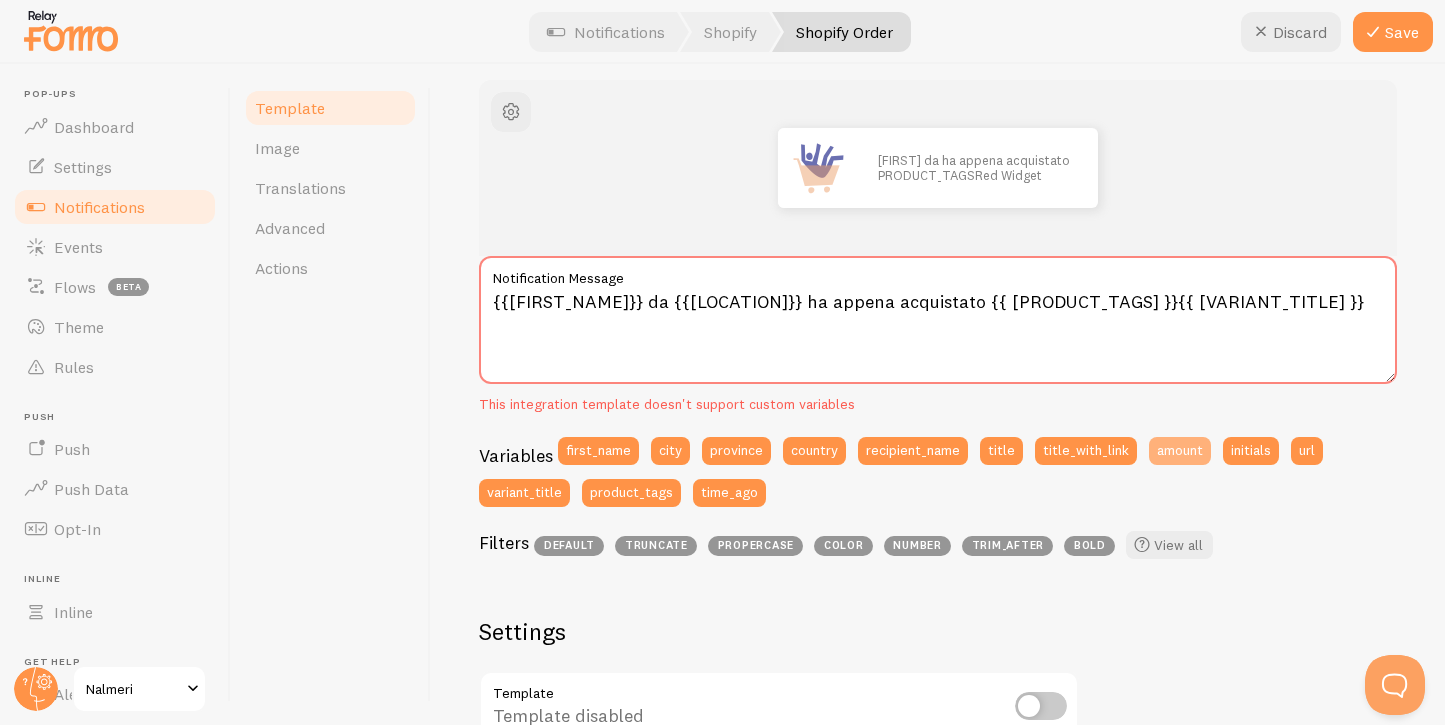 click on "amount" at bounding box center [1180, 451] 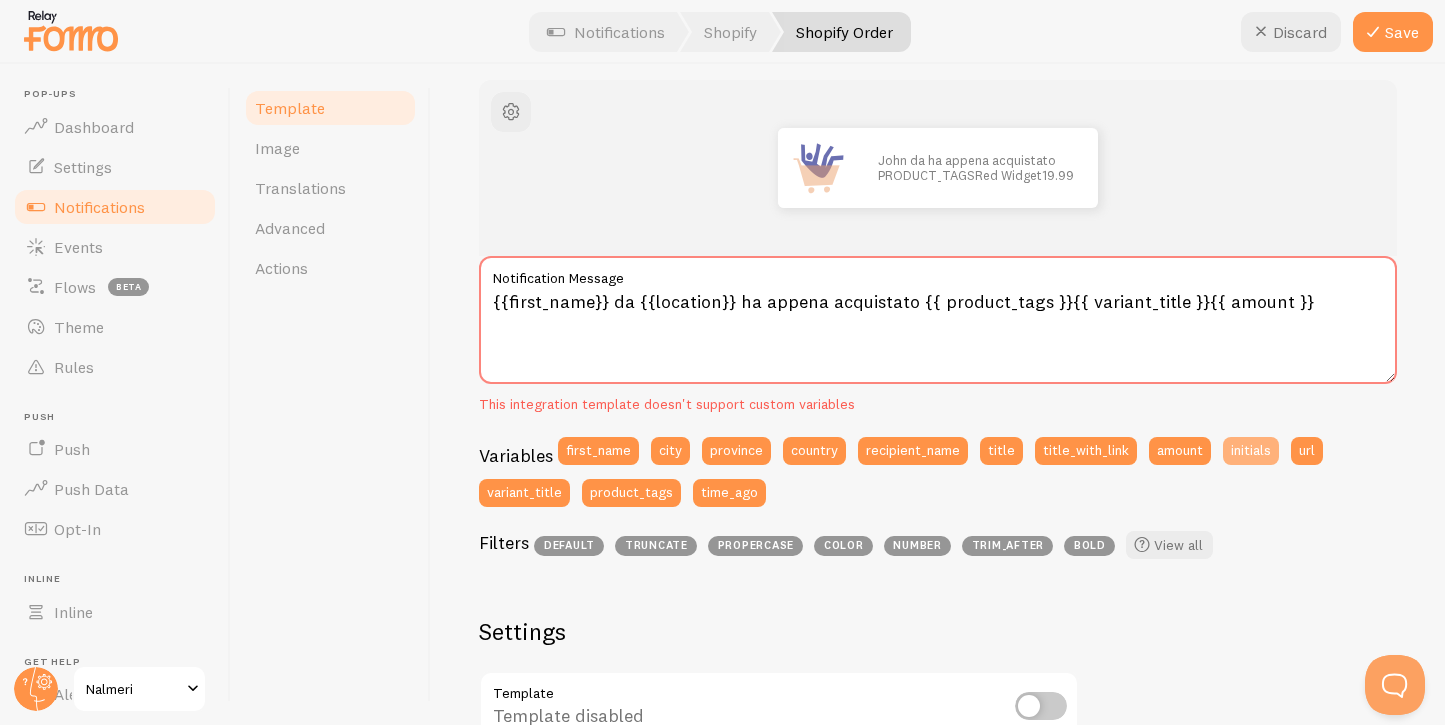 click on "initials" at bounding box center [1251, 451] 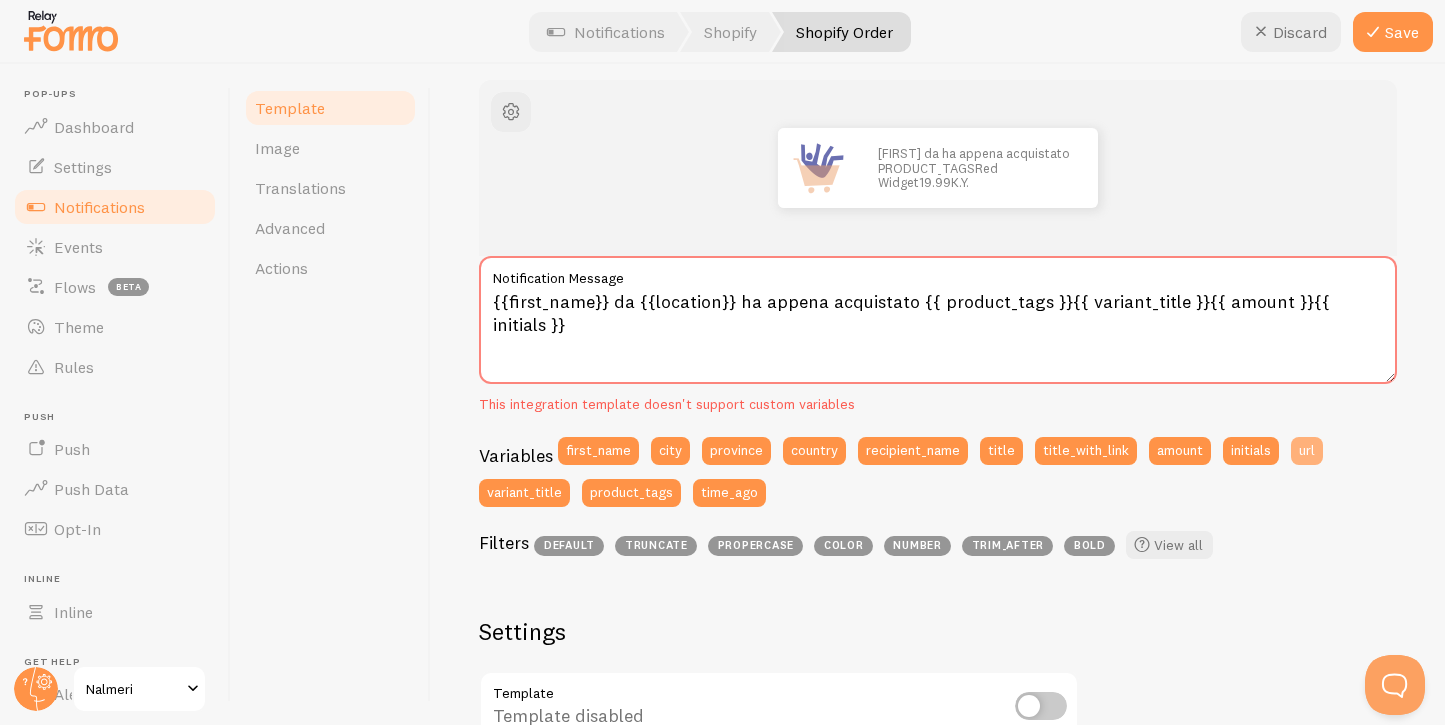 click on "url" at bounding box center (1307, 451) 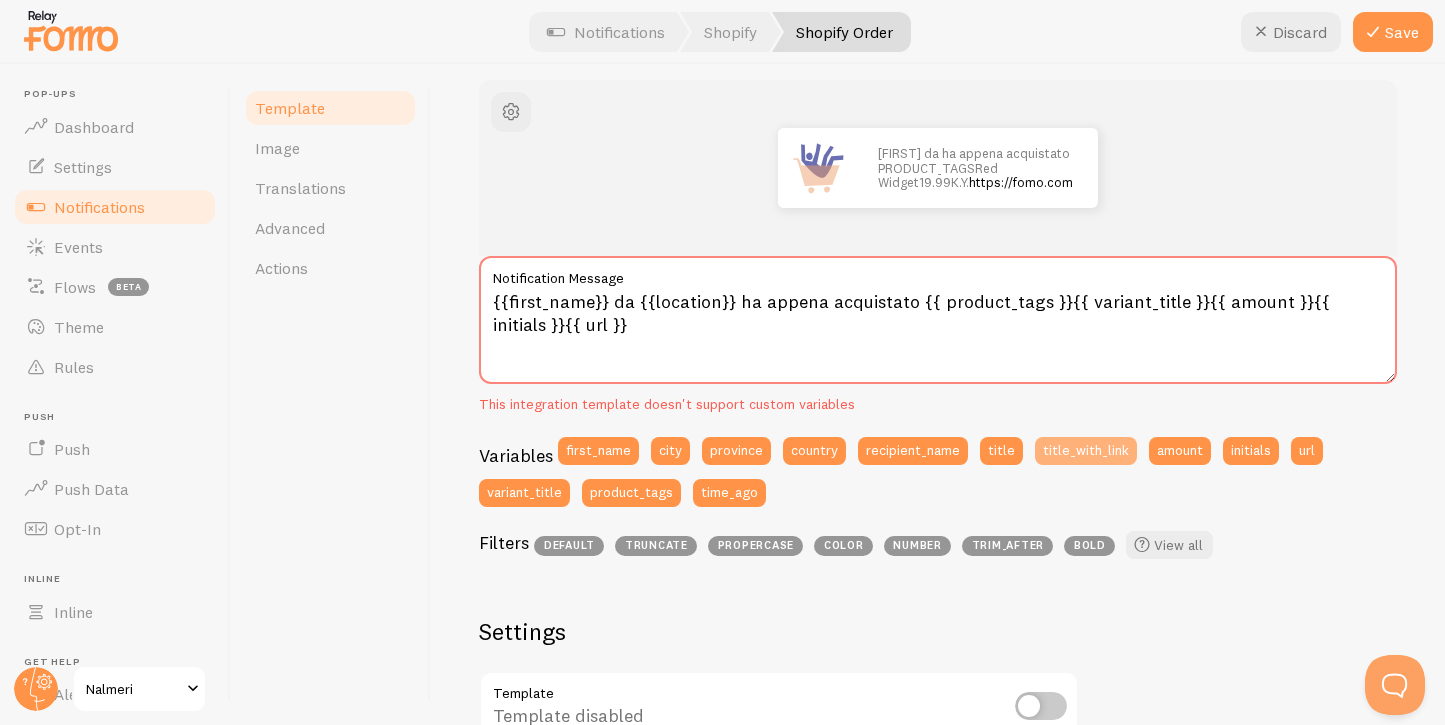 click on "title_with_link" at bounding box center [1086, 451] 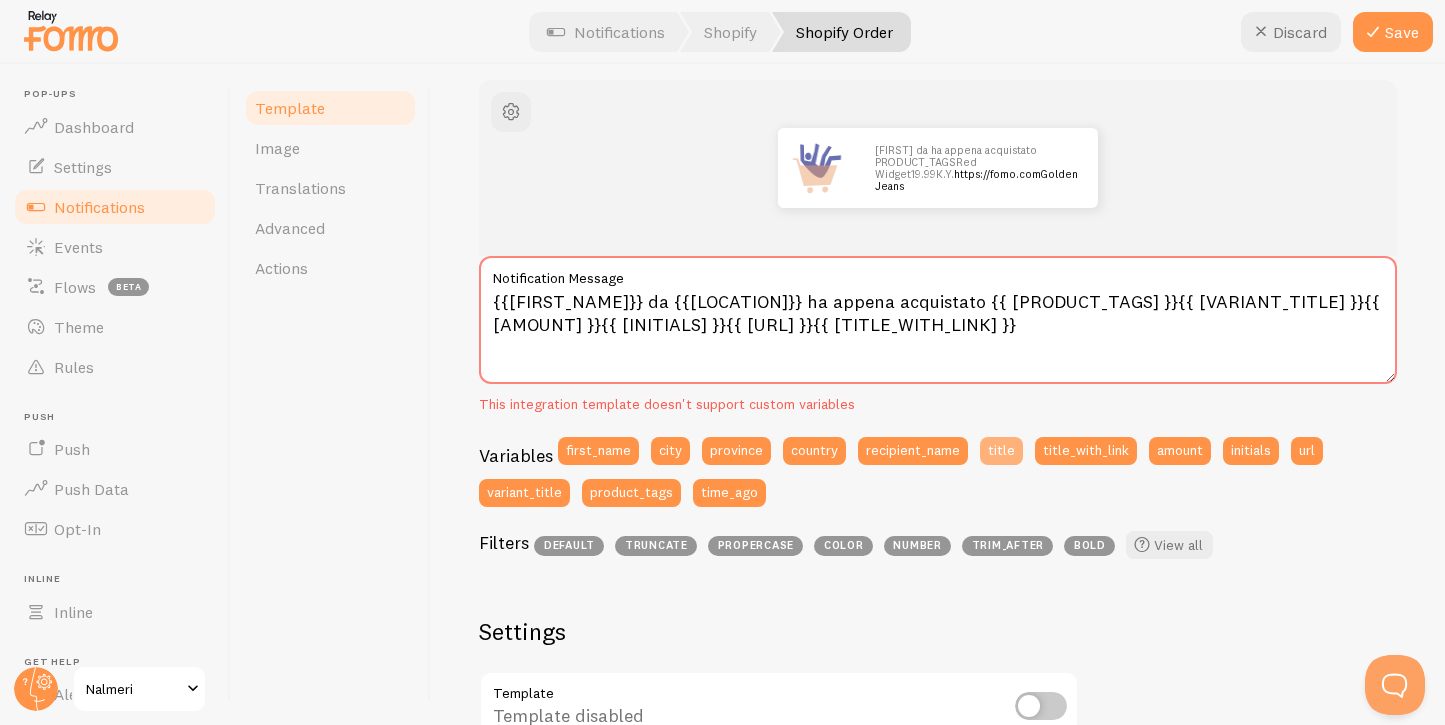 click on "title" at bounding box center [1001, 451] 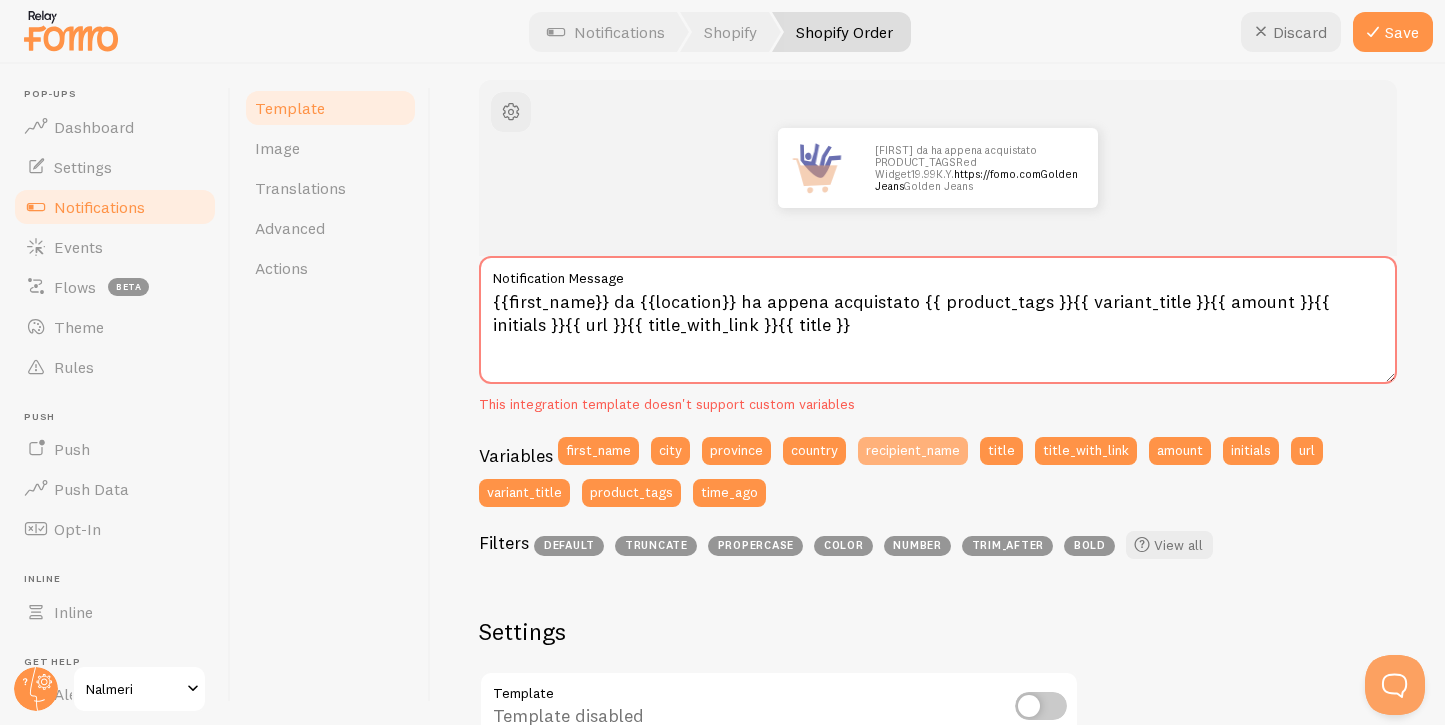 click on "recipient_name" at bounding box center (913, 451) 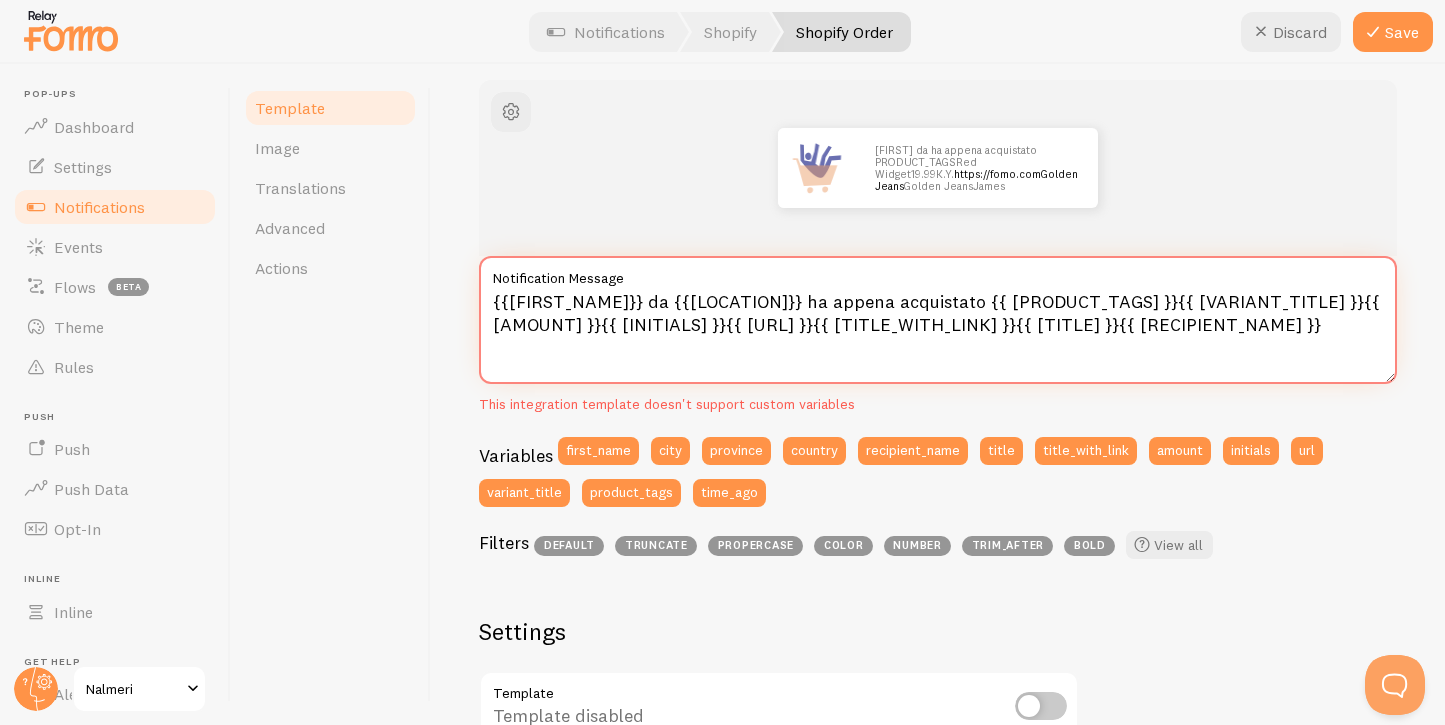 drag, startPoint x: 1002, startPoint y: 324, endPoint x: 1052, endPoint y: 312, distance: 51.41984 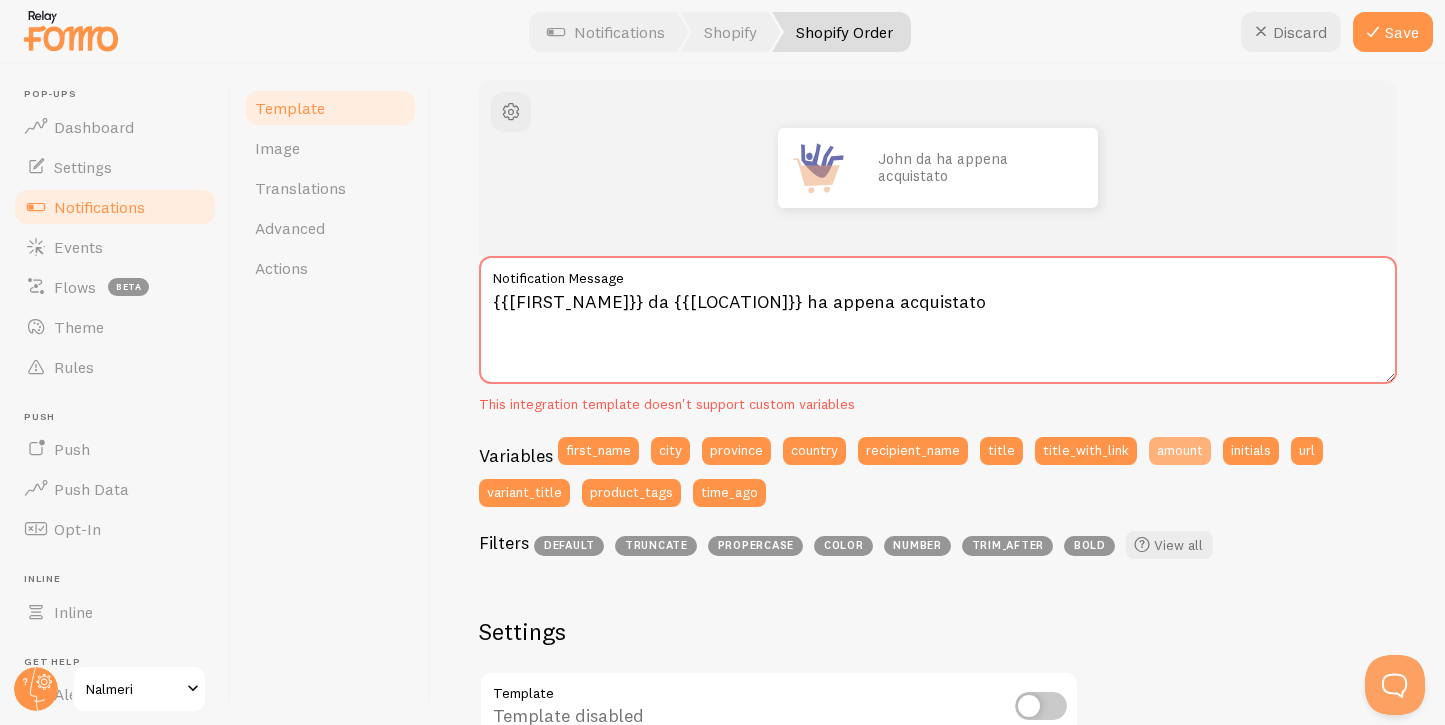 click on "amount" at bounding box center (1180, 451) 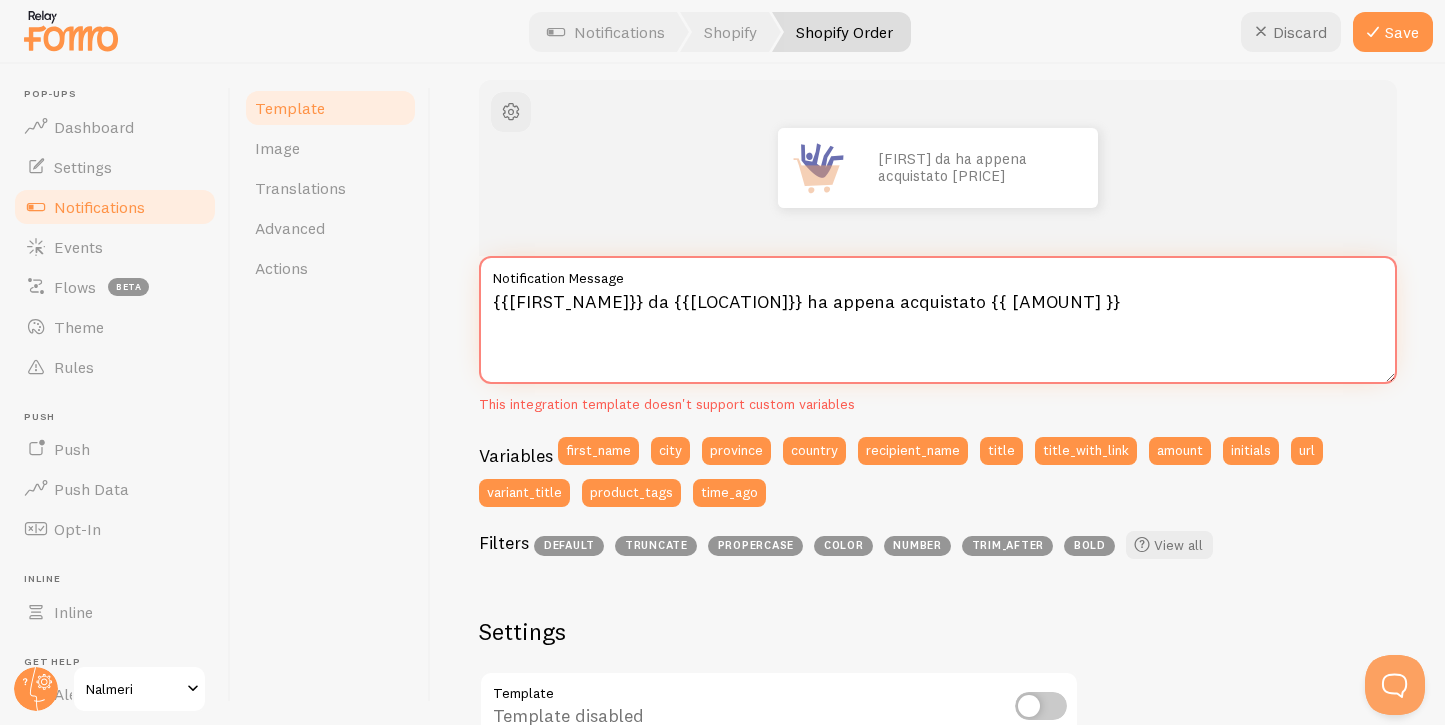 drag, startPoint x: 1052, startPoint y: 310, endPoint x: 912, endPoint y: 302, distance: 140.22838 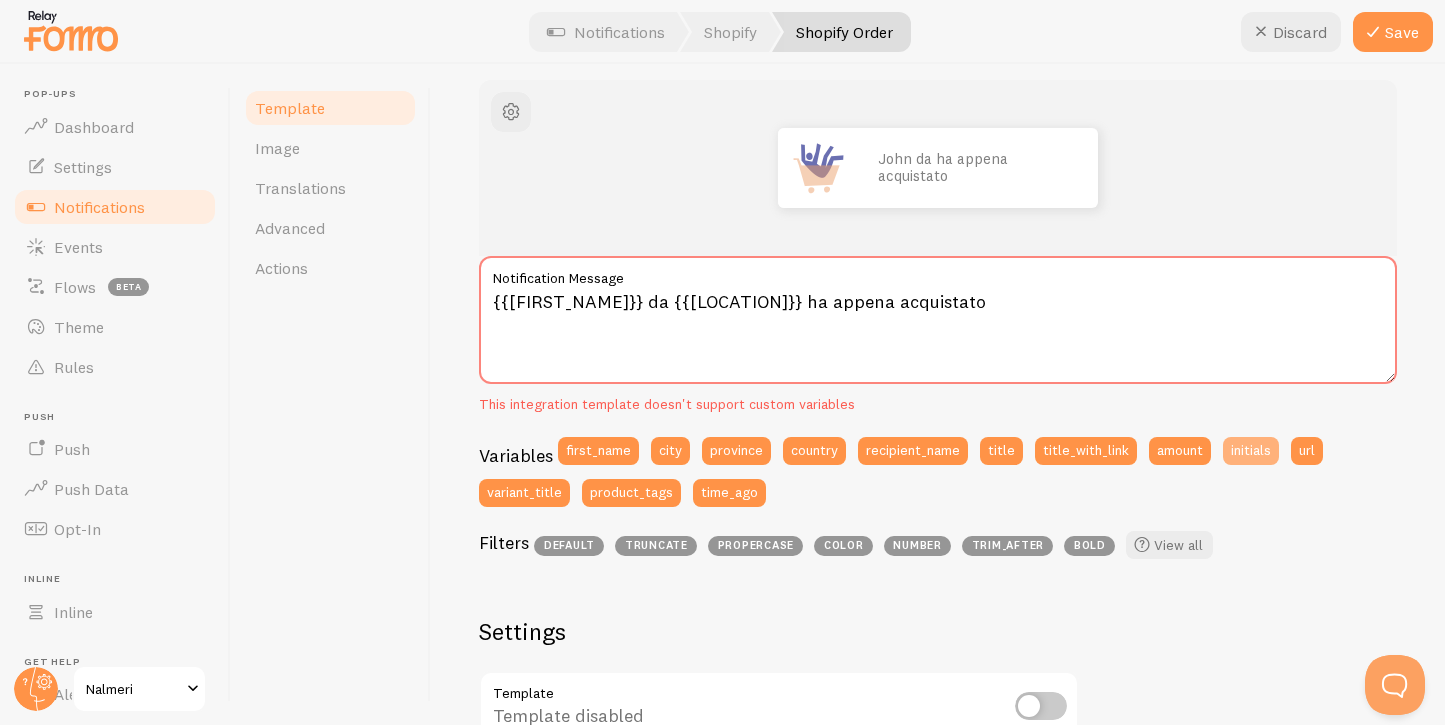 click on "initials" at bounding box center [1251, 451] 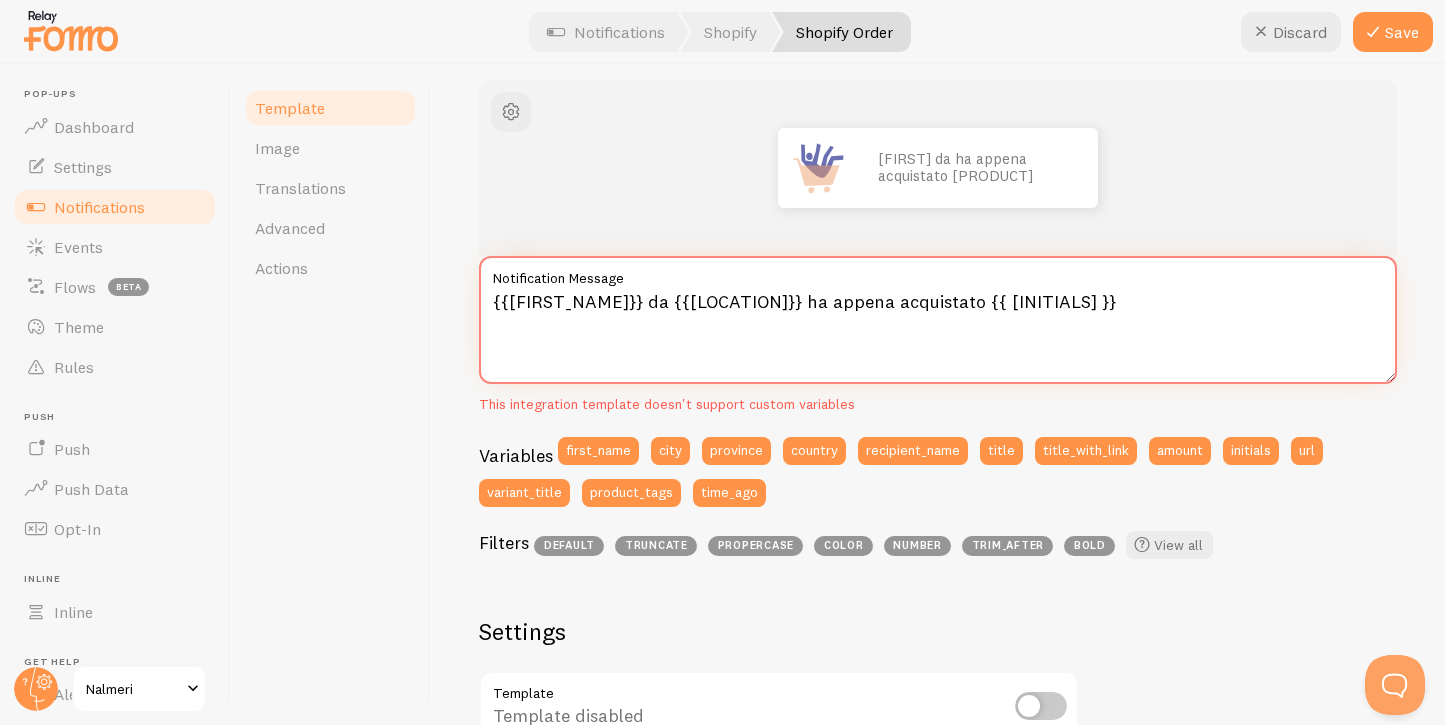 drag, startPoint x: 1053, startPoint y: 311, endPoint x: 912, endPoint y: 308, distance: 141.0319 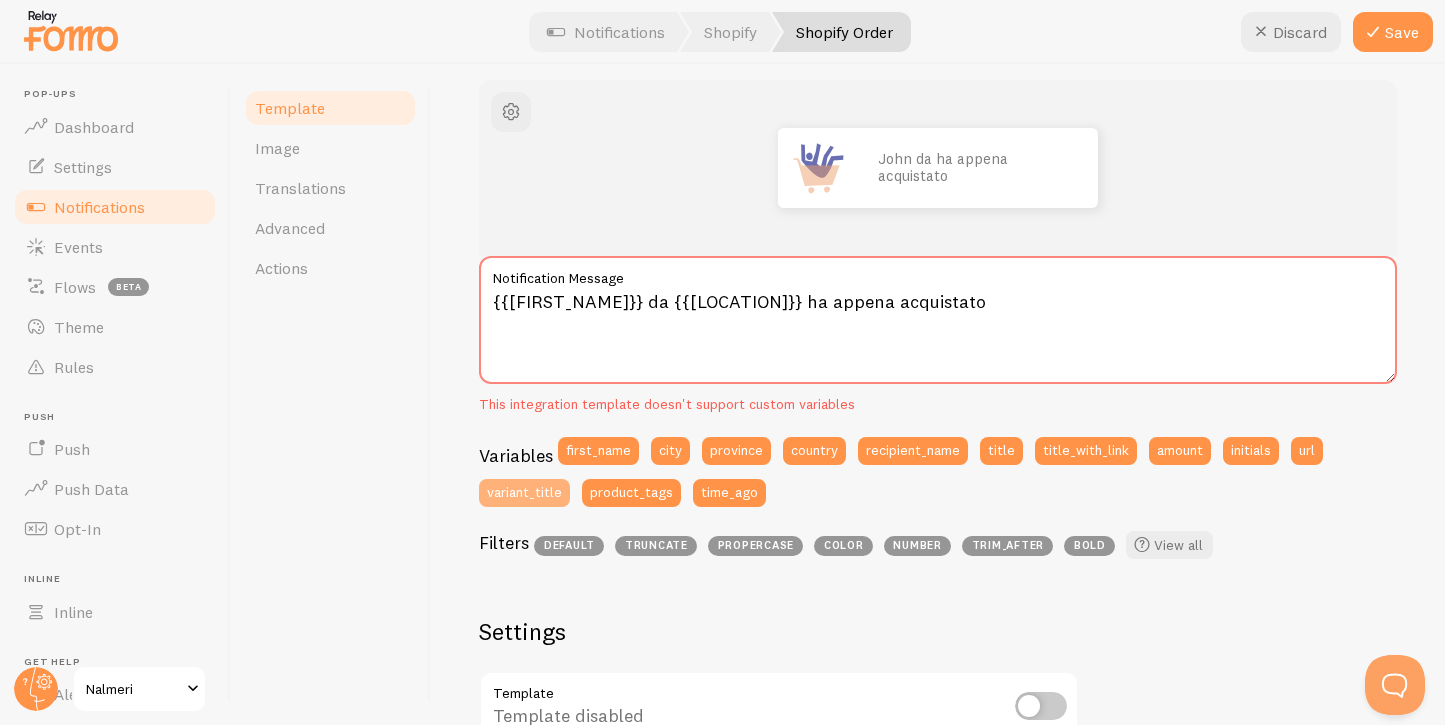 click on "variant_title" at bounding box center [524, 493] 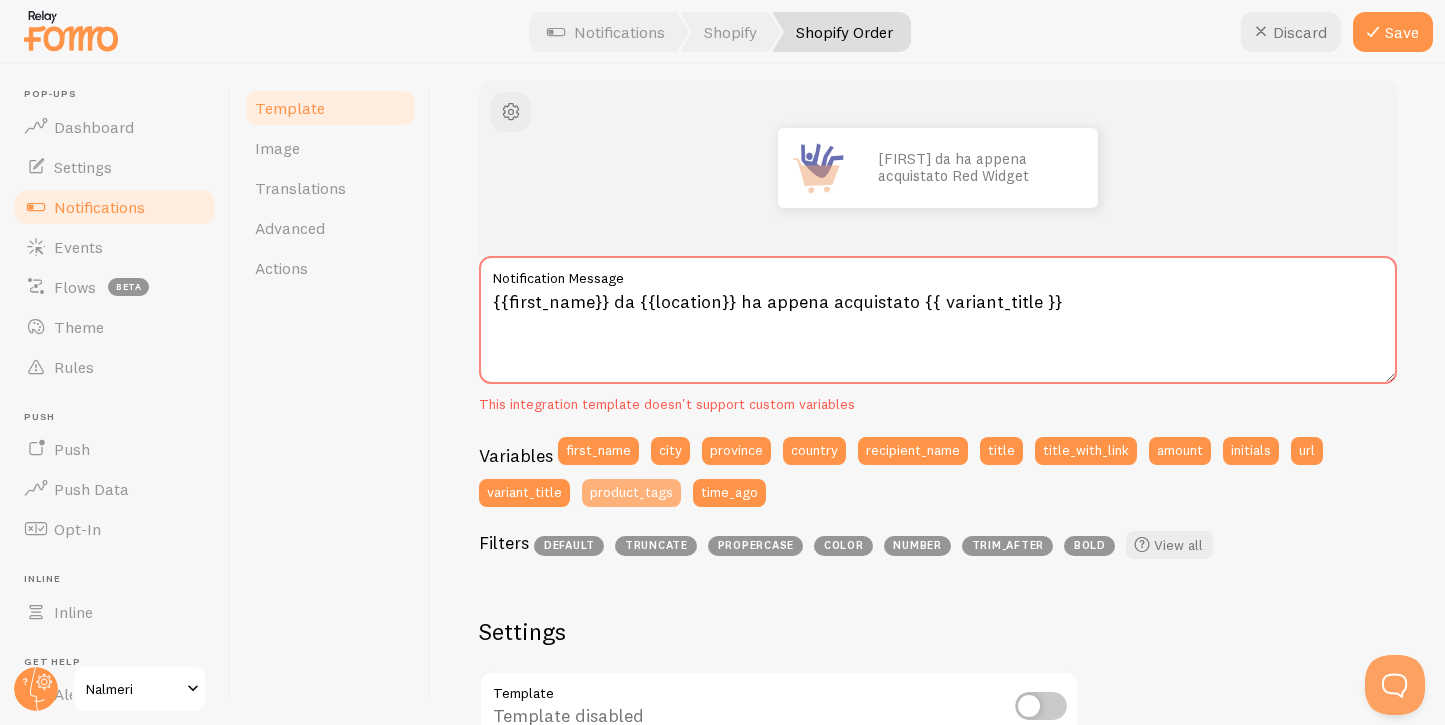 click on "product_tags" at bounding box center [631, 493] 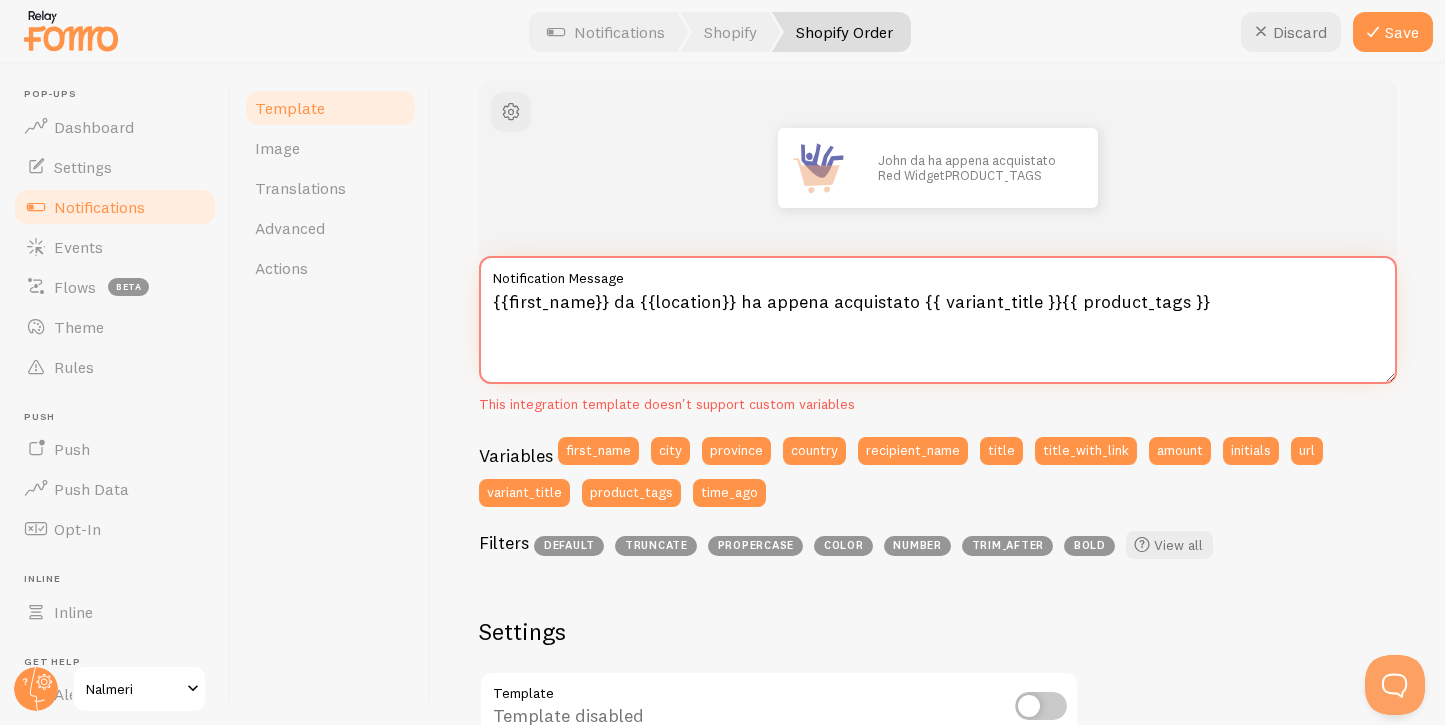 drag, startPoint x: 1048, startPoint y: 305, endPoint x: 911, endPoint y: 305, distance: 137 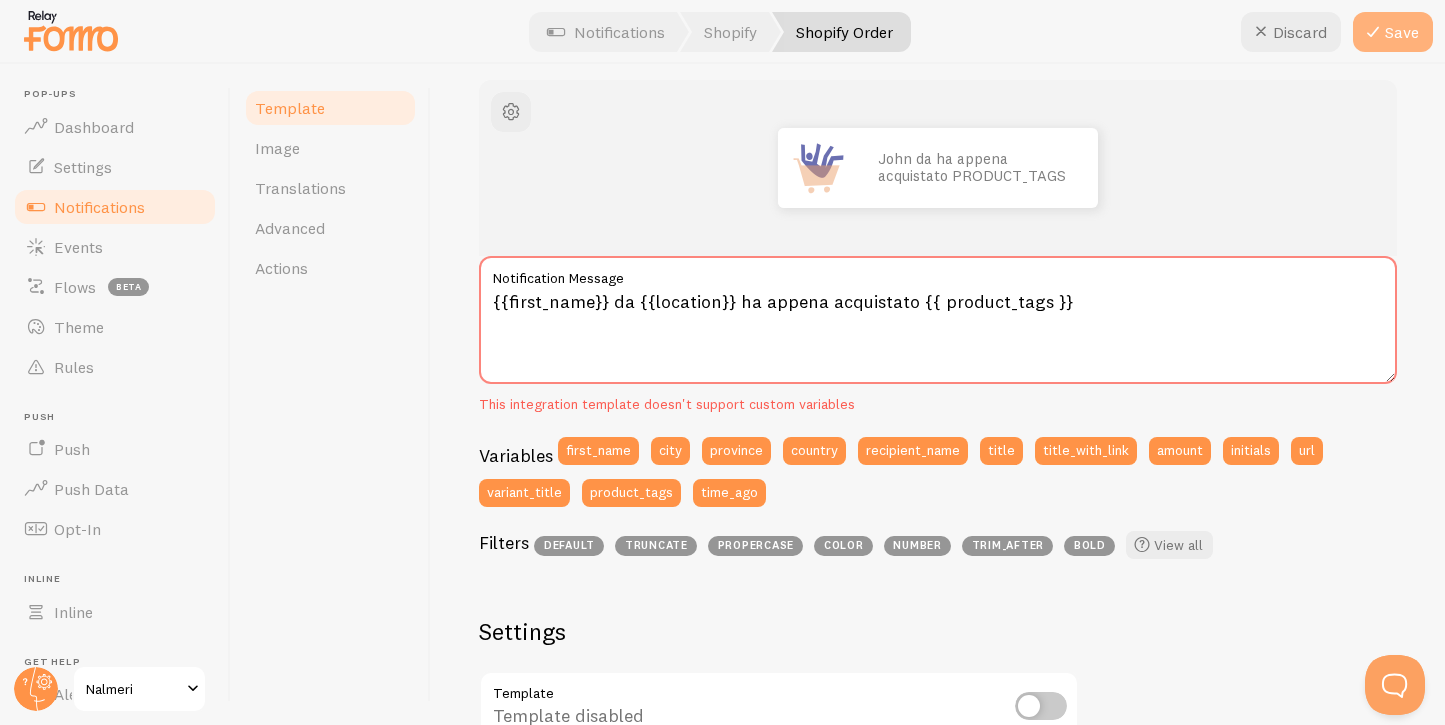 click on "Save" at bounding box center (1393, 32) 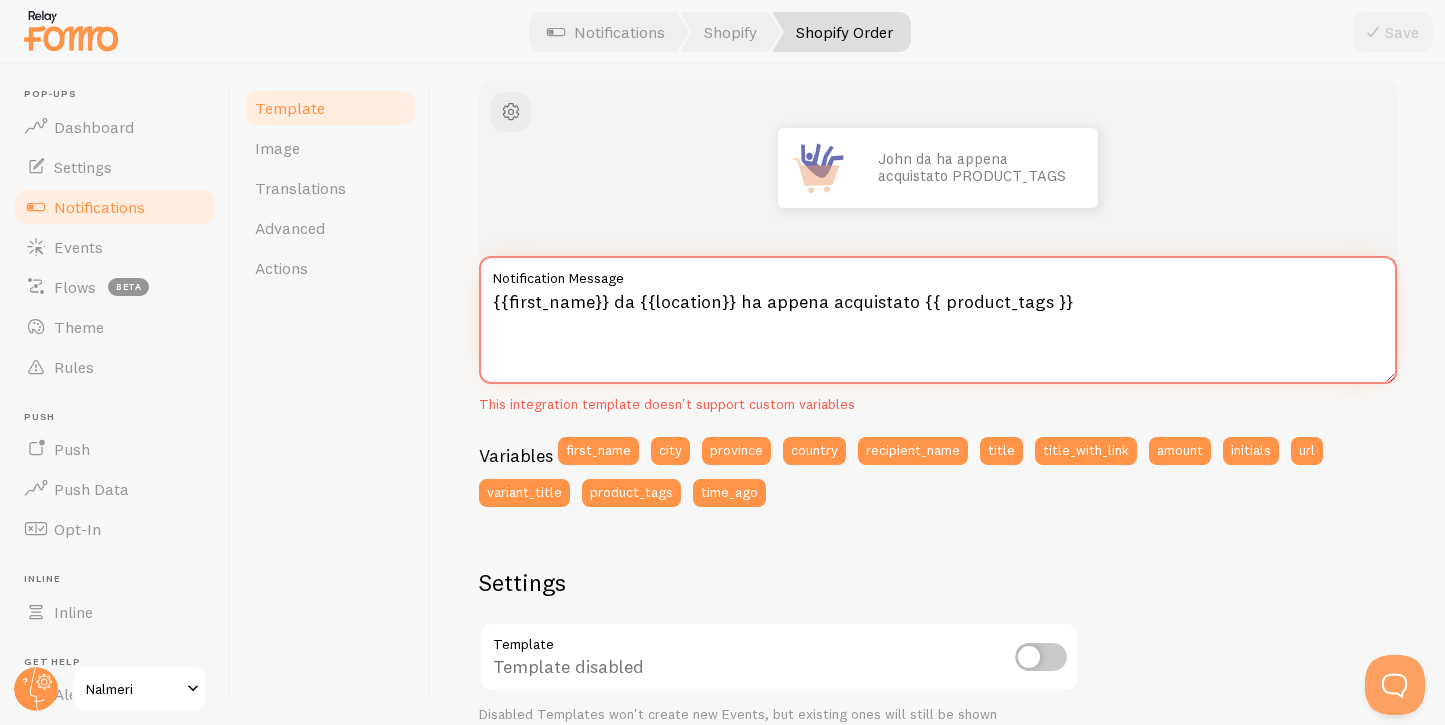 drag, startPoint x: 1065, startPoint y: 306, endPoint x: 910, endPoint y: 305, distance: 155.00322 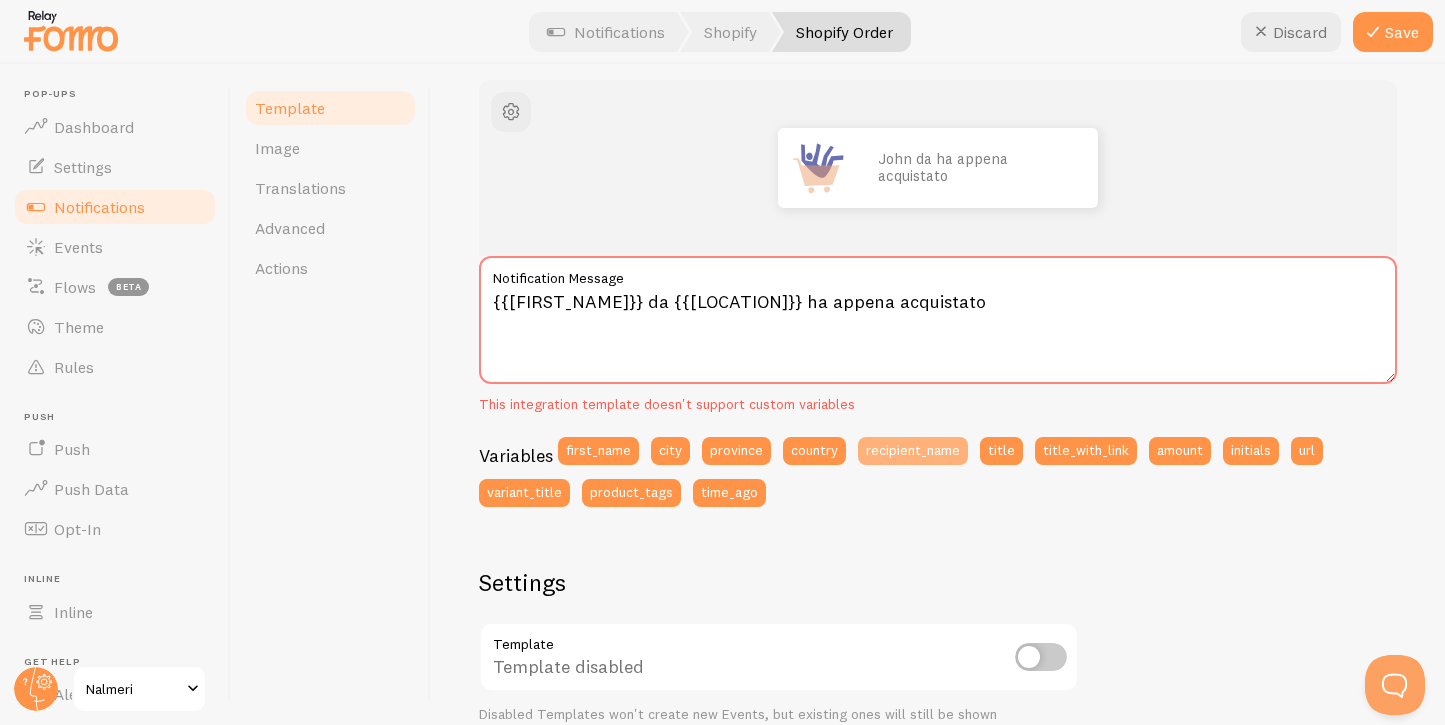 click on "recipient_name" at bounding box center (913, 451) 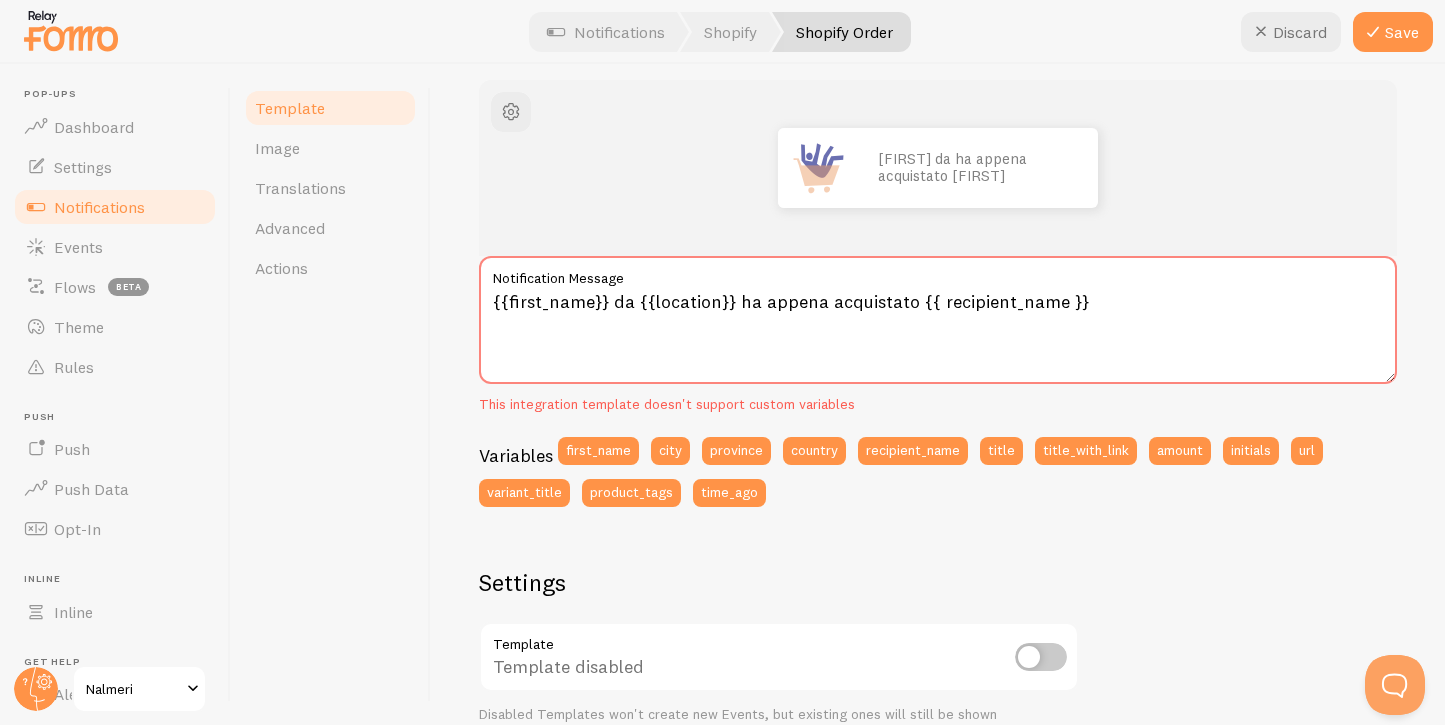 click at bounding box center (722, 32) 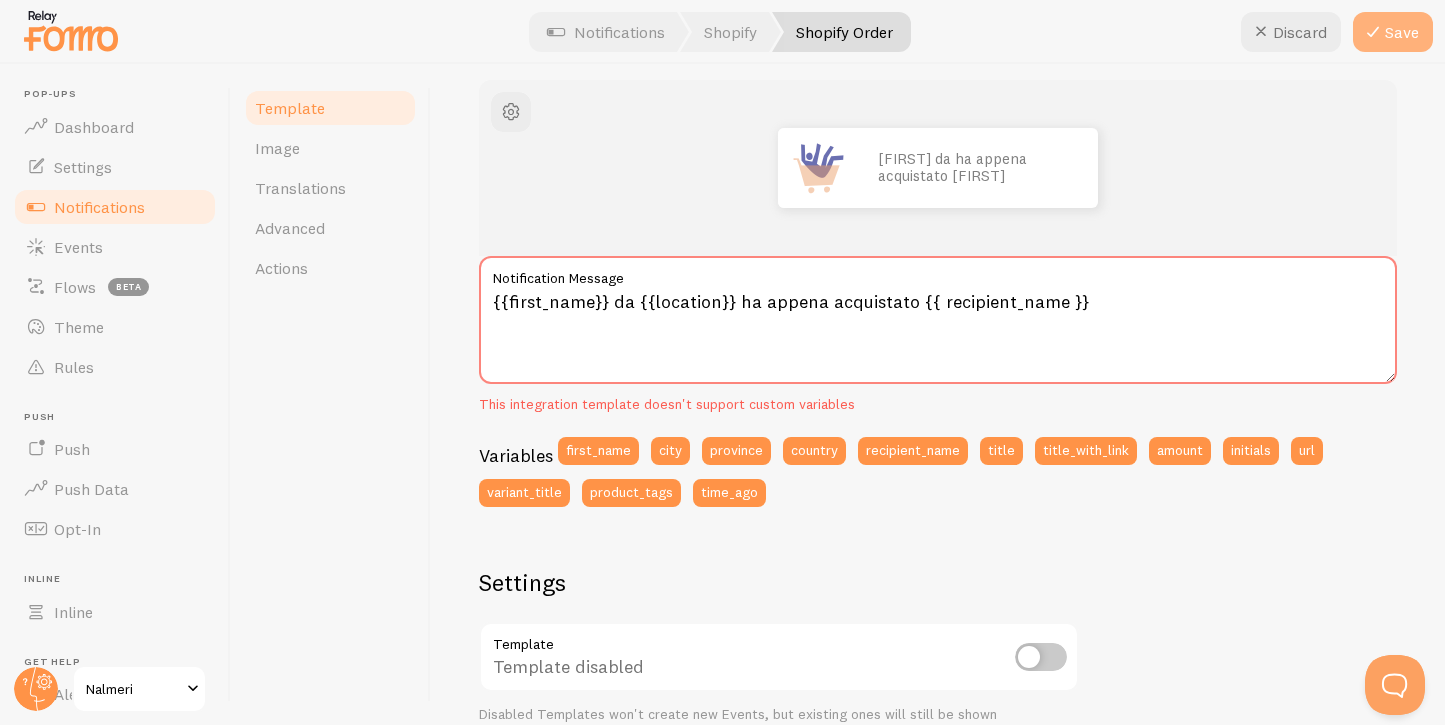 click on "Save" at bounding box center [1393, 32] 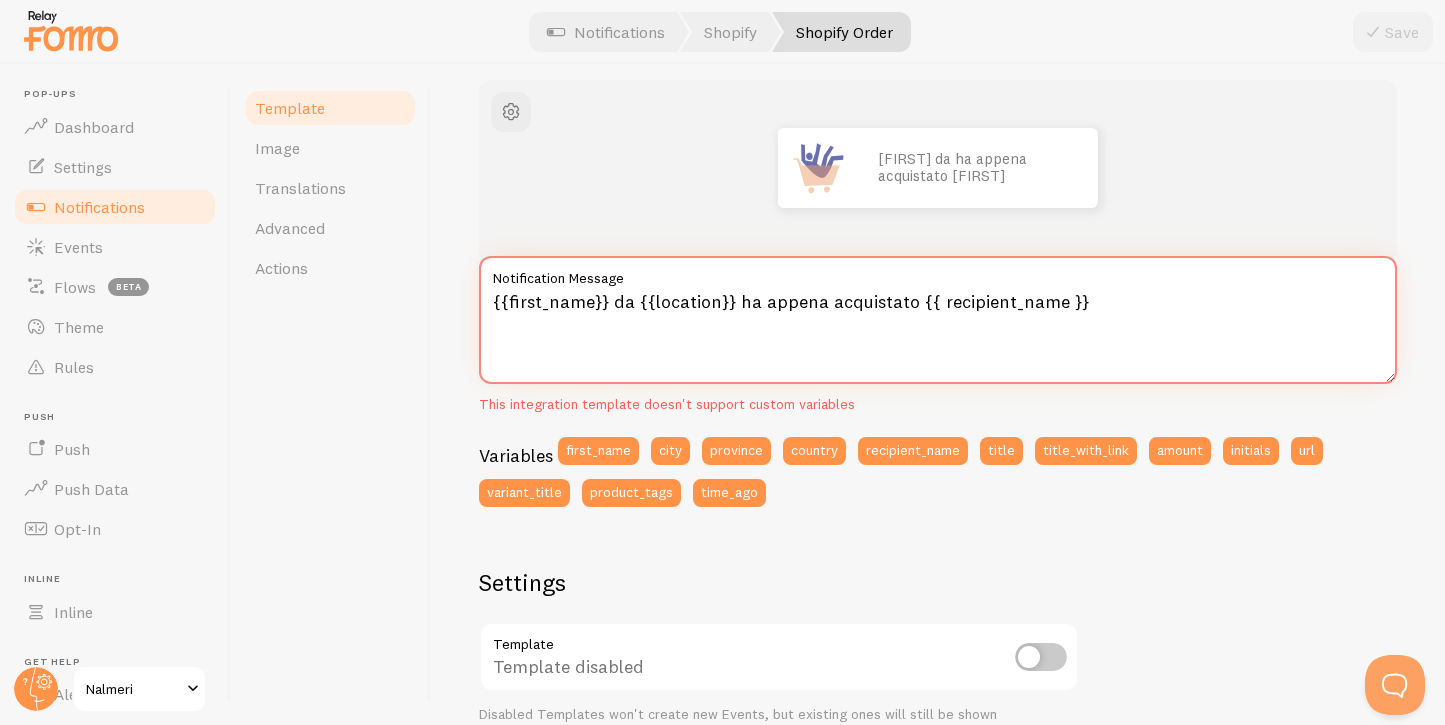 drag, startPoint x: 1118, startPoint y: 309, endPoint x: 718, endPoint y: 230, distance: 407.72662 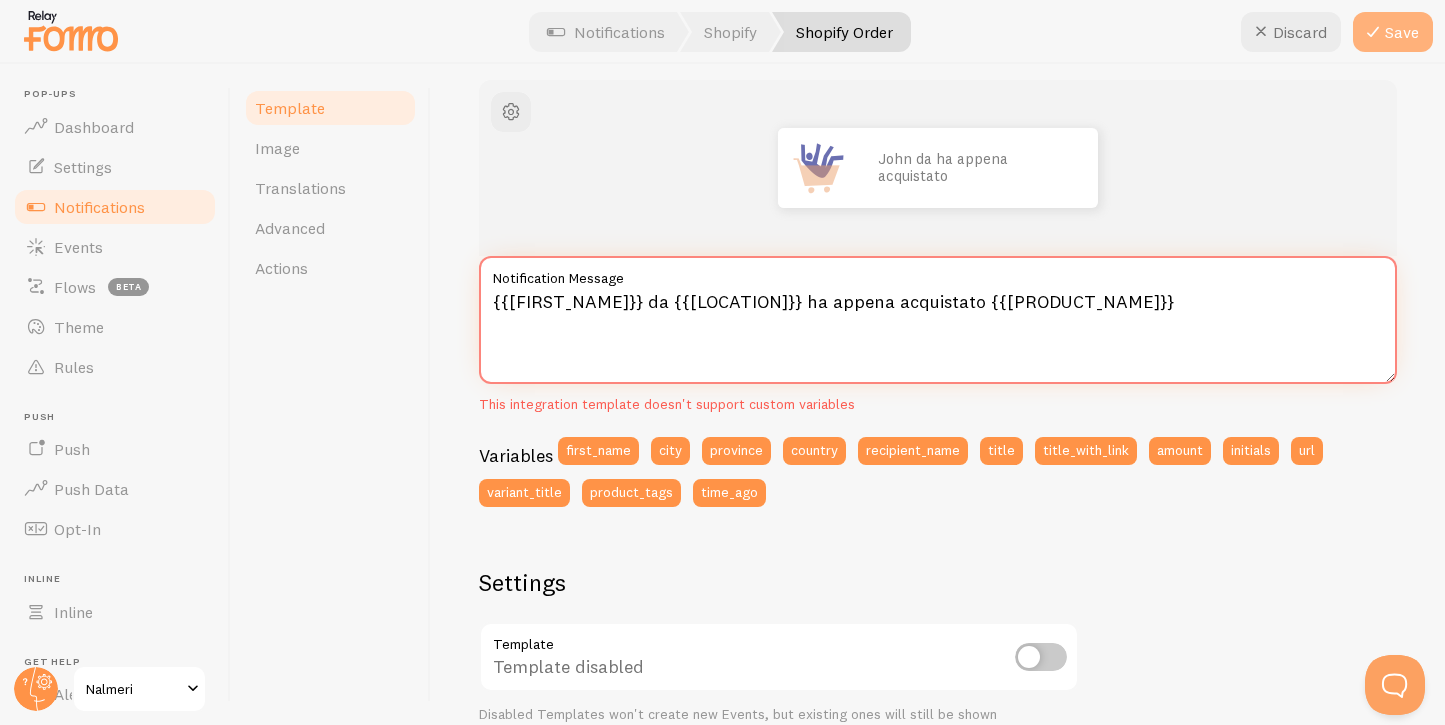 type on "{{[FIRST_NAME]}} da {{[LOCATION]}} ha appena acquistato {{[PRODUCT_NAME]}}" 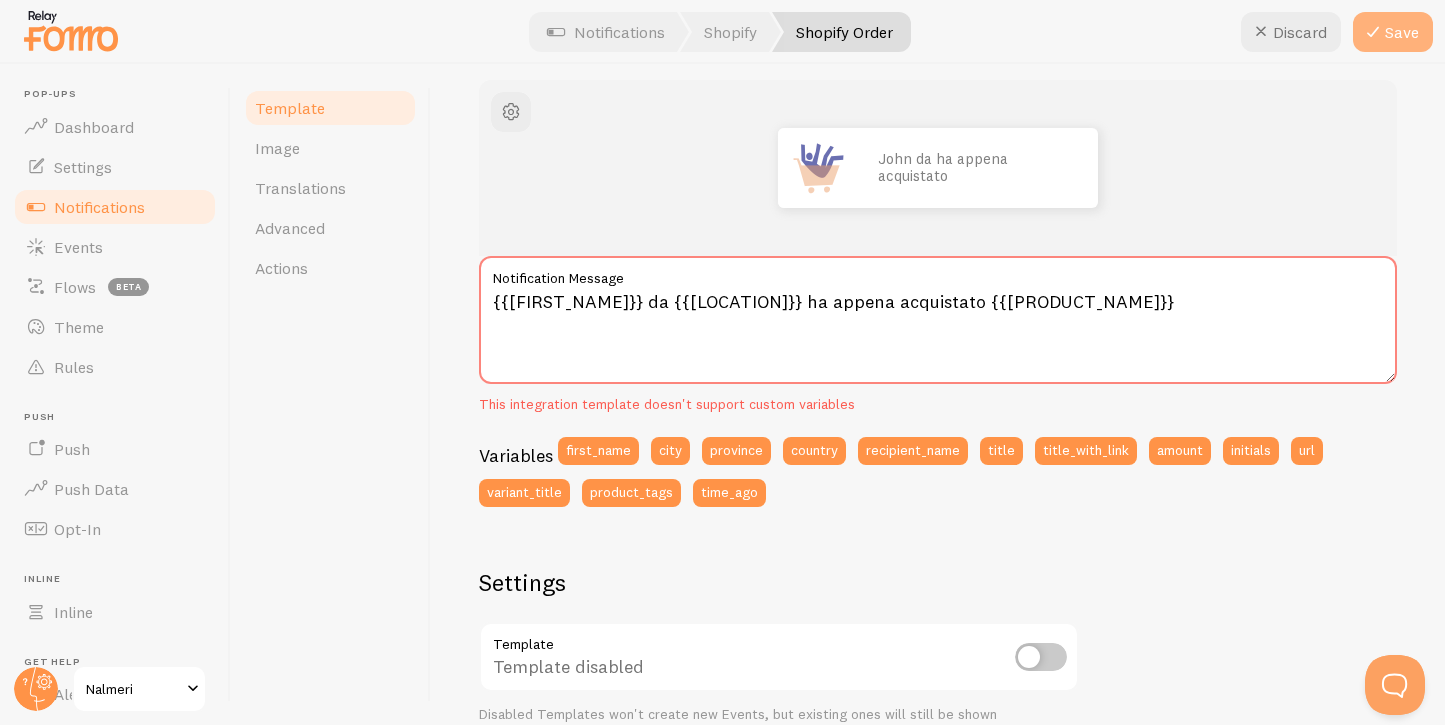 click on "Save" at bounding box center [1393, 32] 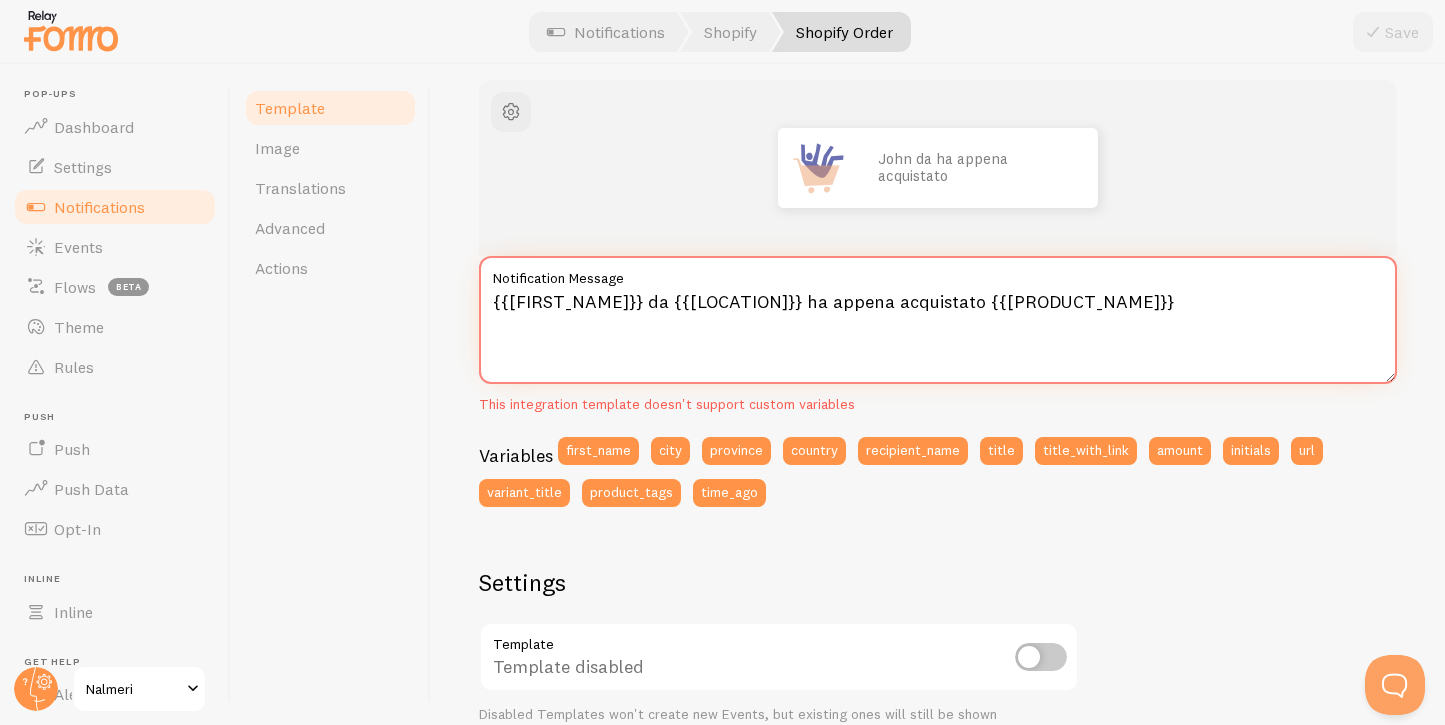 drag, startPoint x: 1106, startPoint y: 295, endPoint x: 539, endPoint y: 273, distance: 567.42664 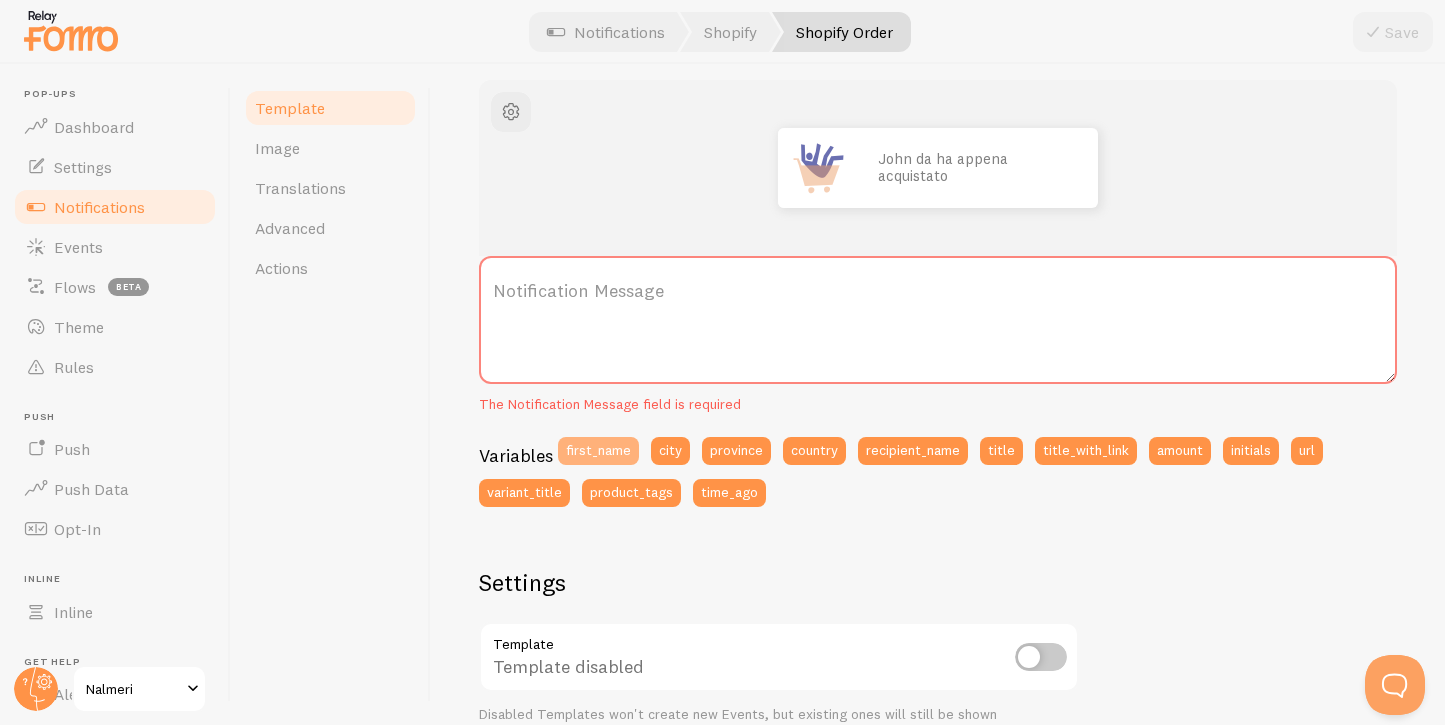 click on "first_name" at bounding box center (598, 451) 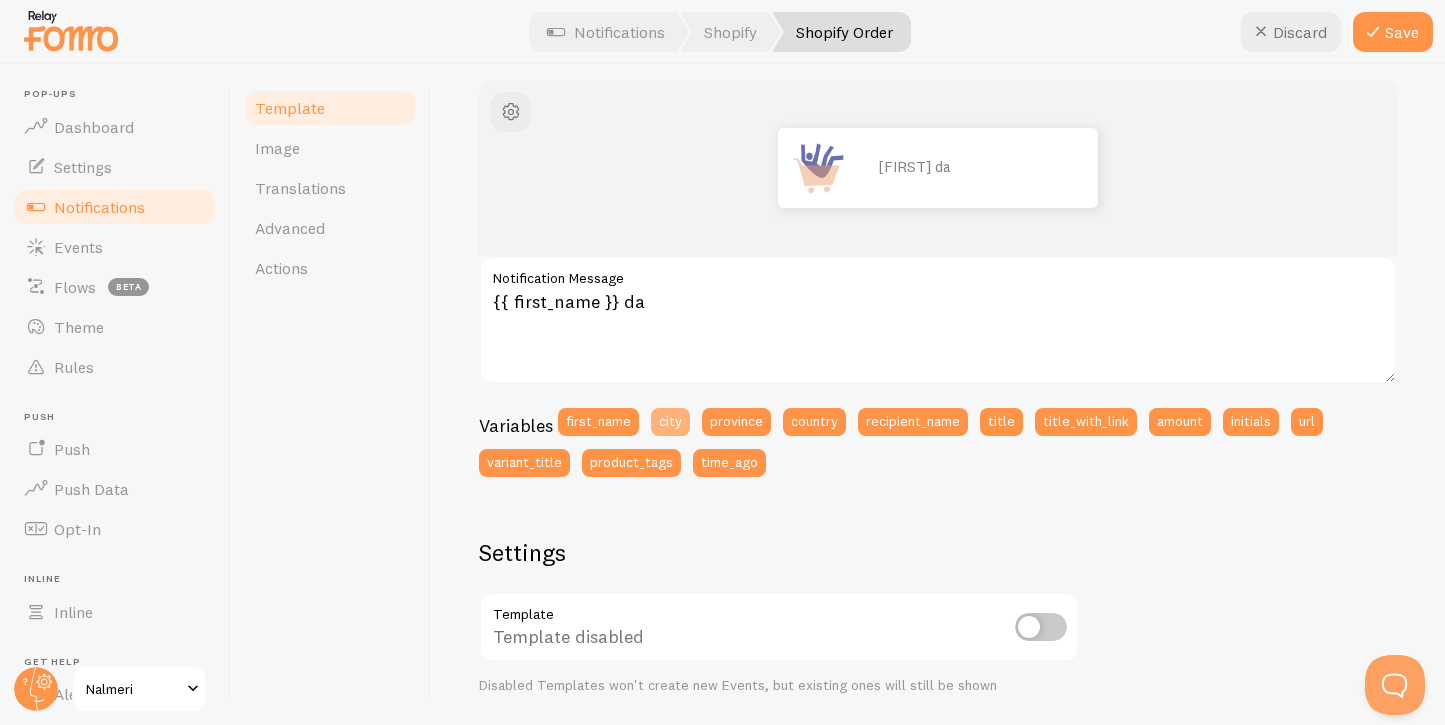 click on "city" at bounding box center (670, 422) 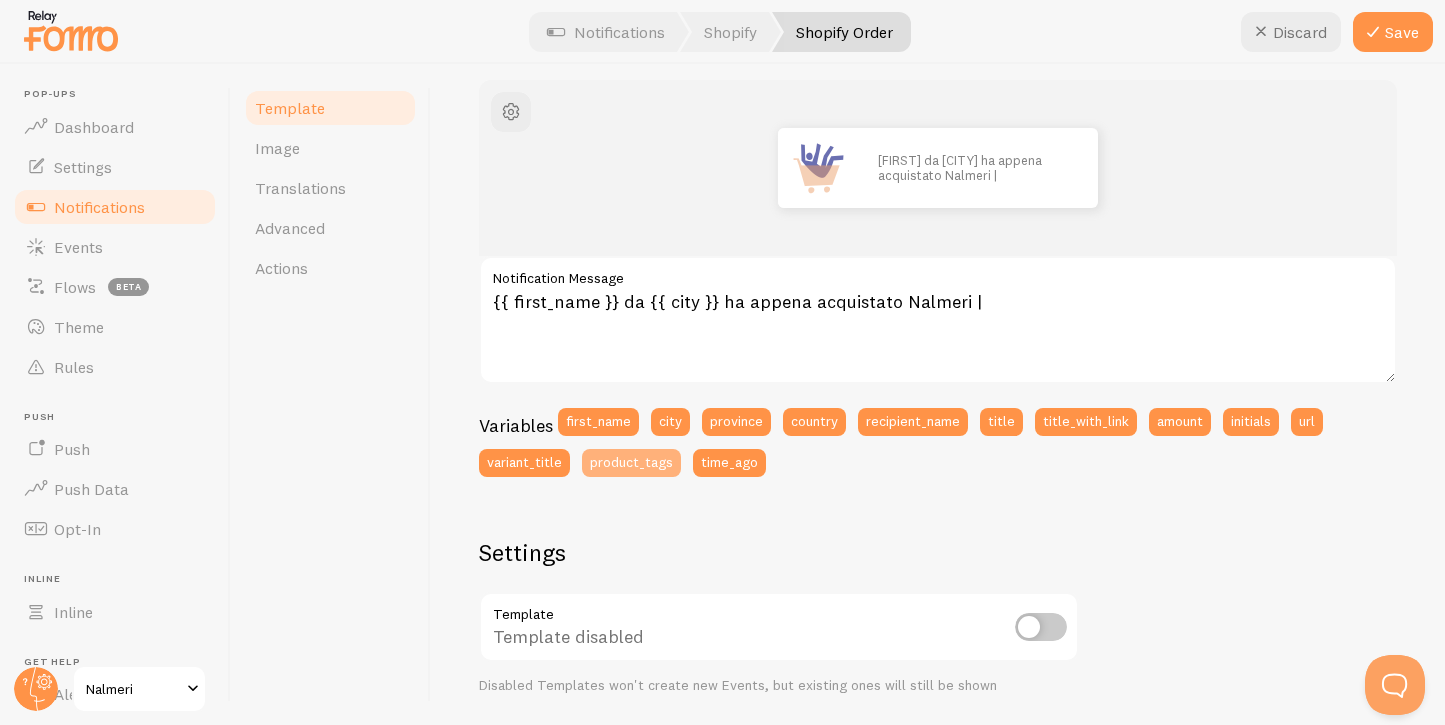 click on "product_tags" at bounding box center [631, 463] 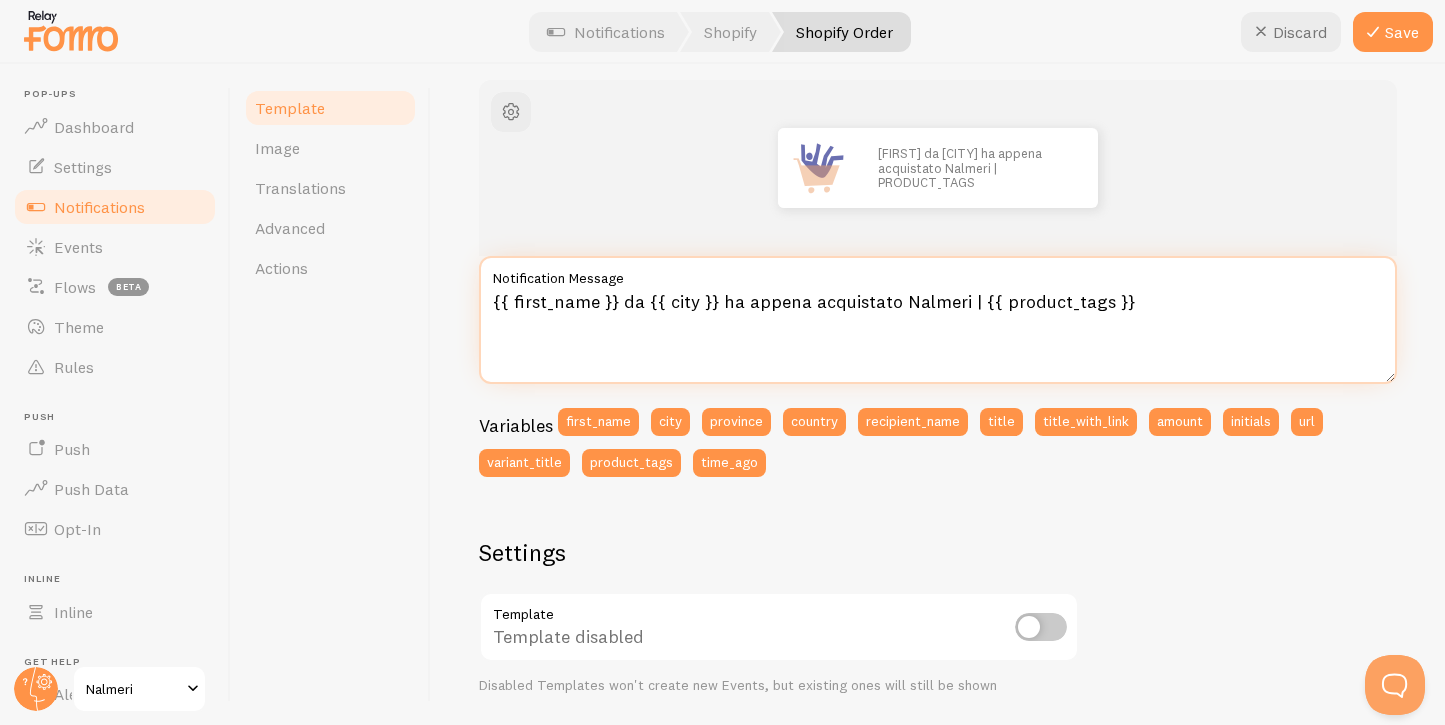 click on "{{ first_name }} da {{ city }} ha appena acquistato Nalmeri | {{ product_tags }}" at bounding box center (938, 320) 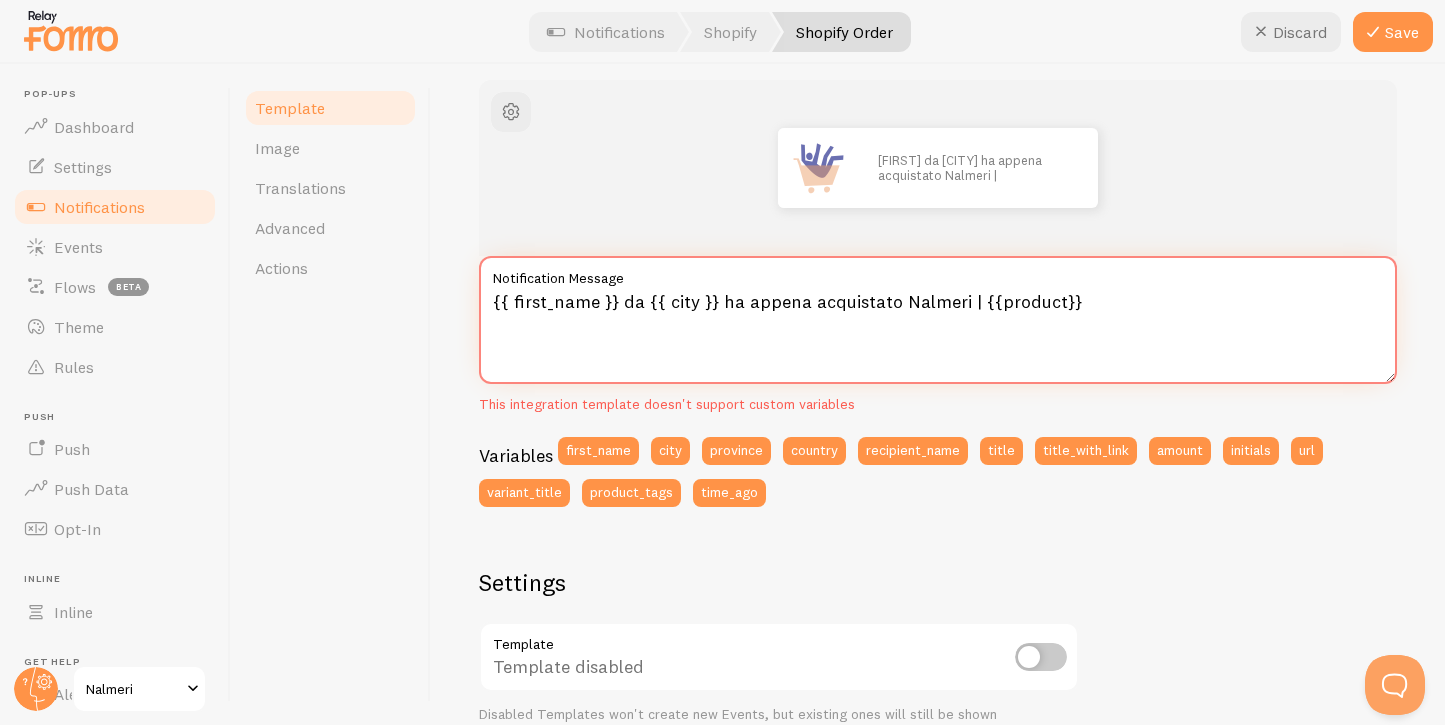 click on "{{ first_name }} da {{ city }} ha appena acquistato Nalmeri | {{product}}" at bounding box center (938, 320) 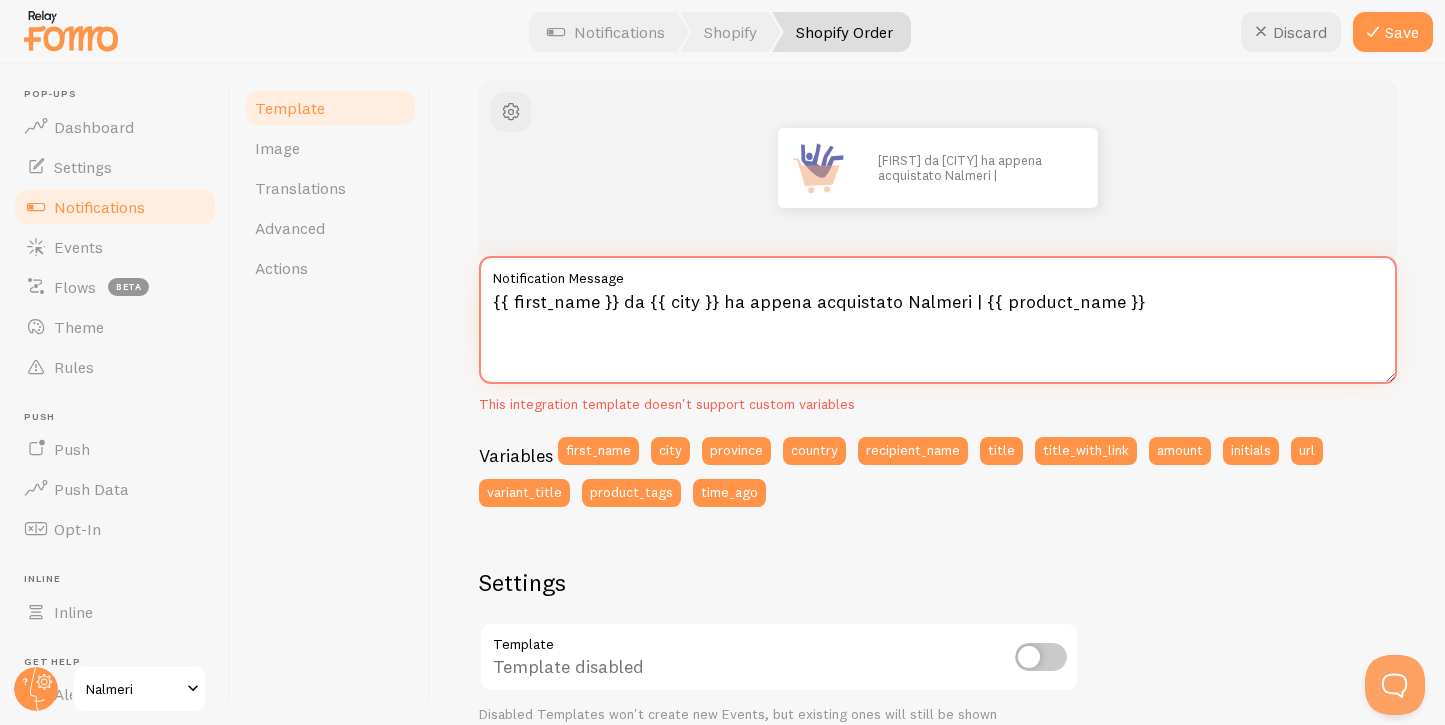 click on "{{ first_name }} da {{ city }} ha appena acquistato Nalmeri | {{ product_name }}" at bounding box center [938, 320] 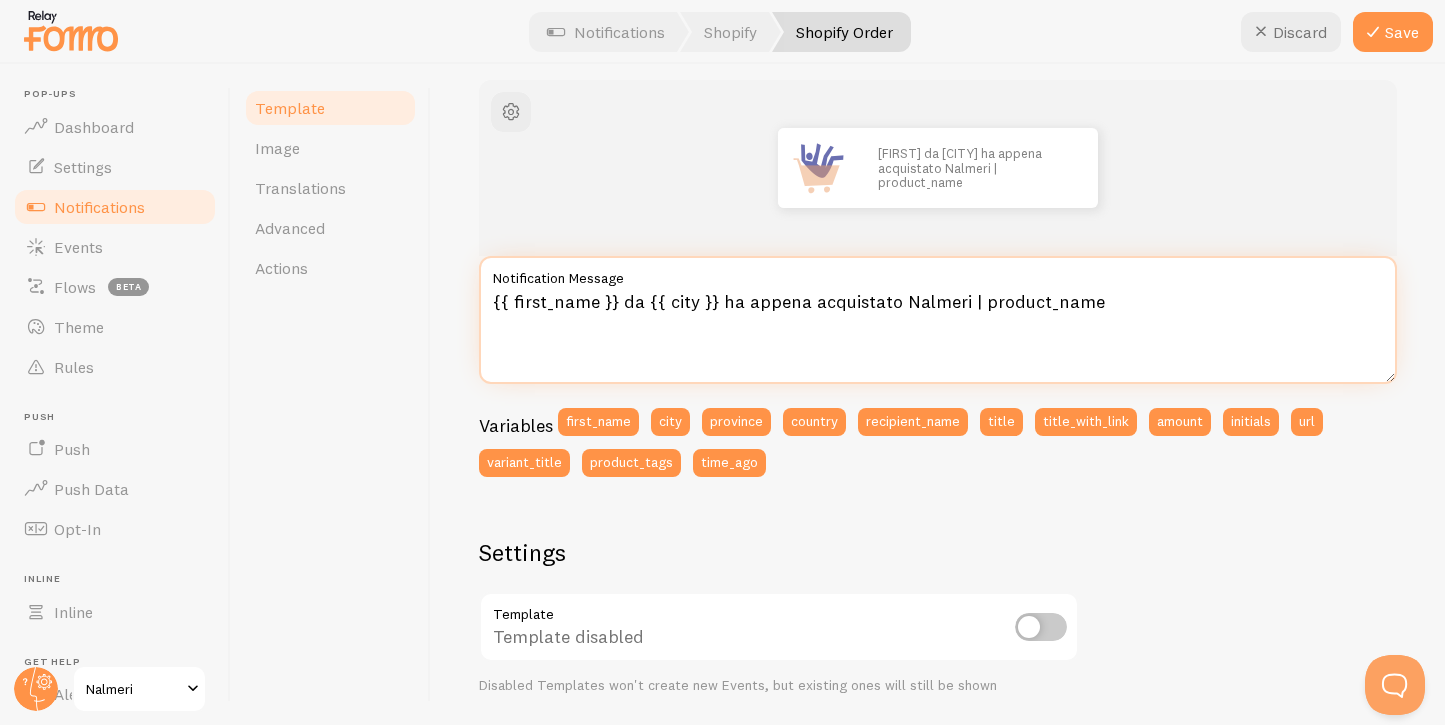 drag, startPoint x: 972, startPoint y: 301, endPoint x: 1137, endPoint y: 308, distance: 165.14842 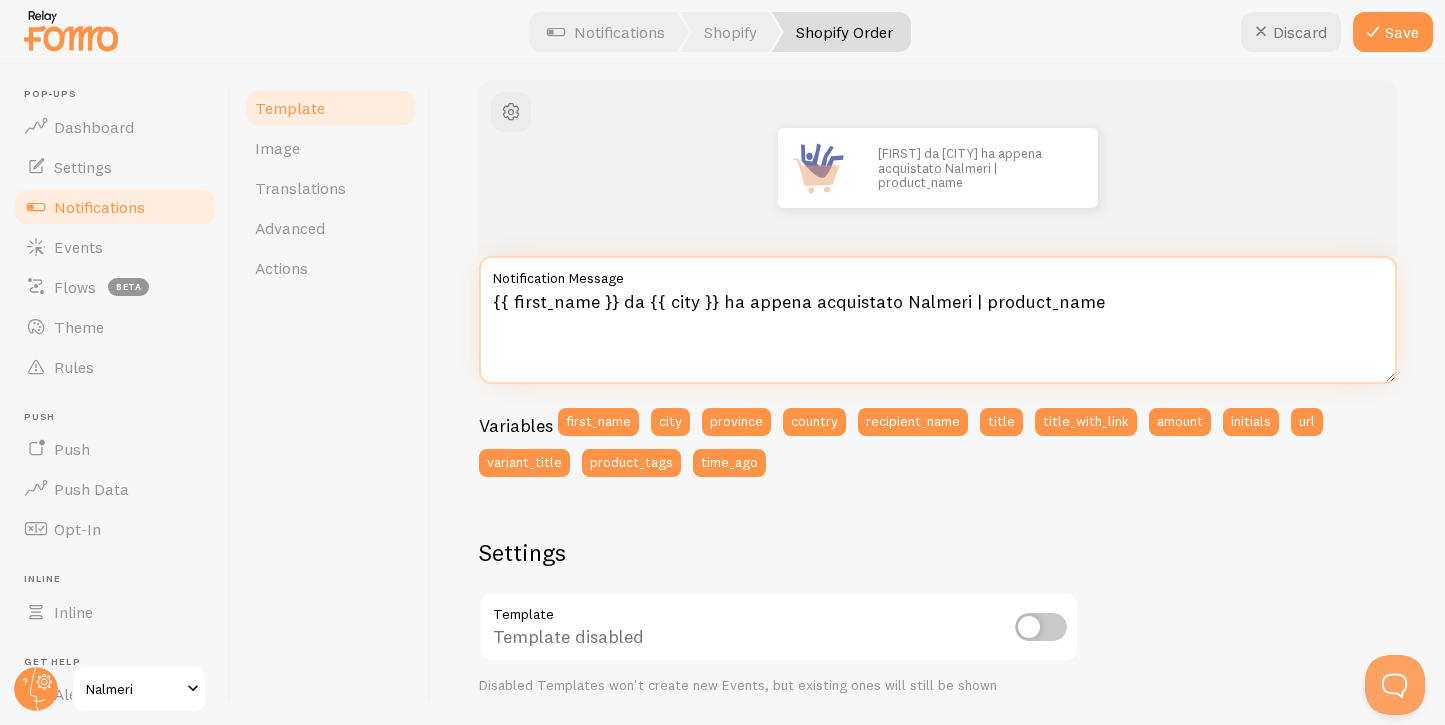 paste on "{{[PRODUCT_NAME]}}" 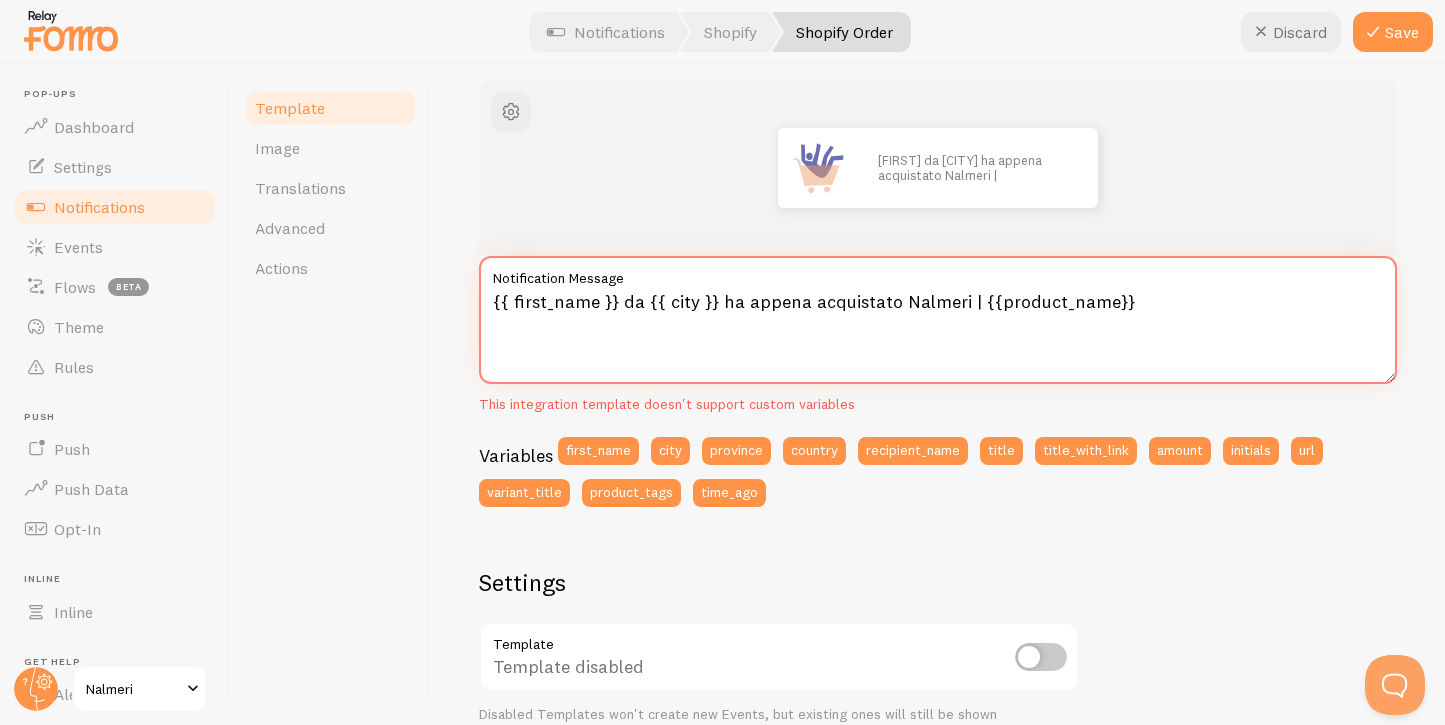 click on "{{ first_name }} da {{ city }} ha appena acquistato Nalmeri | {{product_name}}" at bounding box center (938, 320) 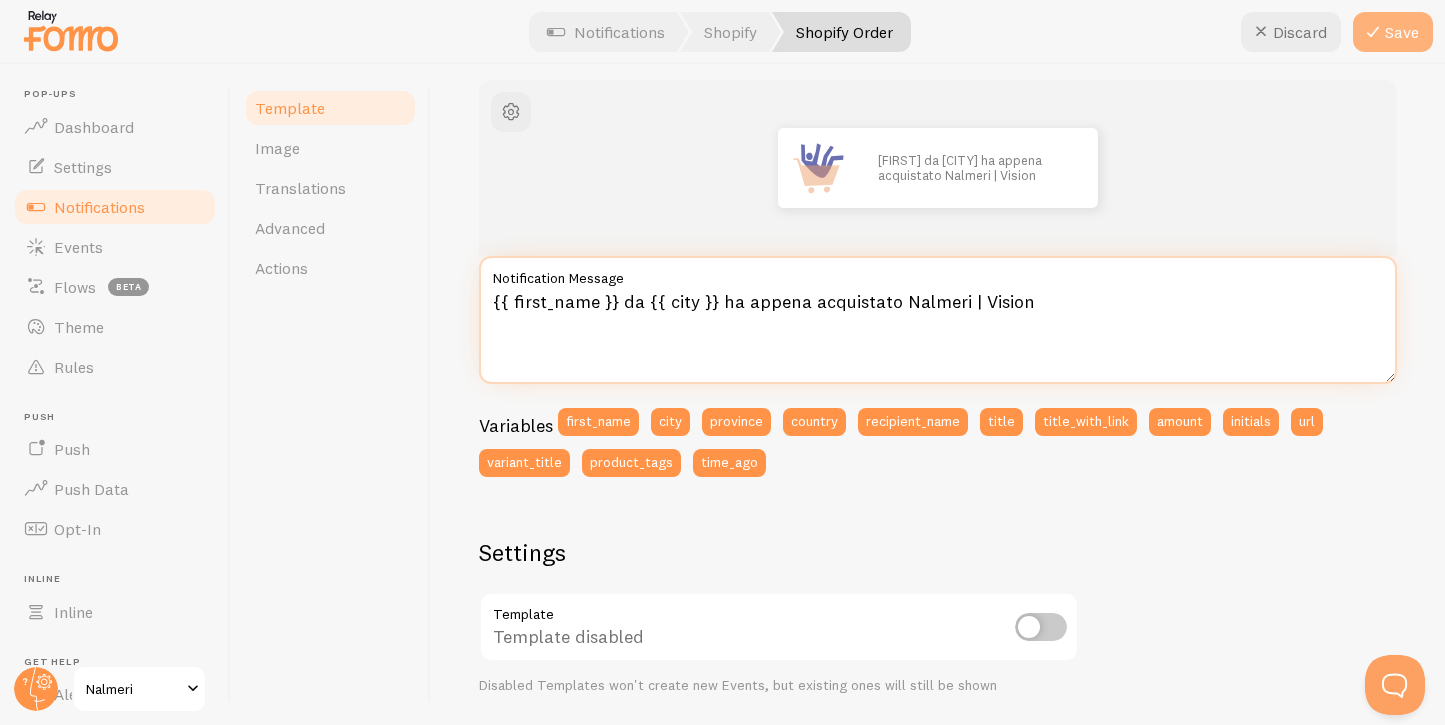 type on "{{ first_name }} da {{ city }} ha appena acquistato Nalmeri | Vision" 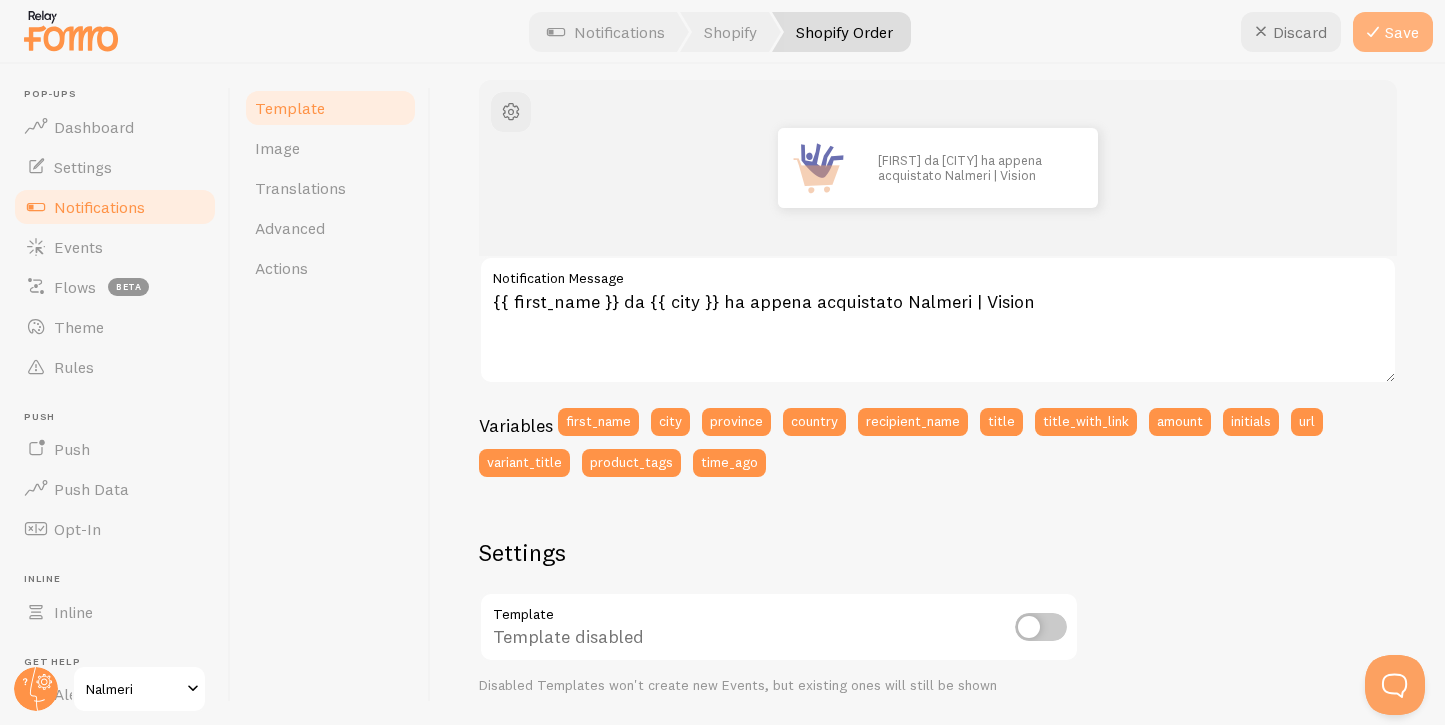 click on "Save" at bounding box center [1393, 32] 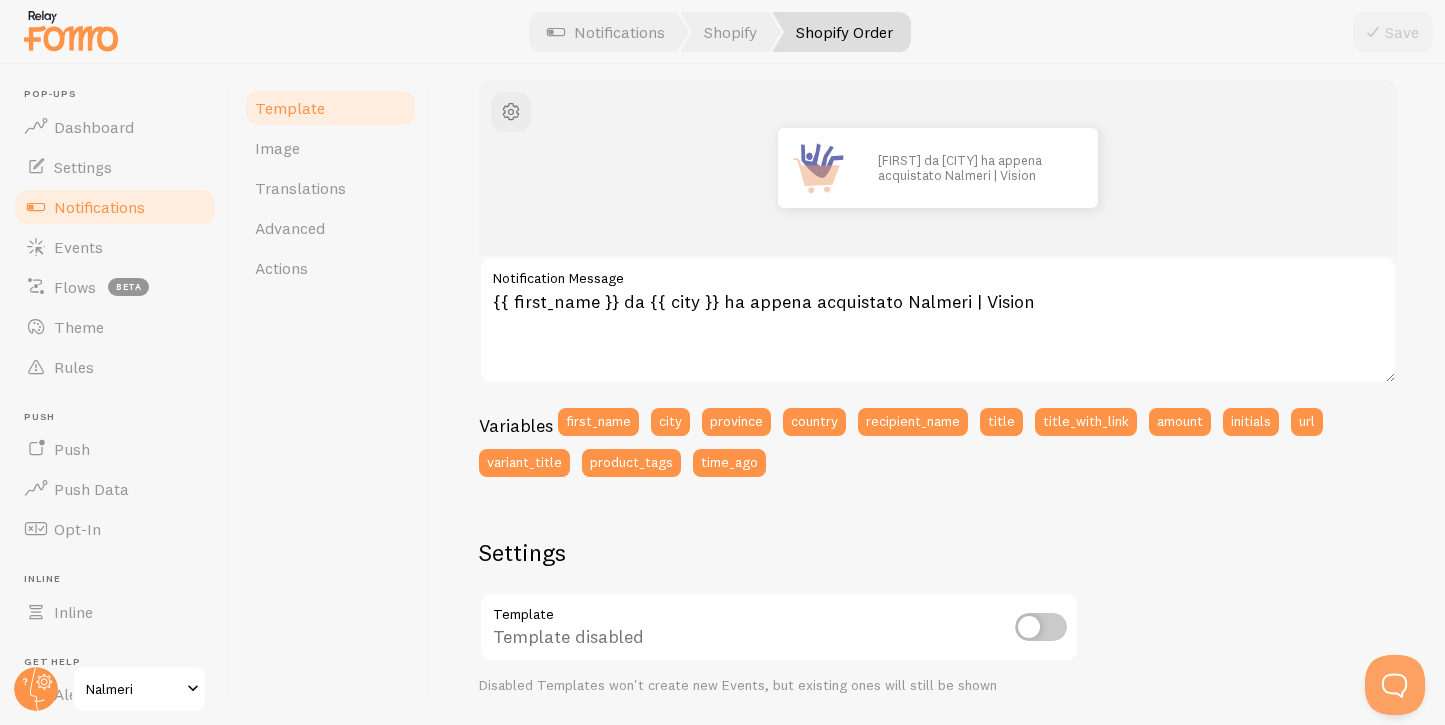 click at bounding box center (1041, 627) 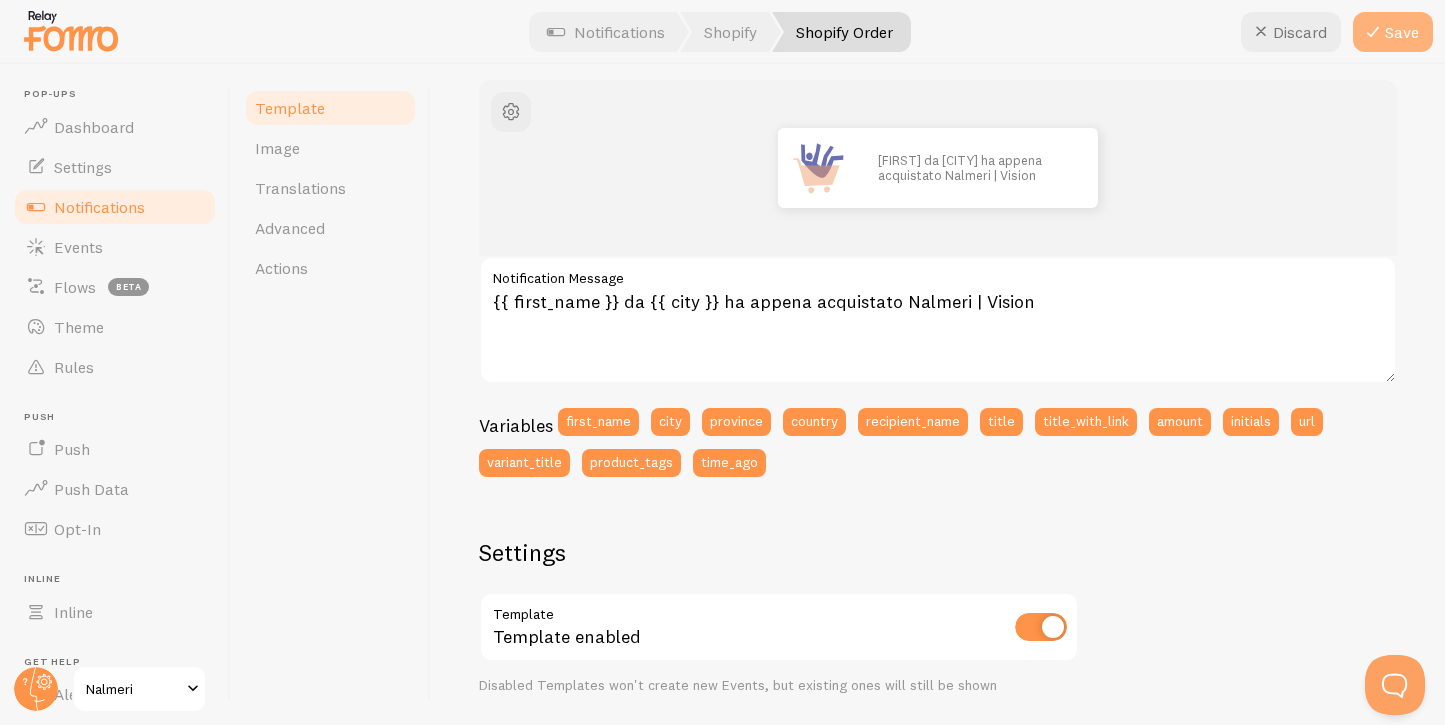 click on "Save" at bounding box center [1393, 32] 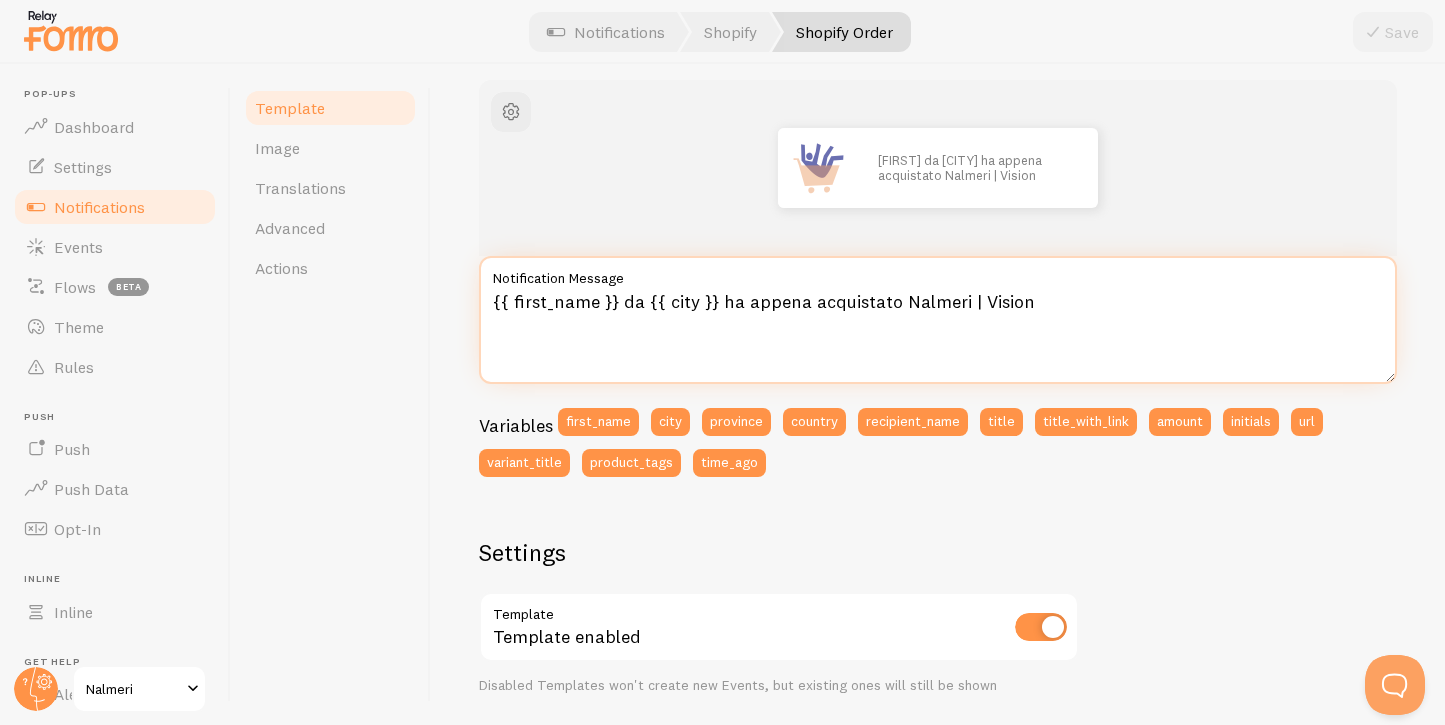 click on "{{ first_name }} da {{ city }} ha appena acquistato Nalmeri | Vision" at bounding box center [938, 320] 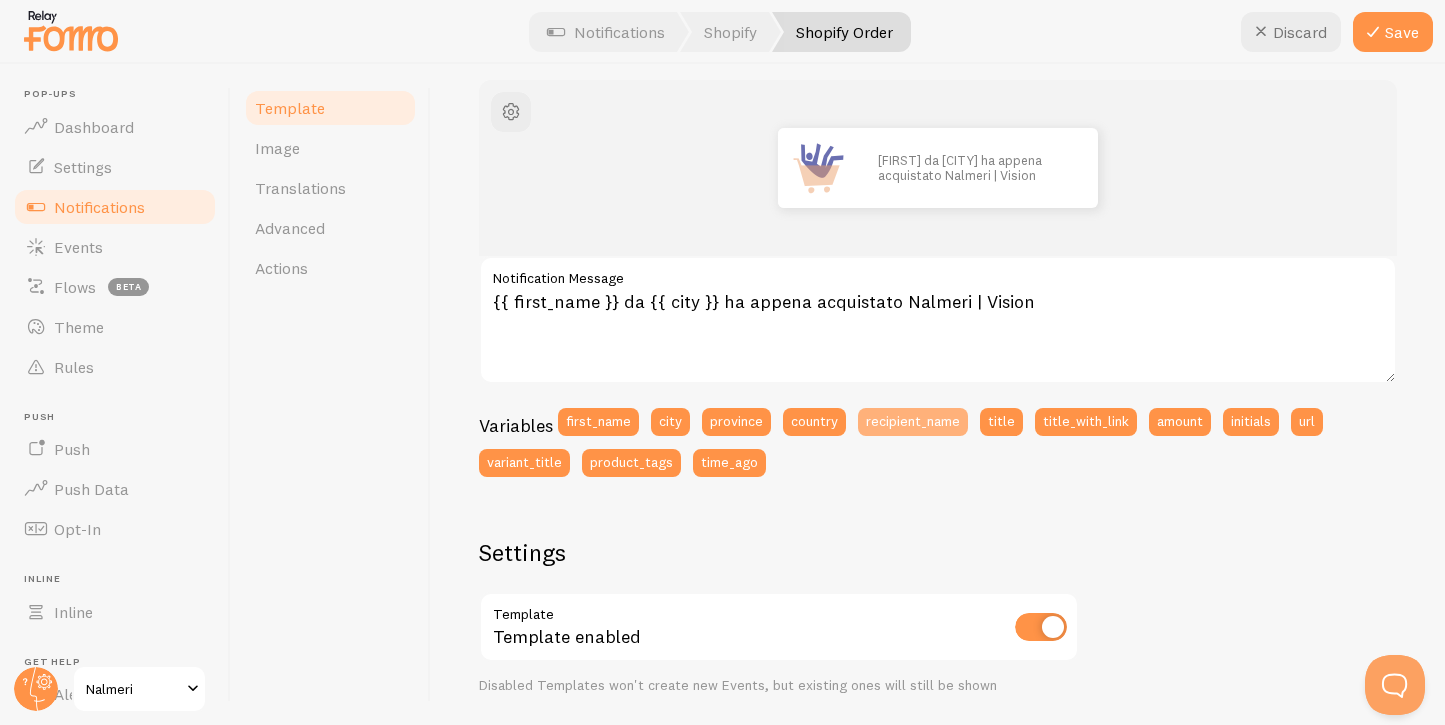 click on "recipient_name" at bounding box center (913, 422) 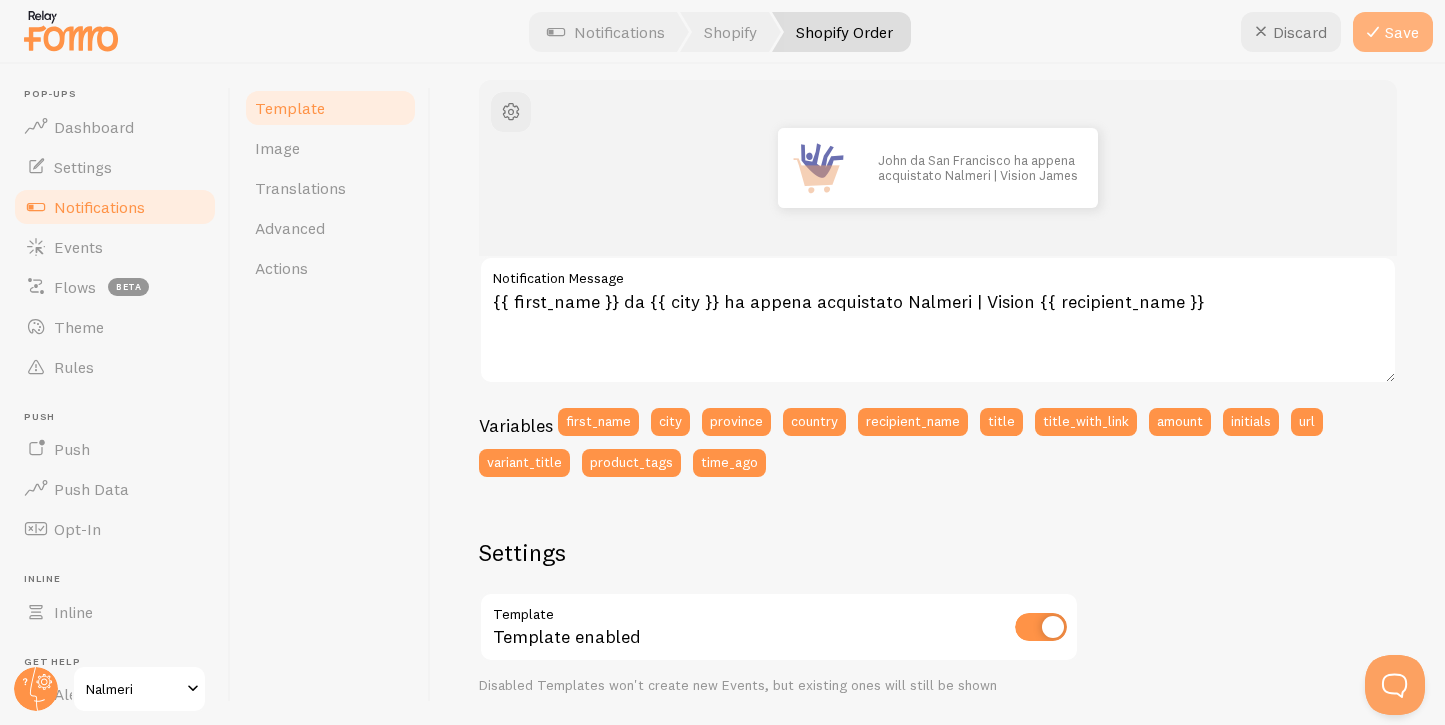 click at bounding box center (1373, 32) 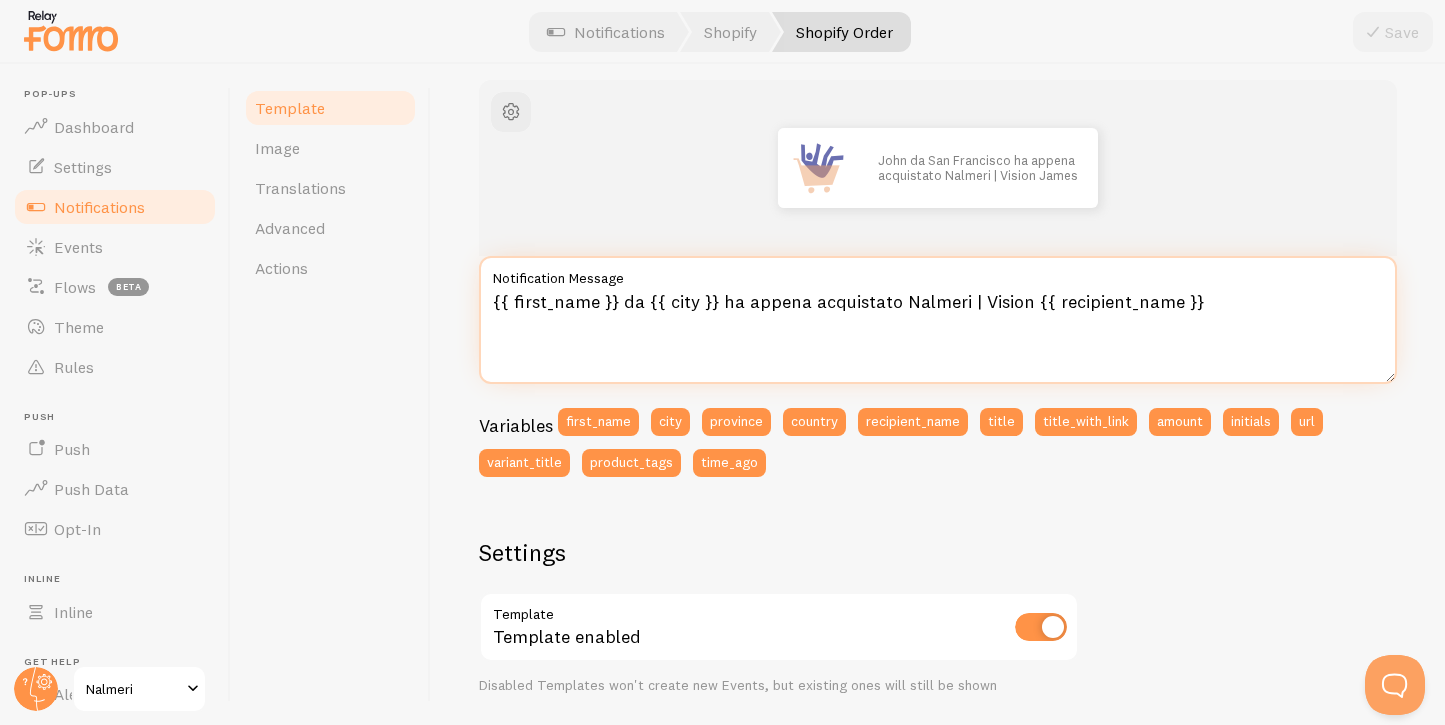 drag, startPoint x: 1199, startPoint y: 307, endPoint x: 1027, endPoint y: 301, distance: 172.10461 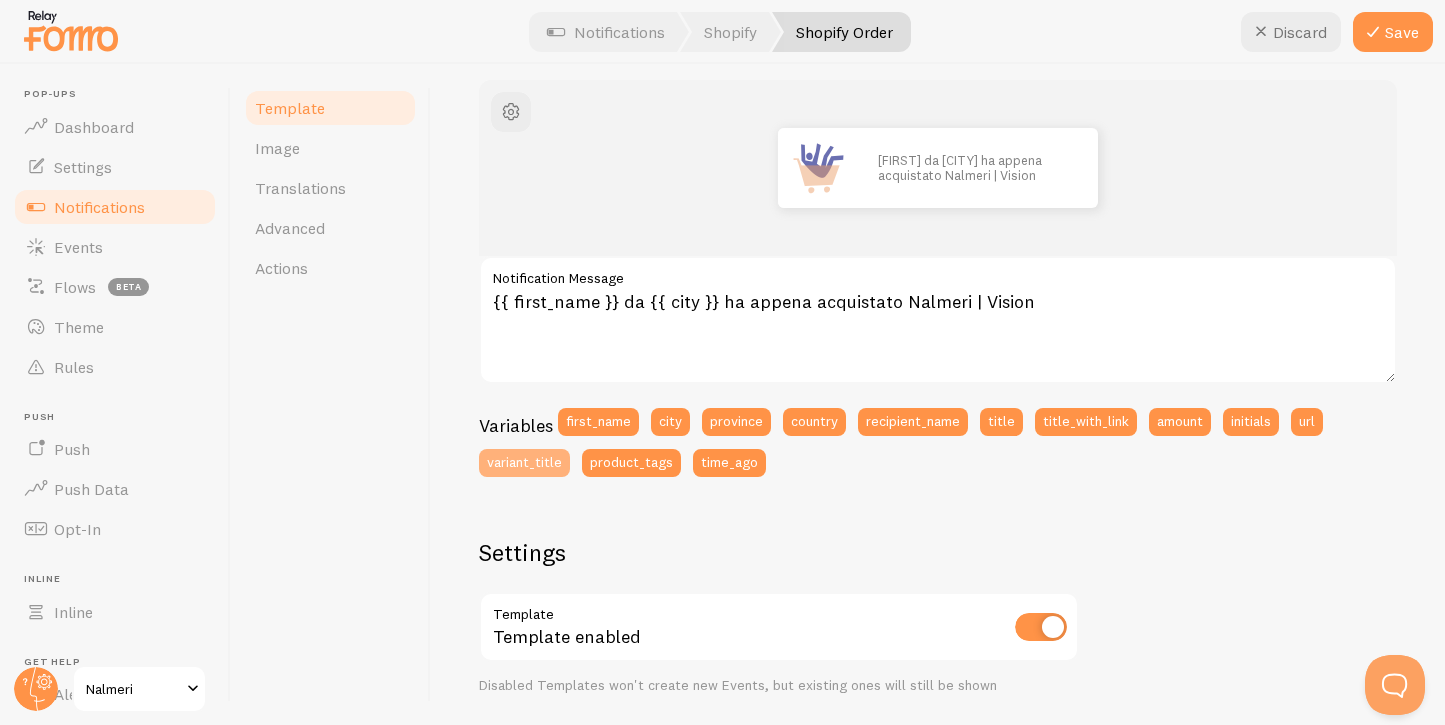 click on "variant_title" at bounding box center [524, 463] 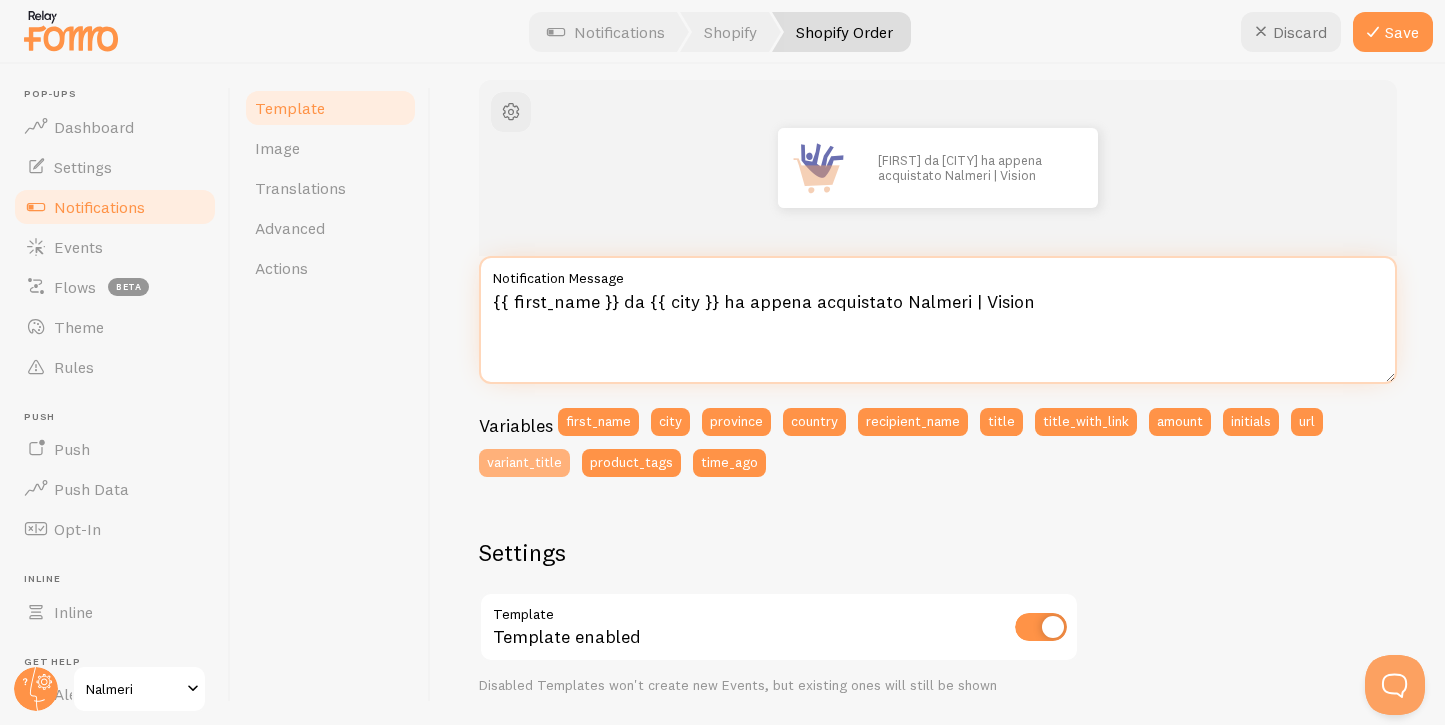 type on "{{ first_name }} da {{ city }} ha appena acquistato Nalmeri | Vision {{ variant_title }}" 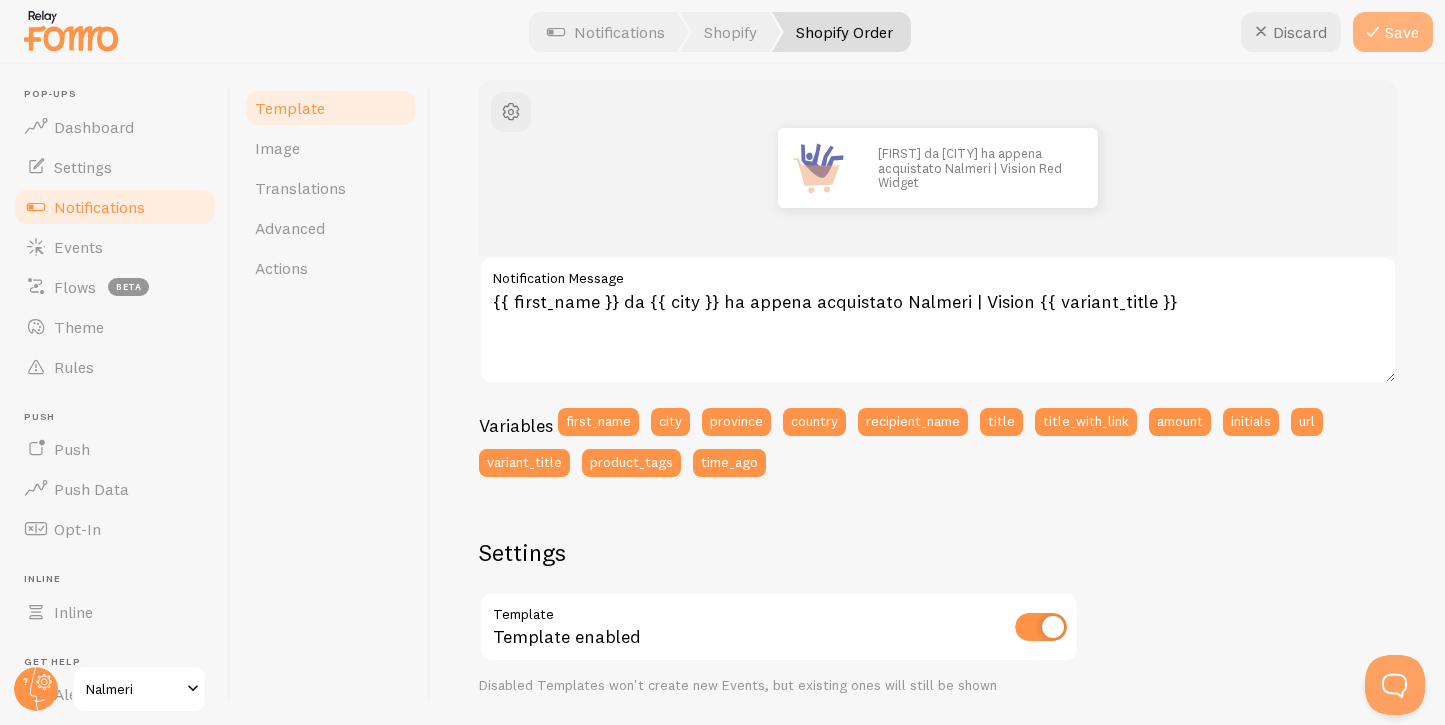 click on "Save" at bounding box center (1393, 32) 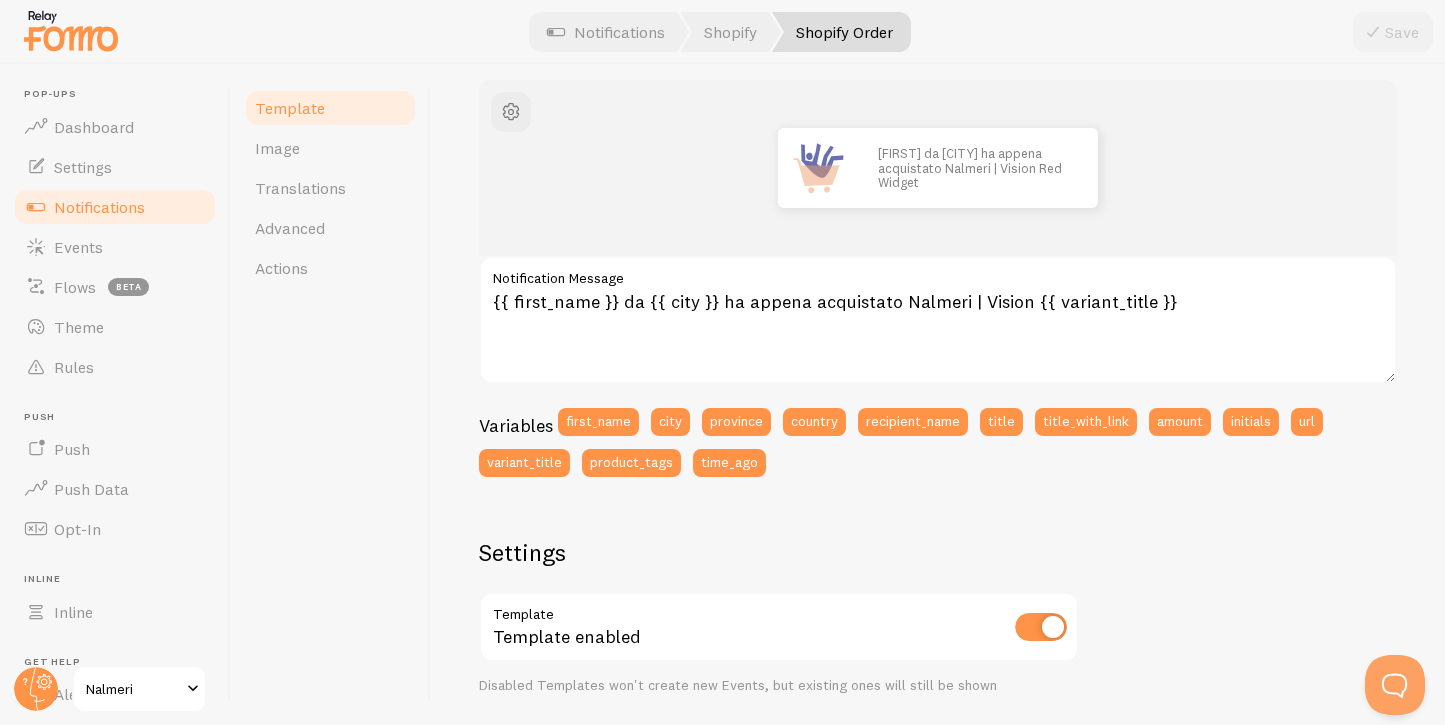click on "Template" at bounding box center (290, 108) 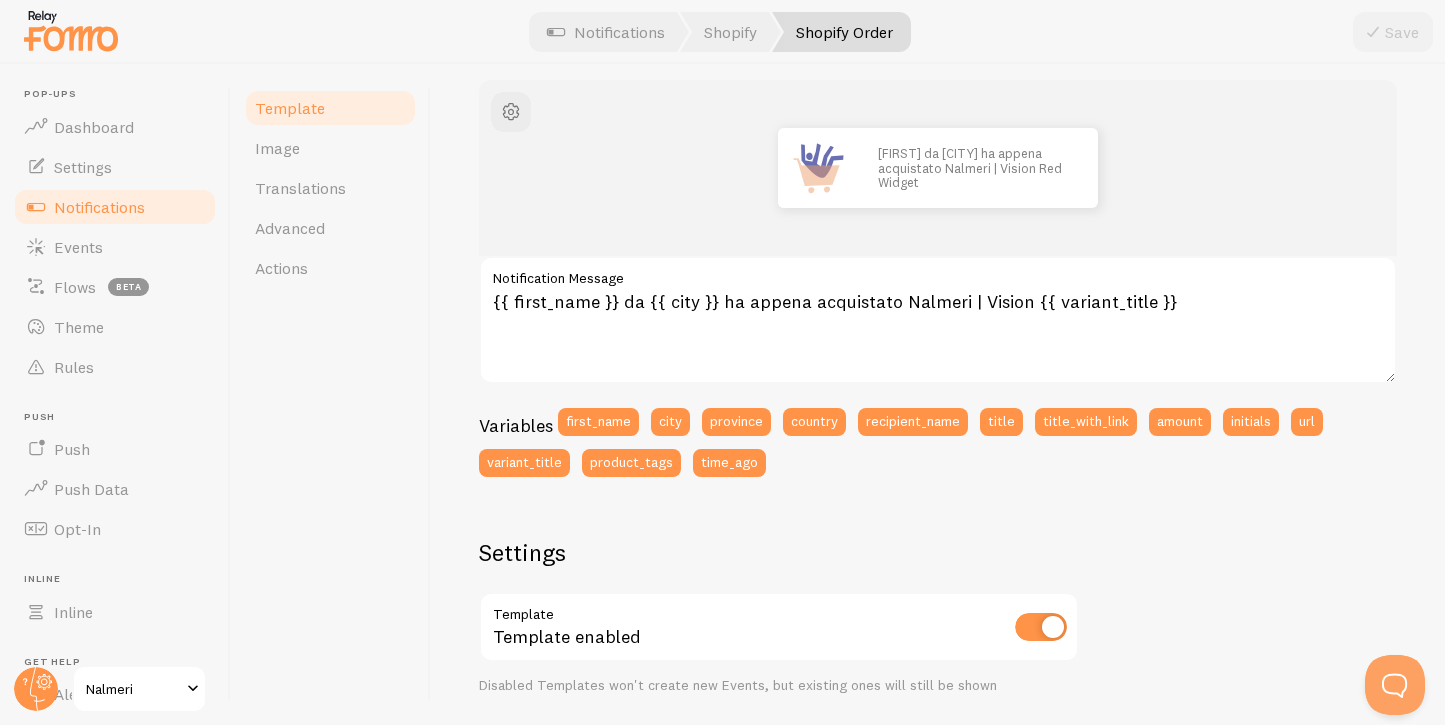 click on "Notifications" at bounding box center (99, 207) 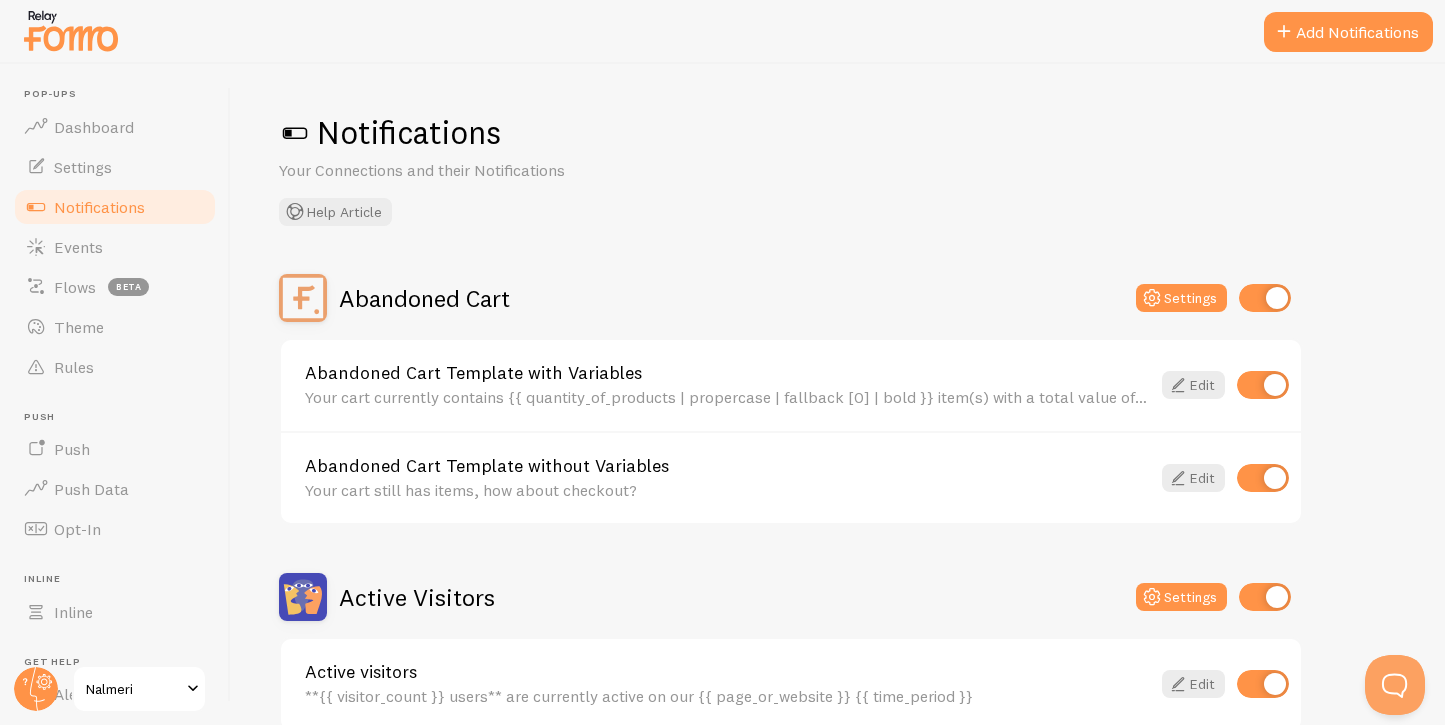 click at bounding box center (1263, 385) 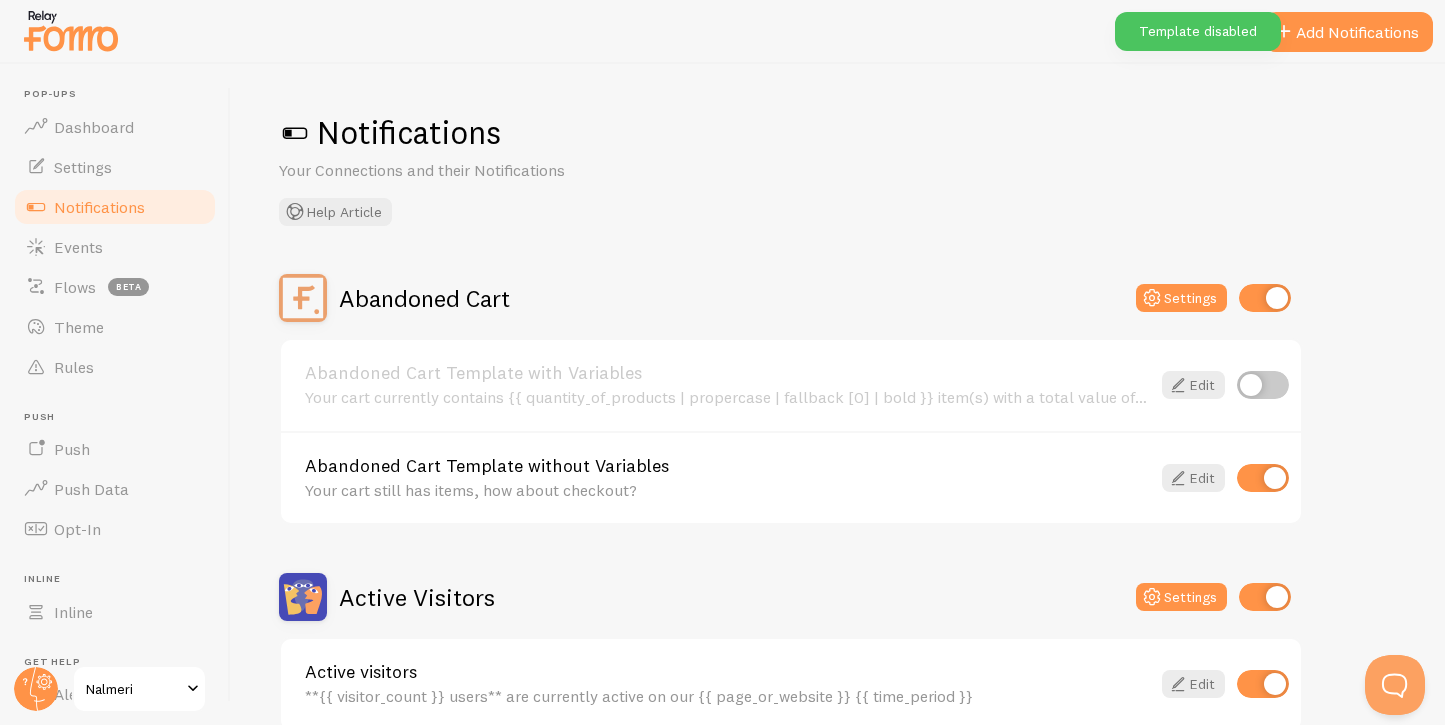 click at bounding box center (1263, 385) 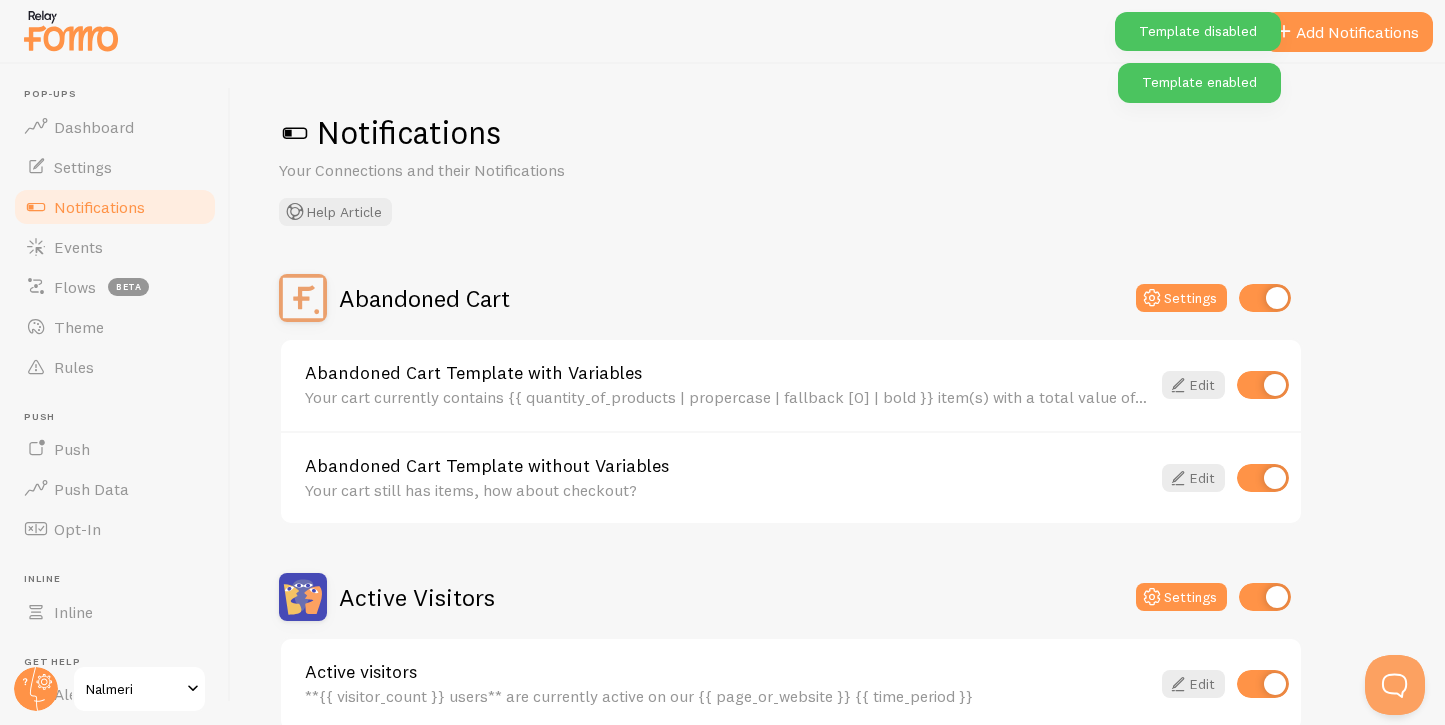click at bounding box center (1265, 298) 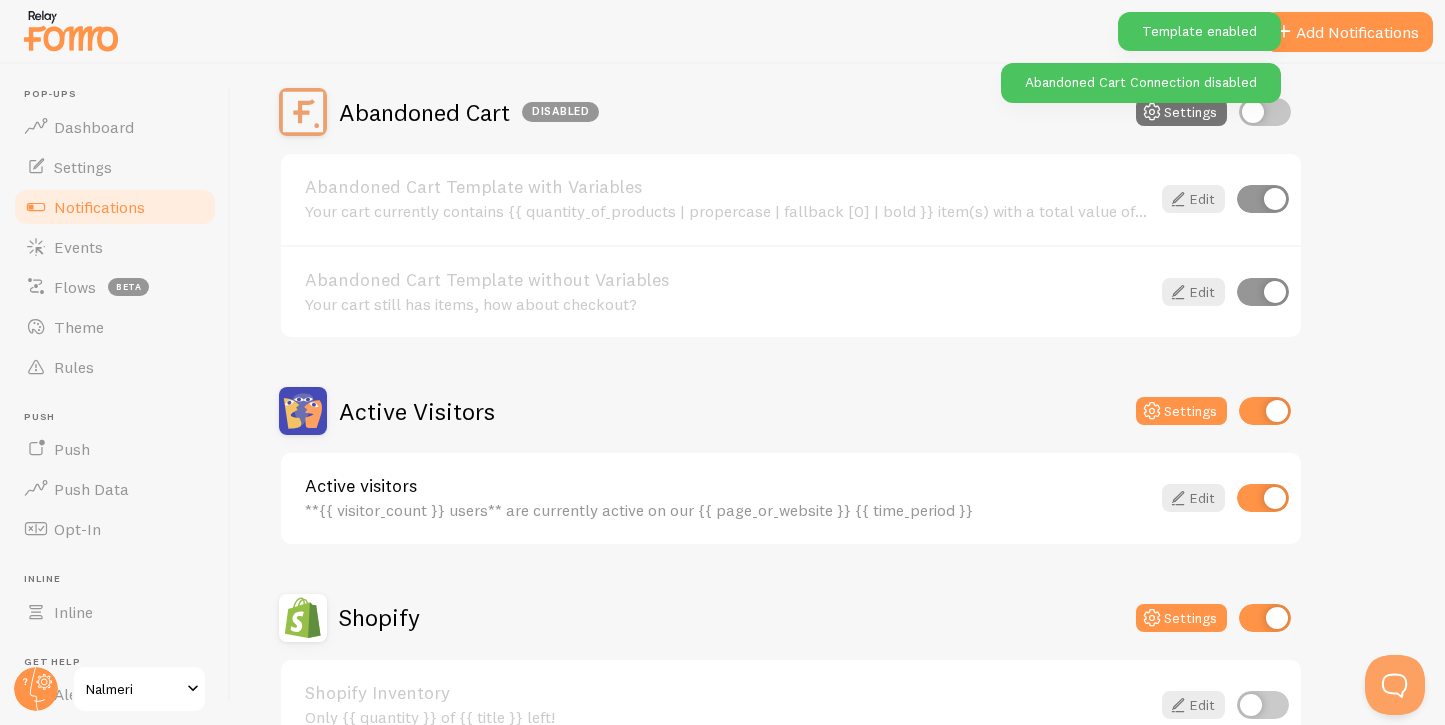 scroll, scrollTop: 213, scrollLeft: 0, axis: vertical 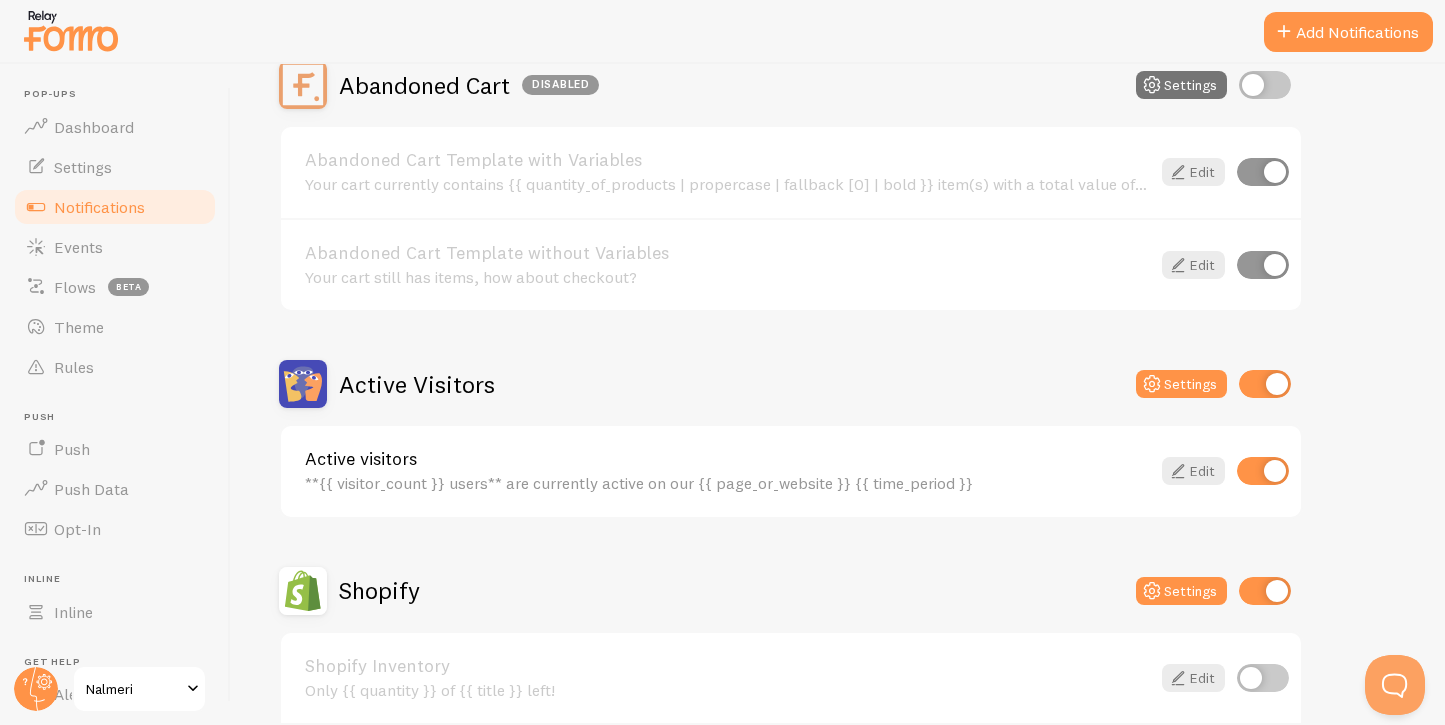 click at bounding box center [1265, 384] 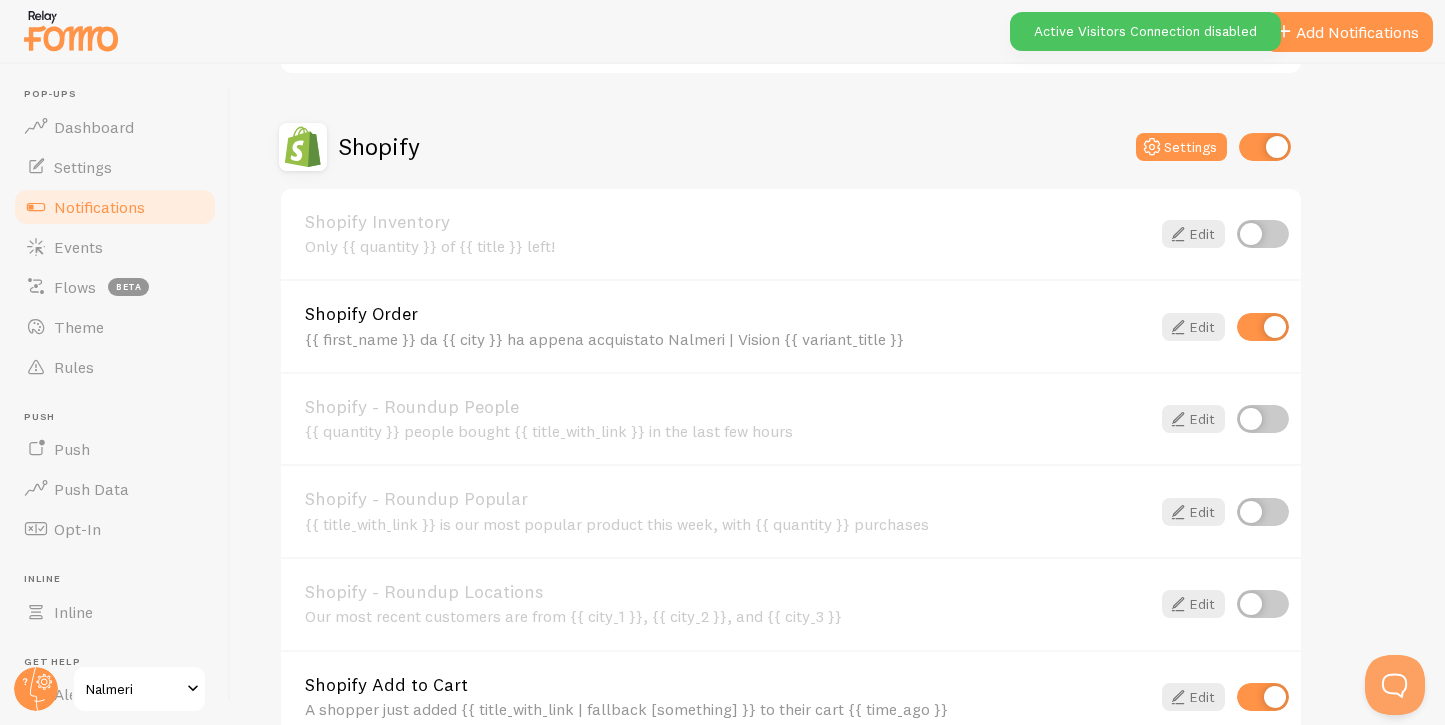 scroll, scrollTop: 979, scrollLeft: 0, axis: vertical 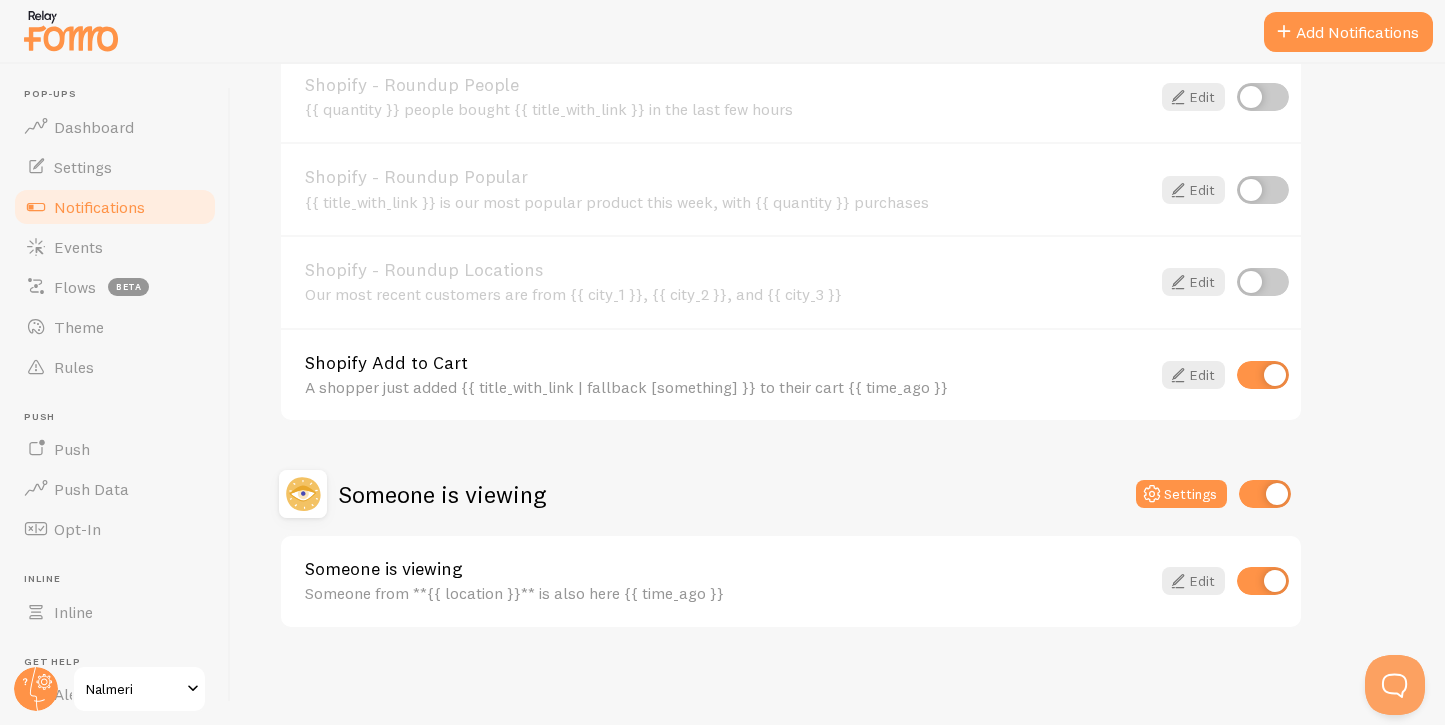 click at bounding box center (1265, 494) 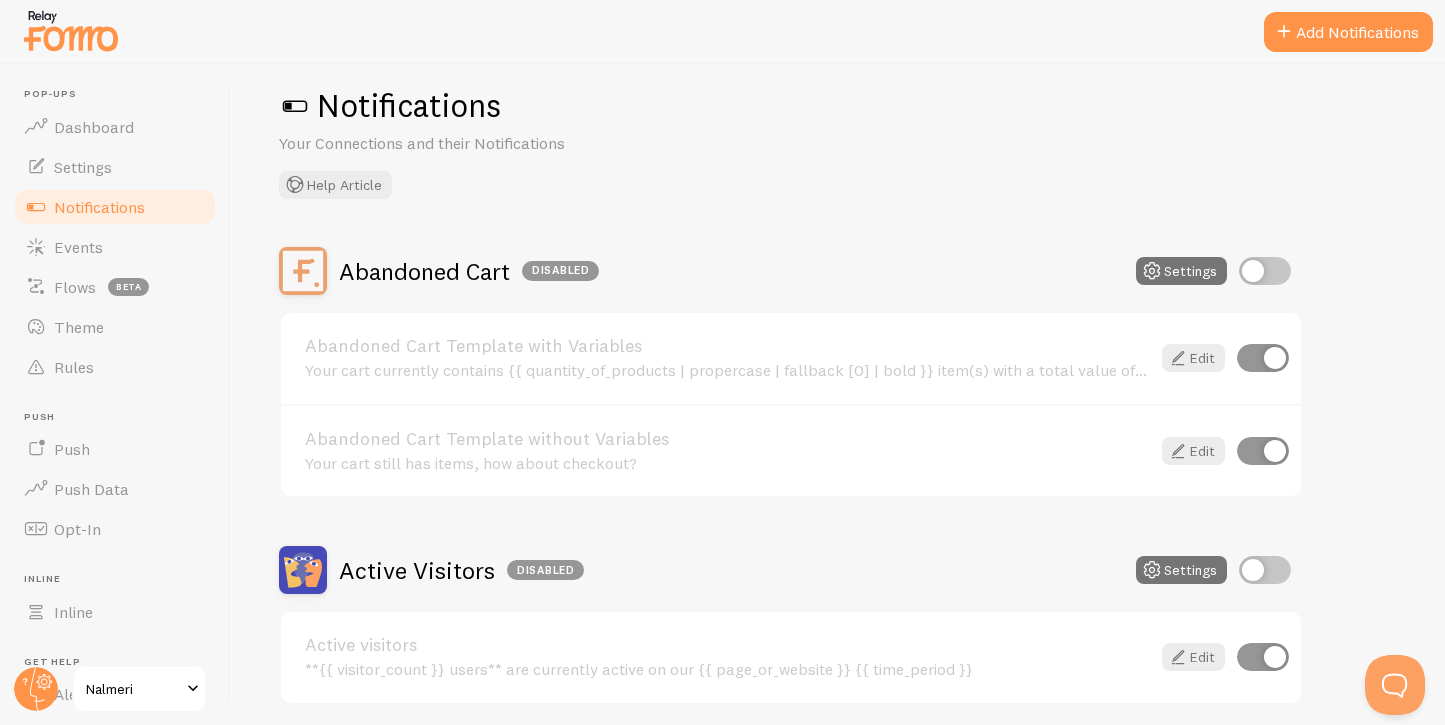 scroll, scrollTop: 0, scrollLeft: 0, axis: both 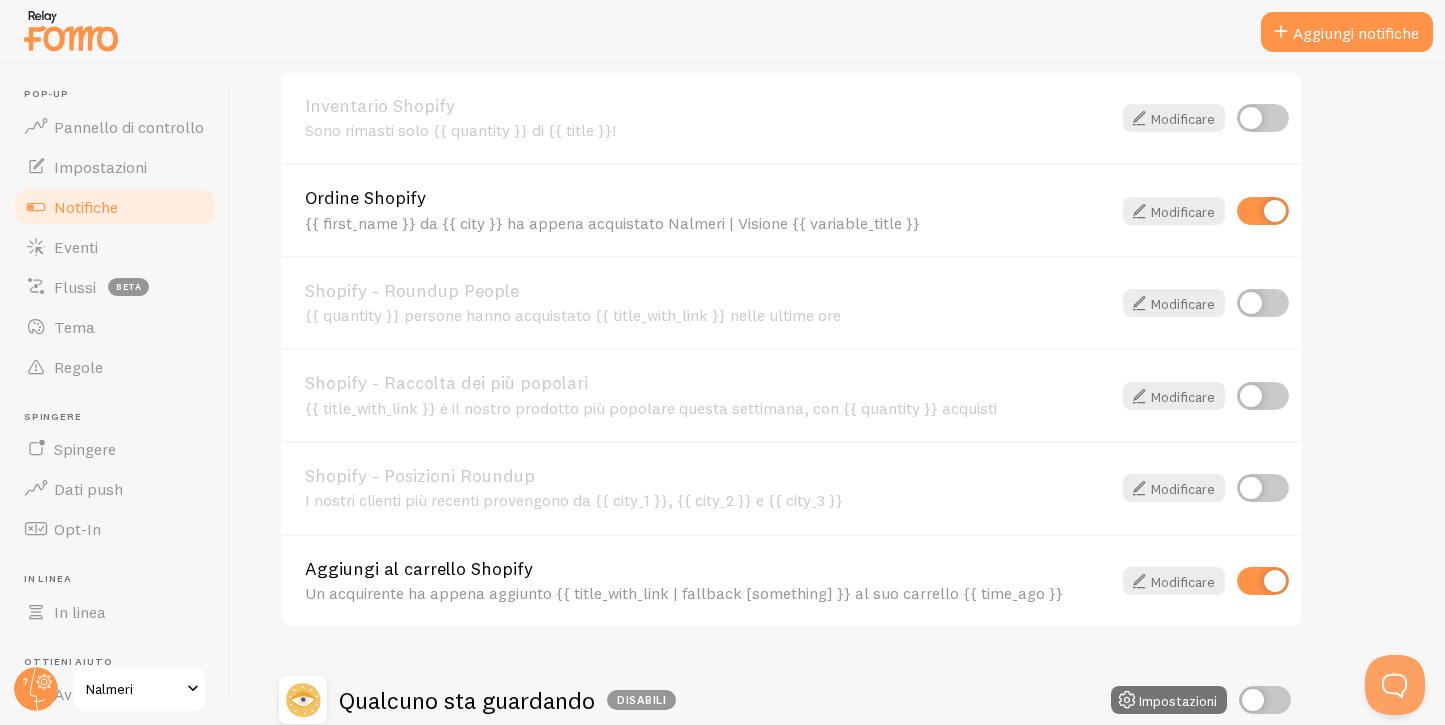 click on "Shopify - Posizioni Roundup
I nostri clienti più recenti provengono da {{ [CITY_1] }}, {{ [CITY_2] }} e {{ [CITY_3] }}
Modificare" at bounding box center (791, 487) 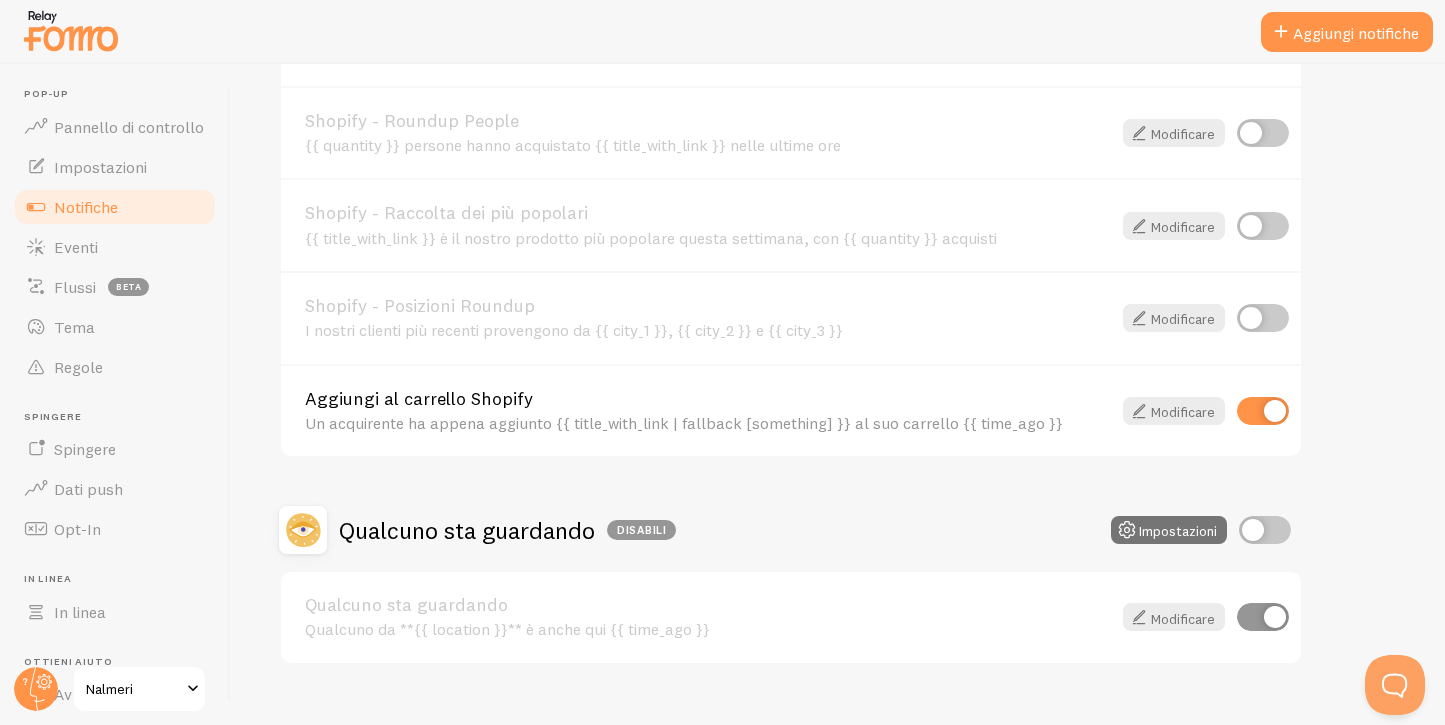 scroll, scrollTop: 979, scrollLeft: 0, axis: vertical 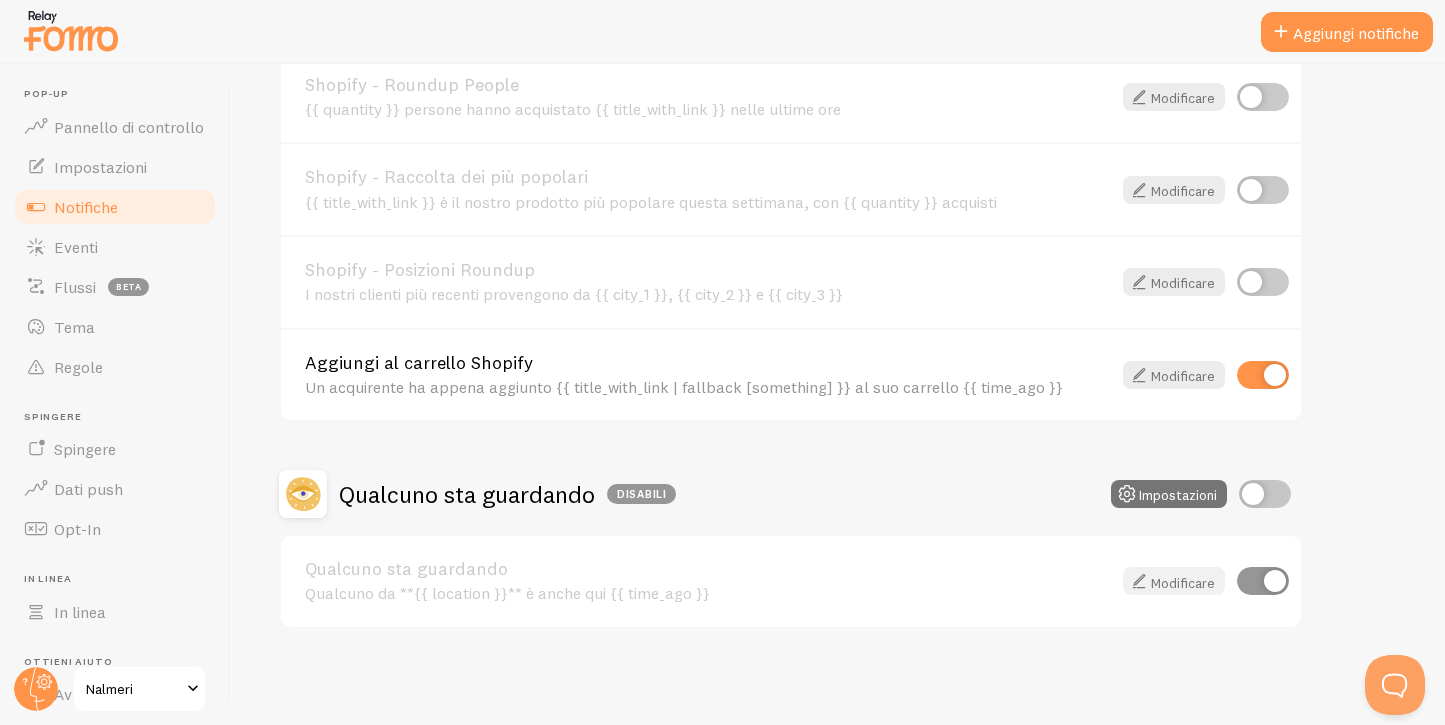 click at bounding box center (1139, 581) 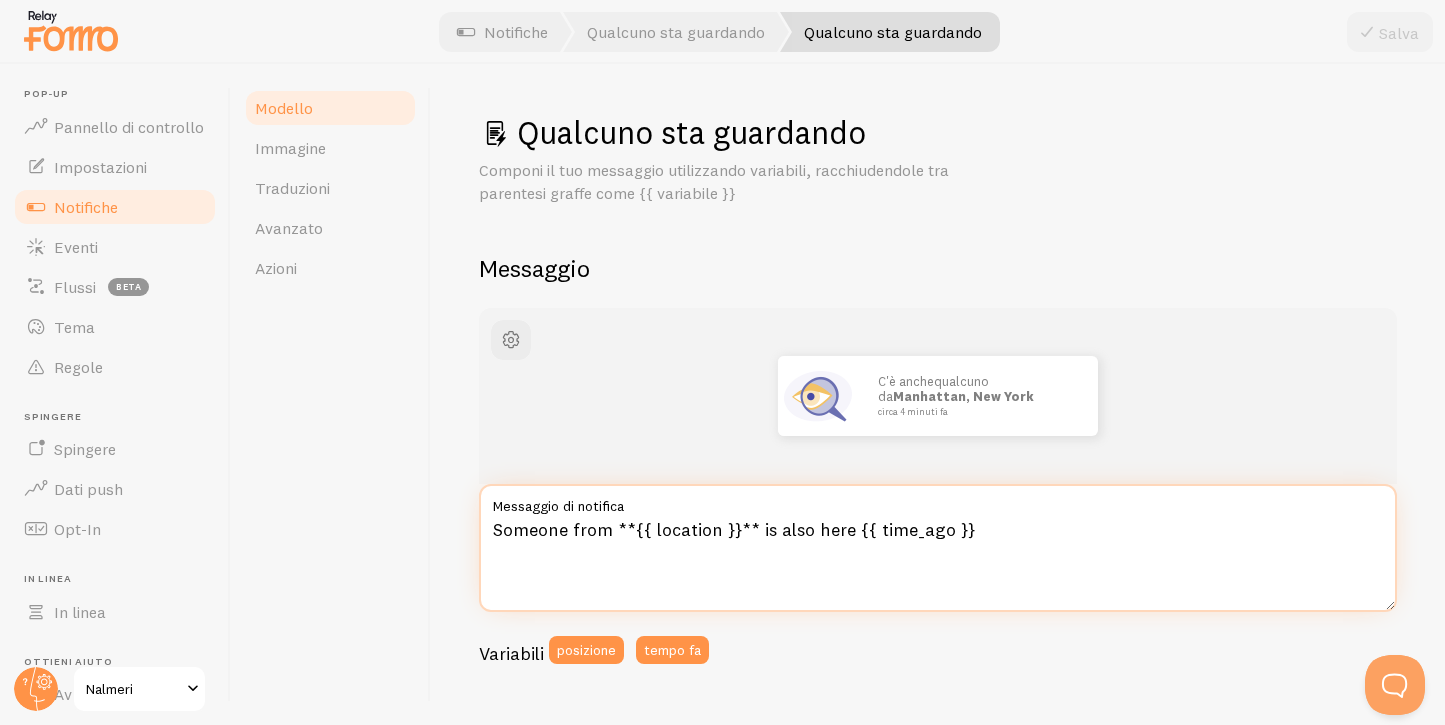 drag, startPoint x: 1001, startPoint y: 534, endPoint x: 392, endPoint y: 516, distance: 609.2659 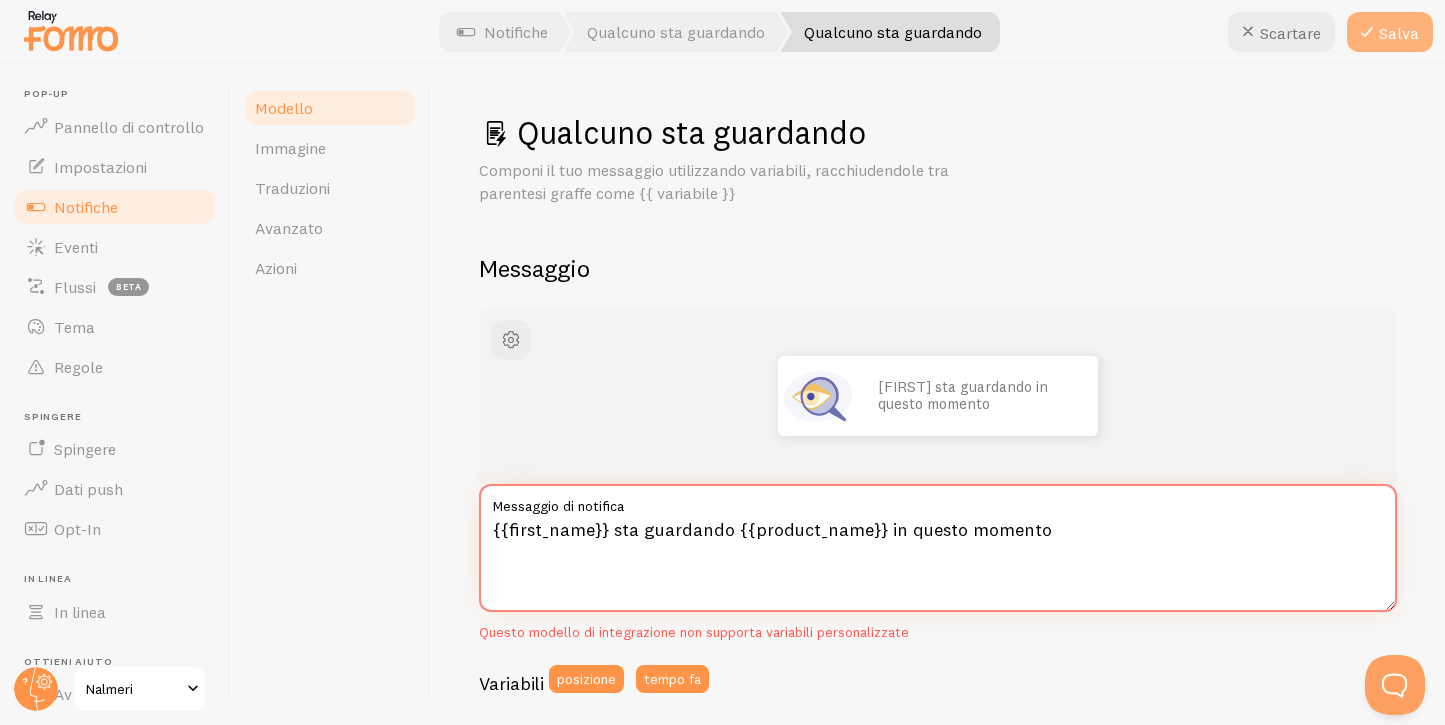 type on "{{first_name}} sta guardando {{product_name}} in questo momento" 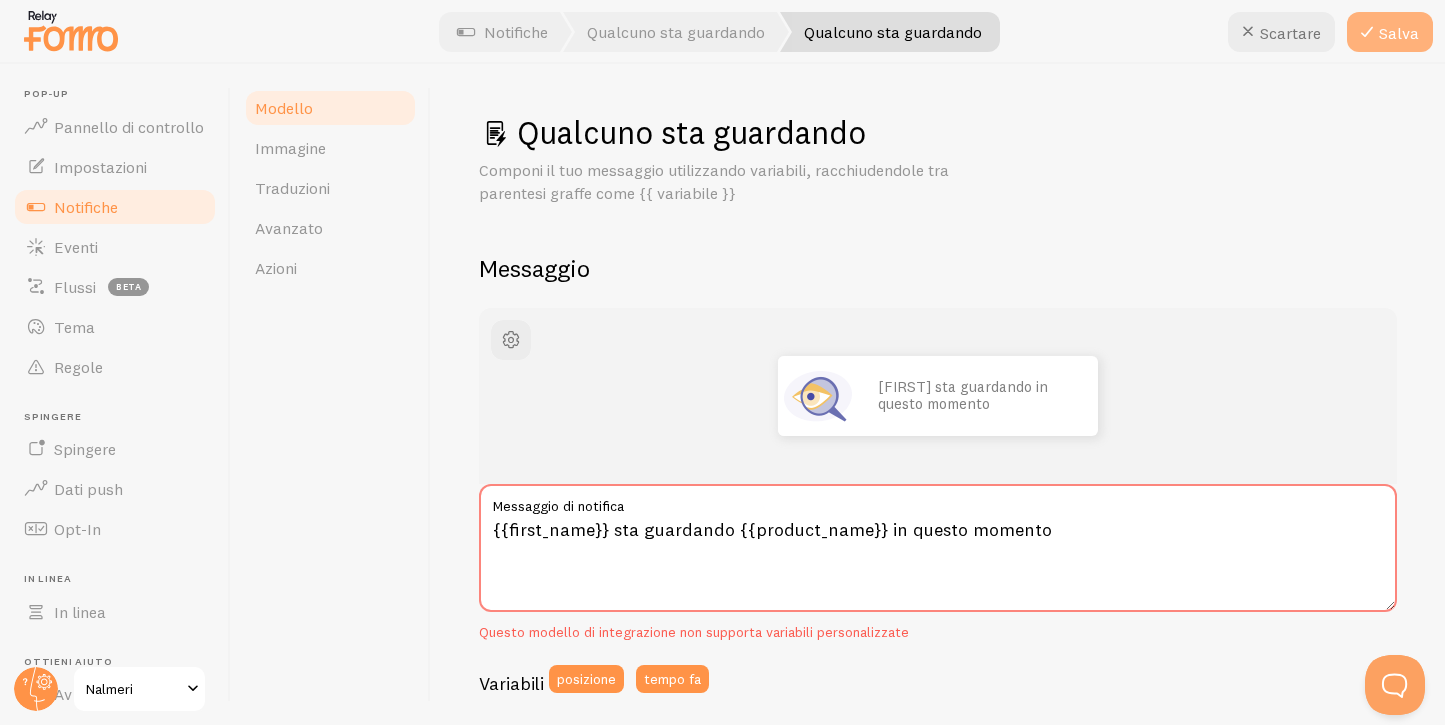 click on "Salva" at bounding box center (1399, 33) 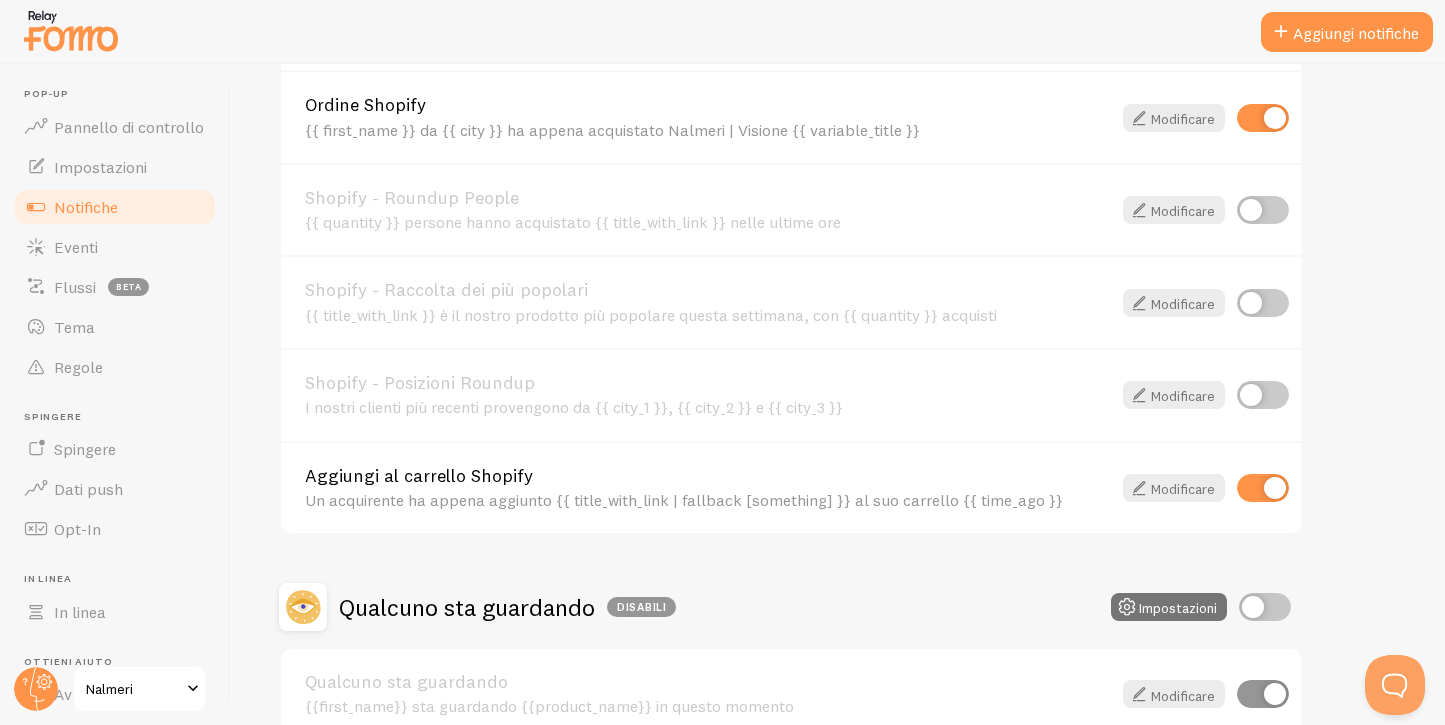 scroll, scrollTop: 979, scrollLeft: 0, axis: vertical 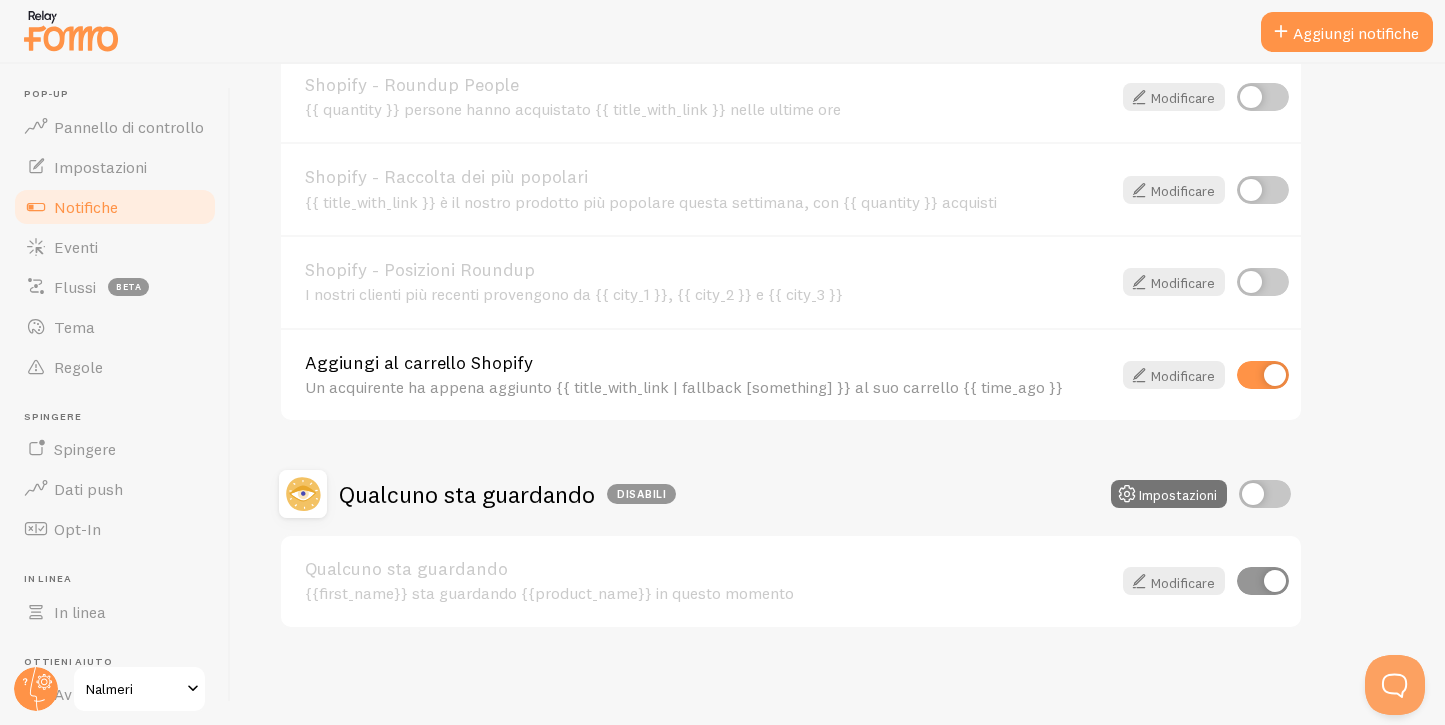 click at bounding box center [1265, 494] 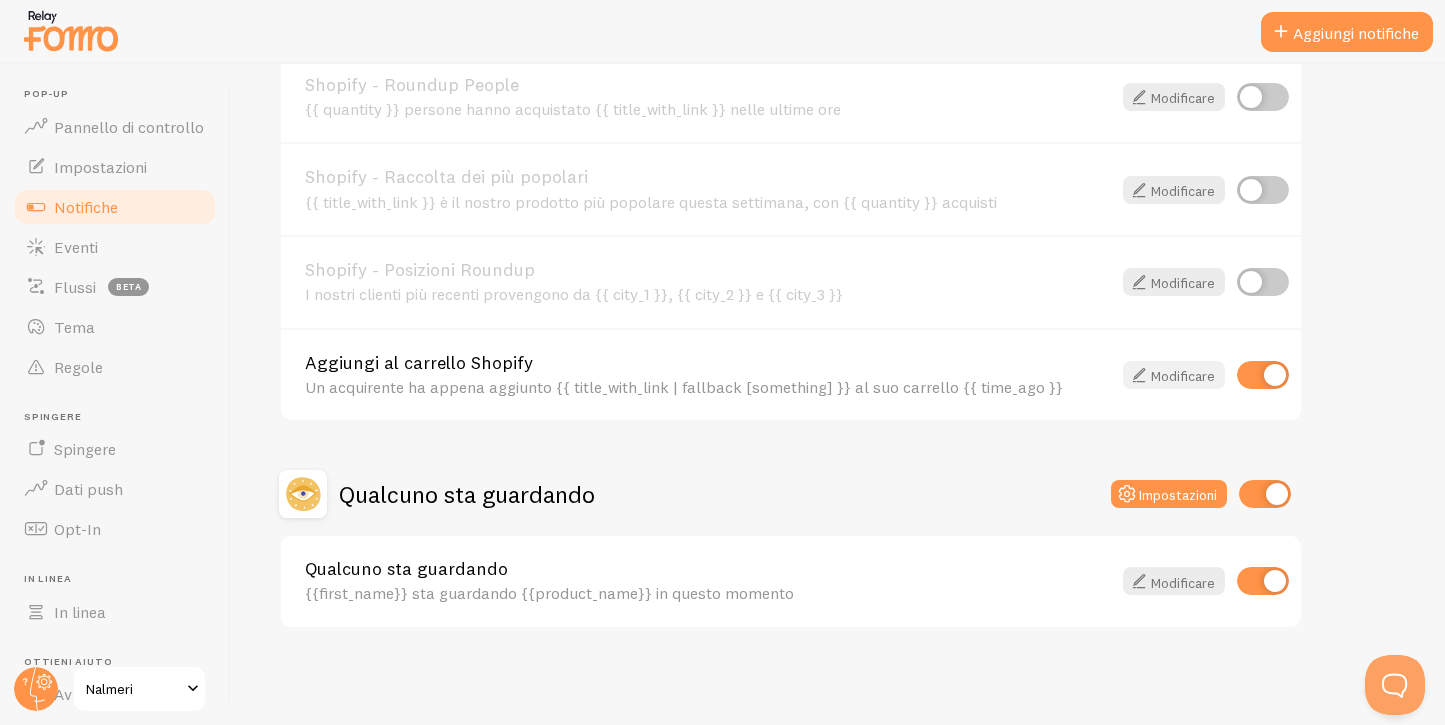 click on "Modificare" at bounding box center [1183, 376] 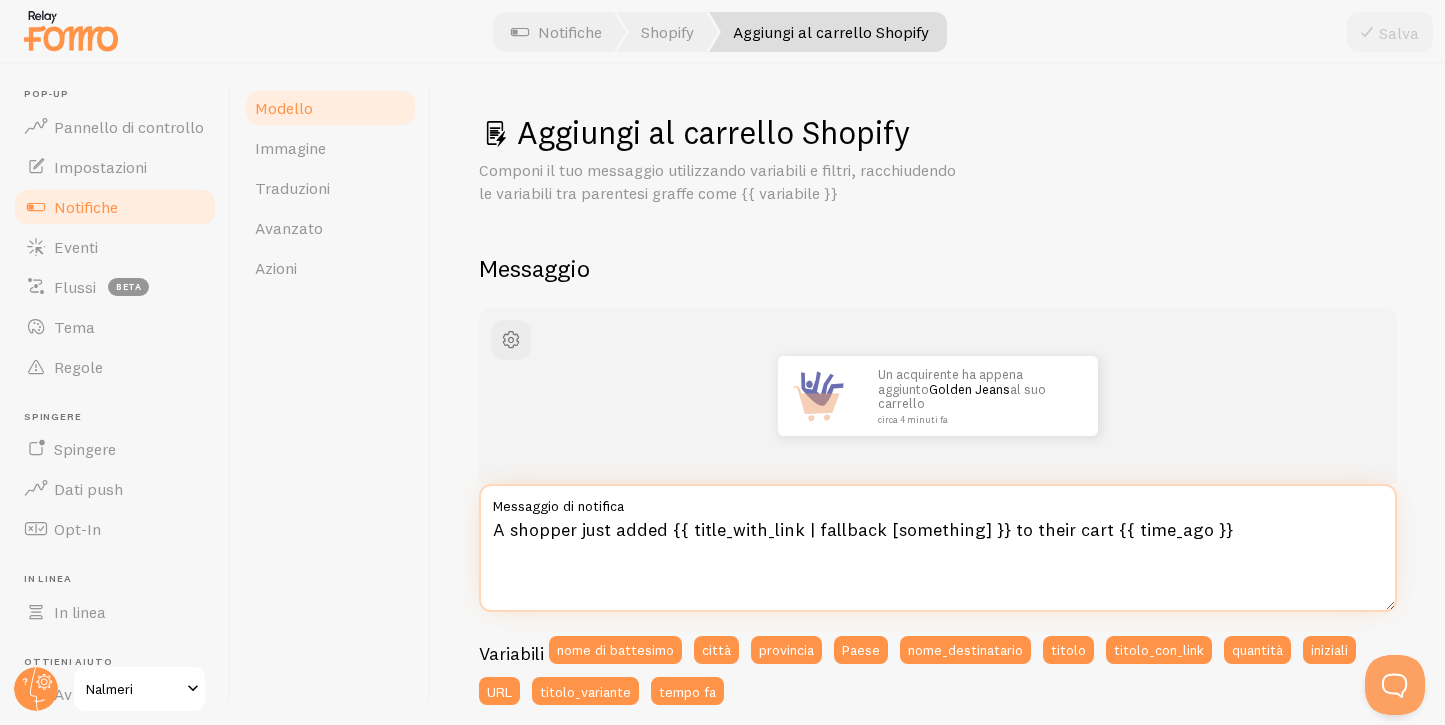 drag, startPoint x: 1240, startPoint y: 528, endPoint x: 500, endPoint y: 427, distance: 746.8608 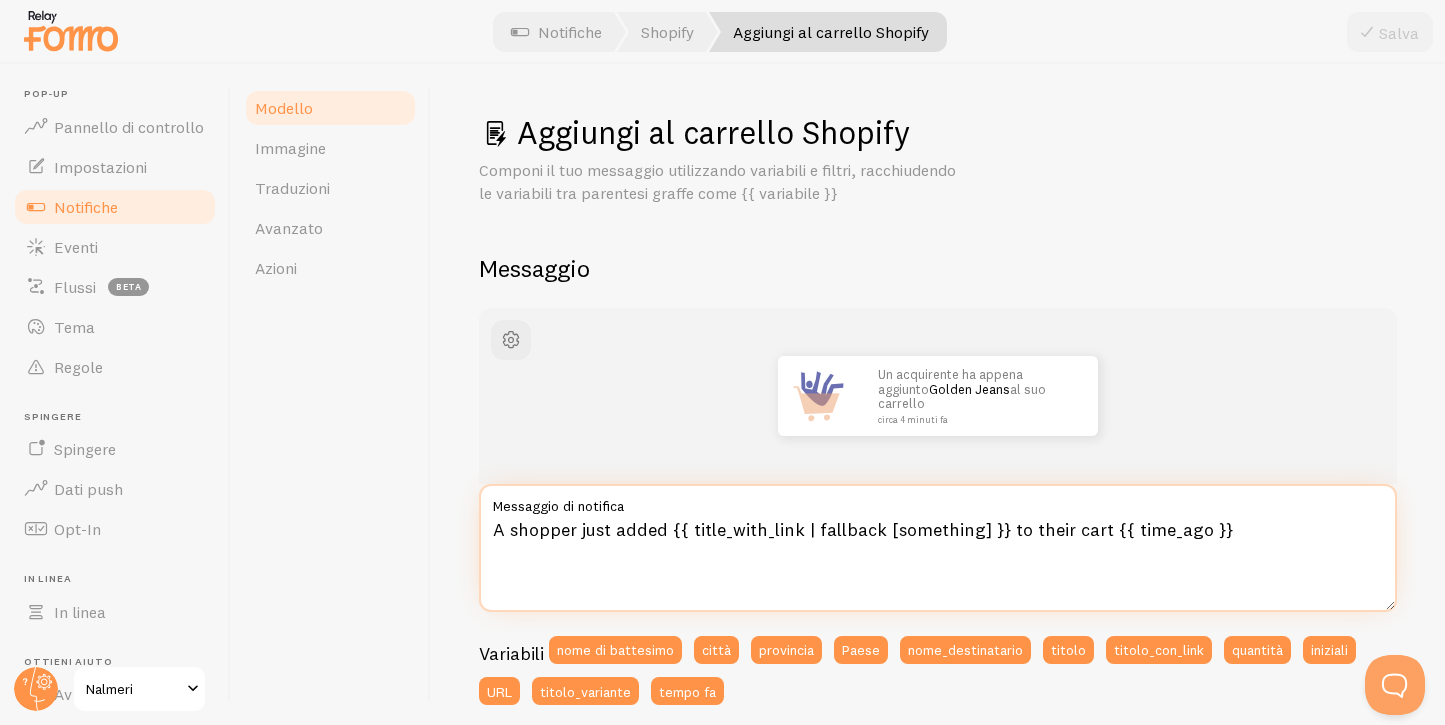 paste on "{{first_name}} ha aggiunto {{product_name}} al carrello" 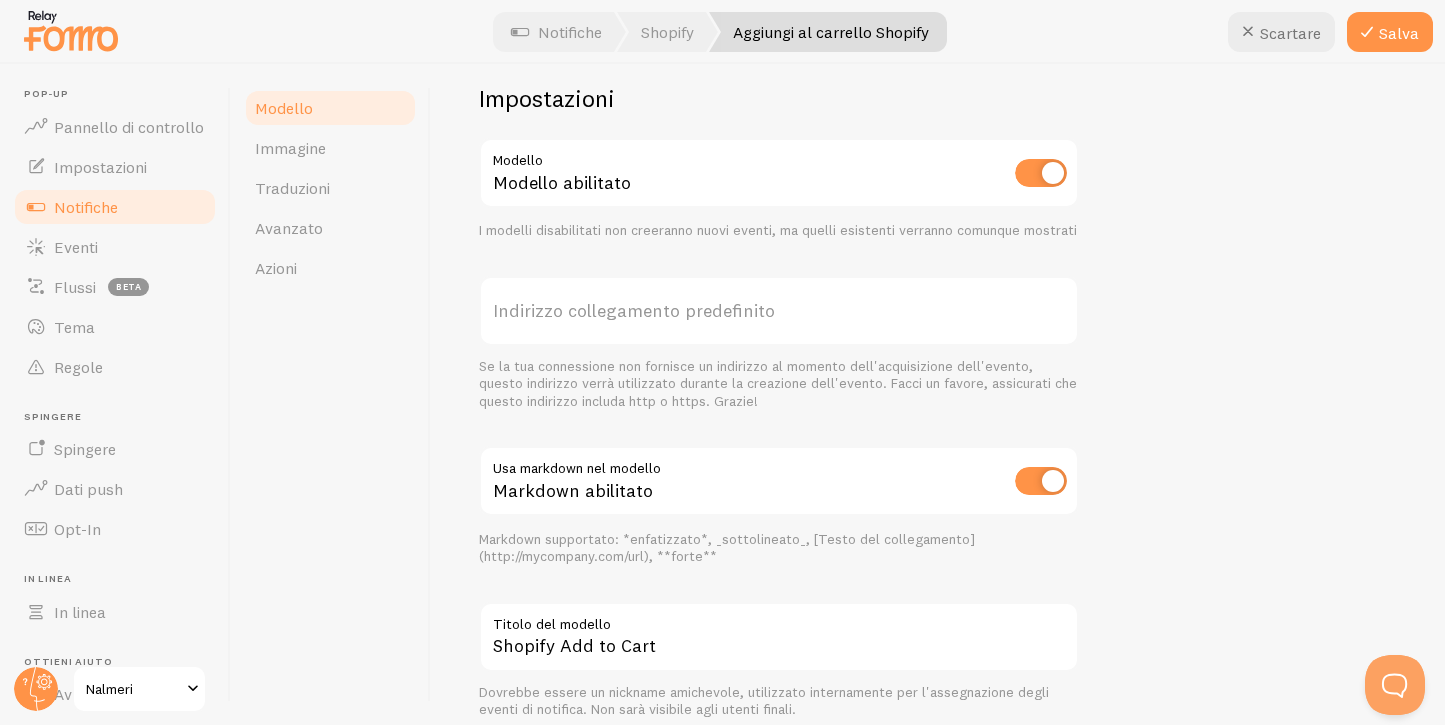 scroll, scrollTop: 856, scrollLeft: 0, axis: vertical 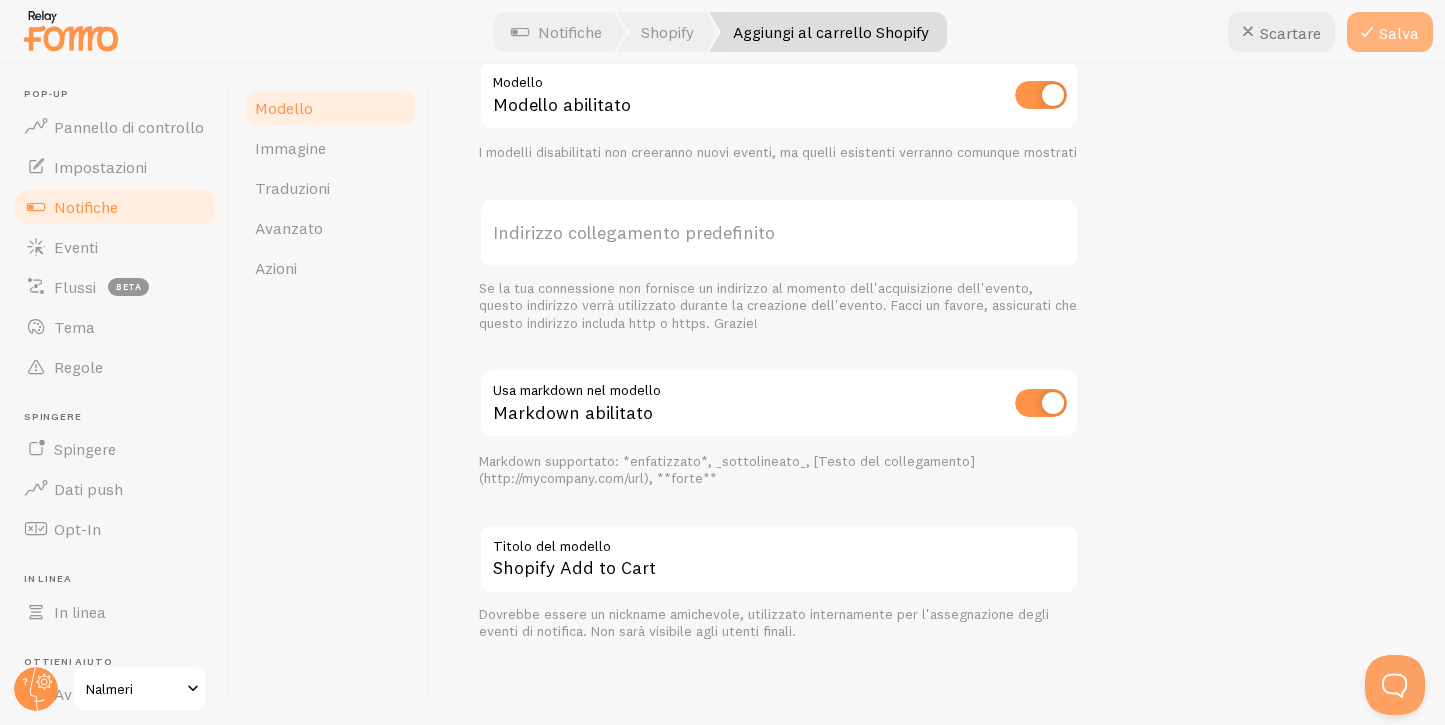 click on "Salva" at bounding box center [1390, 32] 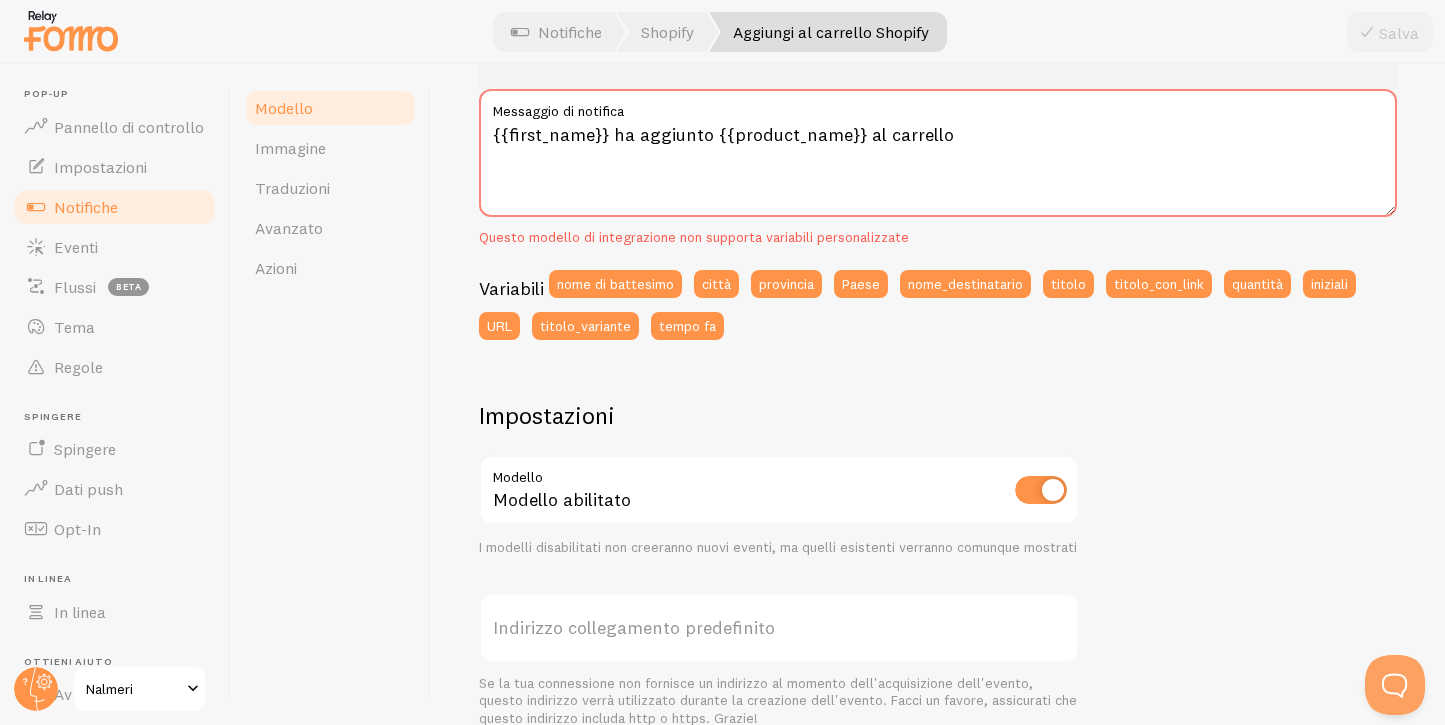 scroll, scrollTop: 394, scrollLeft: 0, axis: vertical 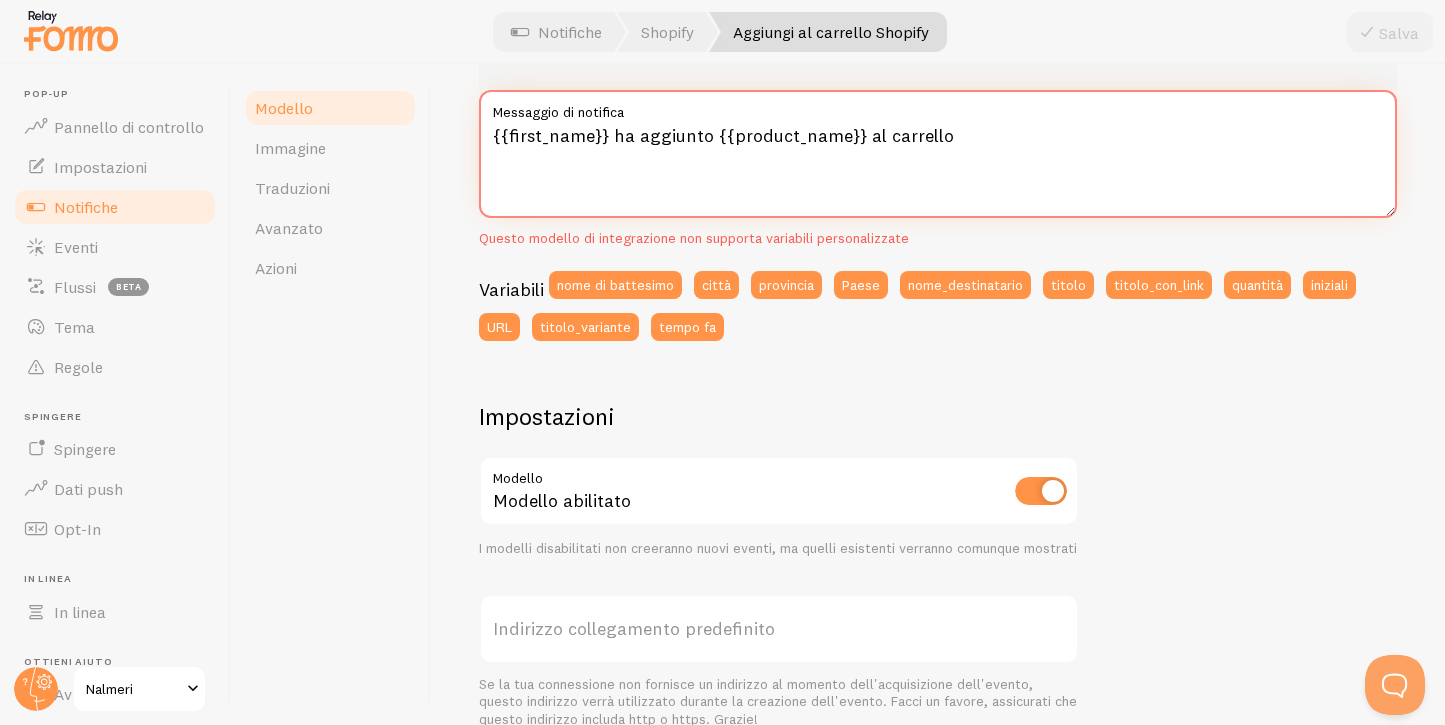 click on "{{first_name}} ha aggiunto {{product_name}} al carrello" at bounding box center (938, 154) 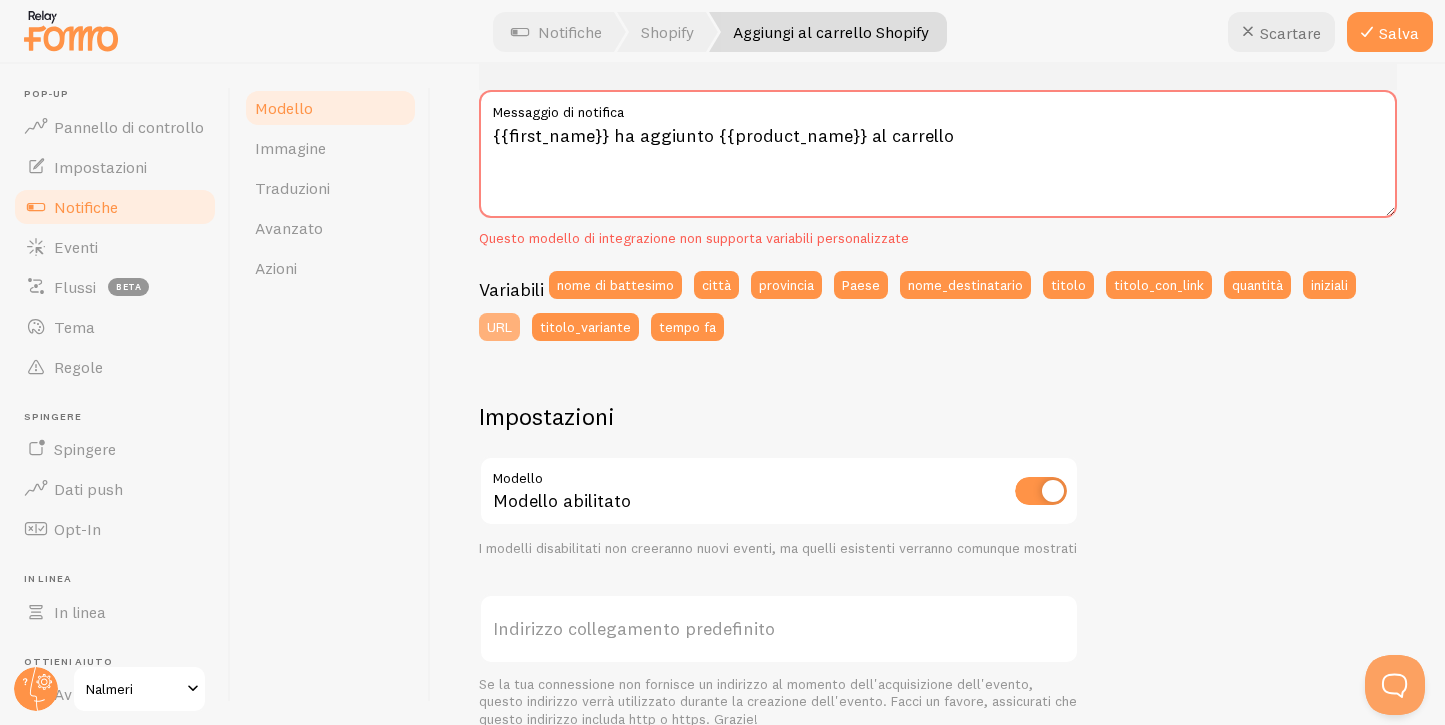 click on "URL" at bounding box center (499, 327) 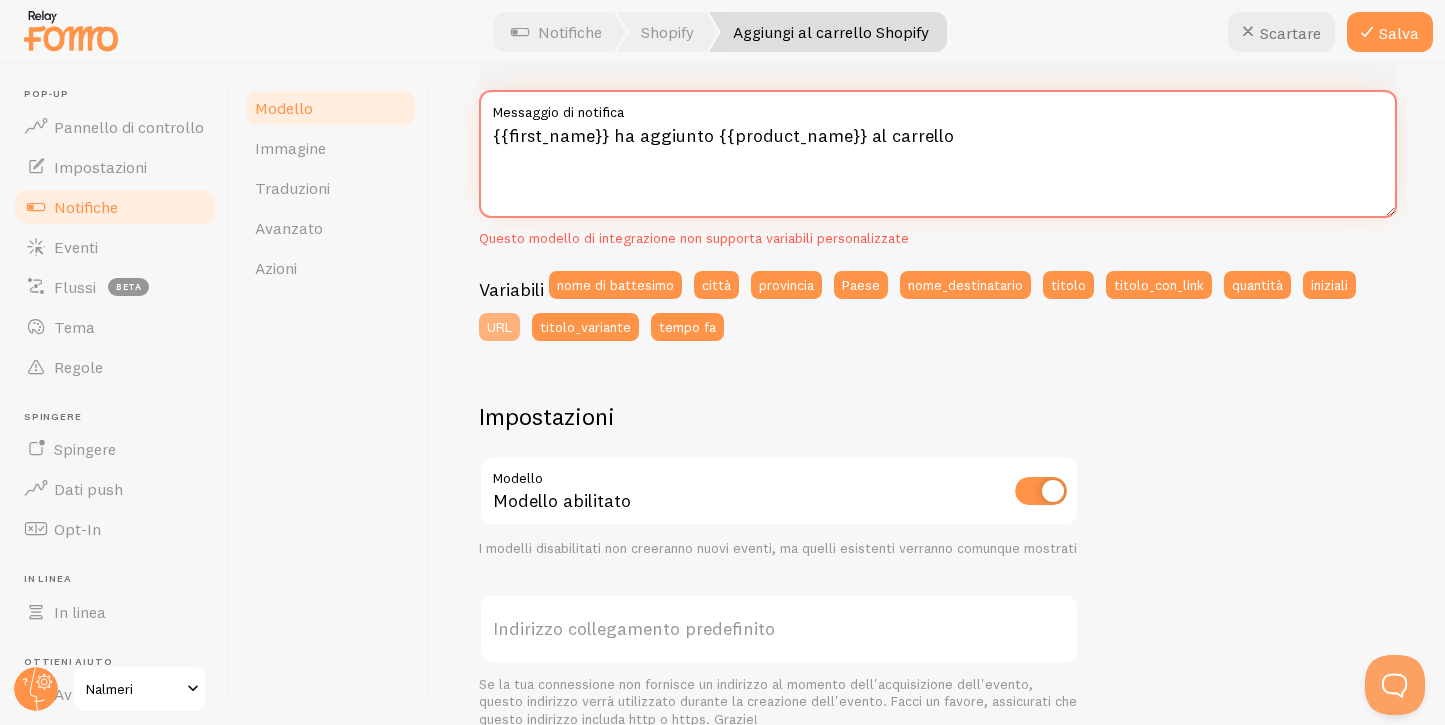 type on "{{first_name}} ha aggiunto {{product_name}} al carrello {{ url }}" 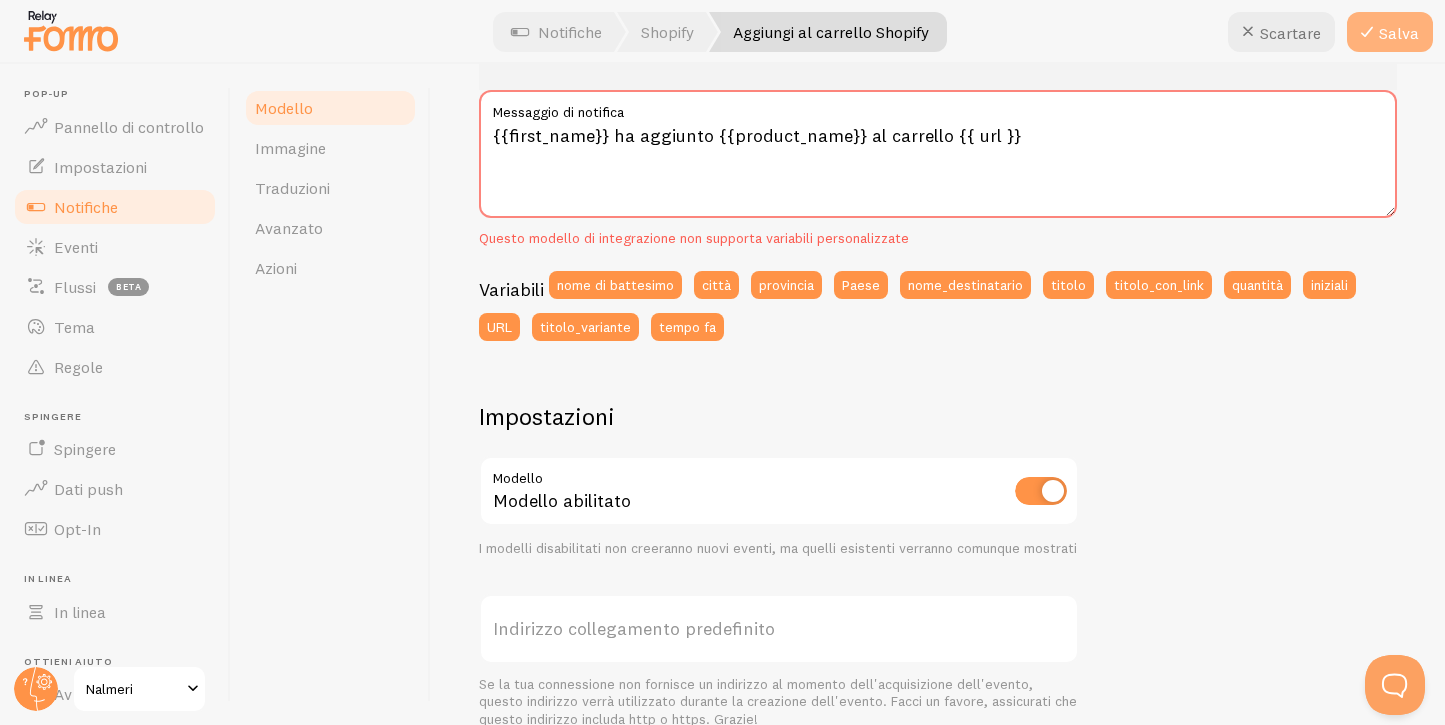 click on "Salva" at bounding box center [1399, 33] 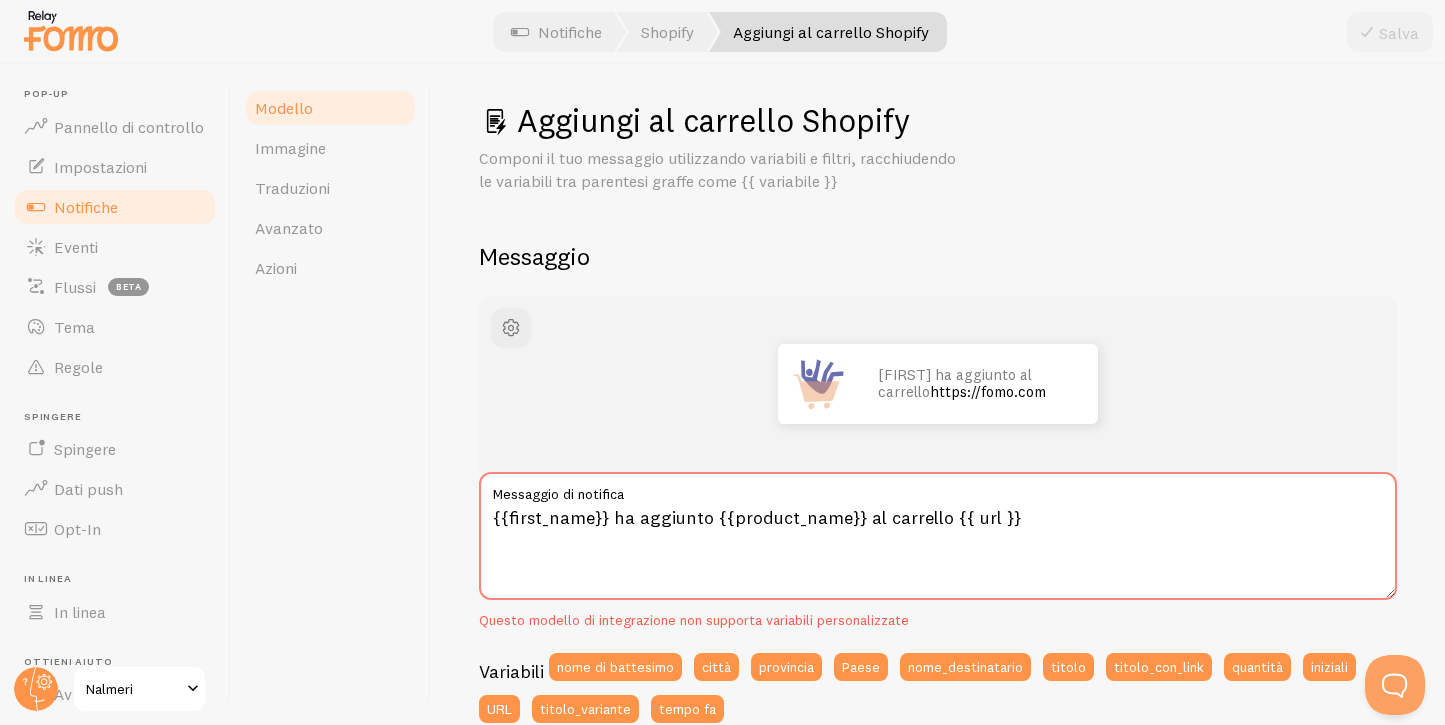 scroll, scrollTop: 0, scrollLeft: 0, axis: both 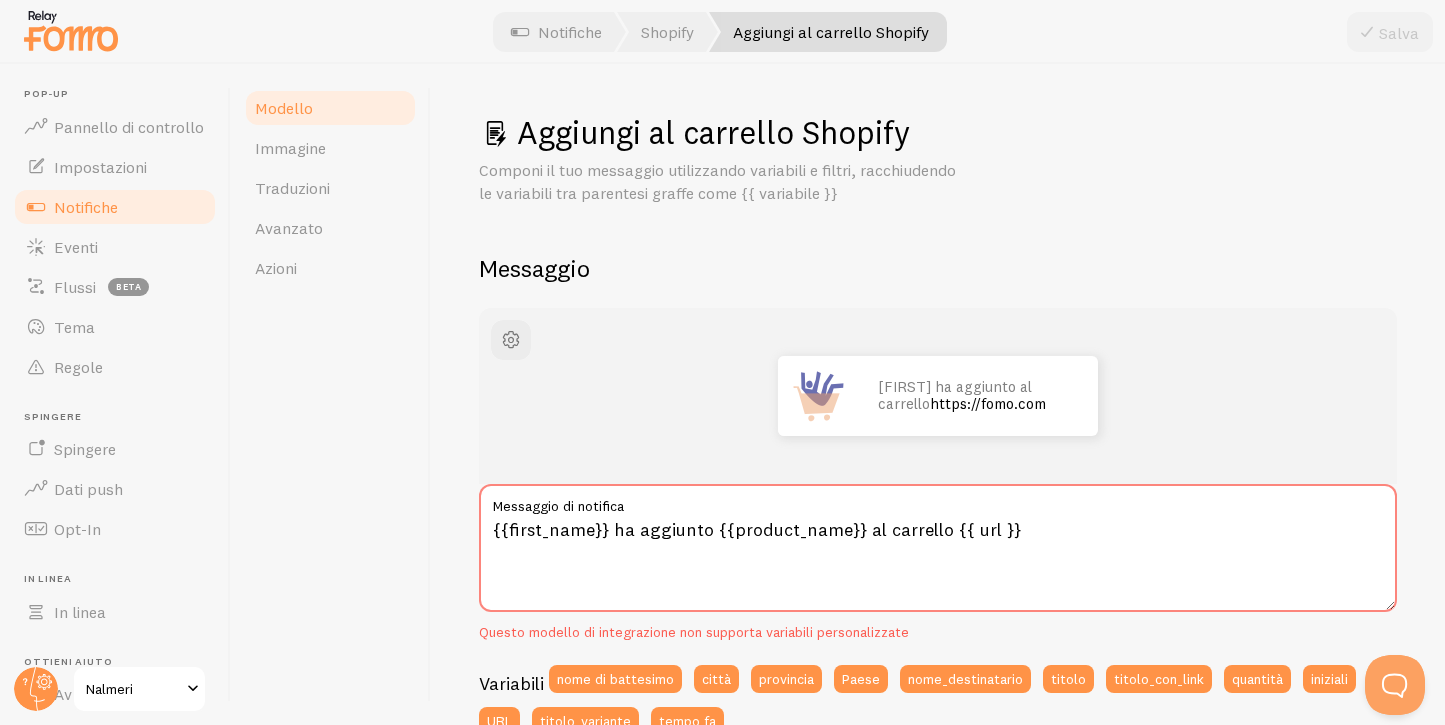 click on "Aggiungi al carrello Shopify" at bounding box center [713, 132] 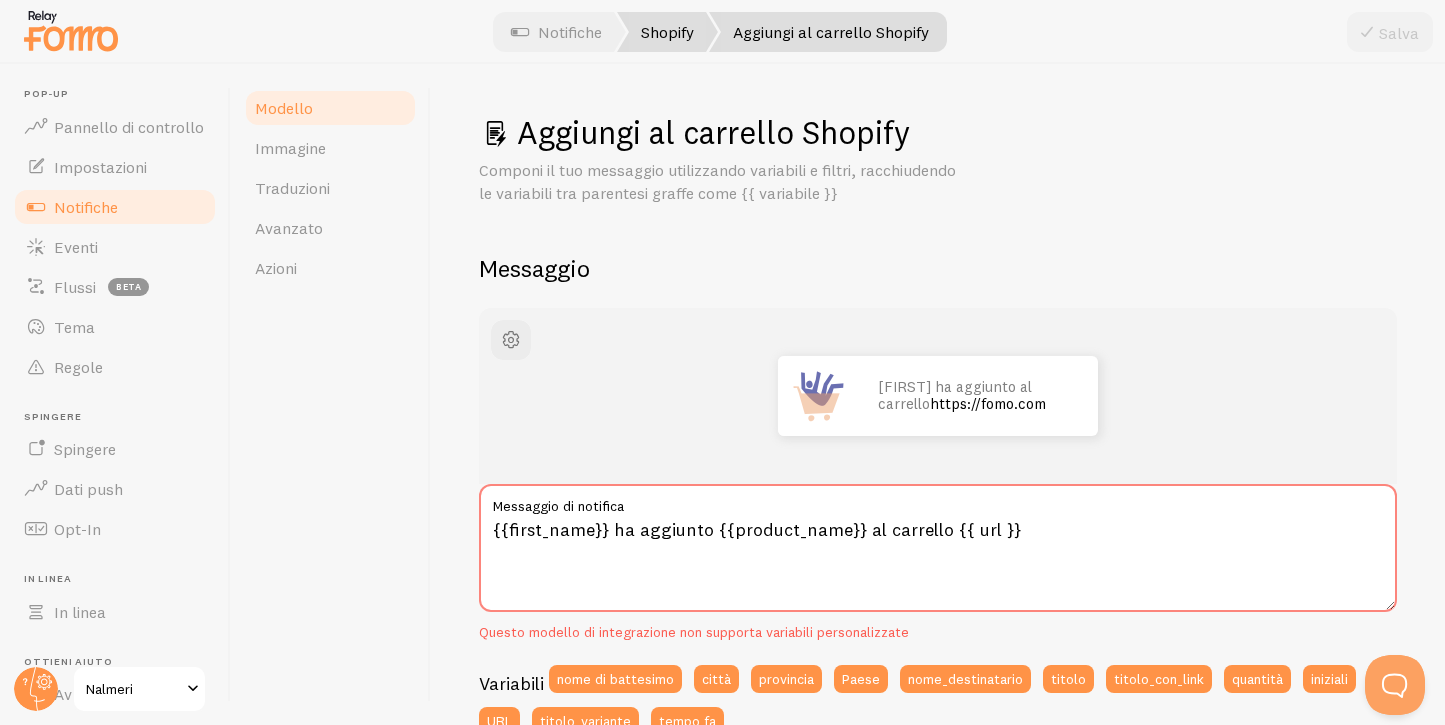 click on "Shopify" at bounding box center (667, 32) 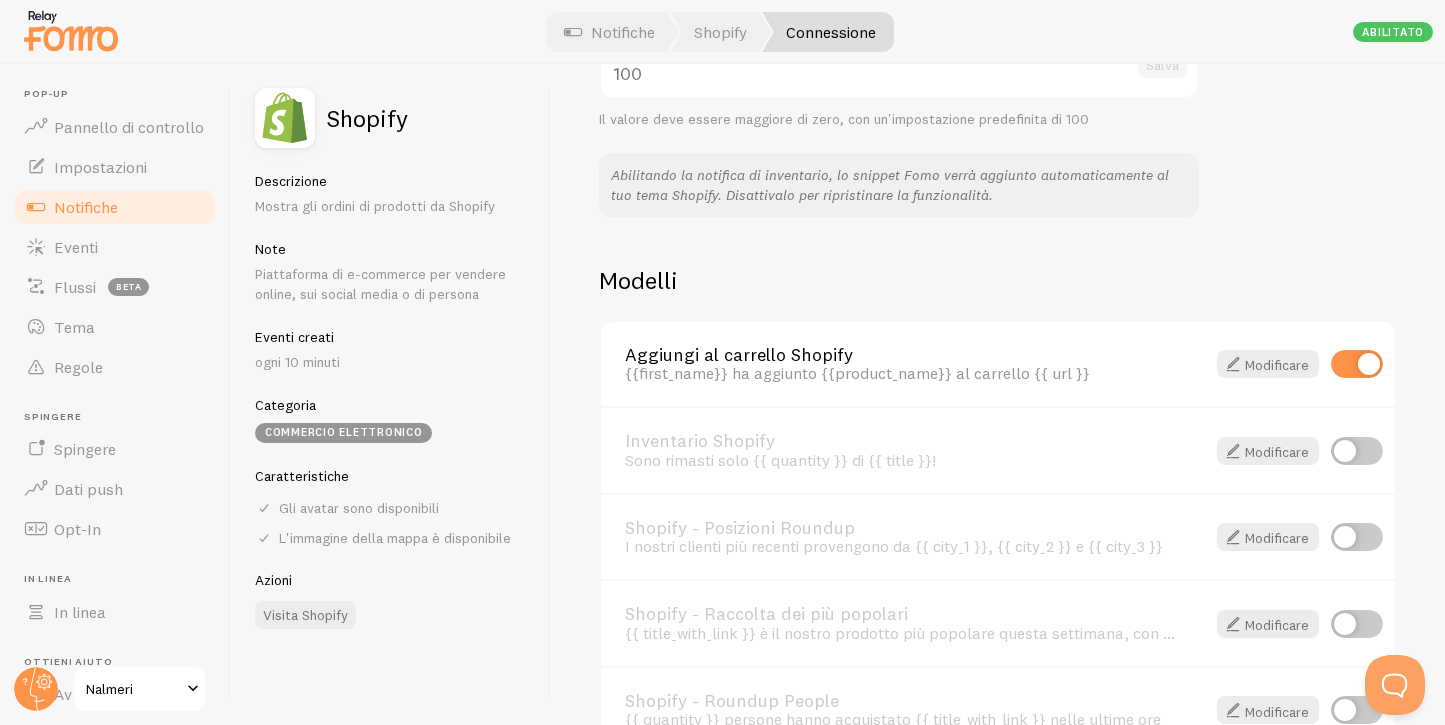 scroll, scrollTop: 1318, scrollLeft: 0, axis: vertical 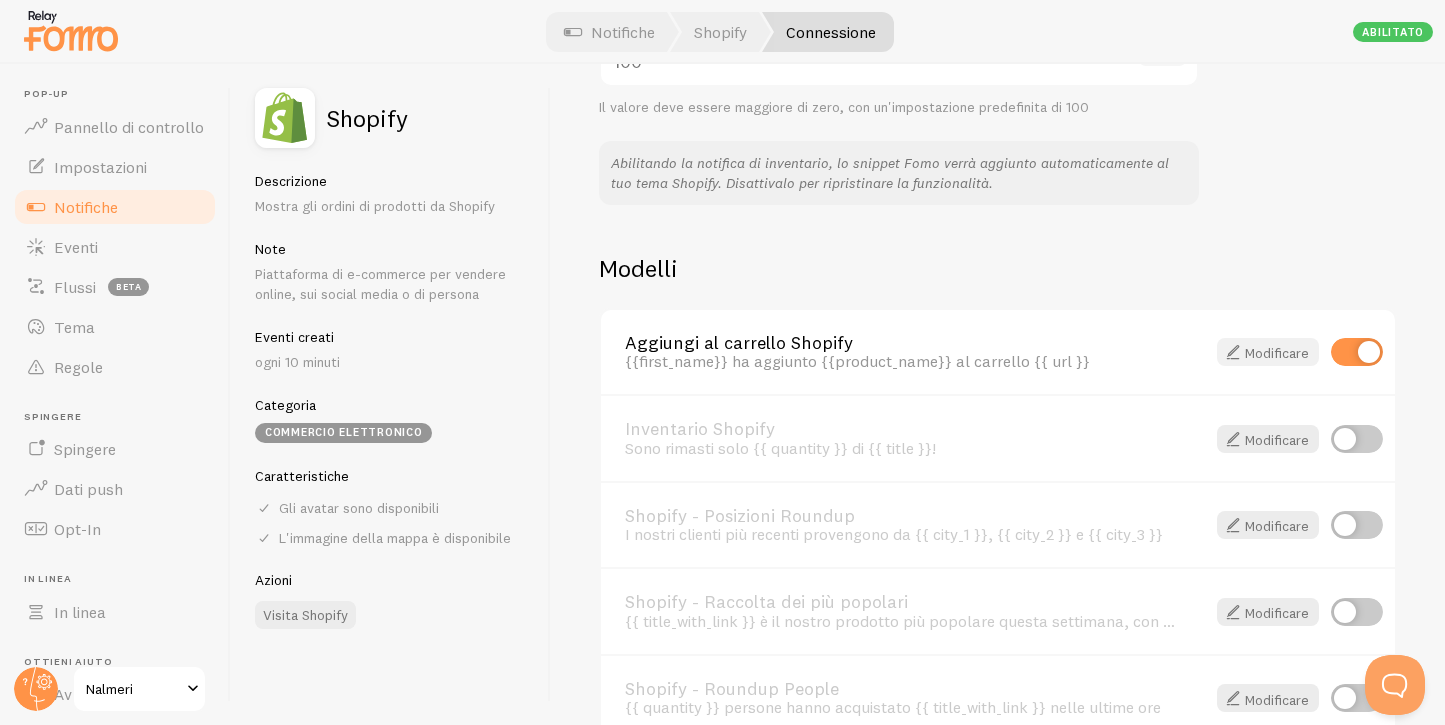 click on "Modificare" at bounding box center (1277, 353) 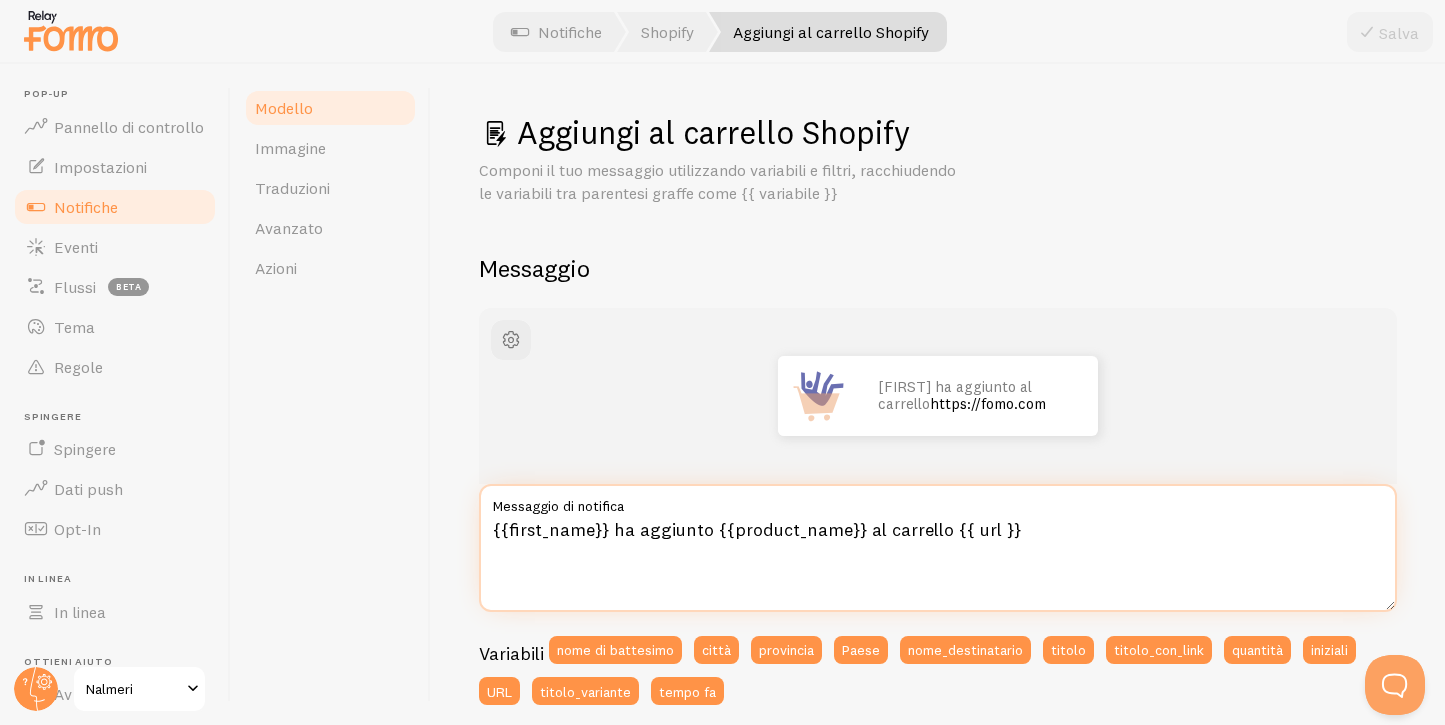 drag, startPoint x: 1010, startPoint y: 529, endPoint x: 941, endPoint y: 517, distance: 70.035706 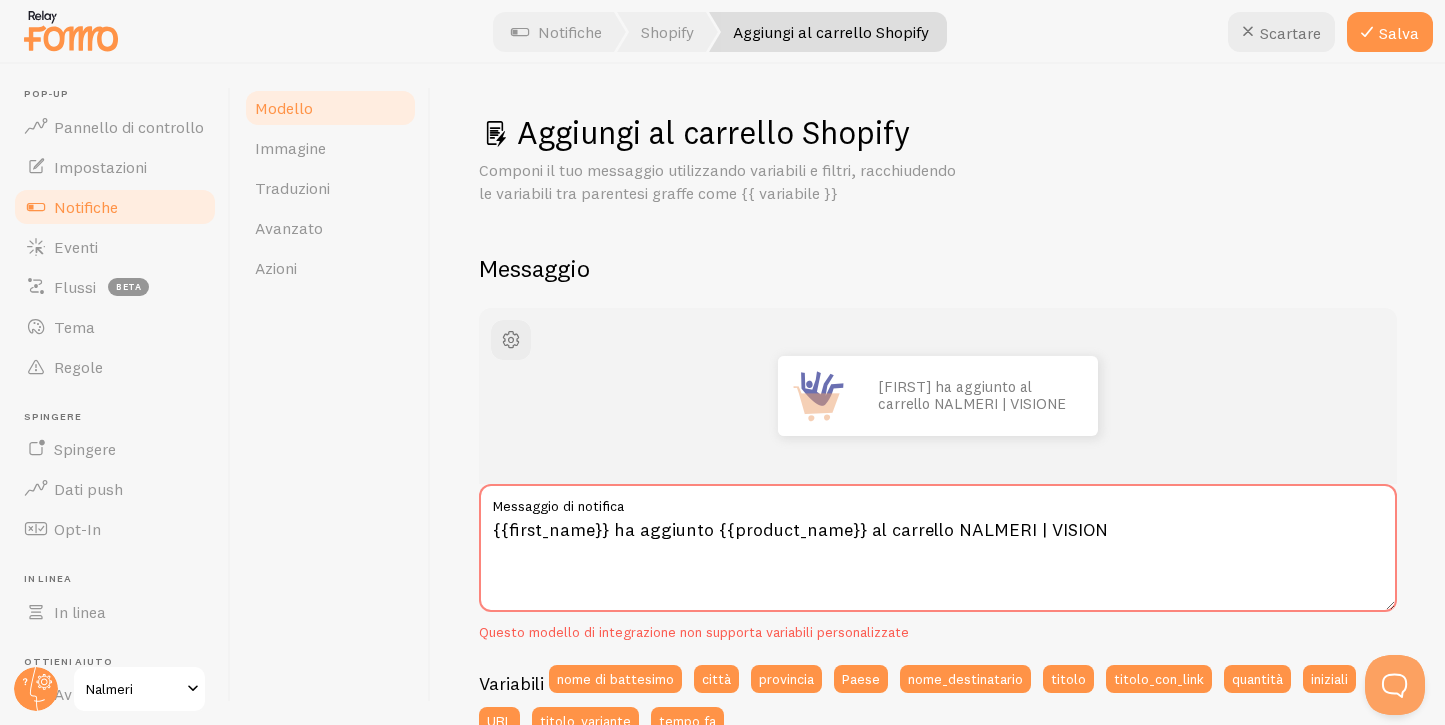 click on "[FIRST] ha aggiunto al carrello NALMERI | VISIONE" at bounding box center (938, 396) 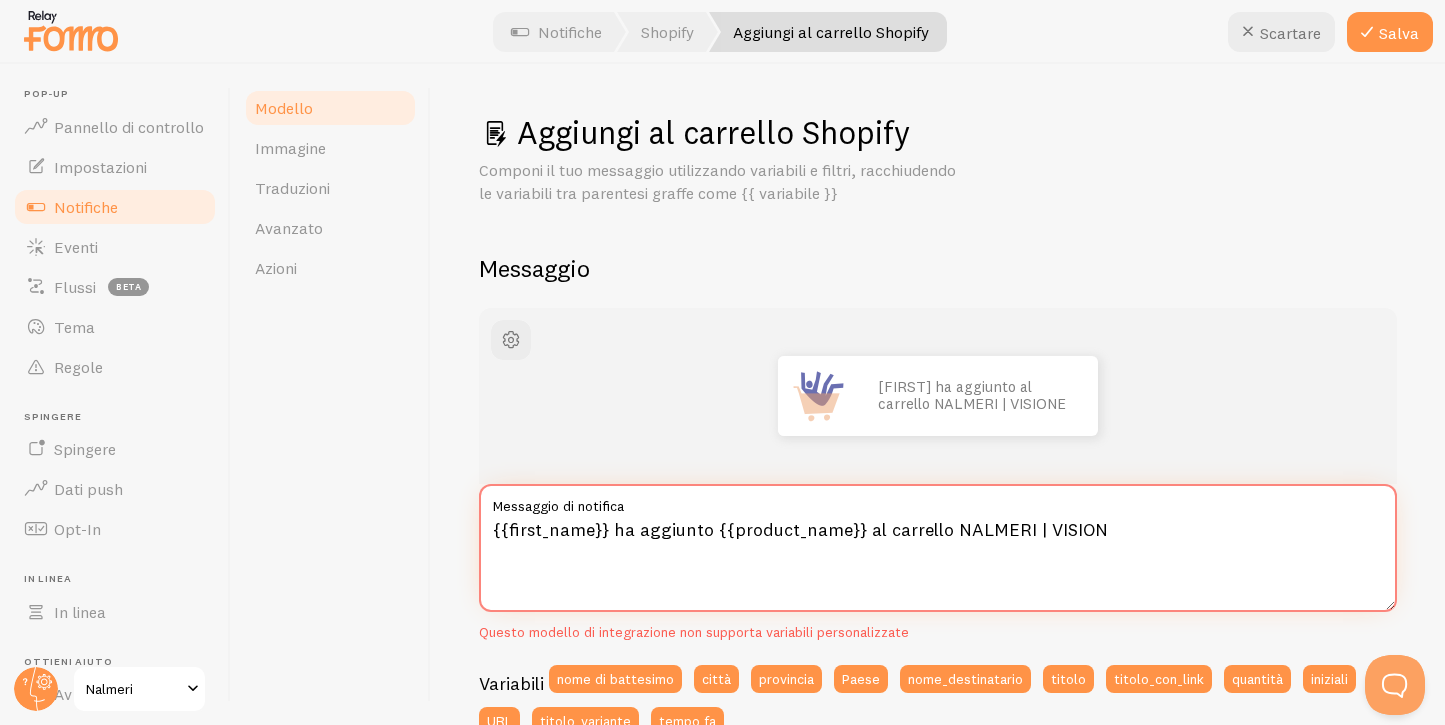 drag, startPoint x: 947, startPoint y: 525, endPoint x: 1139, endPoint y: 536, distance: 192.31485 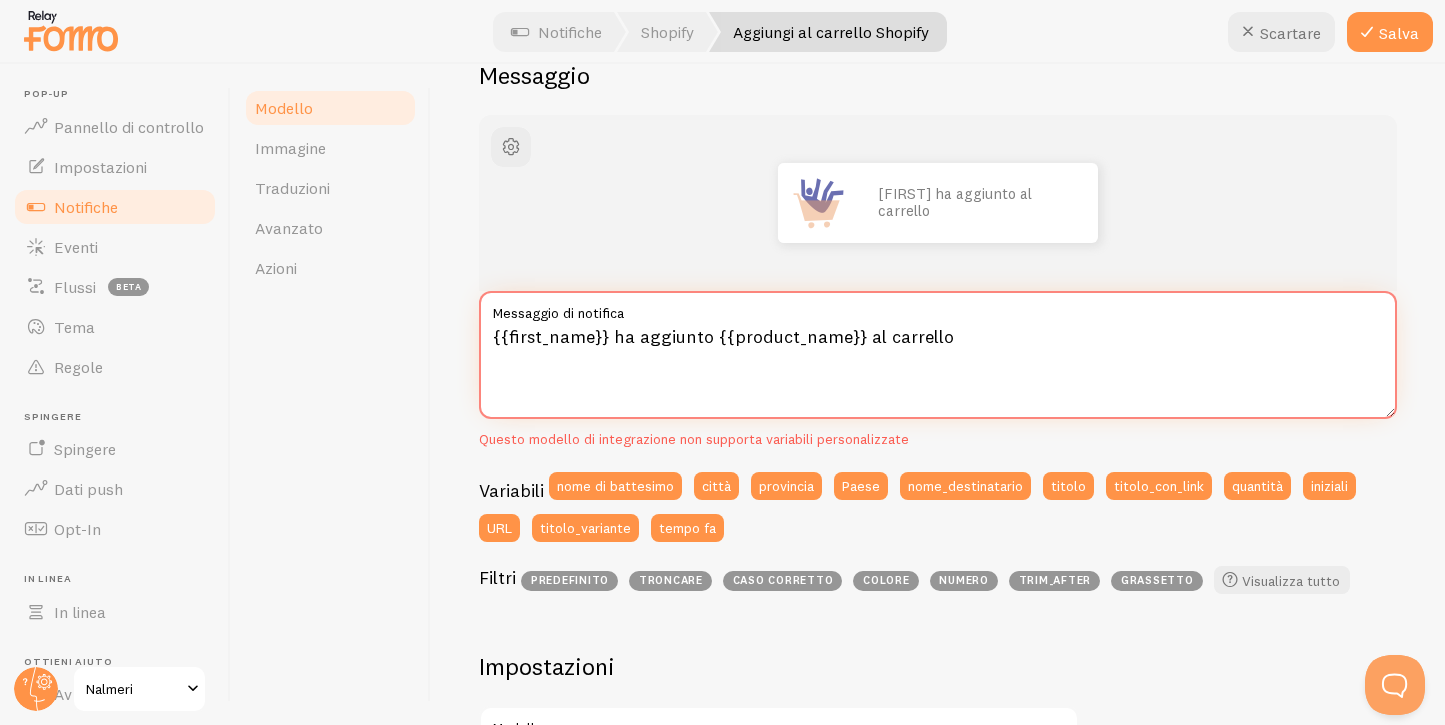 scroll, scrollTop: 205, scrollLeft: 0, axis: vertical 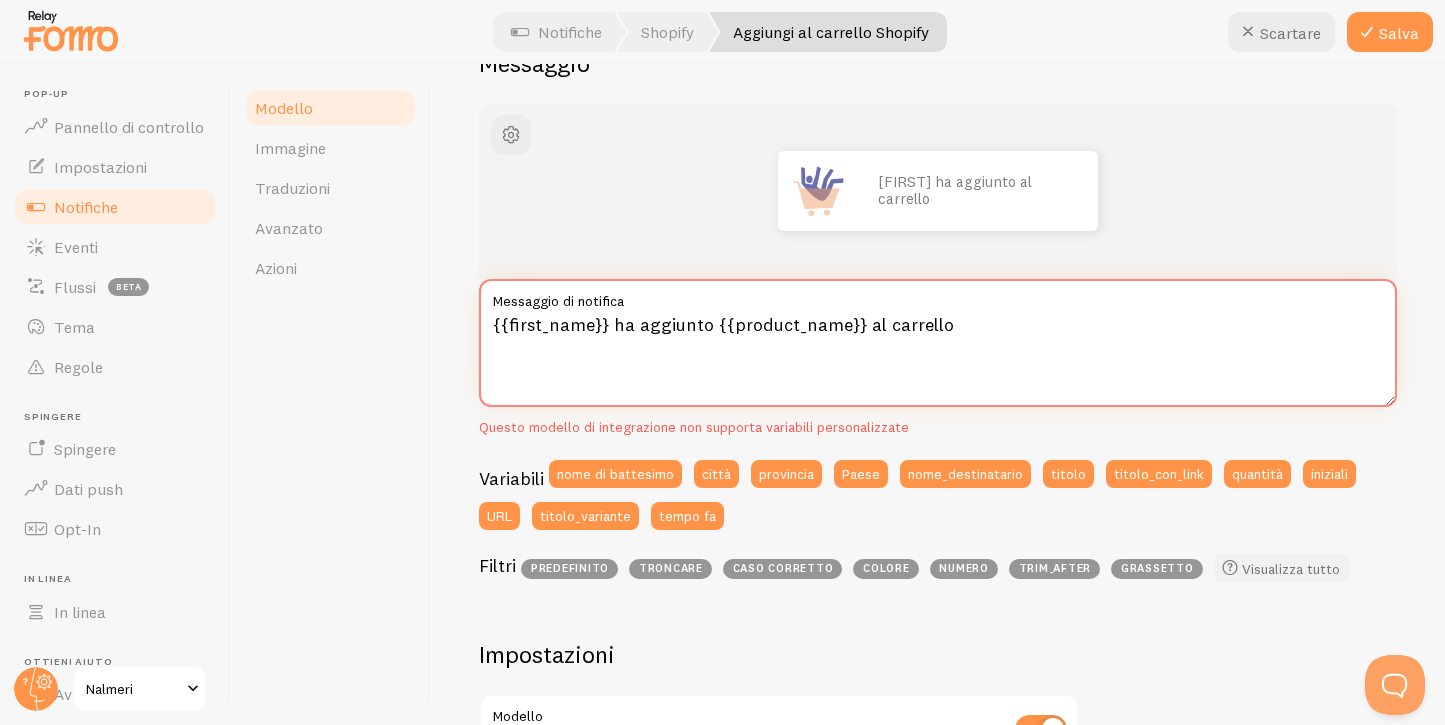 type on "{{first_name}} ha aggiunto {{product_name}} al carrello" 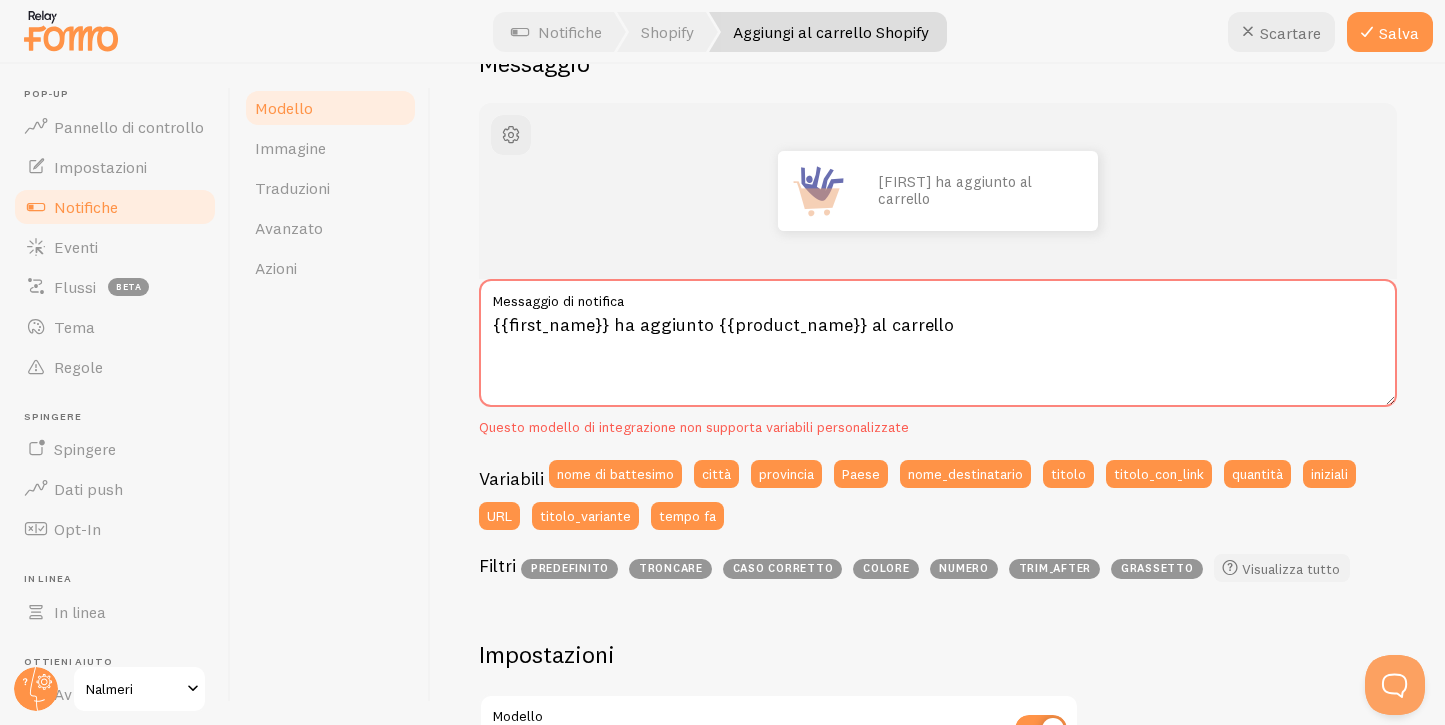 click on "Visualizza tutto" at bounding box center (1291, 569) 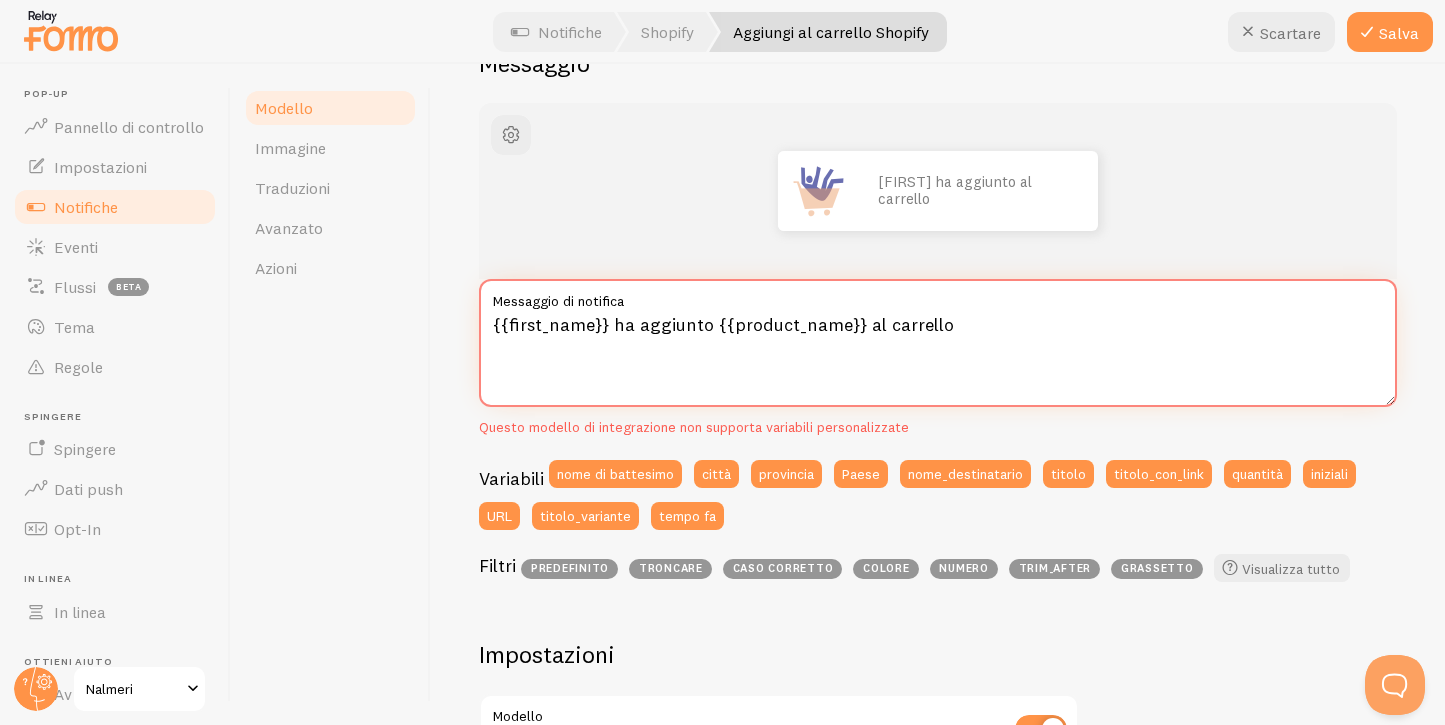 drag, startPoint x: 855, startPoint y: 324, endPoint x: 709, endPoint y: 327, distance: 146.03082 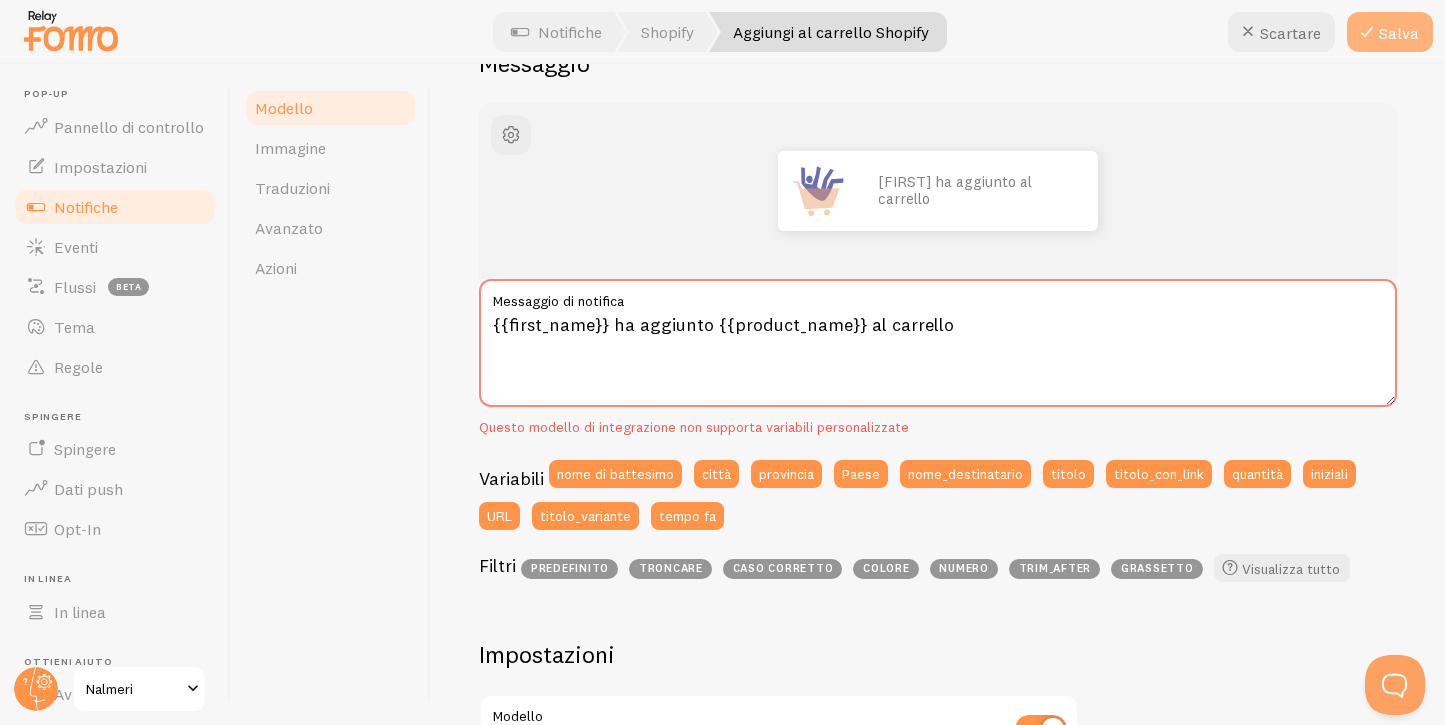 click on "Salva" at bounding box center (1399, 33) 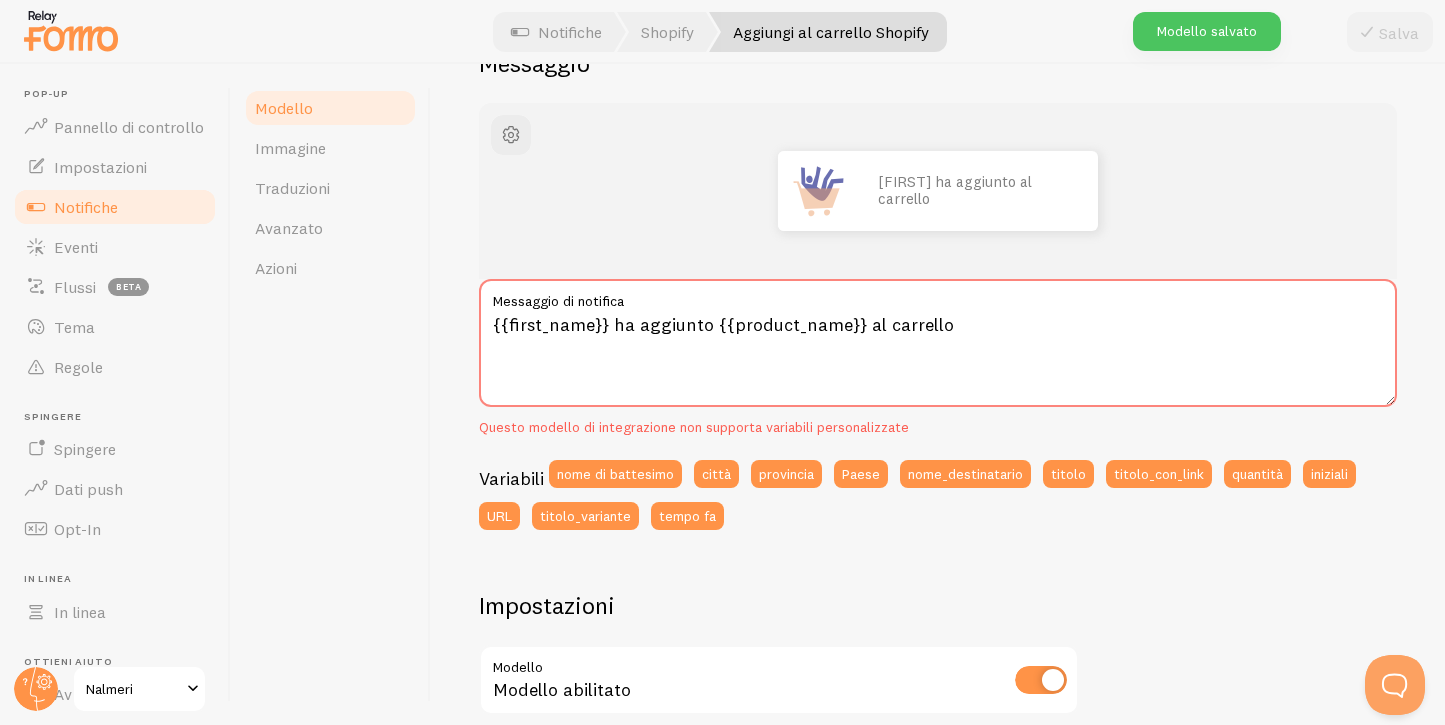 click on "Notifiche" at bounding box center [86, 207] 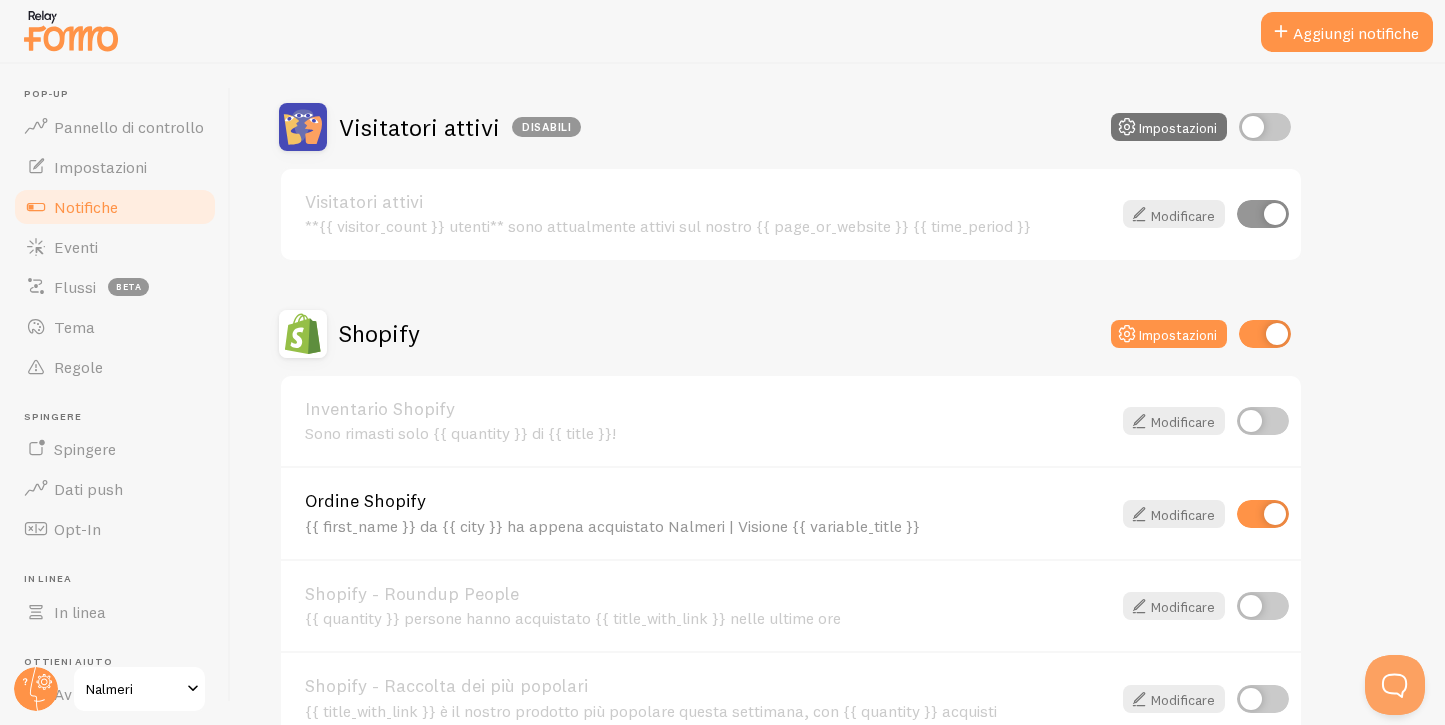 scroll, scrollTop: 494, scrollLeft: 0, axis: vertical 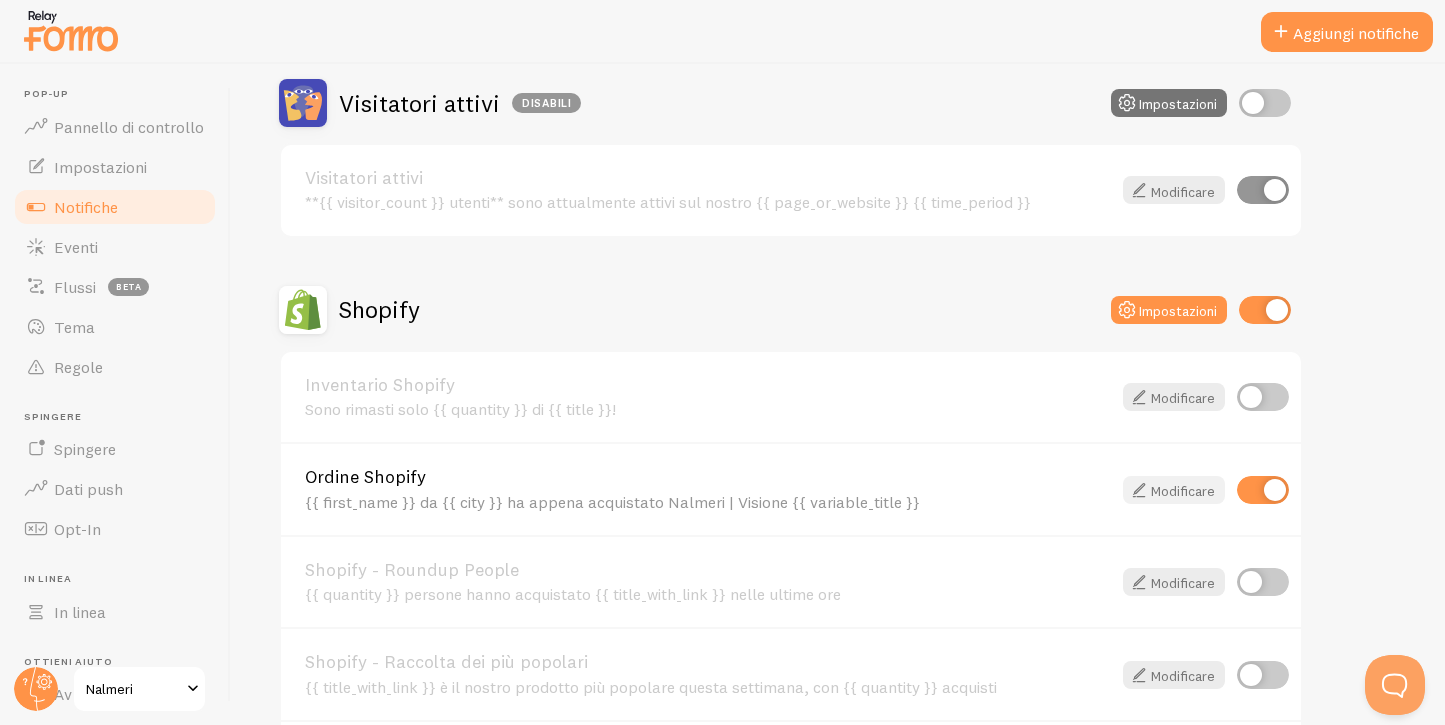 click on "Modificare" at bounding box center (1183, 490) 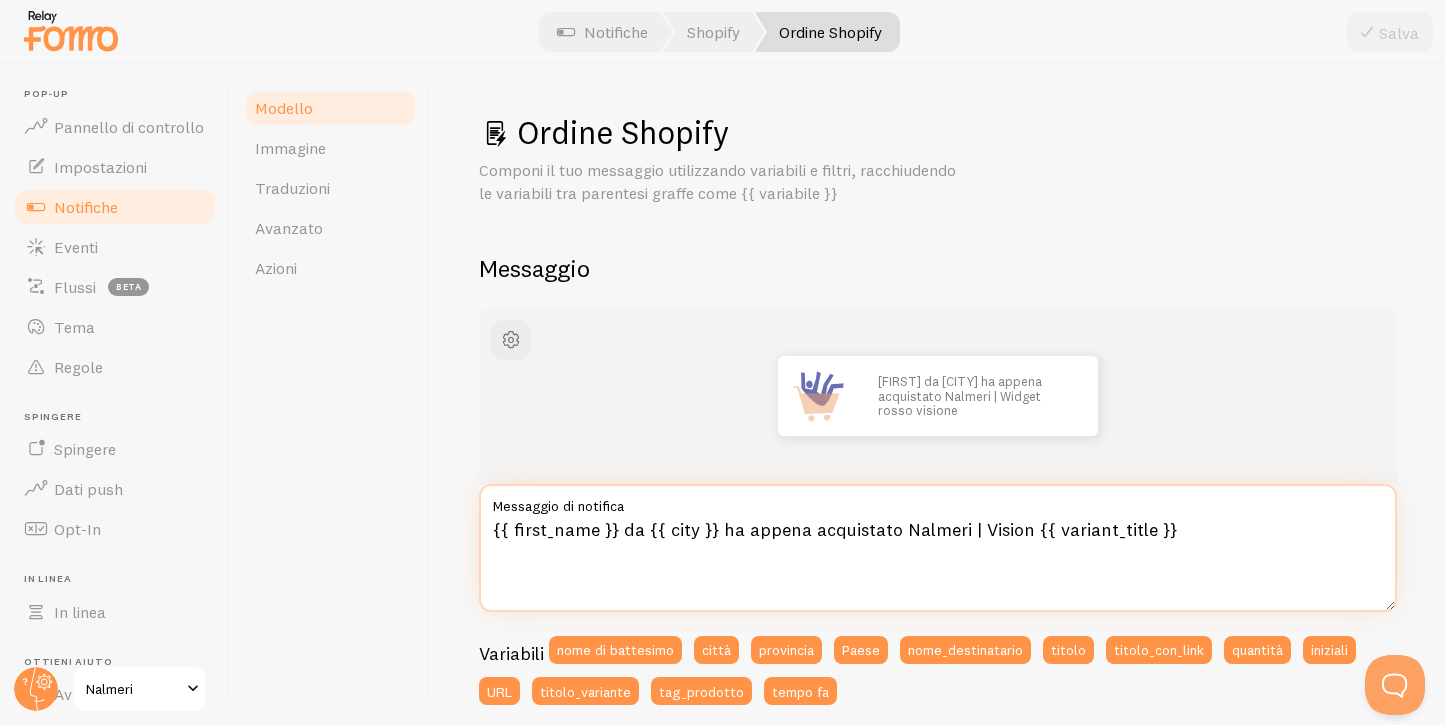 drag, startPoint x: 1026, startPoint y: 527, endPoint x: 1213, endPoint y: 518, distance: 187.21645 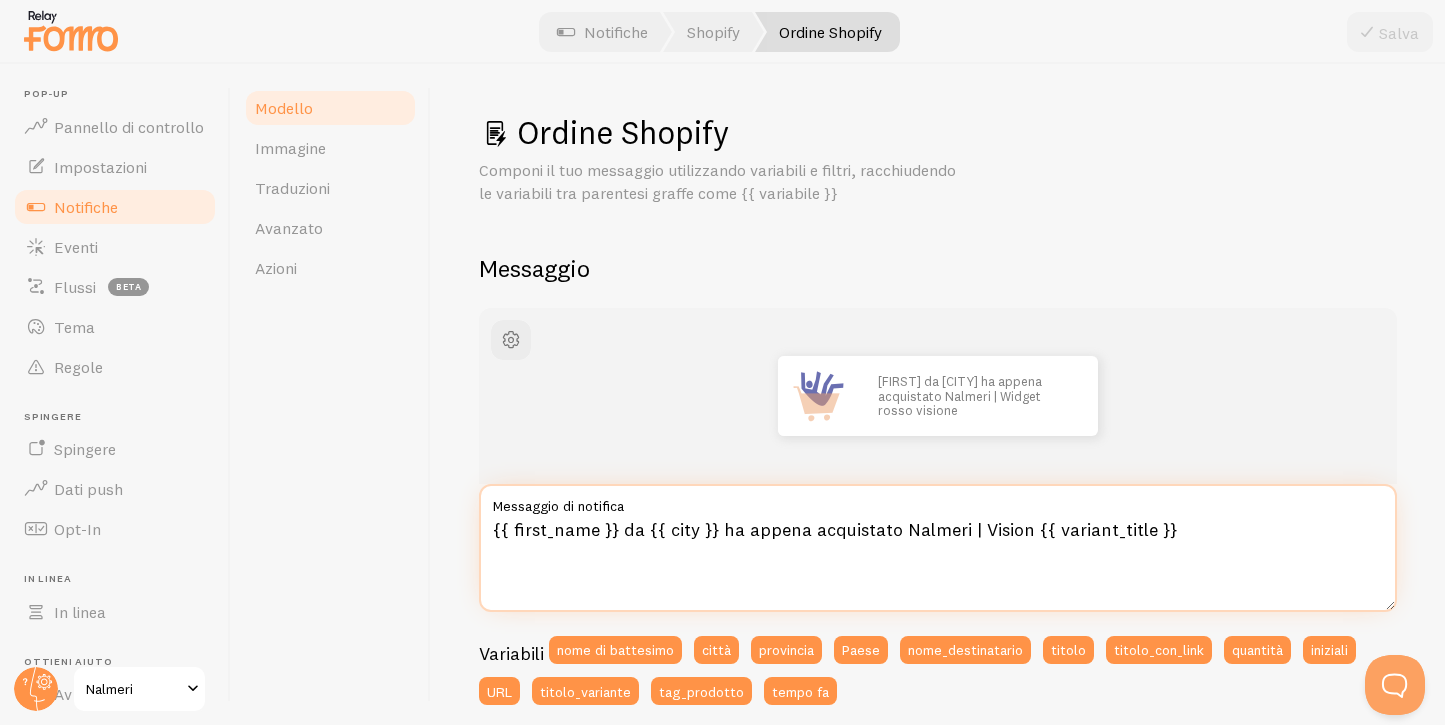 paste on "product_name}}" 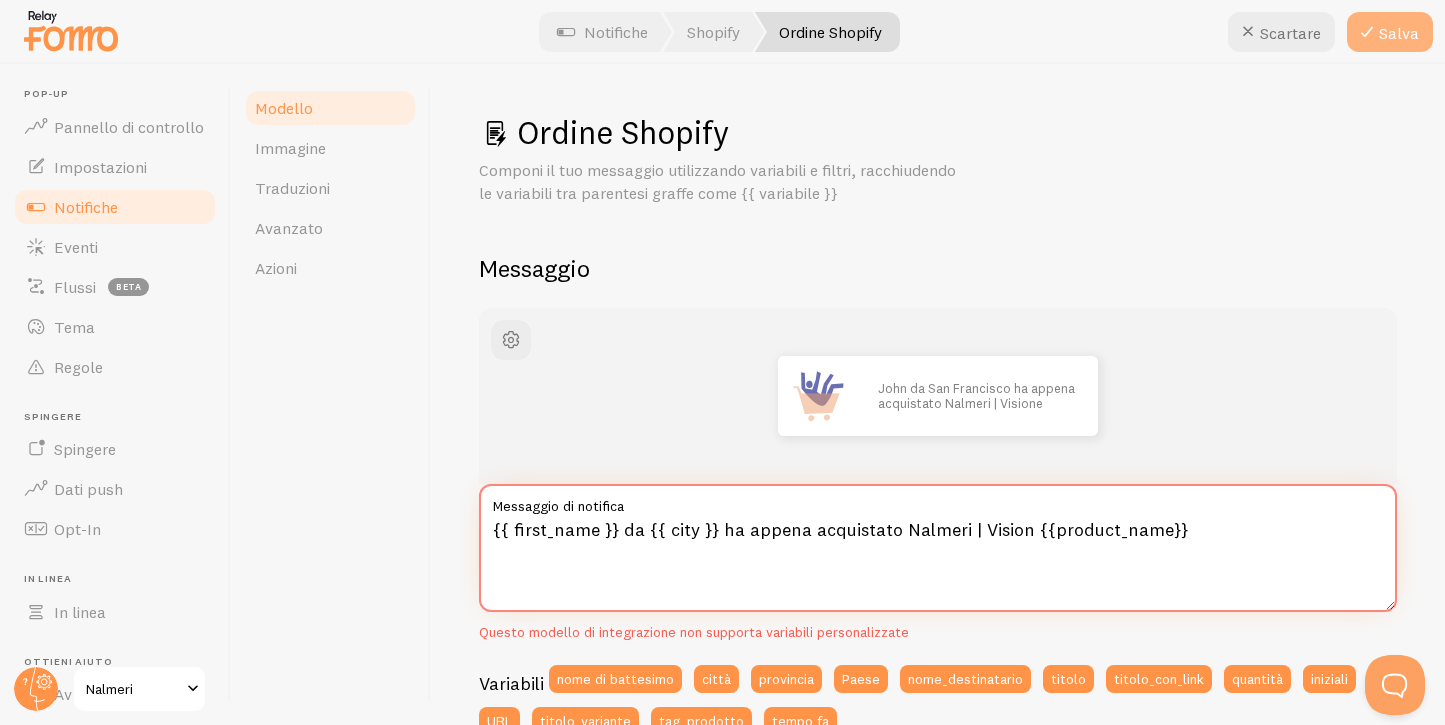 type on "{{ first_name }} da {{ city }} ha appena acquistato Nalmeri | Vision {{product_name}}" 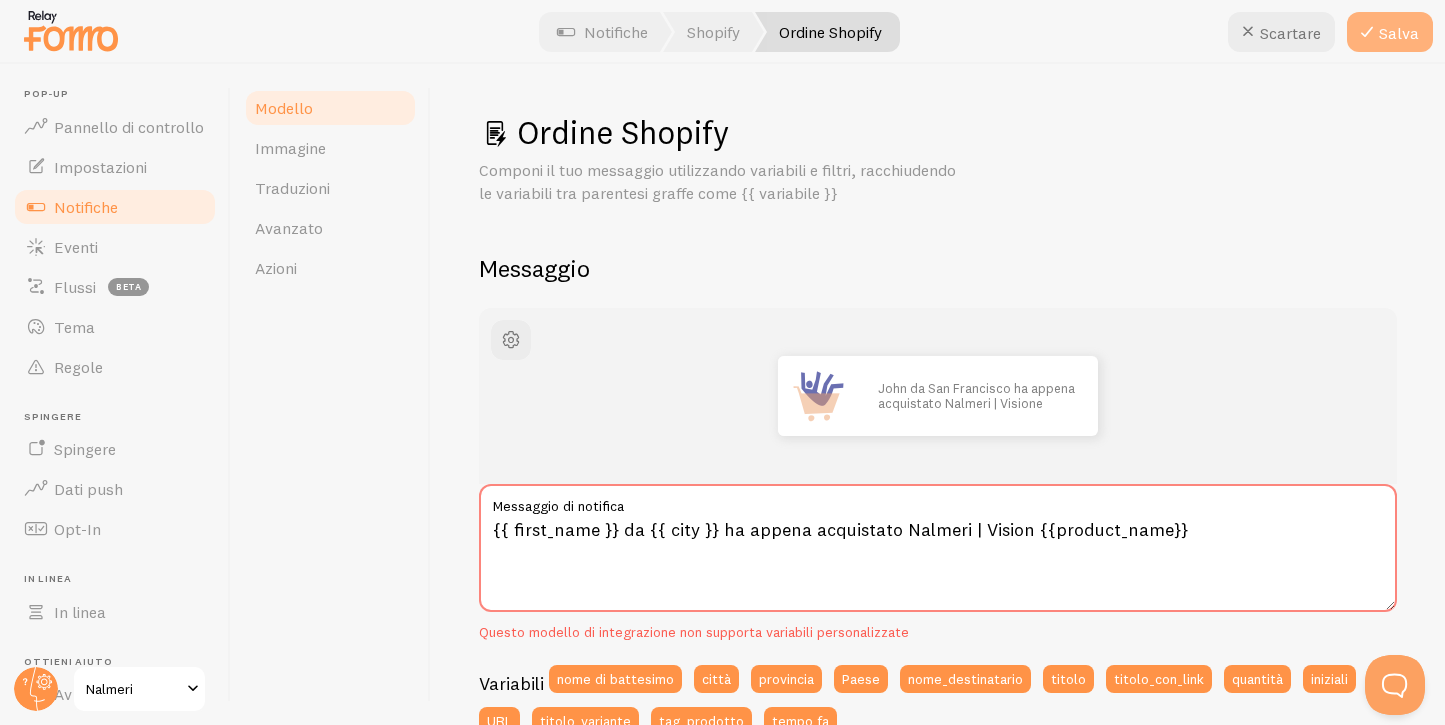 click on "Salva" at bounding box center [1399, 33] 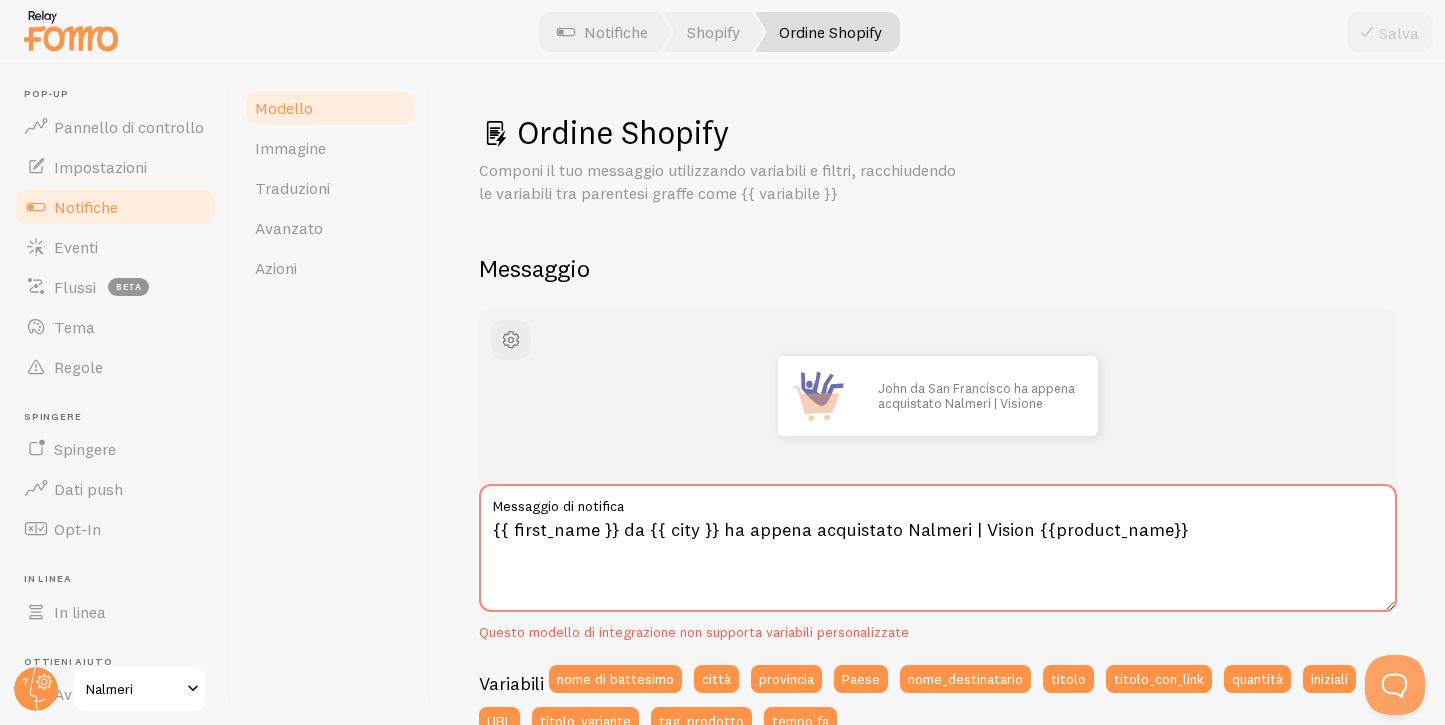click on "Notifiche" at bounding box center [86, 207] 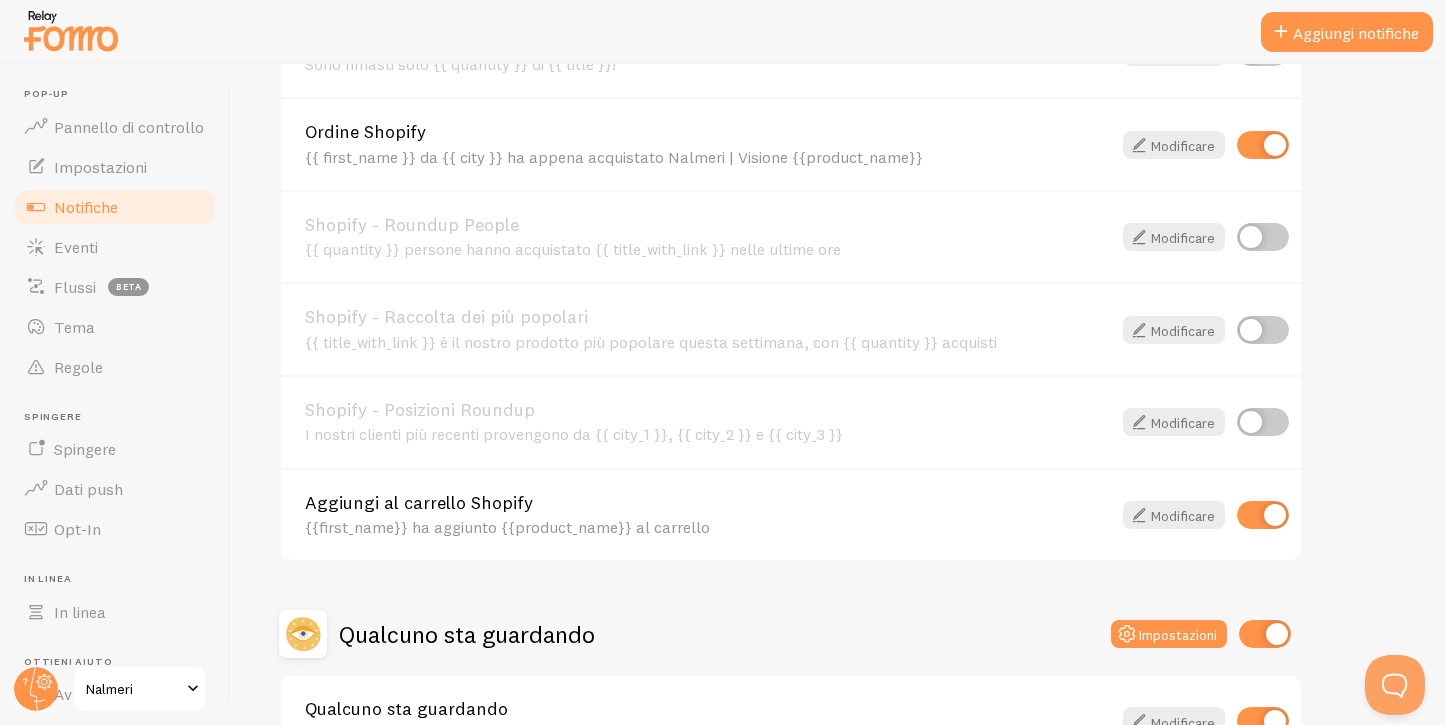 scroll, scrollTop: 979, scrollLeft: 0, axis: vertical 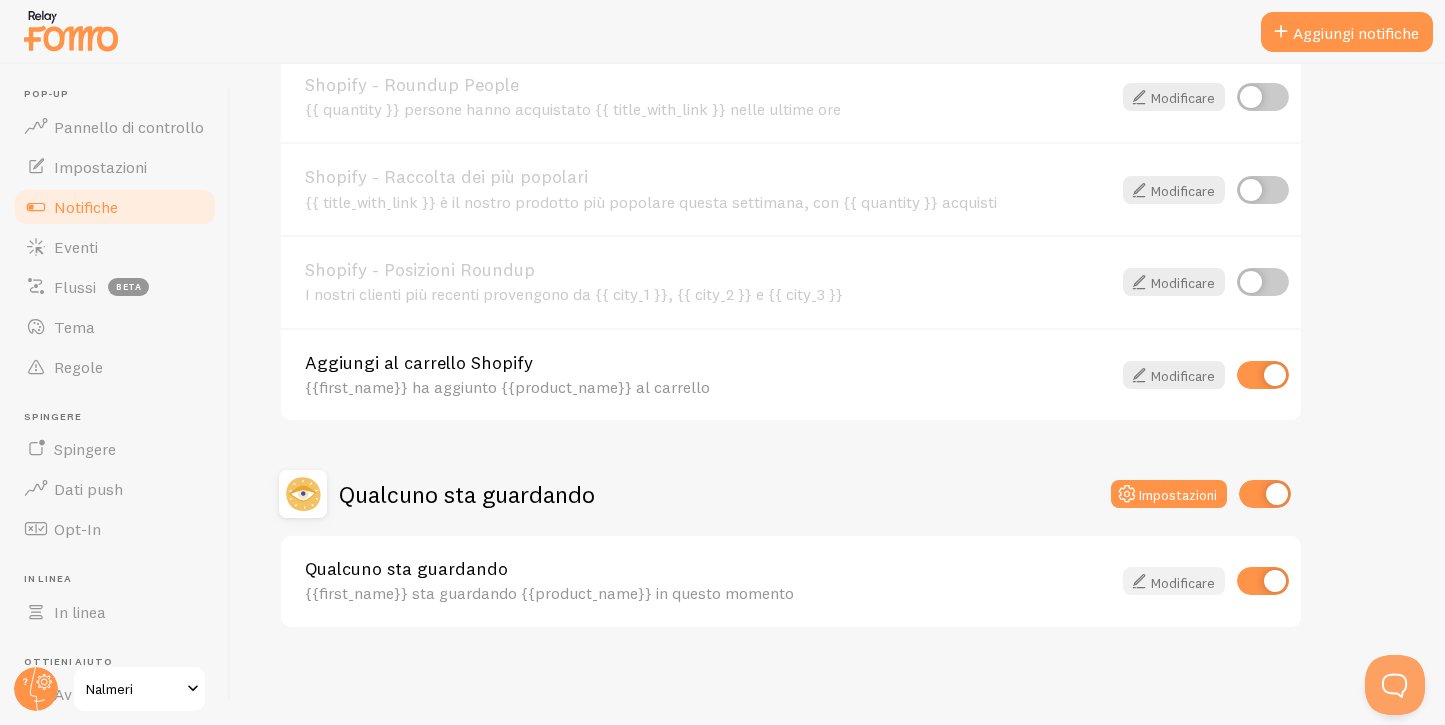 click on "Modificare" at bounding box center [1183, 582] 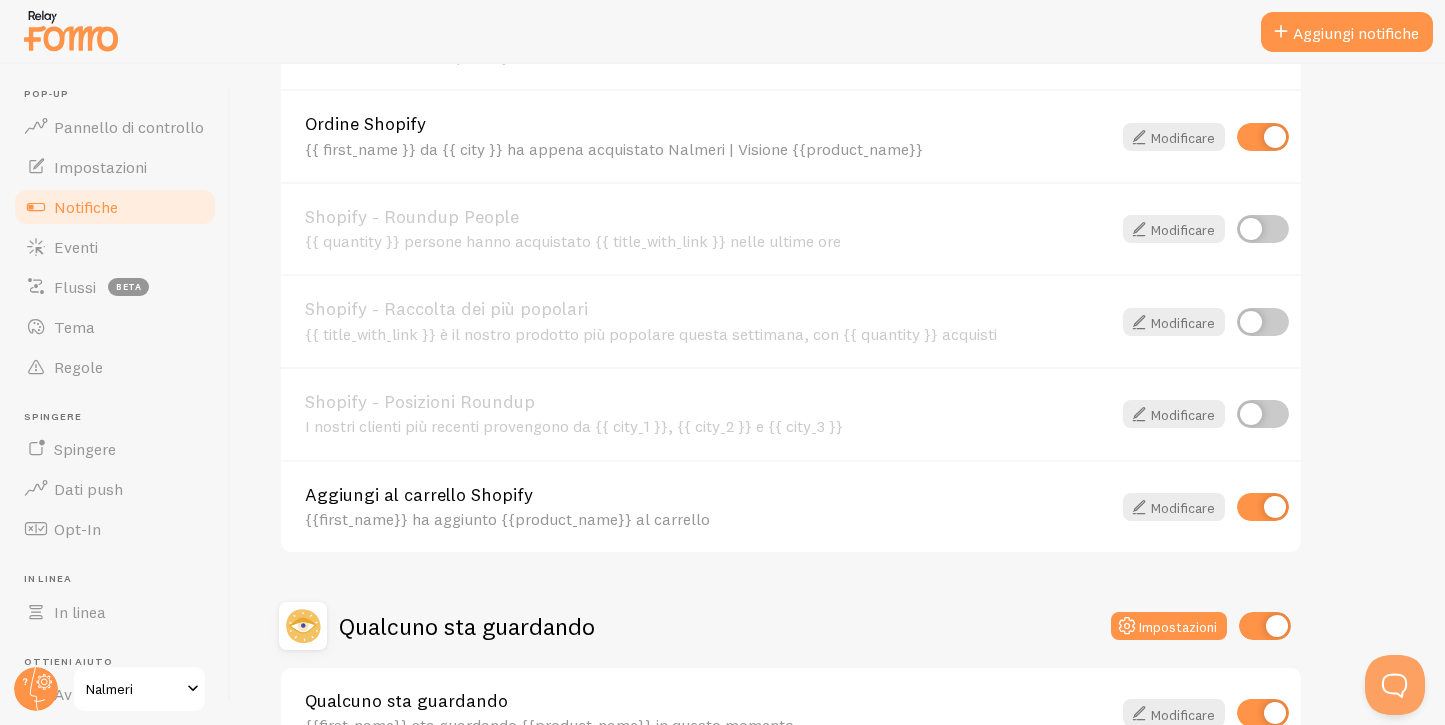 scroll, scrollTop: 979, scrollLeft: 0, axis: vertical 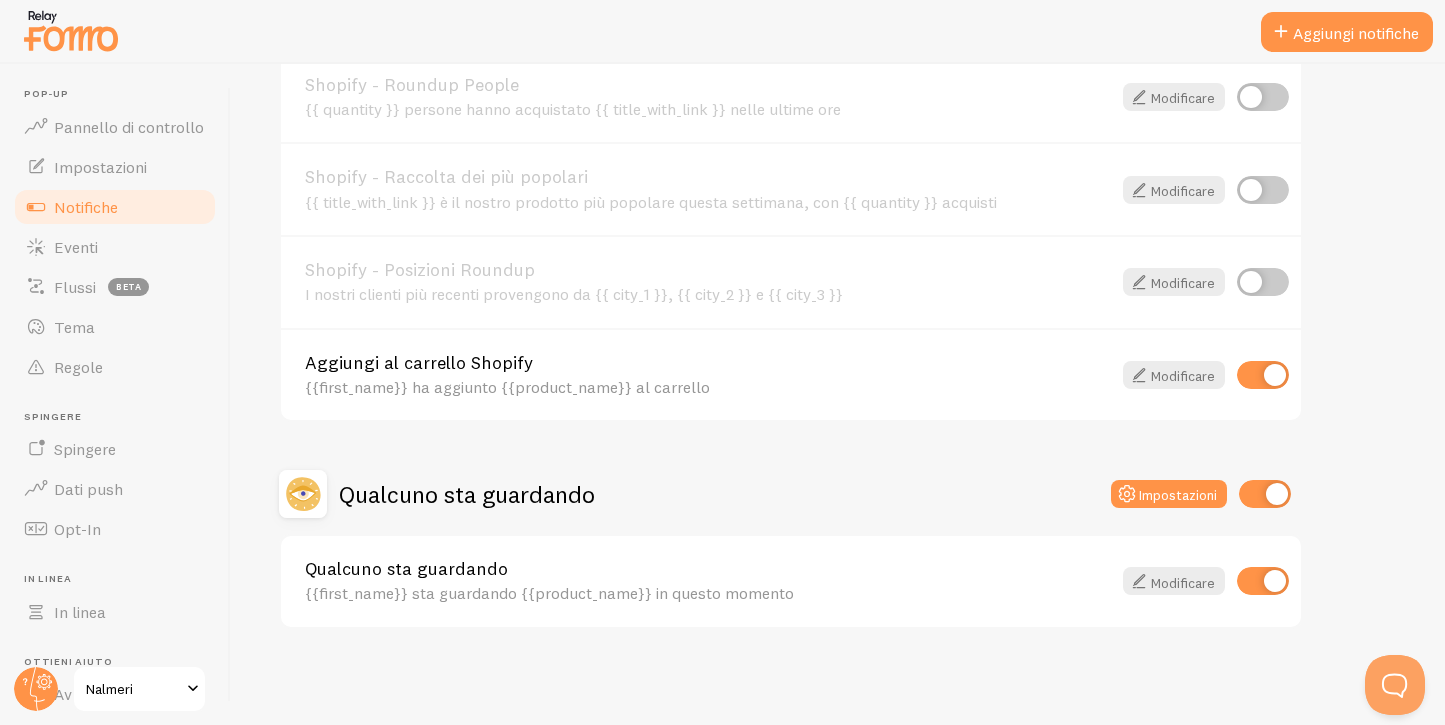 click at bounding box center [1265, 494] 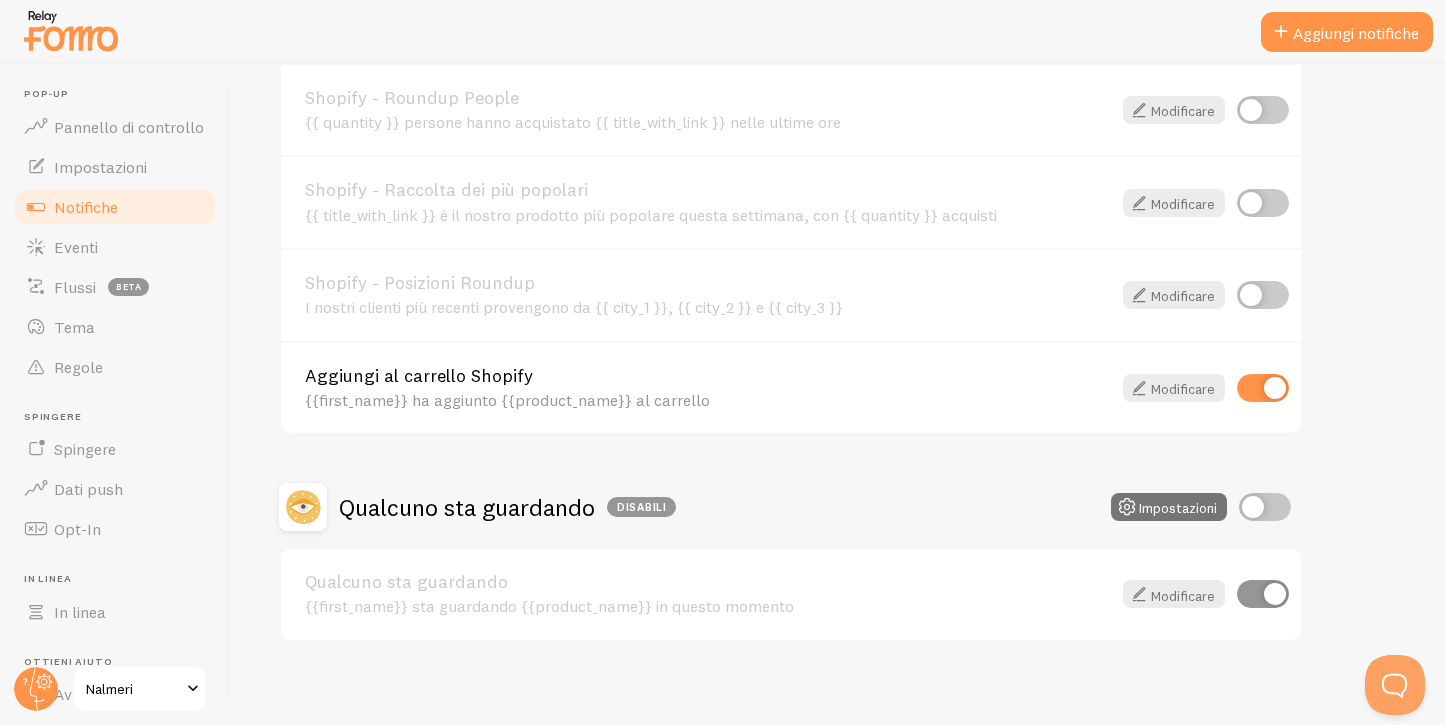 scroll, scrollTop: 979, scrollLeft: 0, axis: vertical 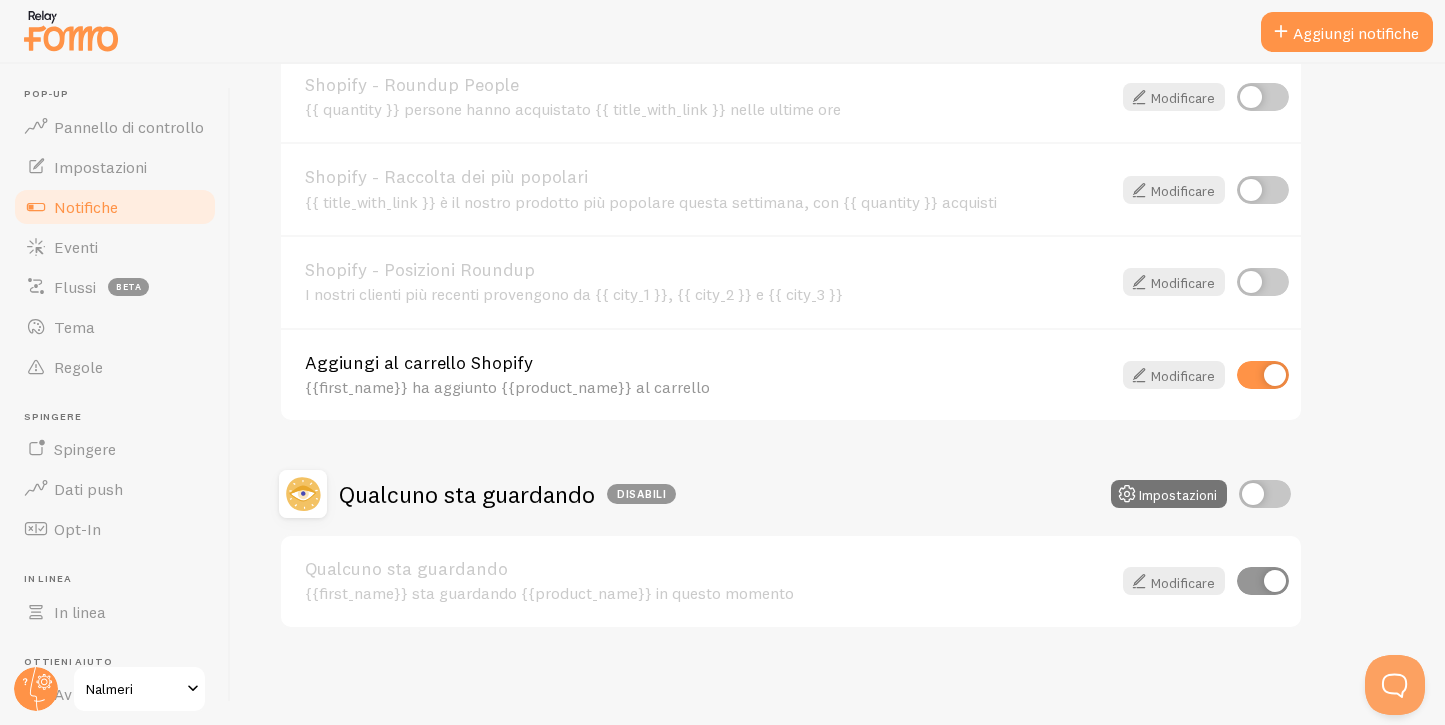 click on "Aggiungi al carrello Shopify" at bounding box center [708, 363] 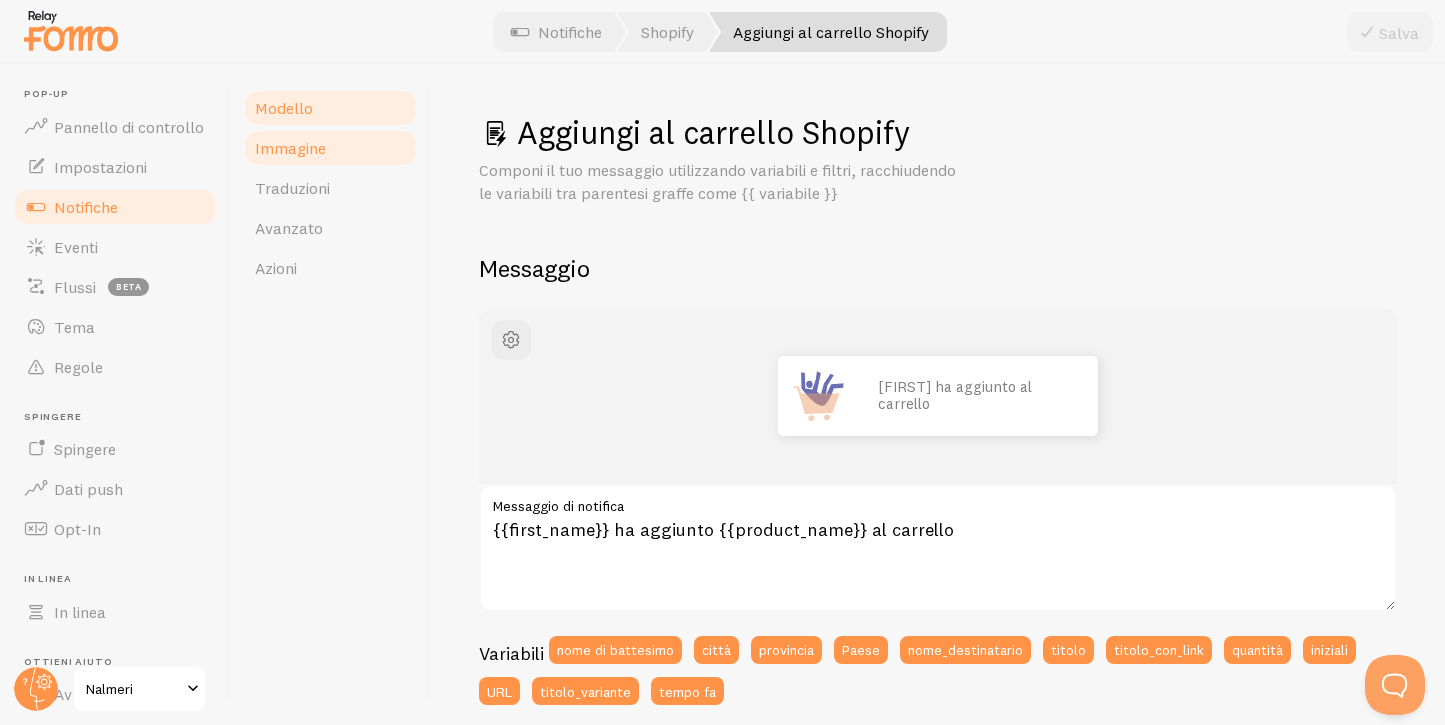 click on "Immagine" at bounding box center (330, 148) 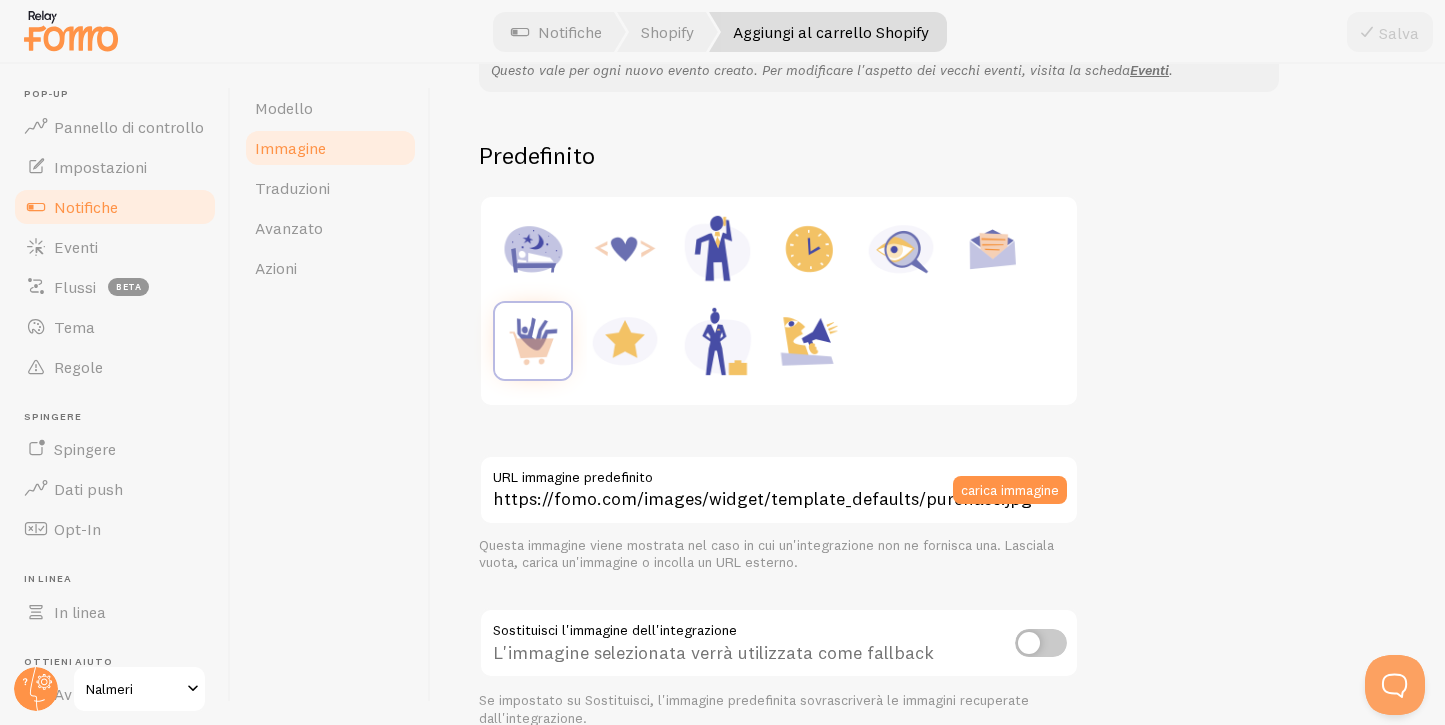 scroll, scrollTop: 238, scrollLeft: 0, axis: vertical 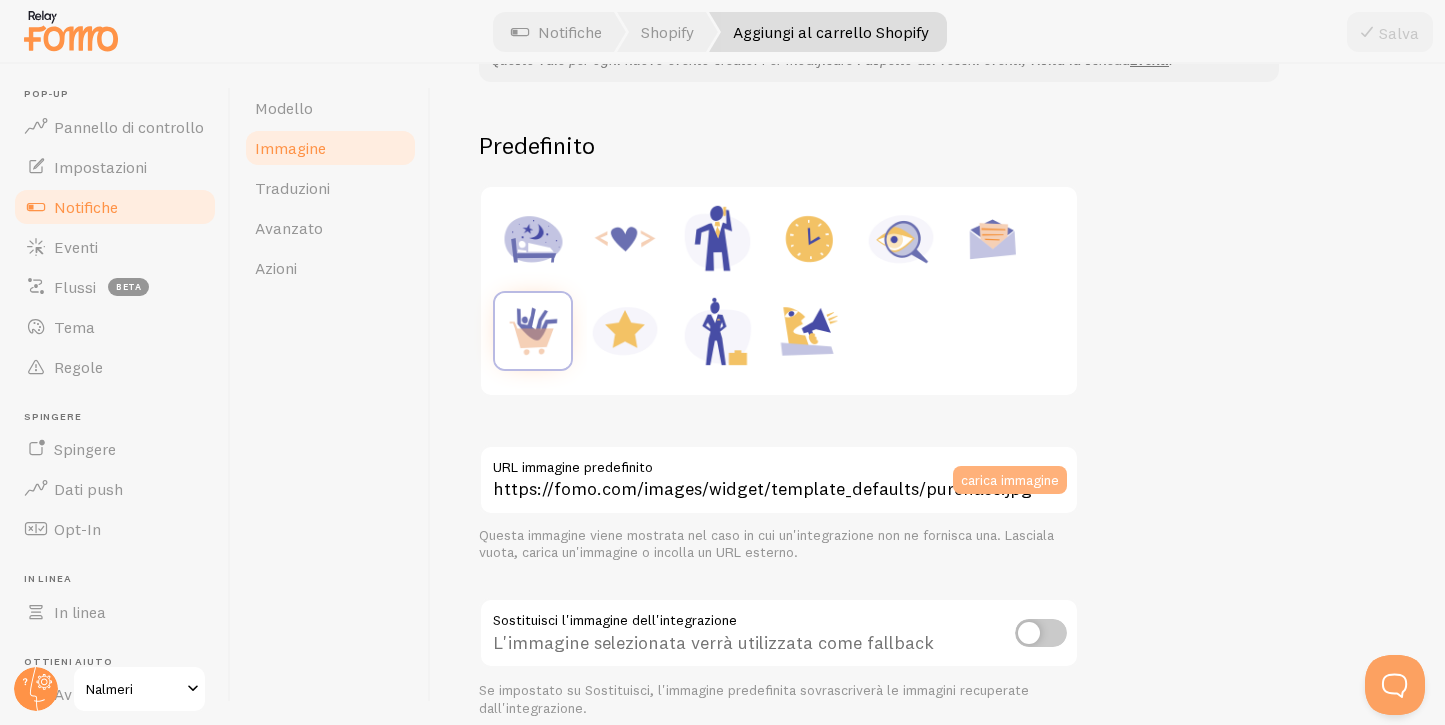 click on "carica immagine" at bounding box center [1010, 480] 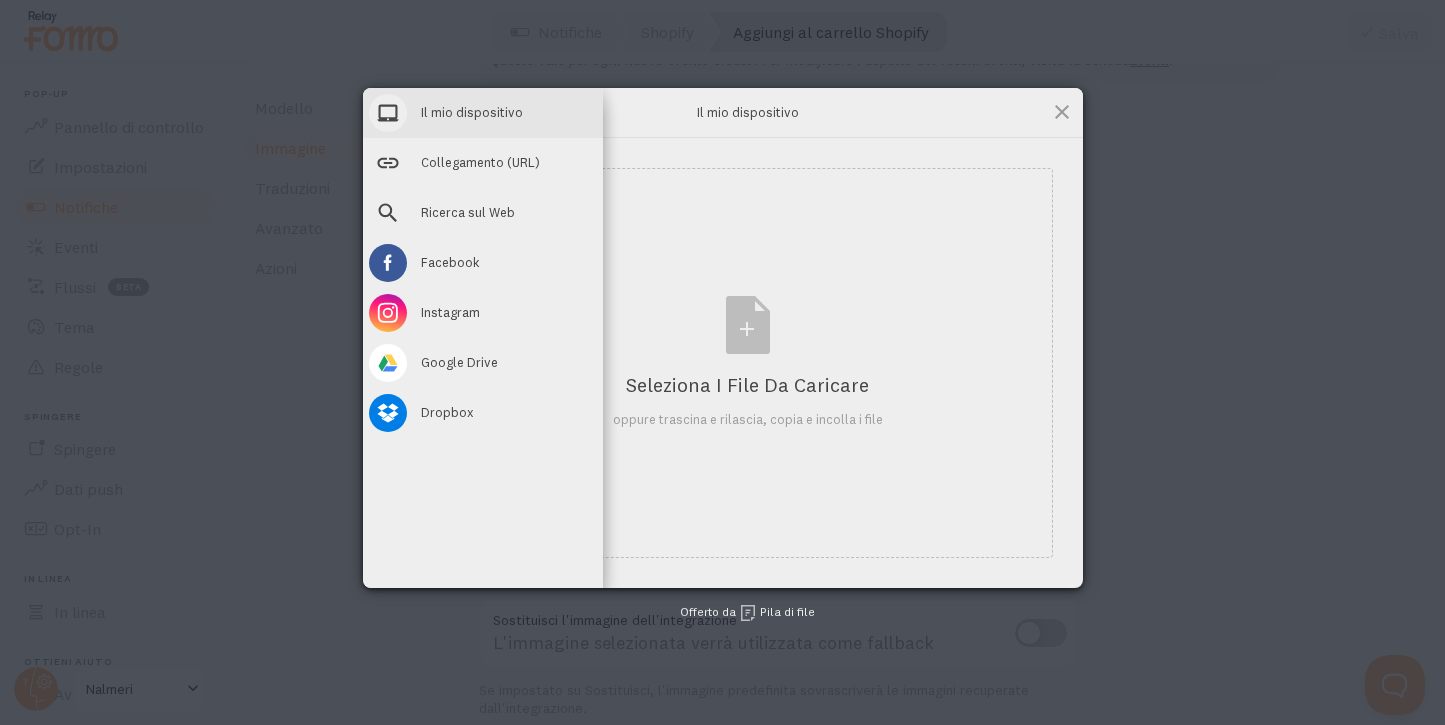 click on "Il mio dispositivo" at bounding box center (472, 112) 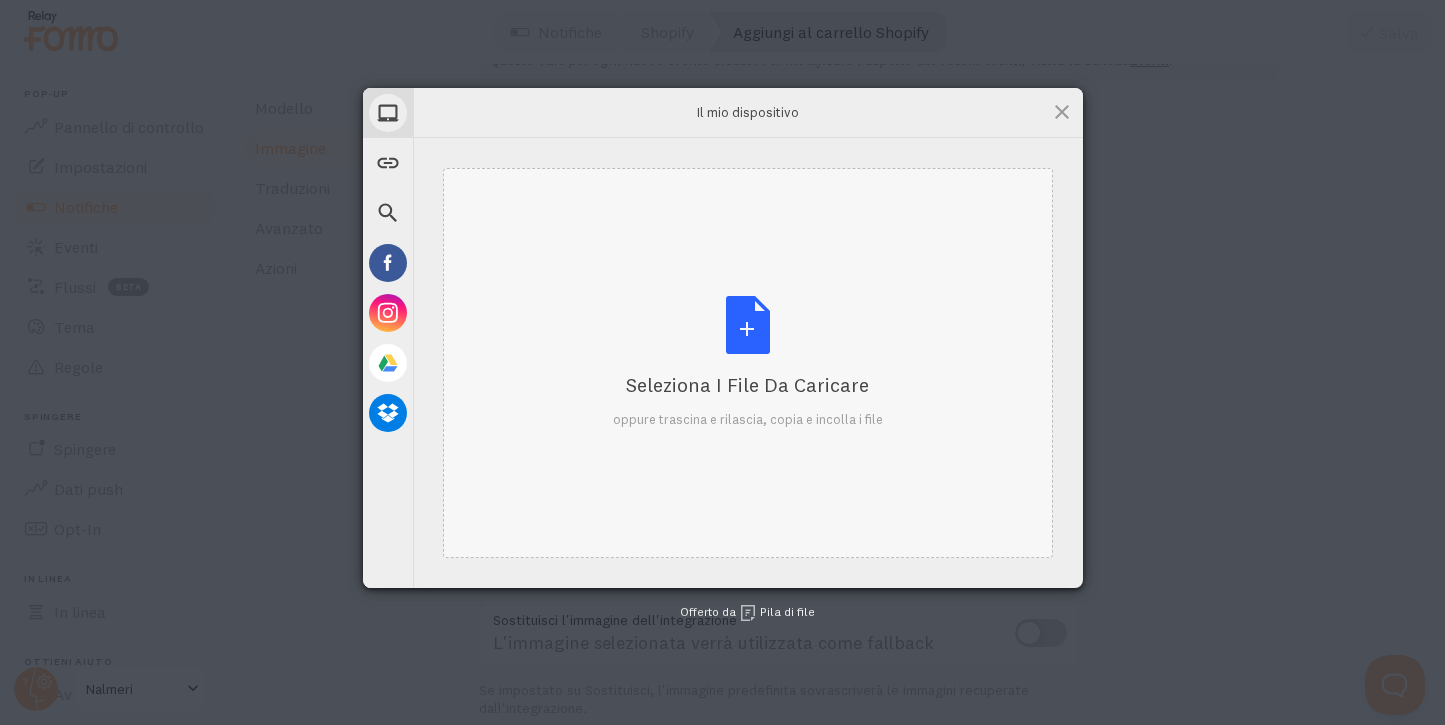click on "Seleziona i file da caricare   oppure trascina e rilascia, copia e incolla i file" at bounding box center [748, 362] 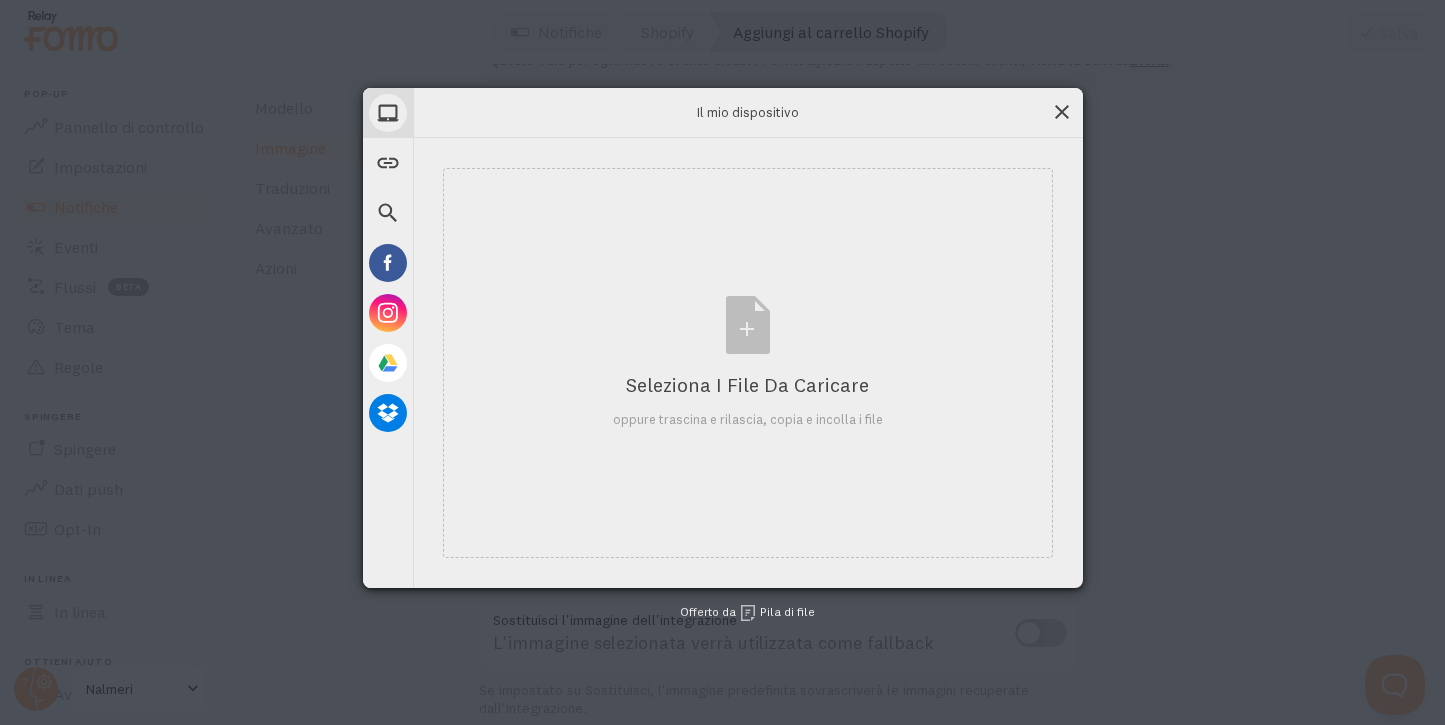 click at bounding box center [1062, 112] 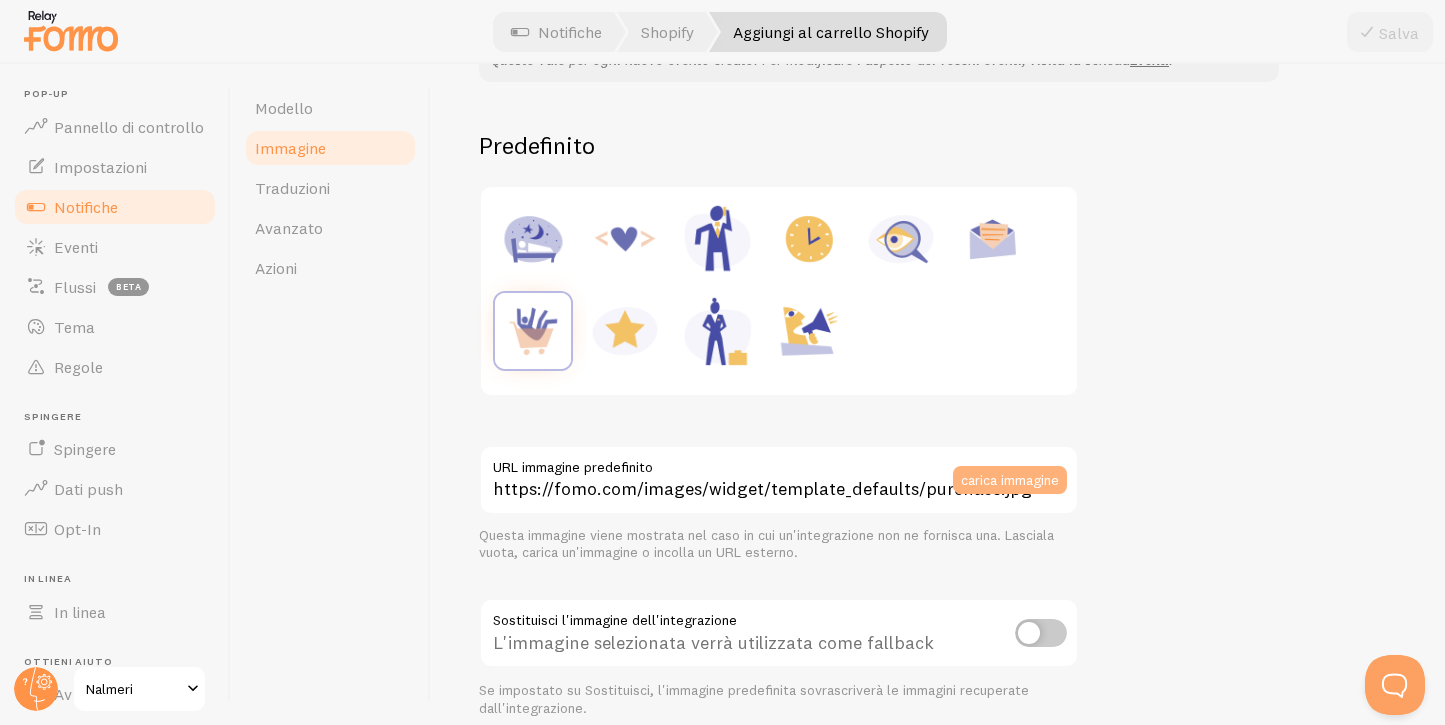 click on "carica immagine" at bounding box center [1010, 480] 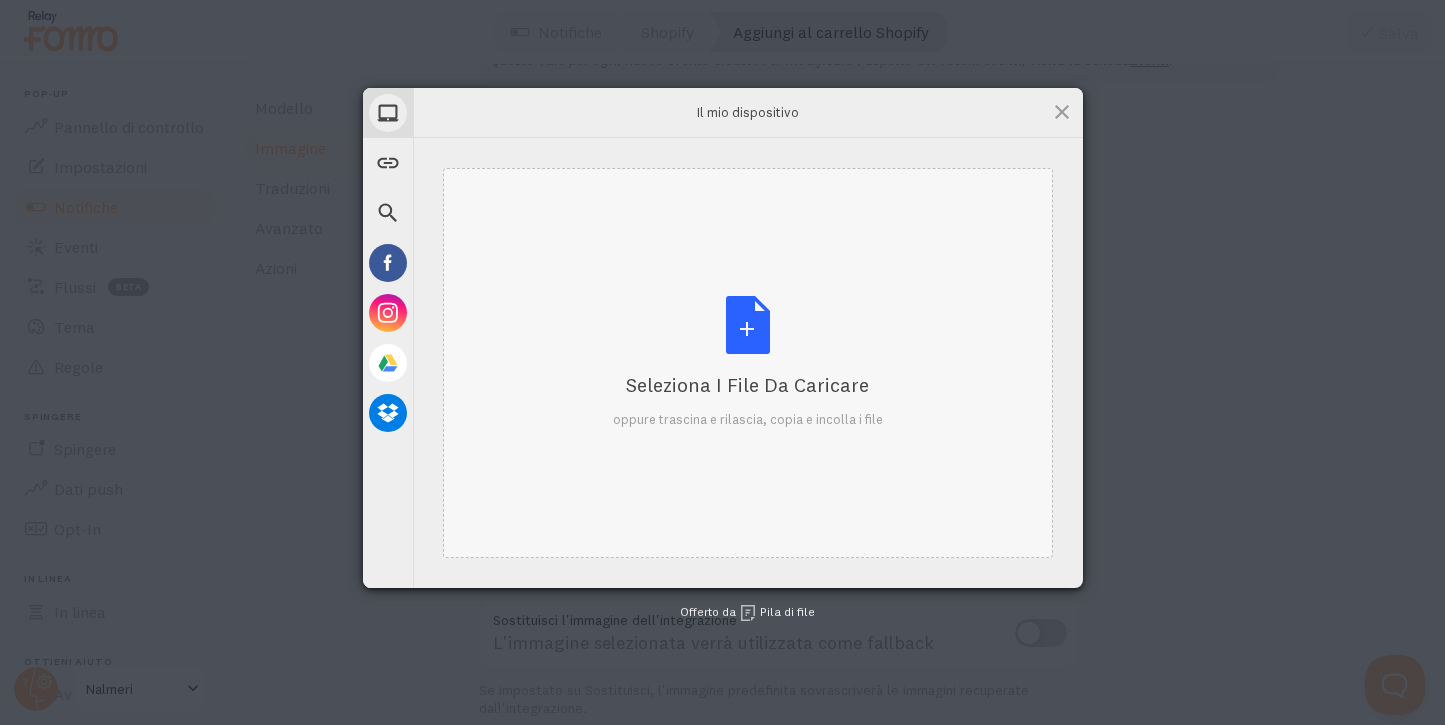 click on "Seleziona i file da caricare   oppure trascina e rilascia, copia e incolla i file" at bounding box center [748, 362] 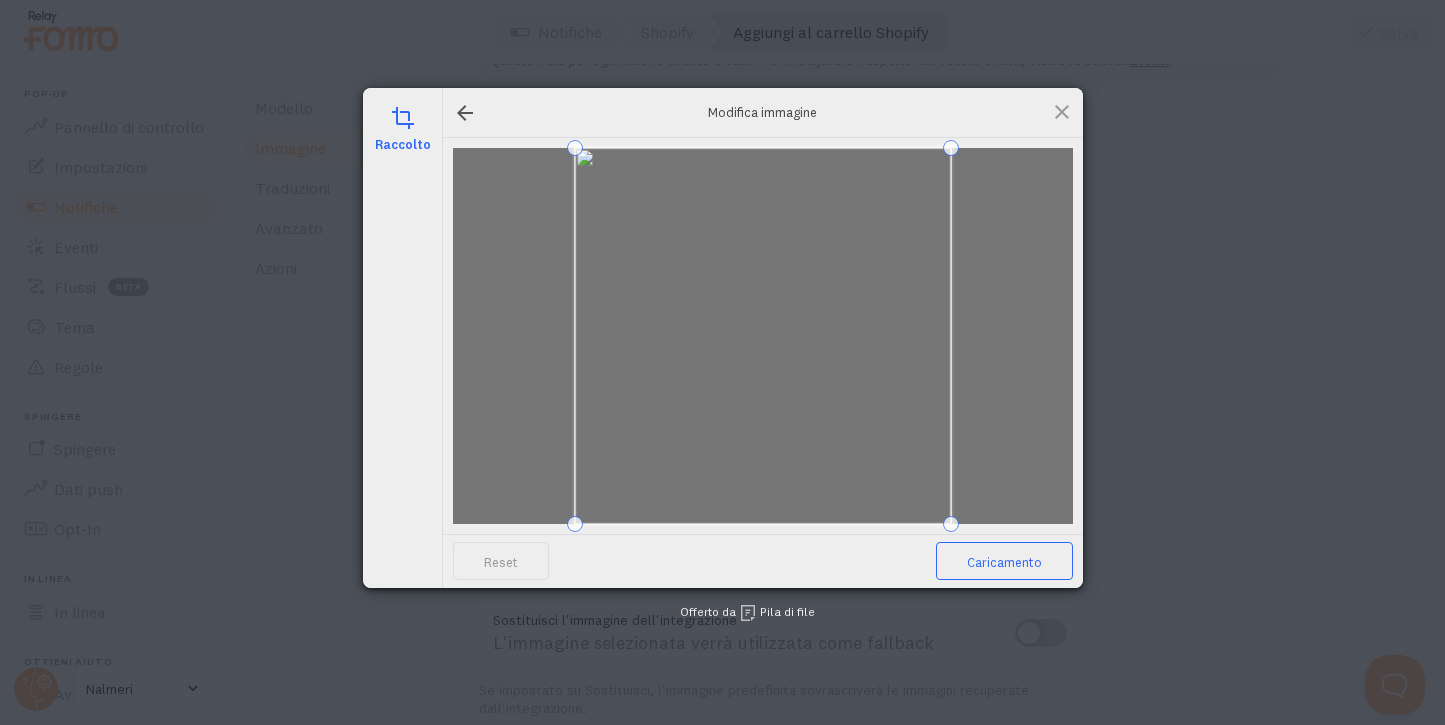 click on "Caricamento" at bounding box center [1004, 562] 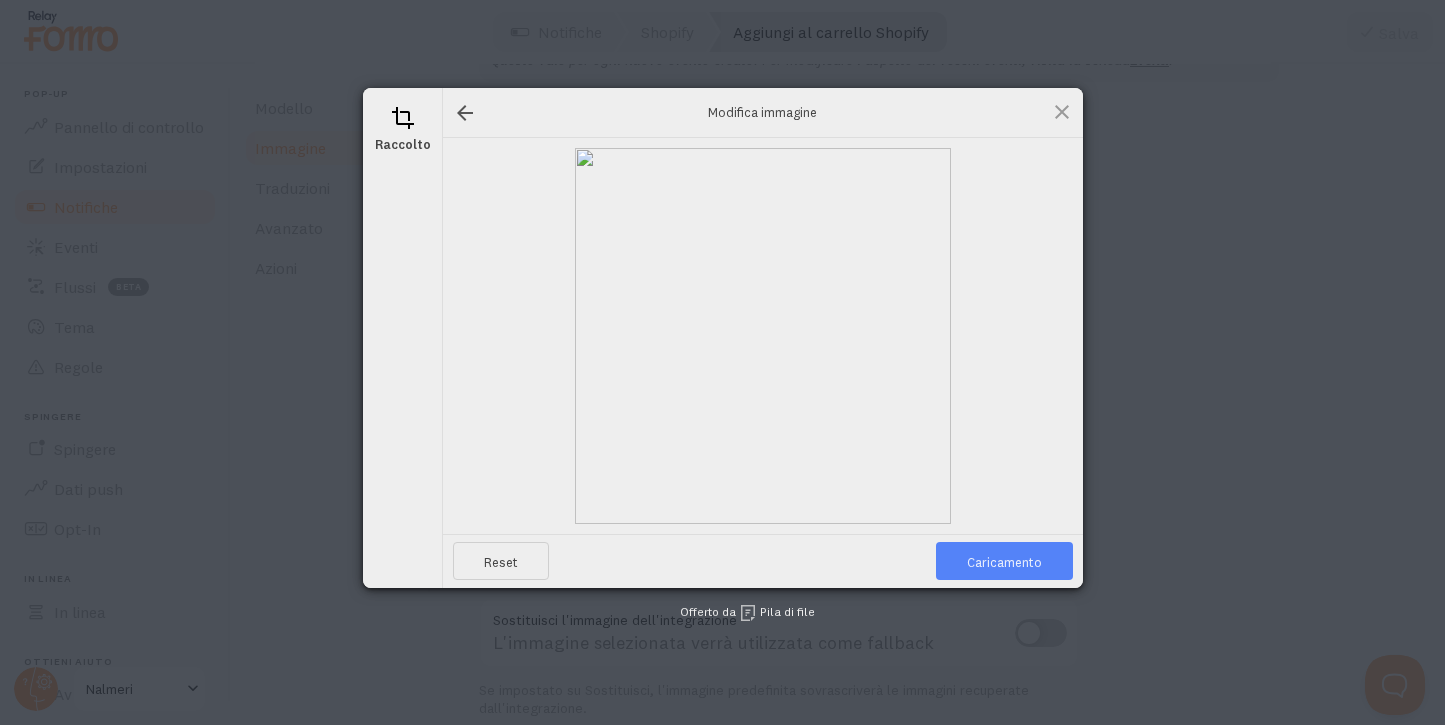 click on "Caricamento" at bounding box center [1004, 562] 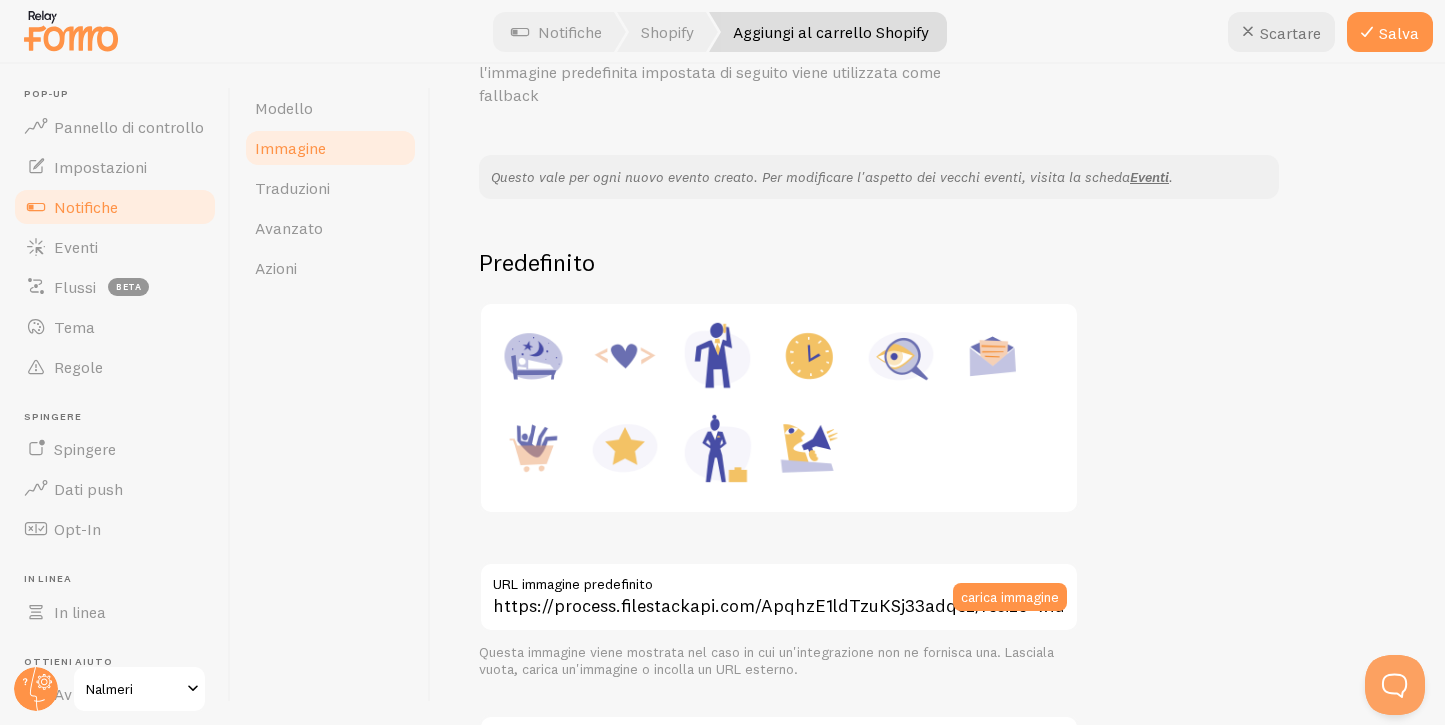 scroll, scrollTop: 96, scrollLeft: 0, axis: vertical 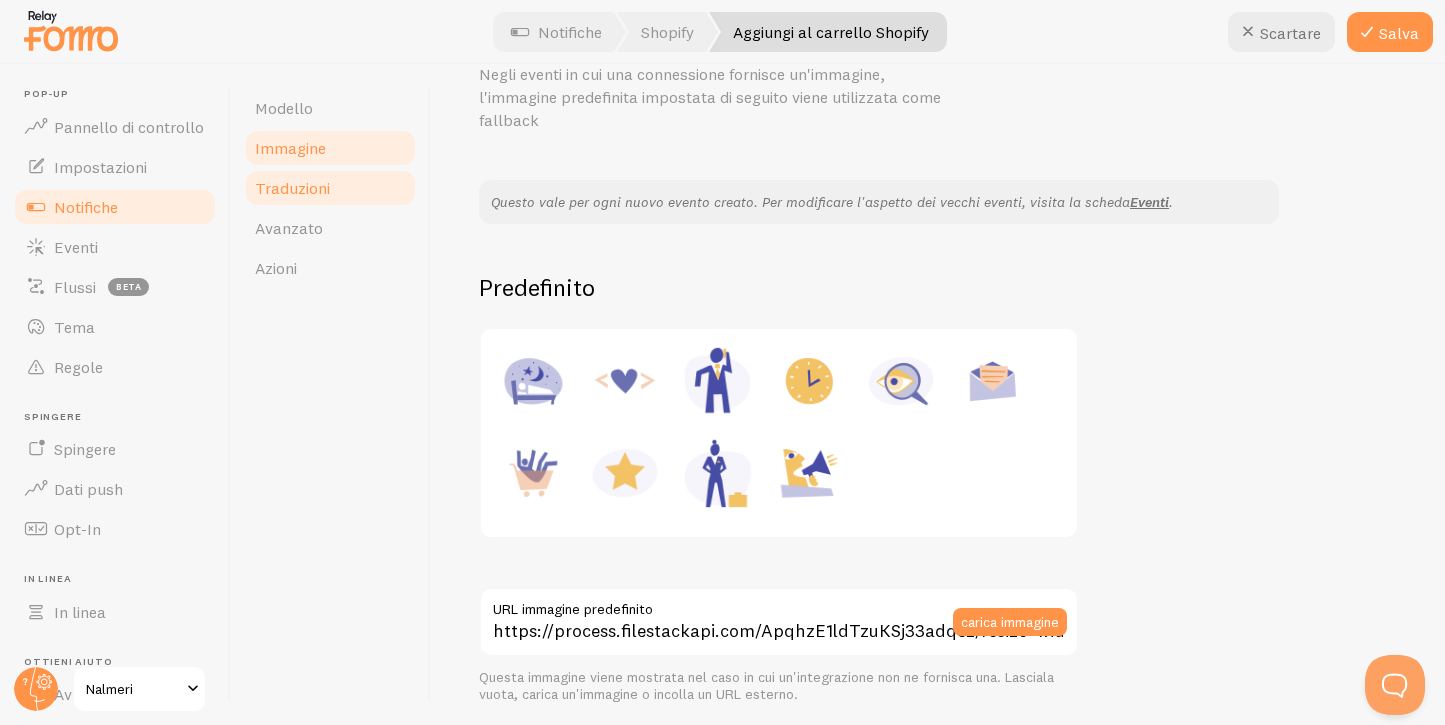click on "Traduzioni" at bounding box center [330, 188] 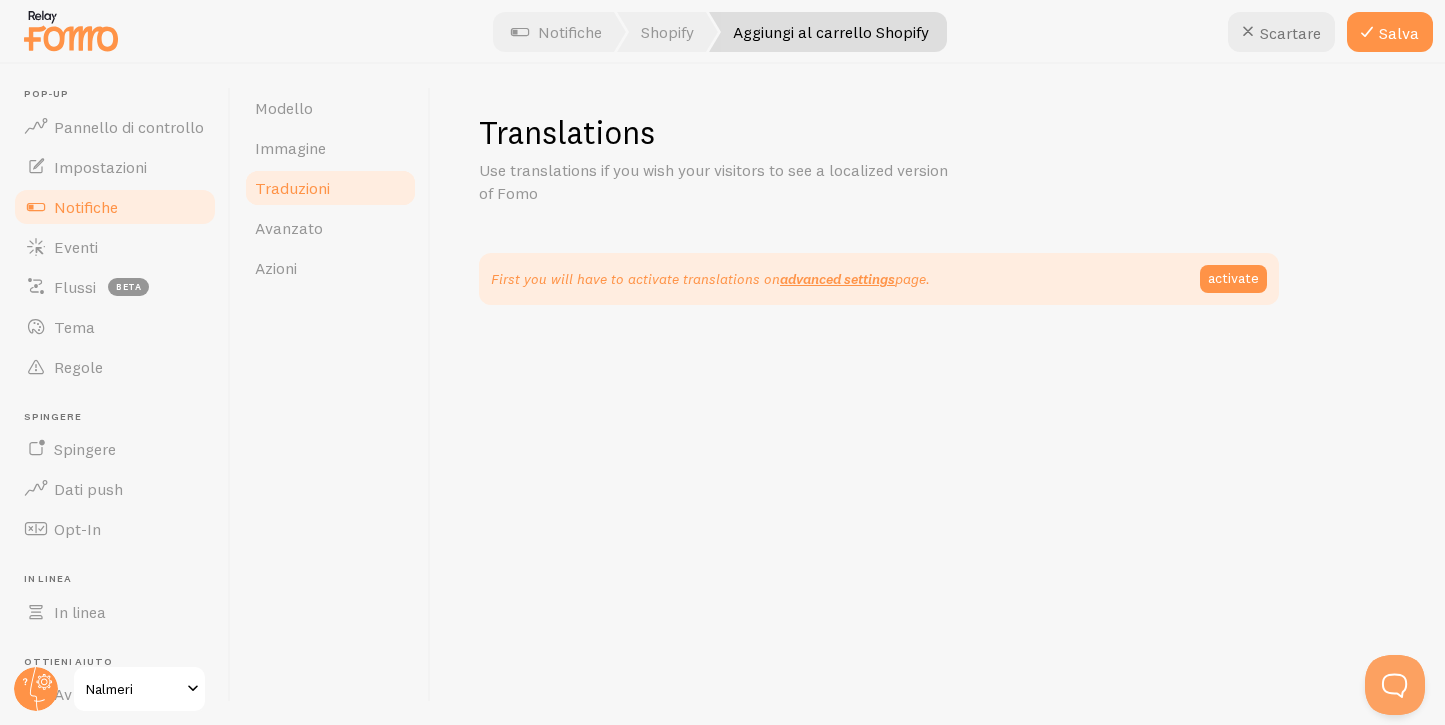 scroll, scrollTop: 0, scrollLeft: 0, axis: both 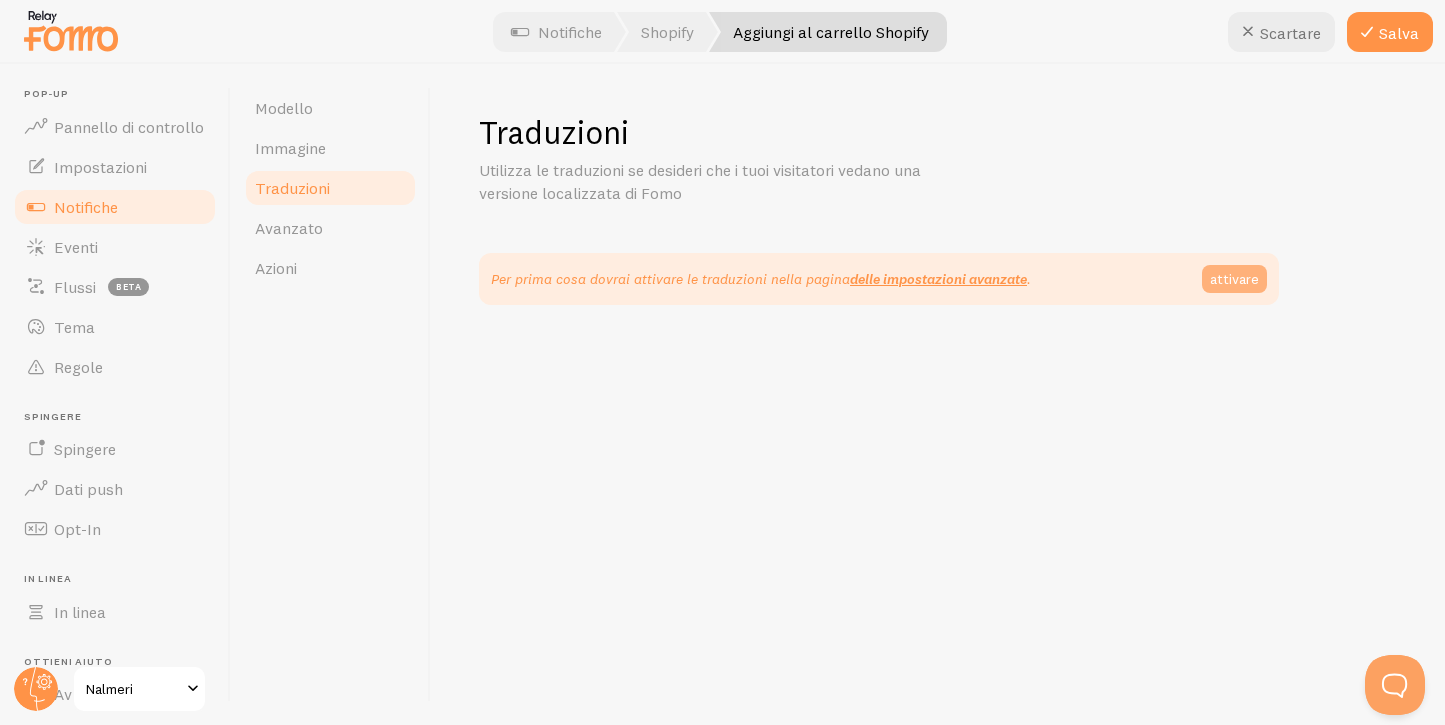 click on "attivare" at bounding box center (1234, 279) 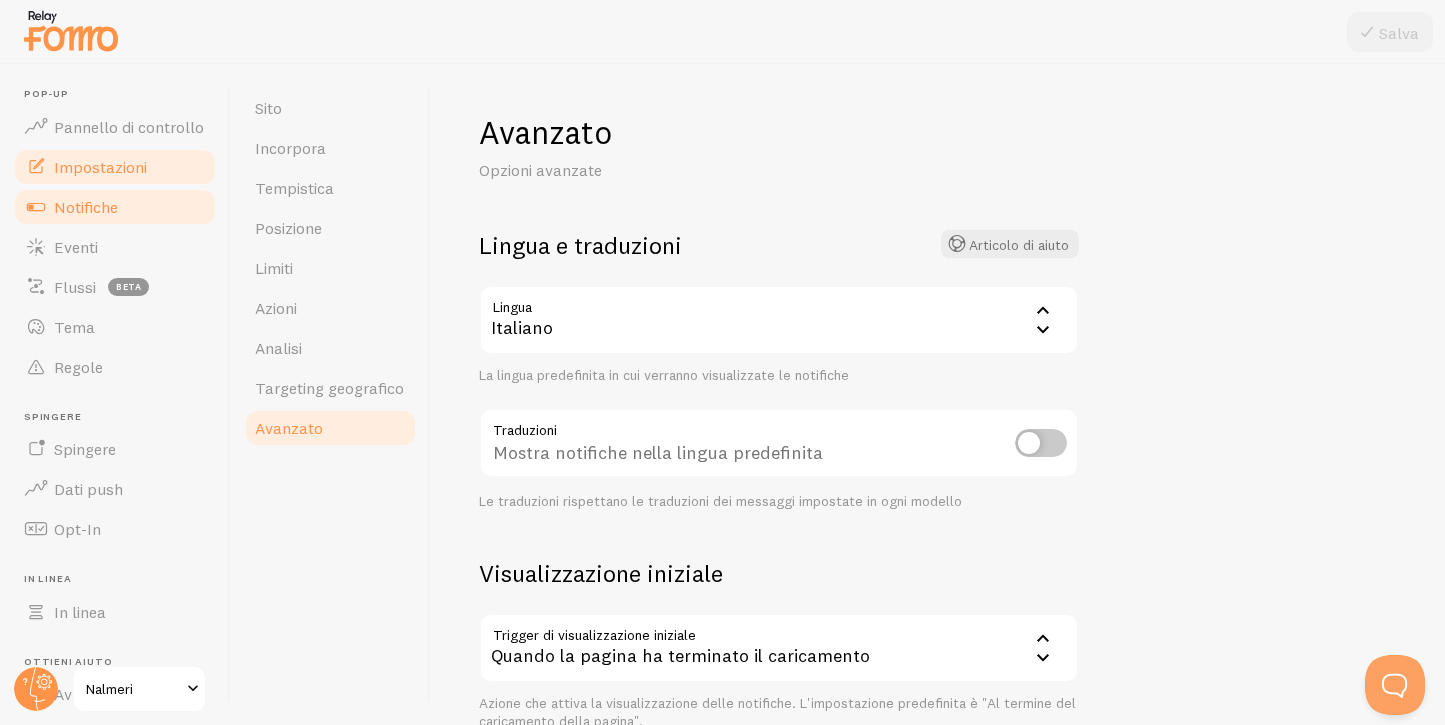 click on "Notifiche" at bounding box center [115, 207] 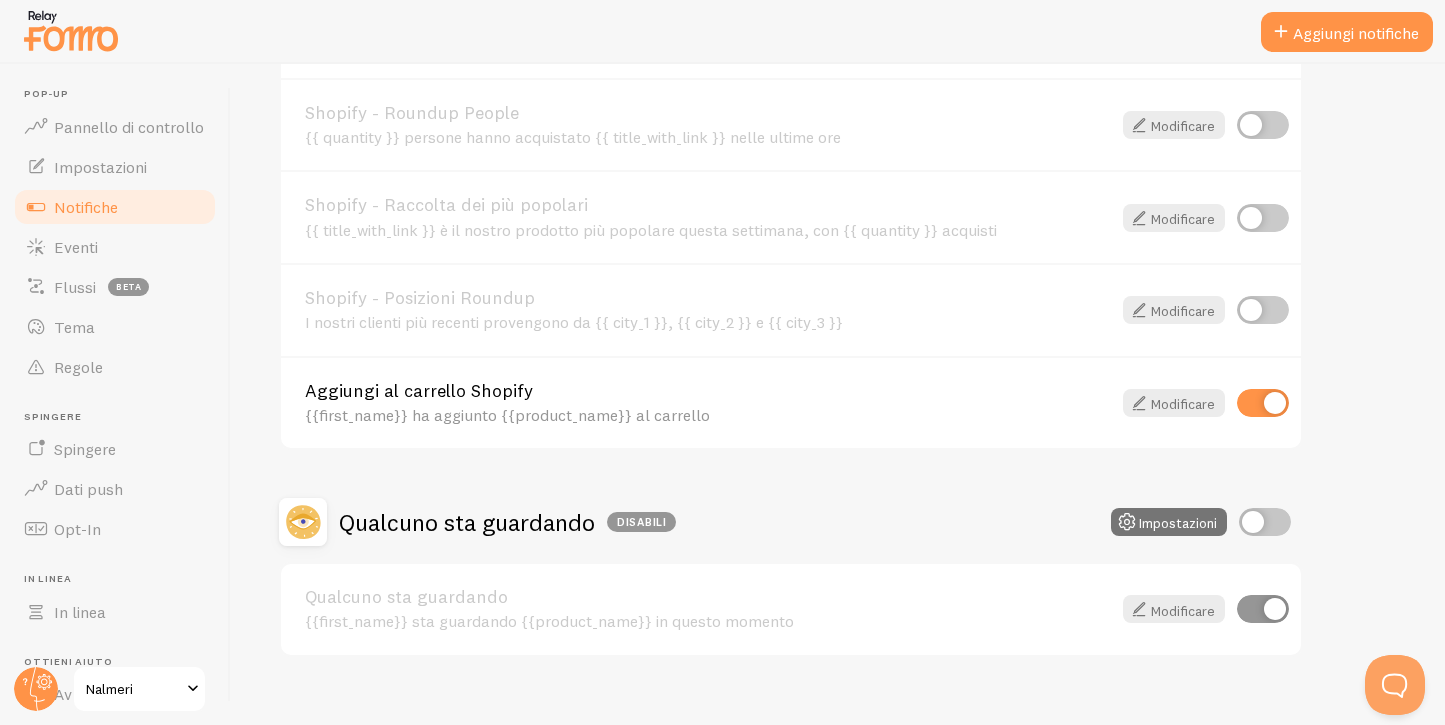scroll, scrollTop: 979, scrollLeft: 0, axis: vertical 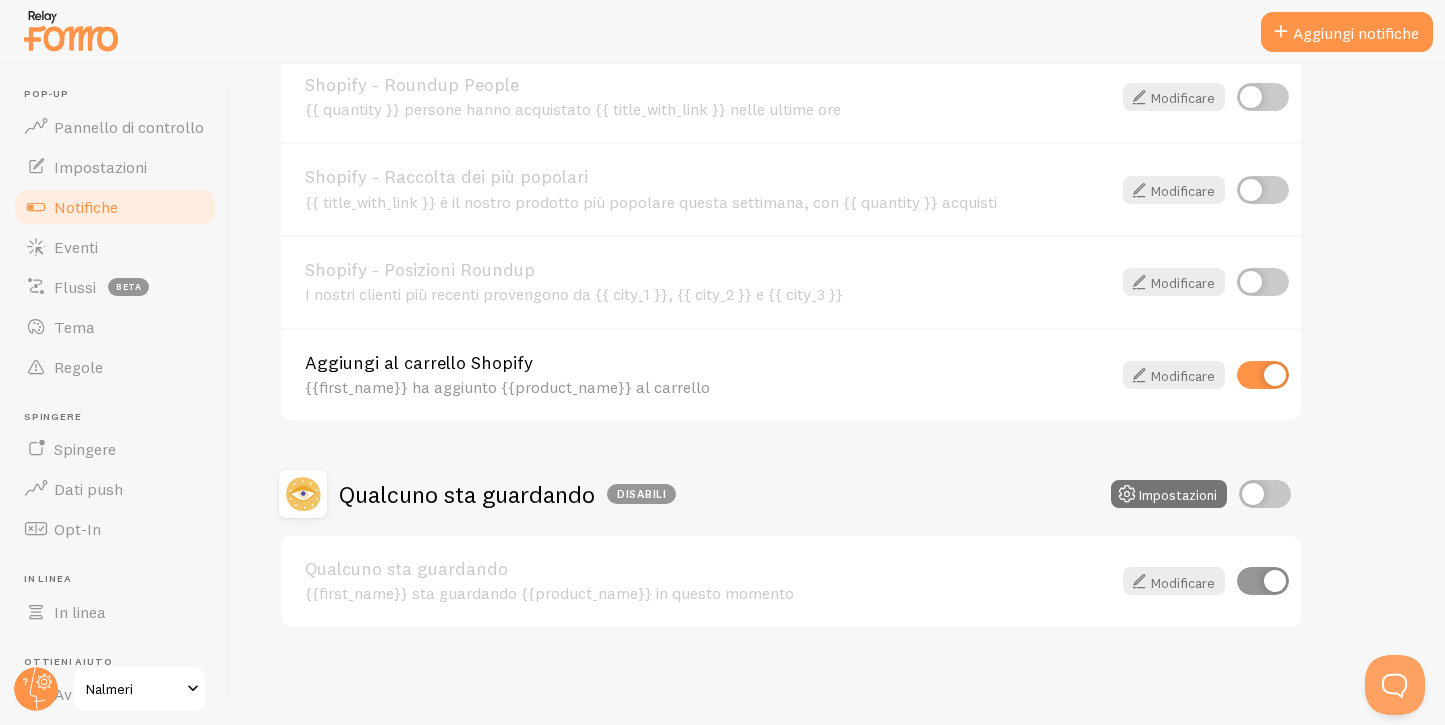 click on "{{first_name}} ha aggiunto {{product_name}} al carrello" at bounding box center (708, 387) 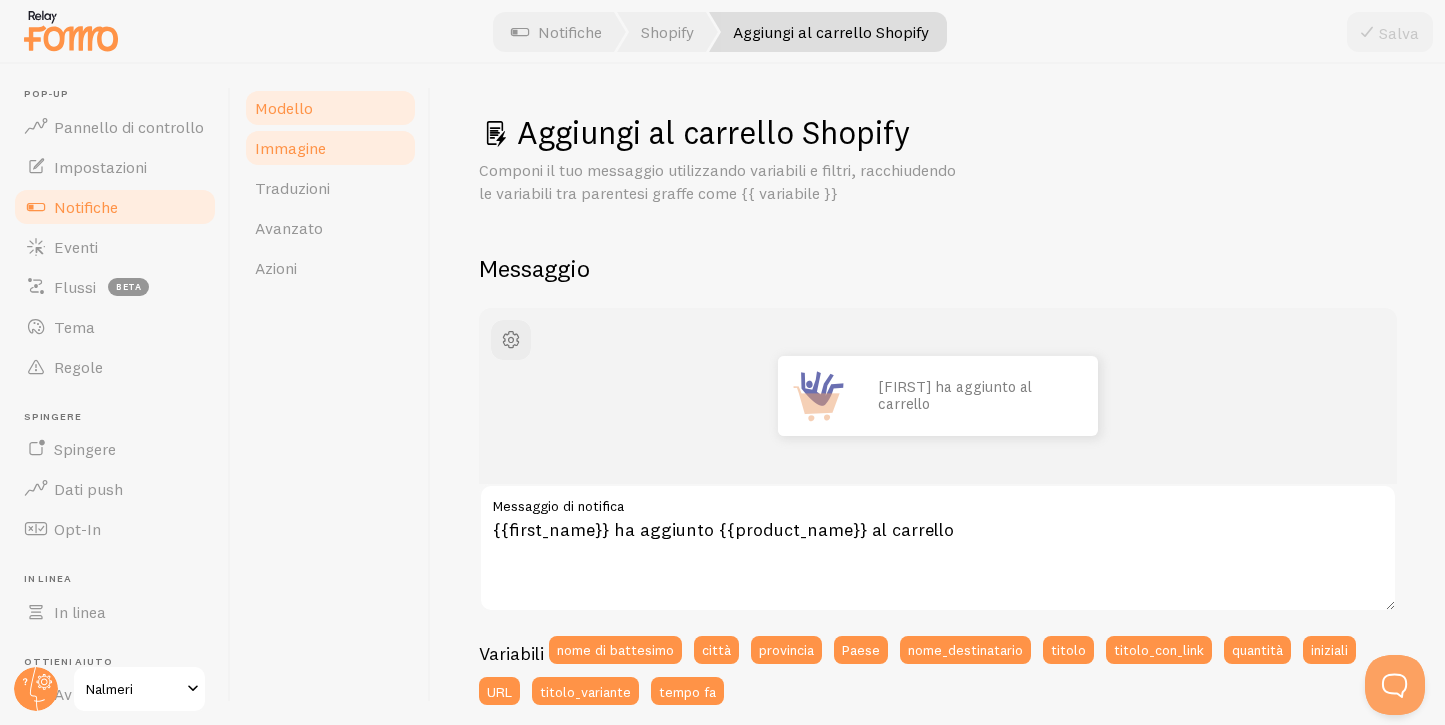 click on "Immagine" at bounding box center [330, 148] 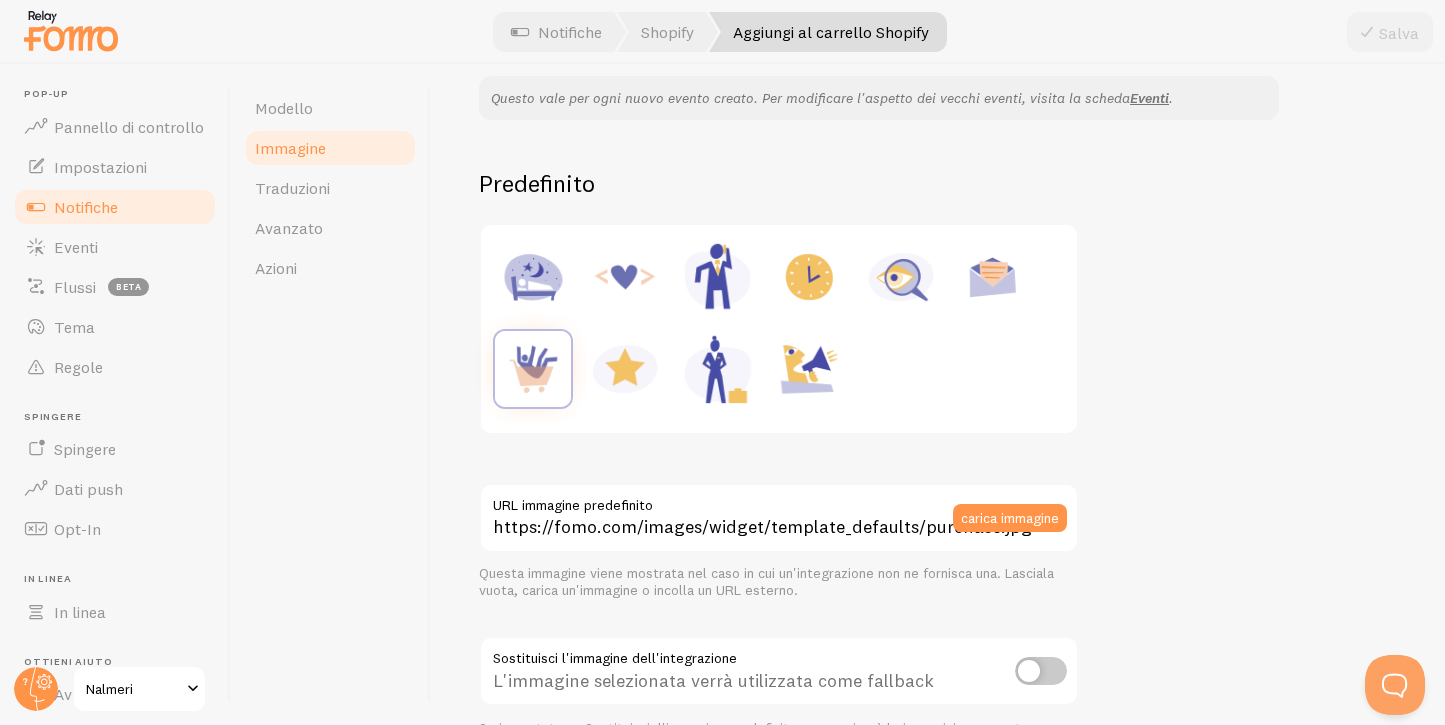 scroll, scrollTop: 222, scrollLeft: 0, axis: vertical 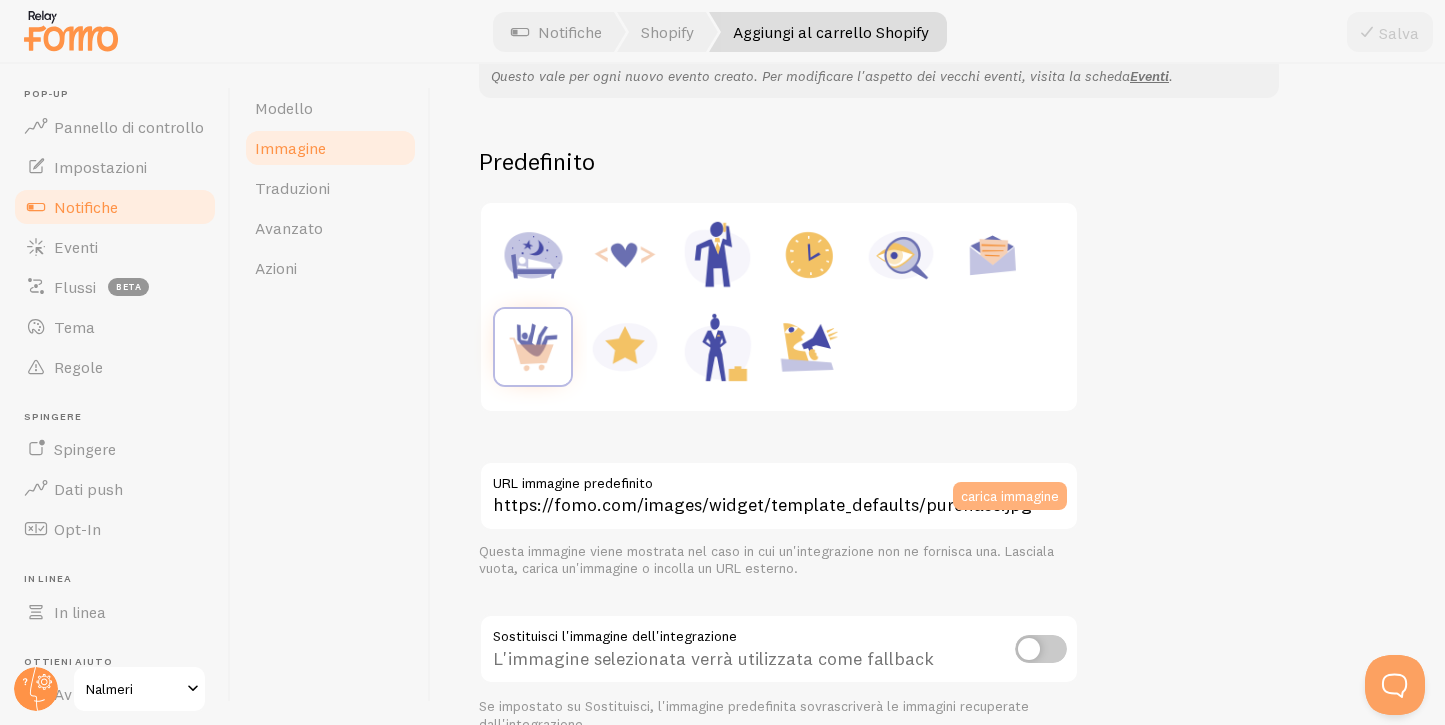 click on "carica immagine" at bounding box center (1010, 495) 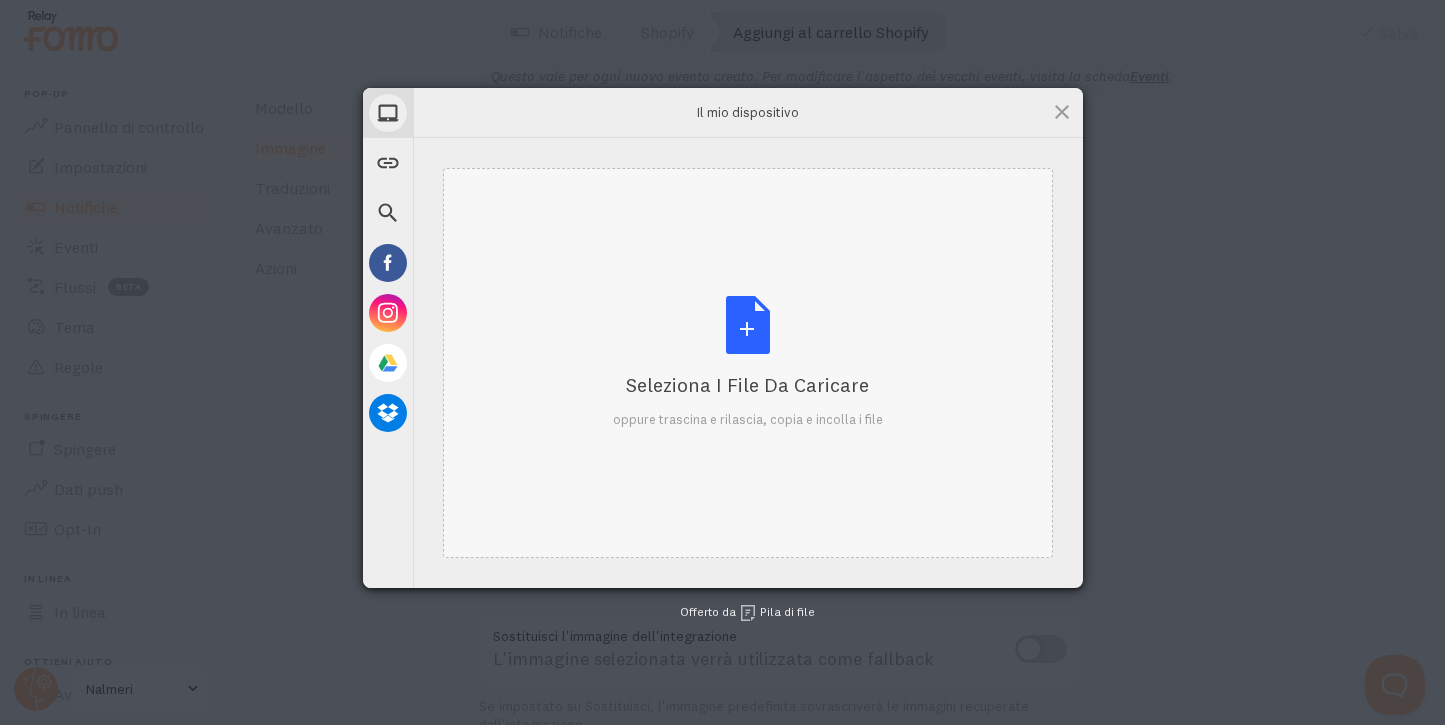 click on "Seleziona i file da caricare   oppure trascina e rilascia, copia e incolla i file" at bounding box center [748, 362] 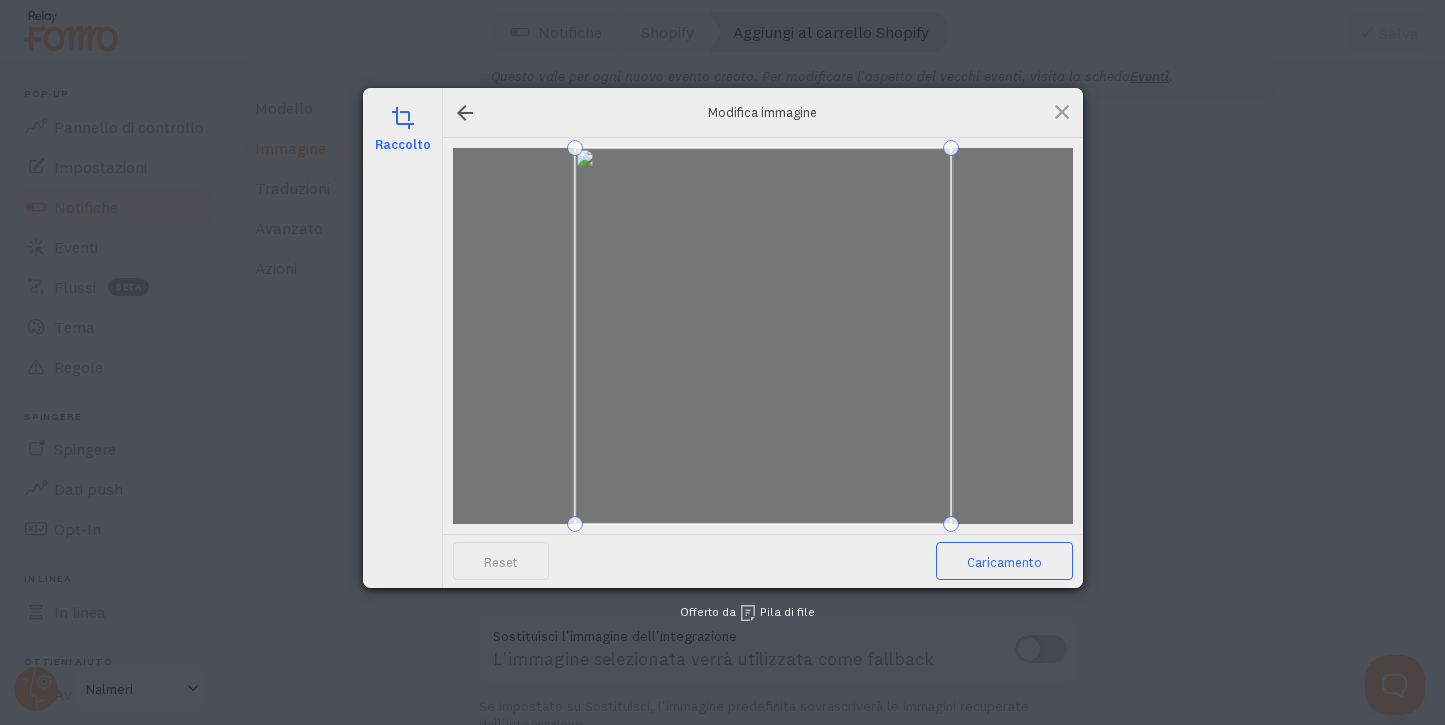 click on "Caricamento" at bounding box center [1004, 561] 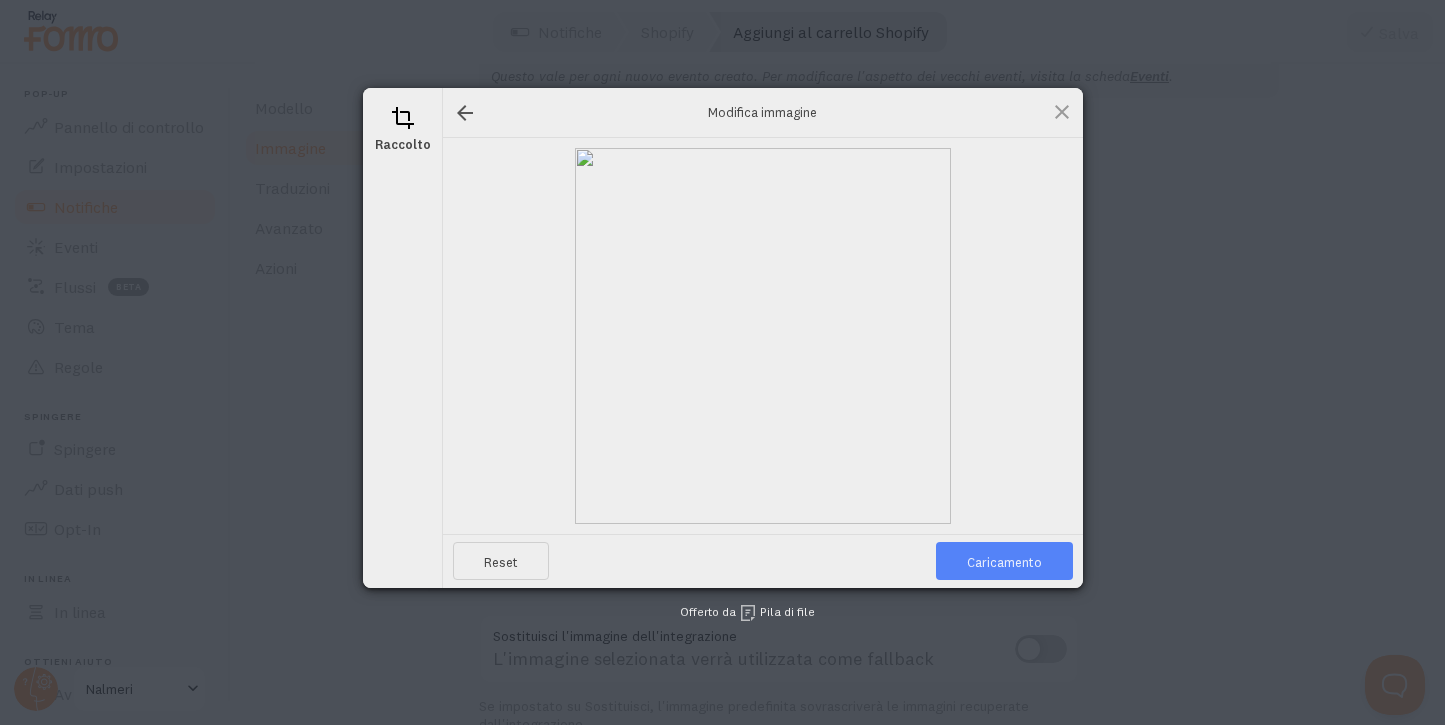 click on "Caricamento" at bounding box center (1004, 561) 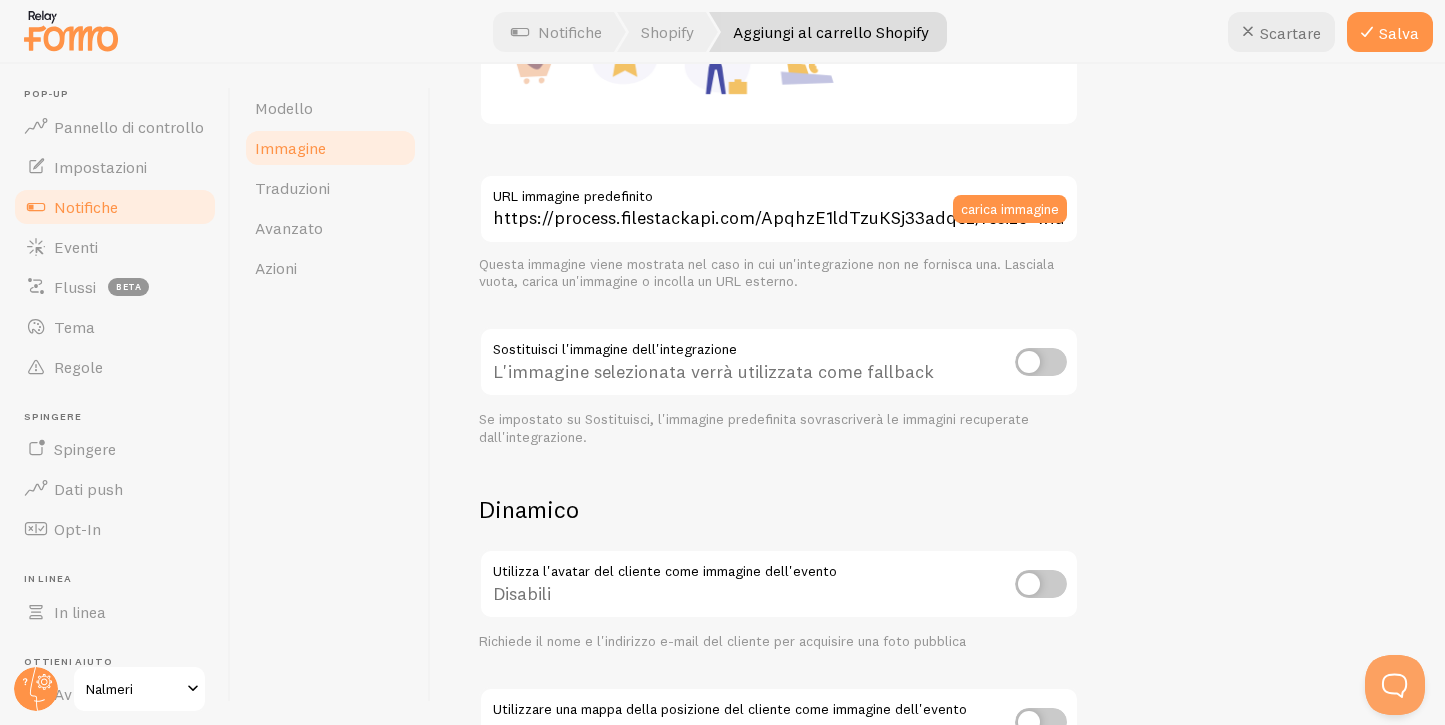 scroll, scrollTop: 455, scrollLeft: 0, axis: vertical 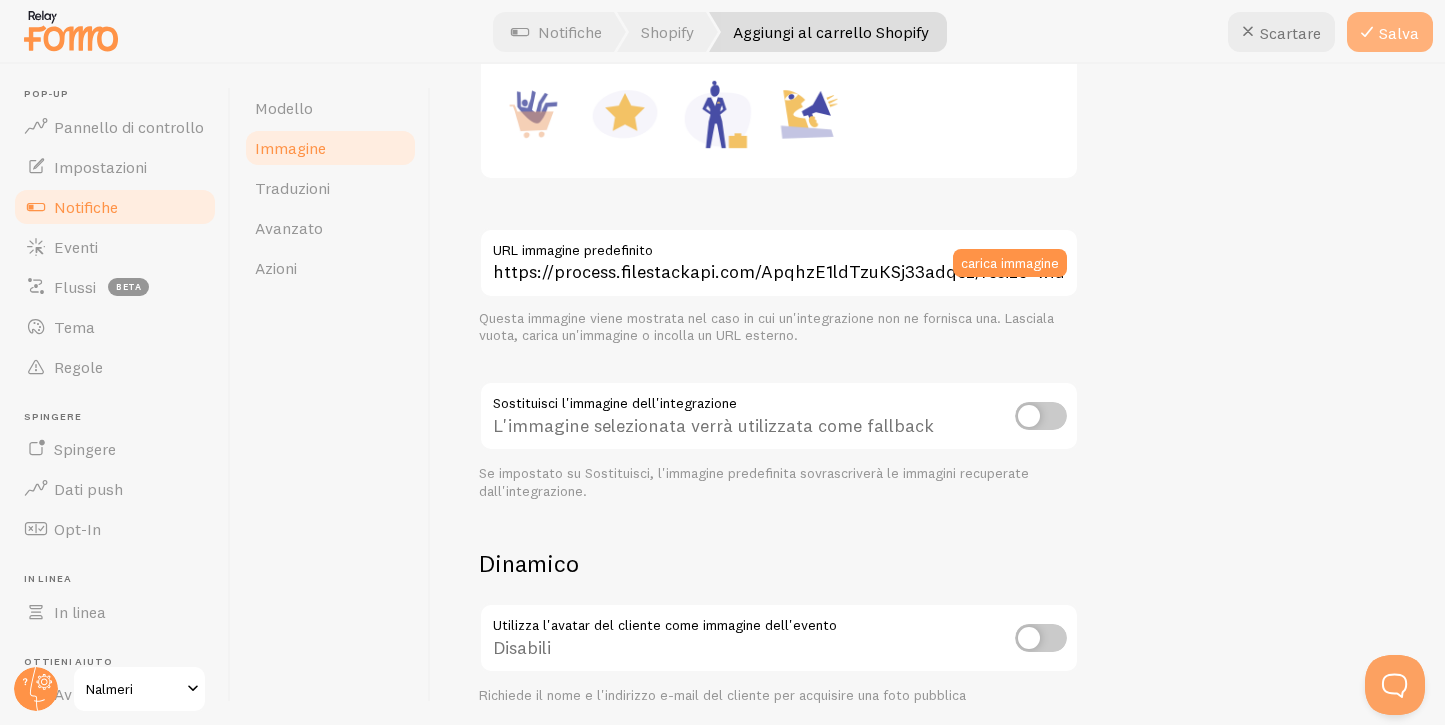 click on "Salva" at bounding box center (1399, 33) 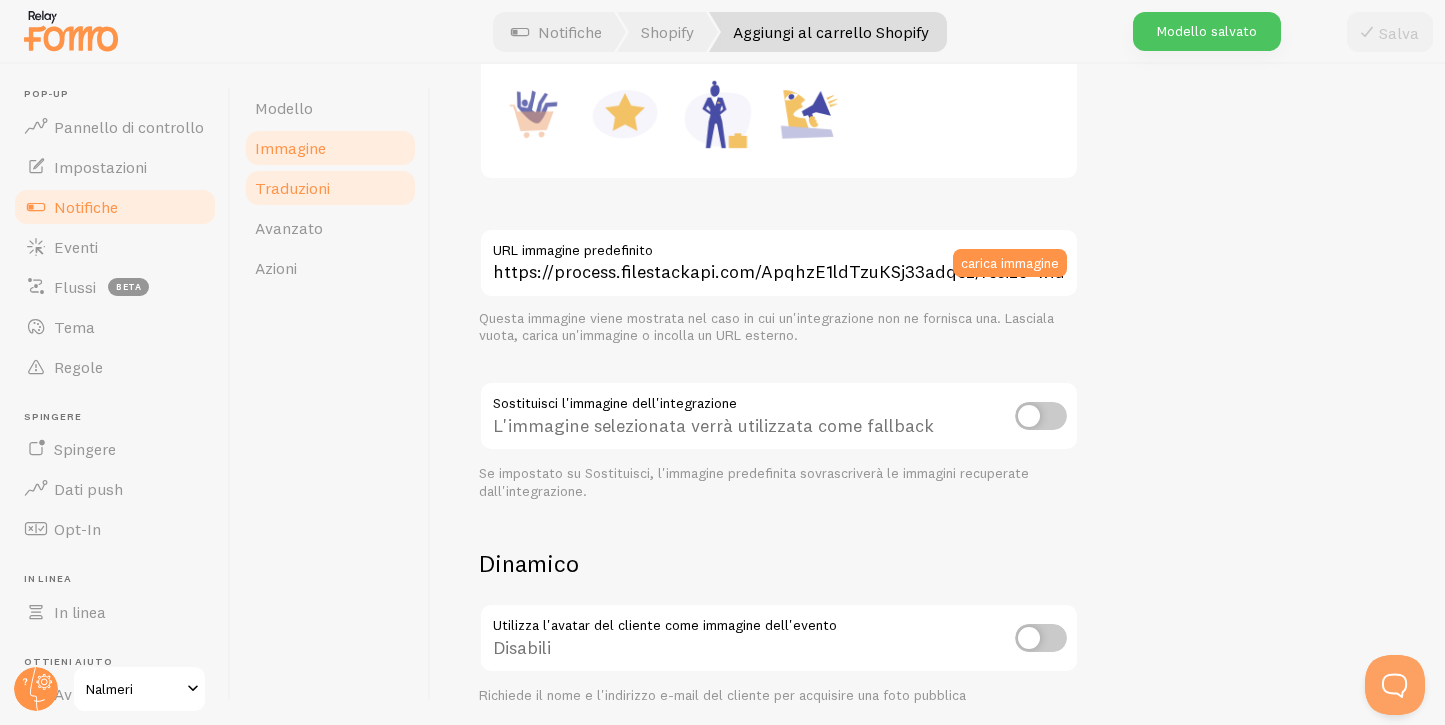 click on "Traduzioni" at bounding box center (330, 188) 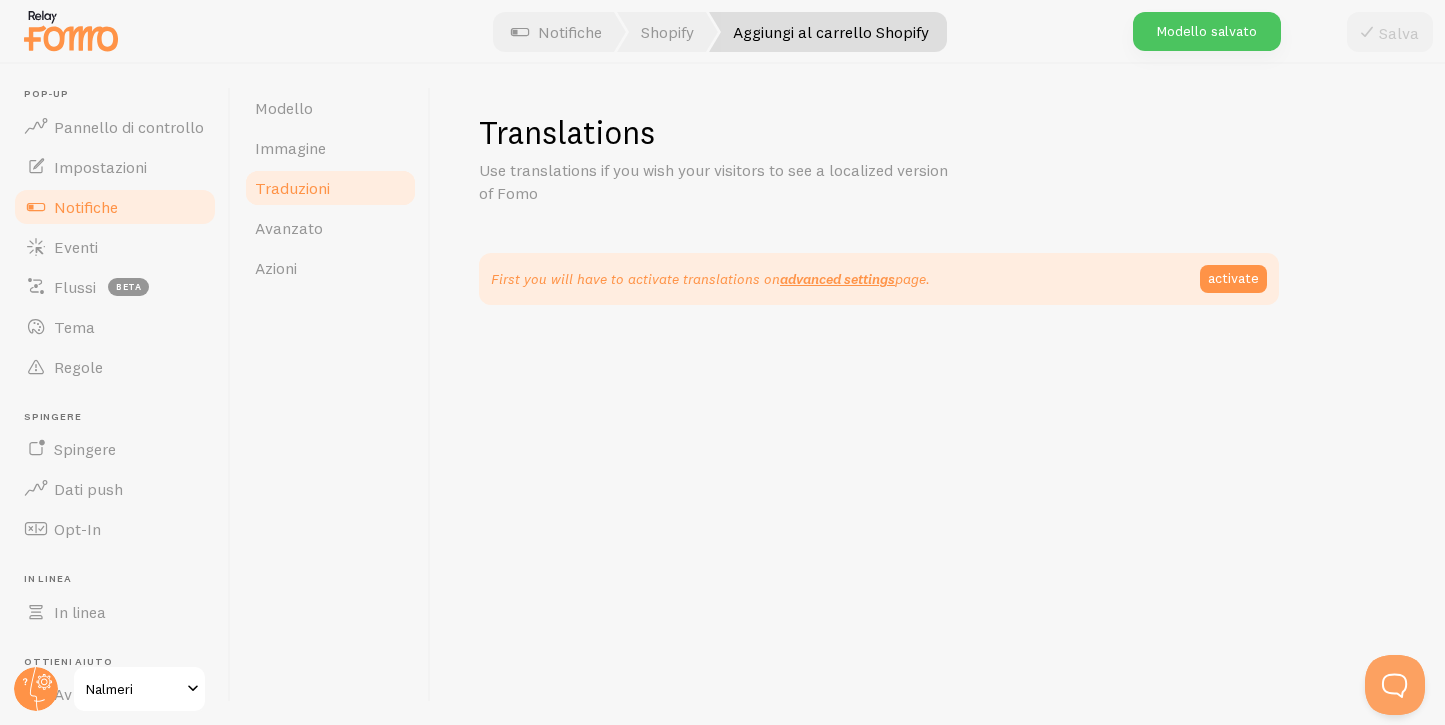 scroll, scrollTop: 0, scrollLeft: 0, axis: both 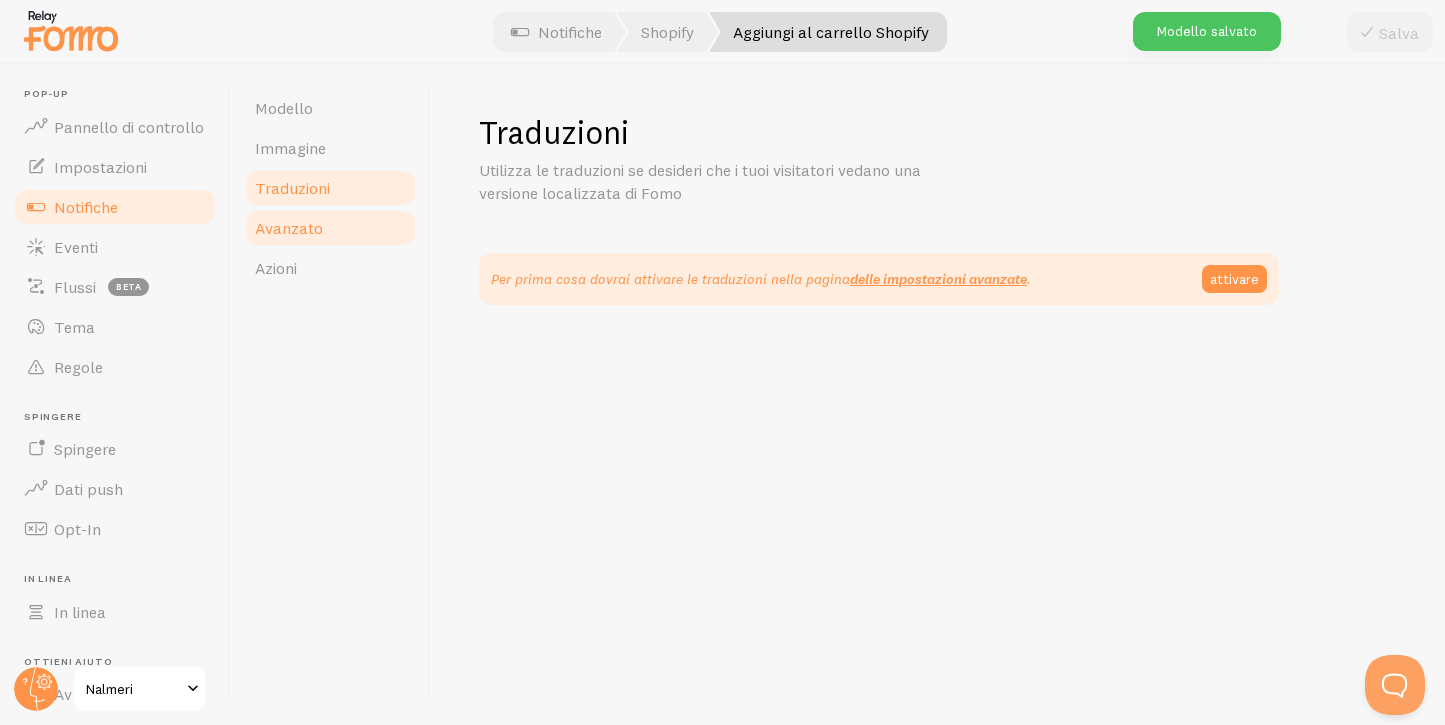 click on "Avanzato" at bounding box center (330, 228) 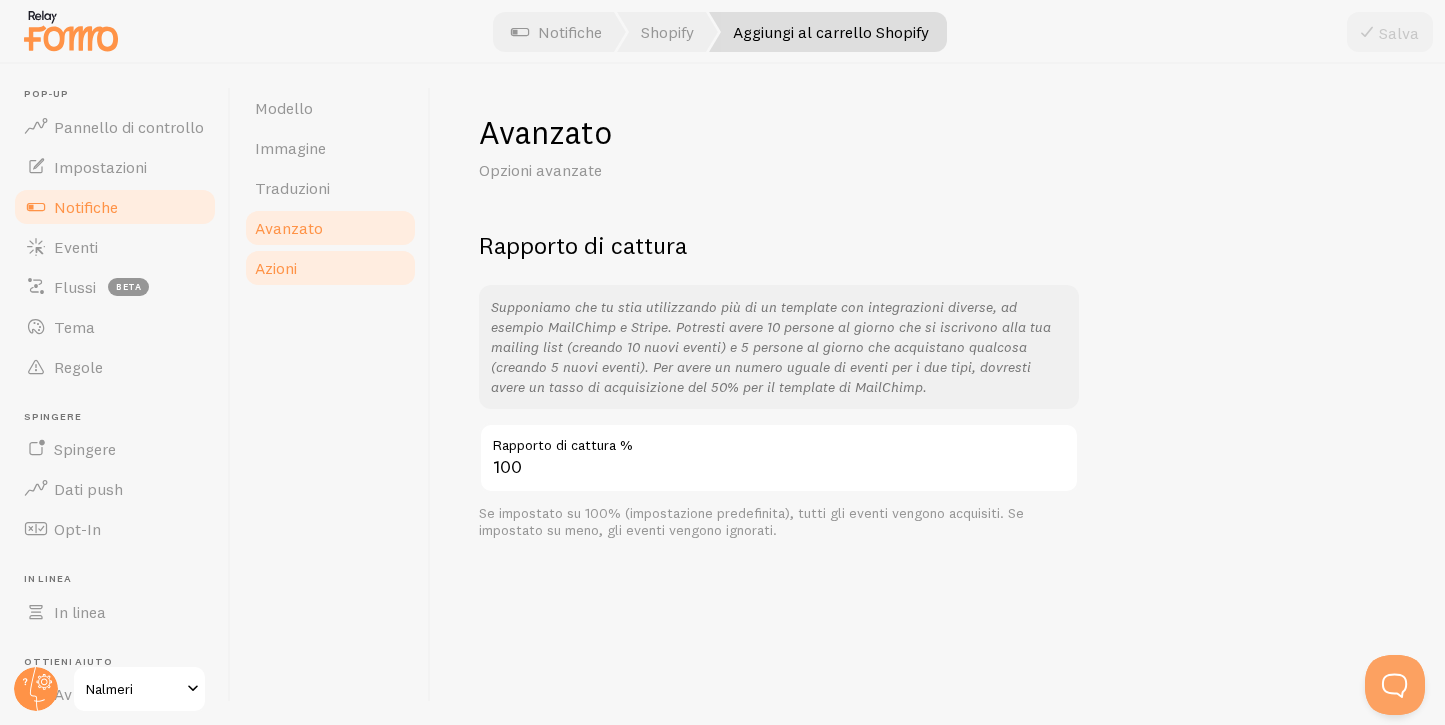 click on "Azioni" at bounding box center (330, 268) 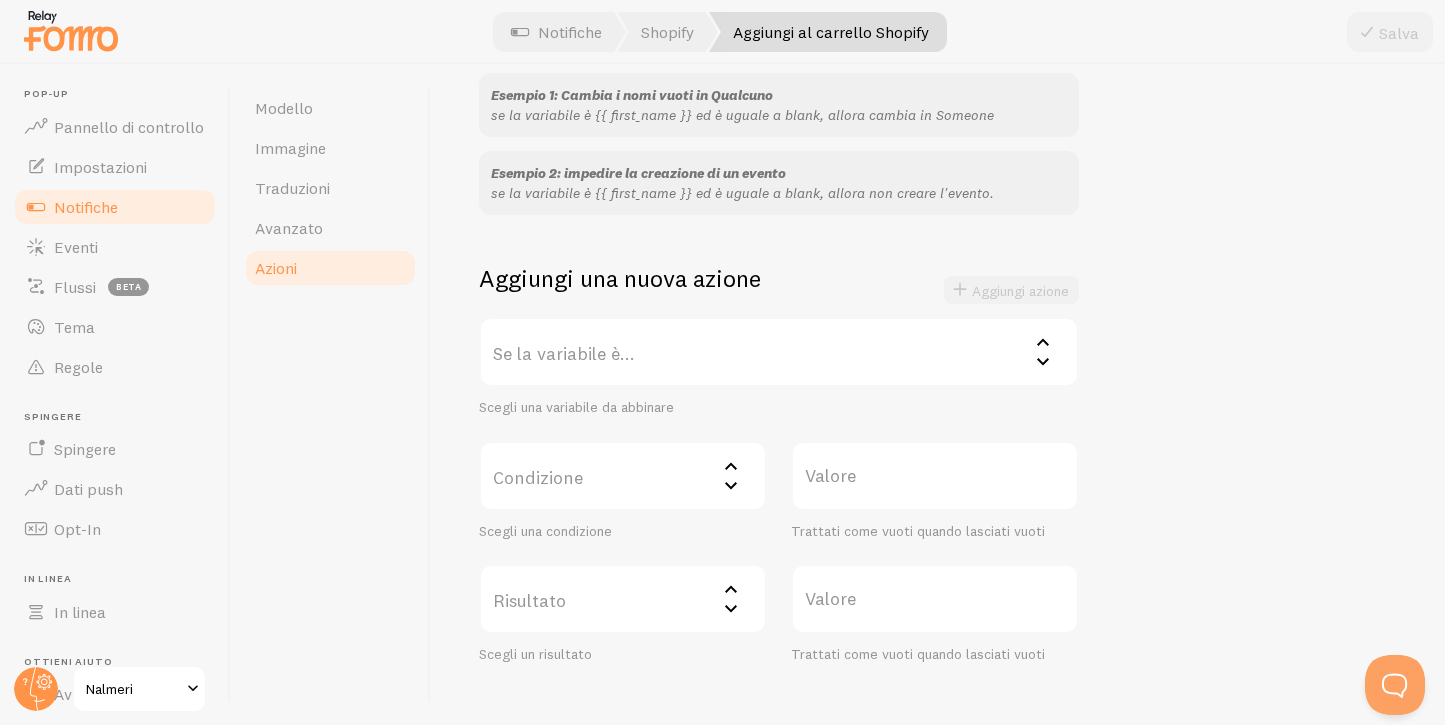 scroll, scrollTop: 238, scrollLeft: 0, axis: vertical 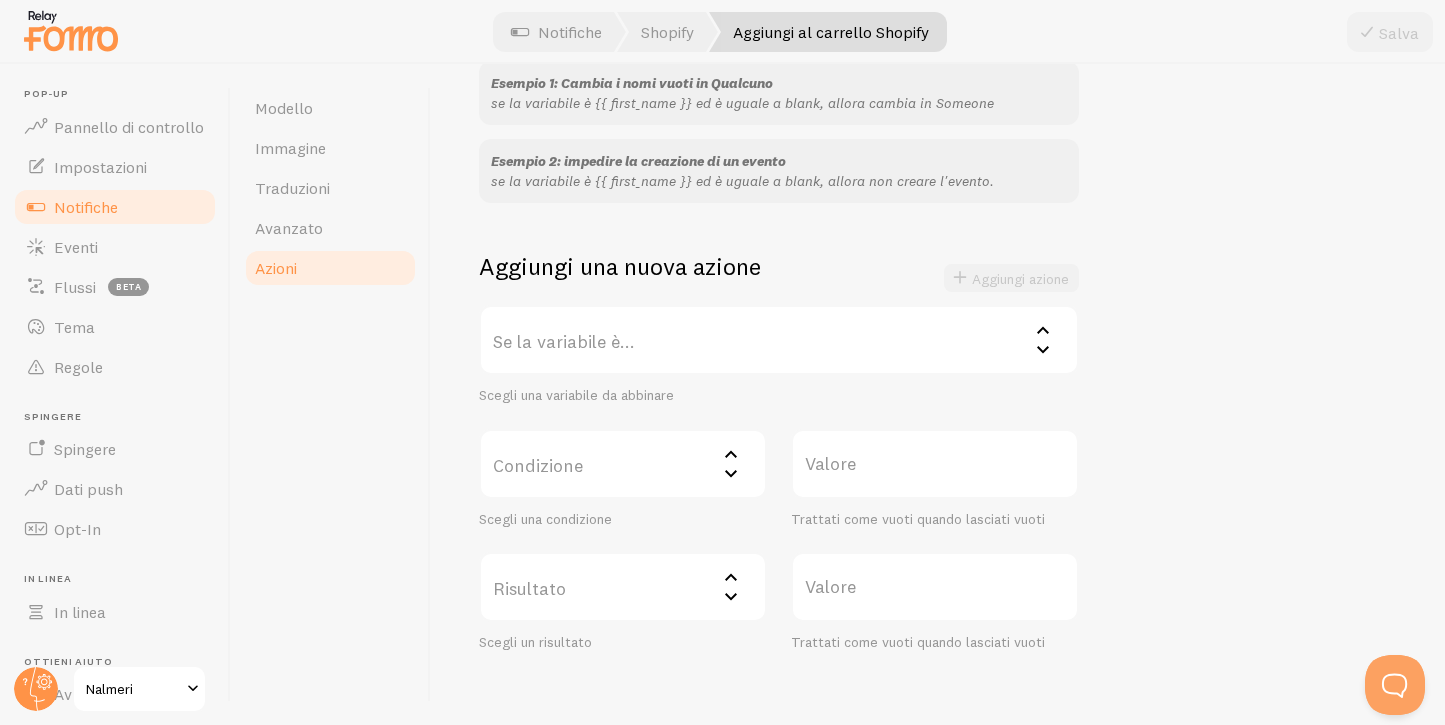 click on "Se la variabile è..." at bounding box center (779, 340) 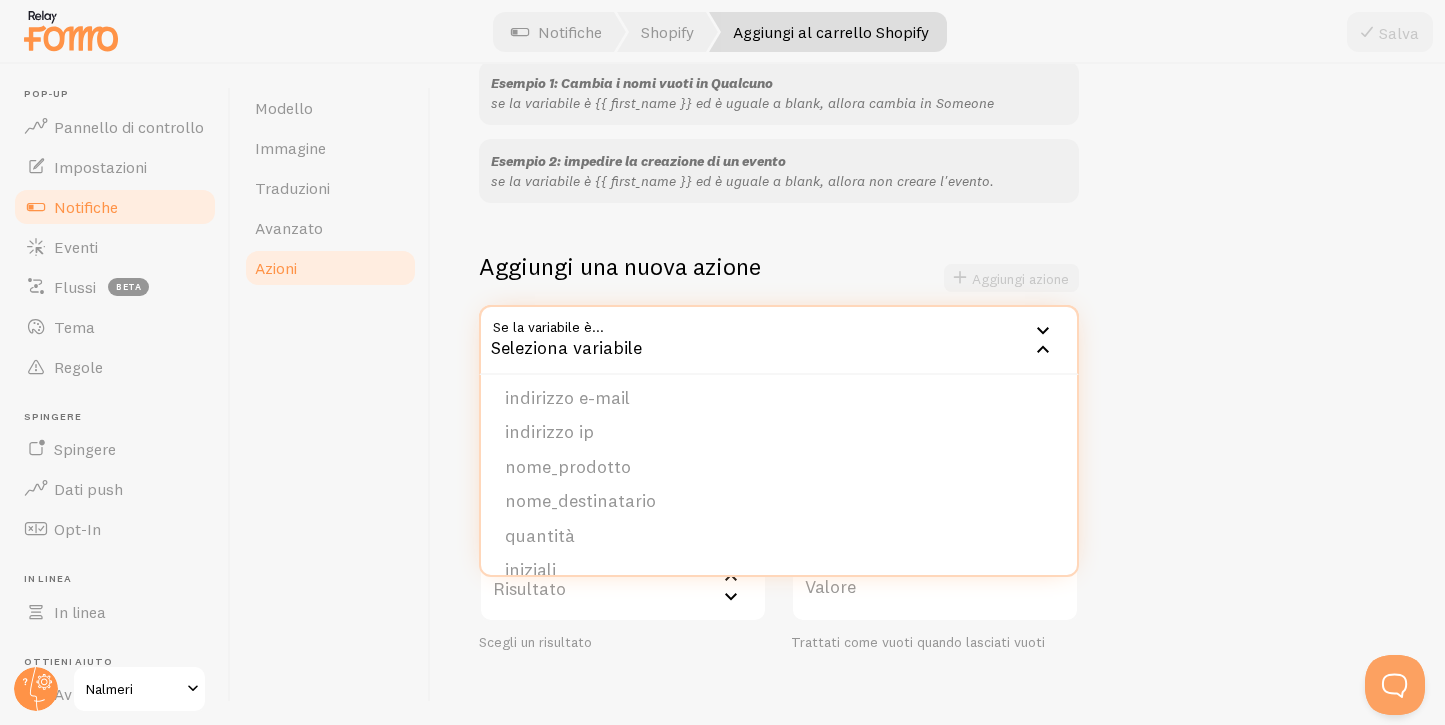 scroll, scrollTop: 250, scrollLeft: 0, axis: vertical 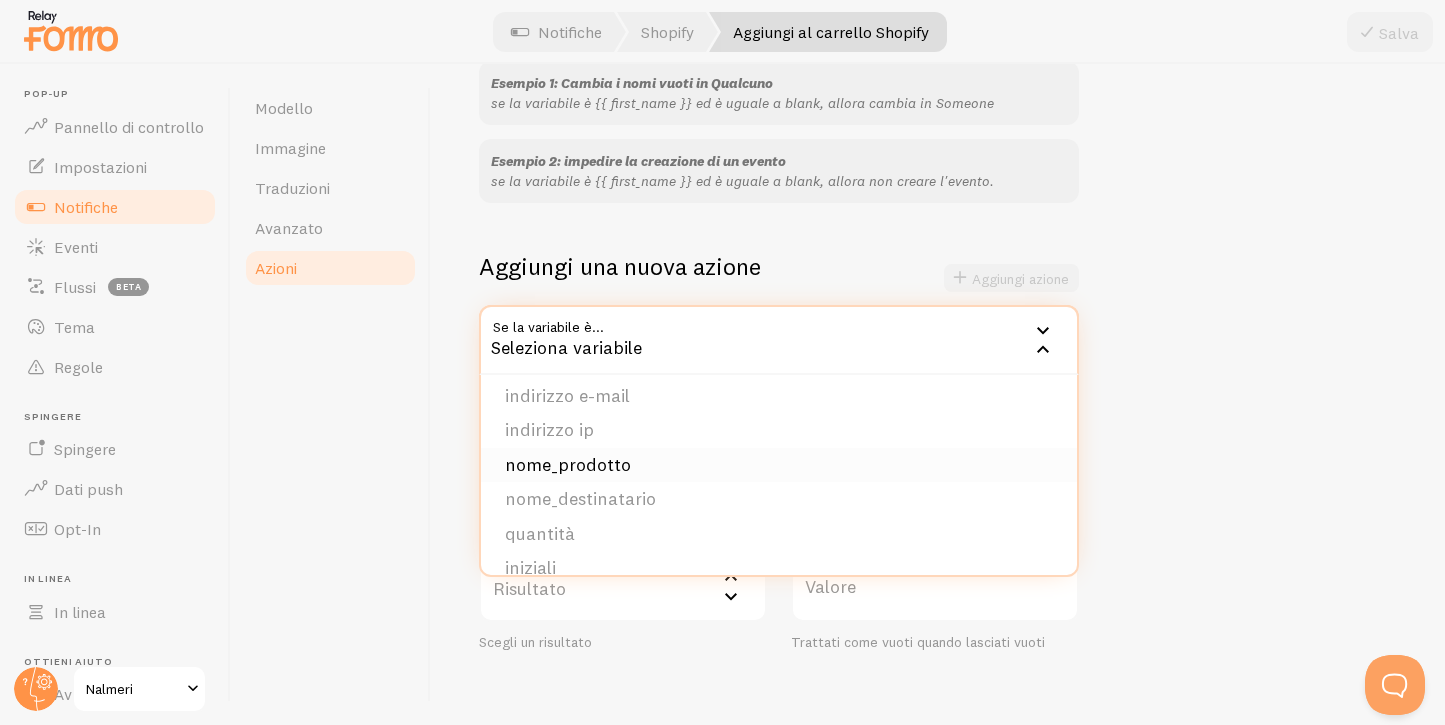 click on "nome_prodotto" at bounding box center (779, 465) 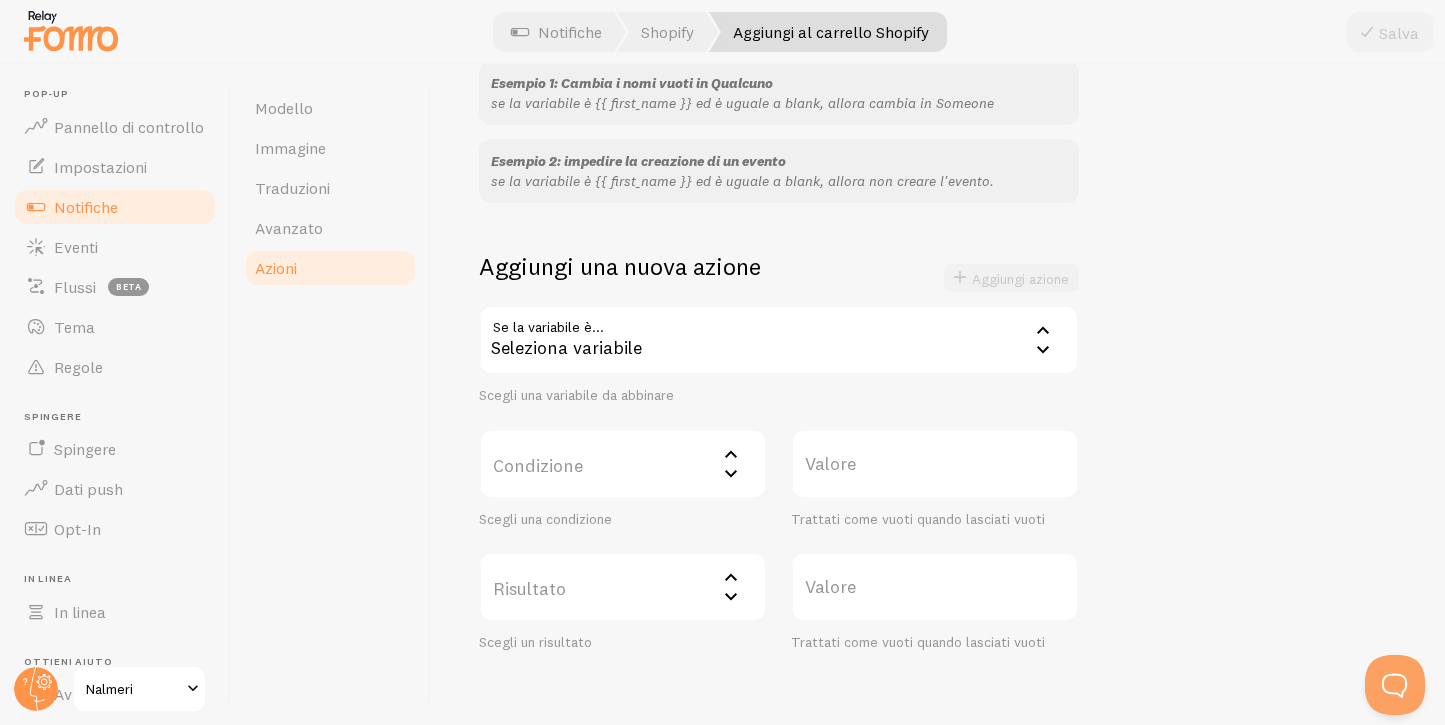 click 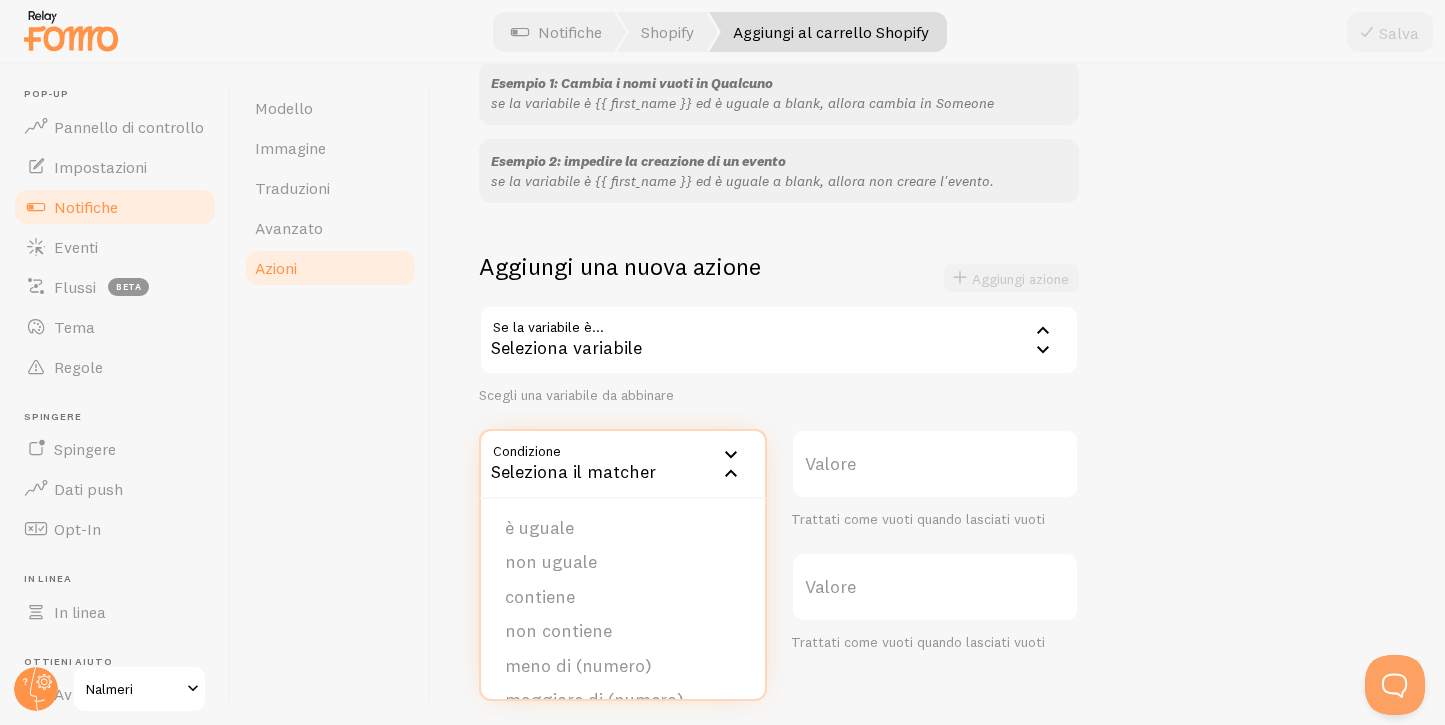 click 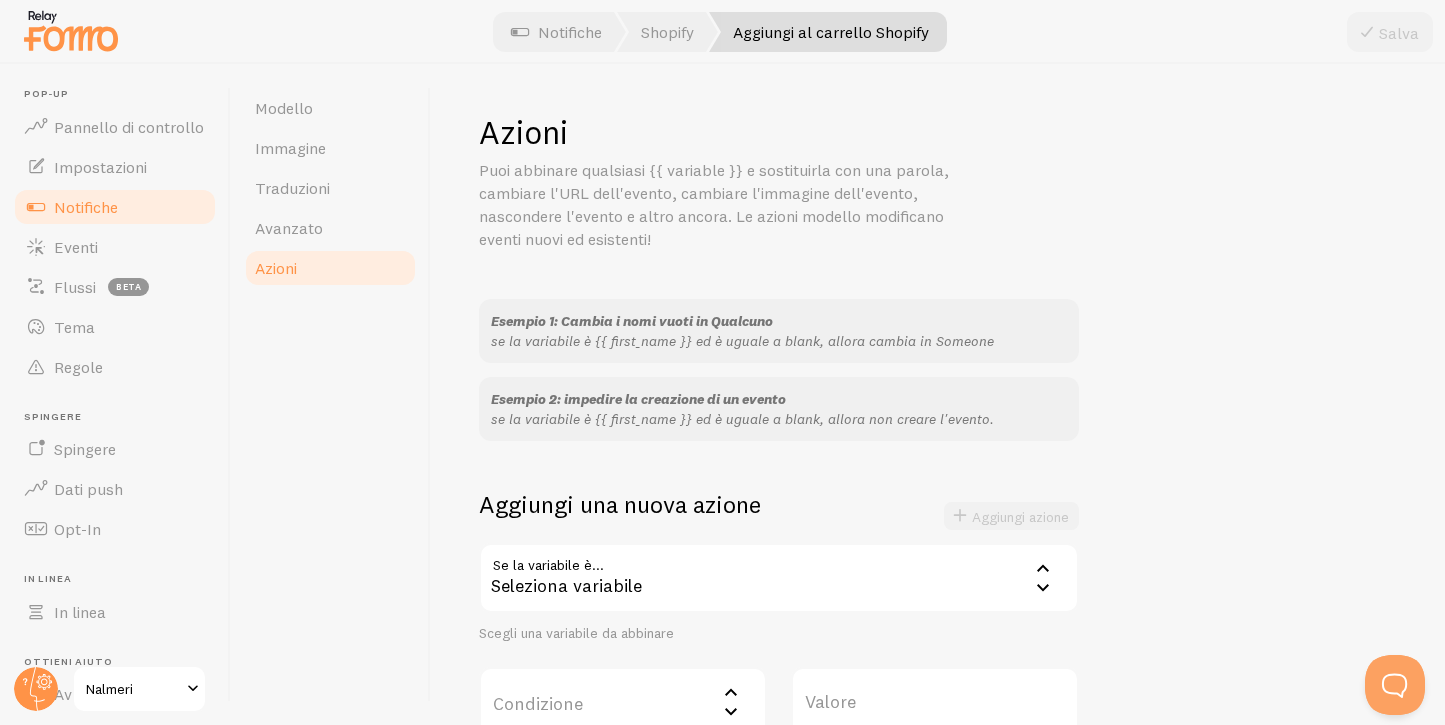 scroll, scrollTop: 337, scrollLeft: 0, axis: vertical 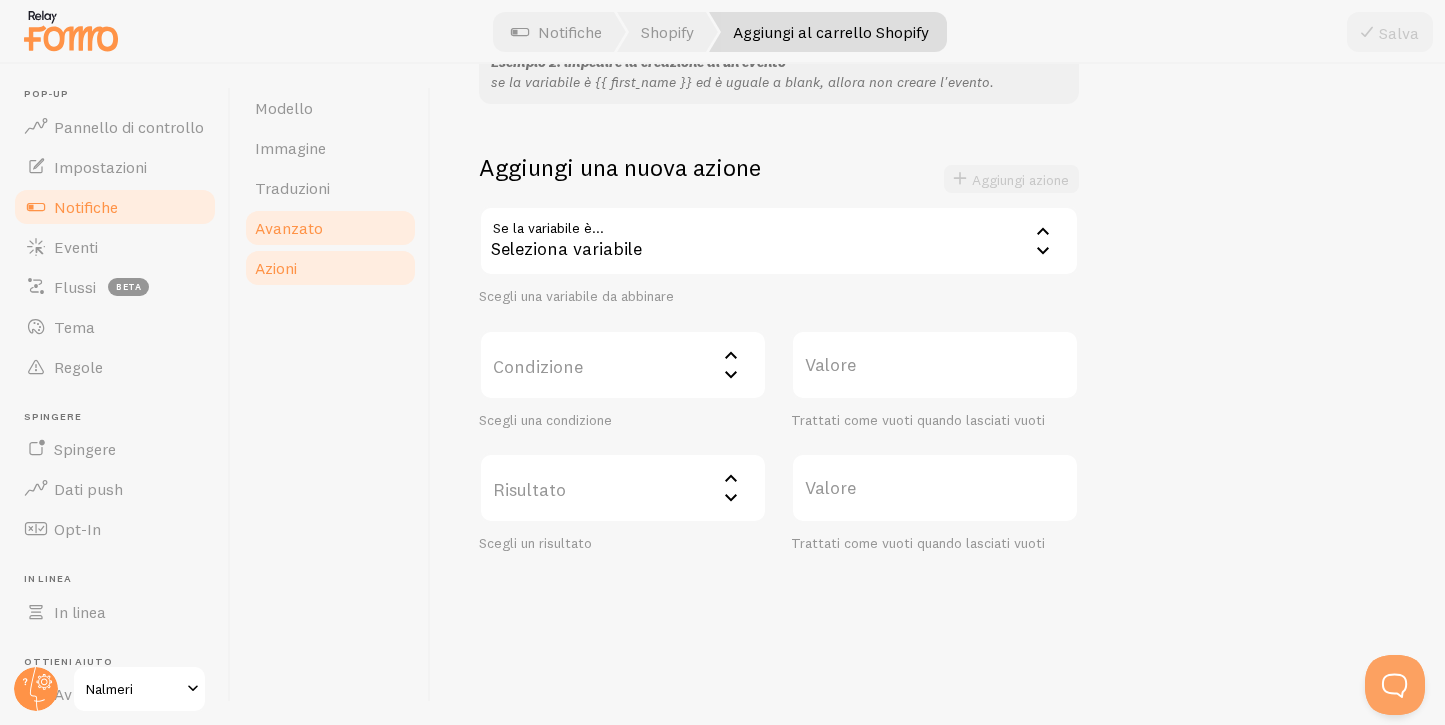 click on "Avanzato" at bounding box center [330, 228] 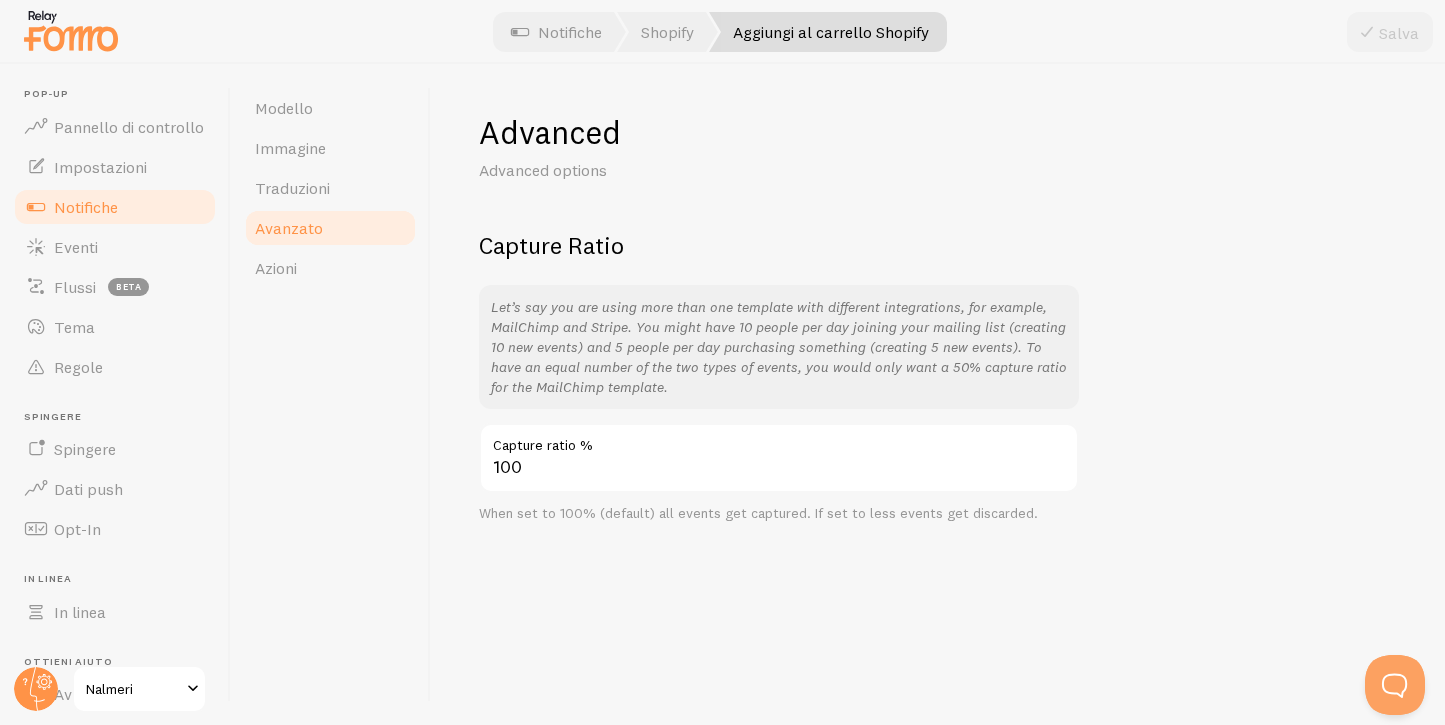 scroll, scrollTop: 0, scrollLeft: 0, axis: both 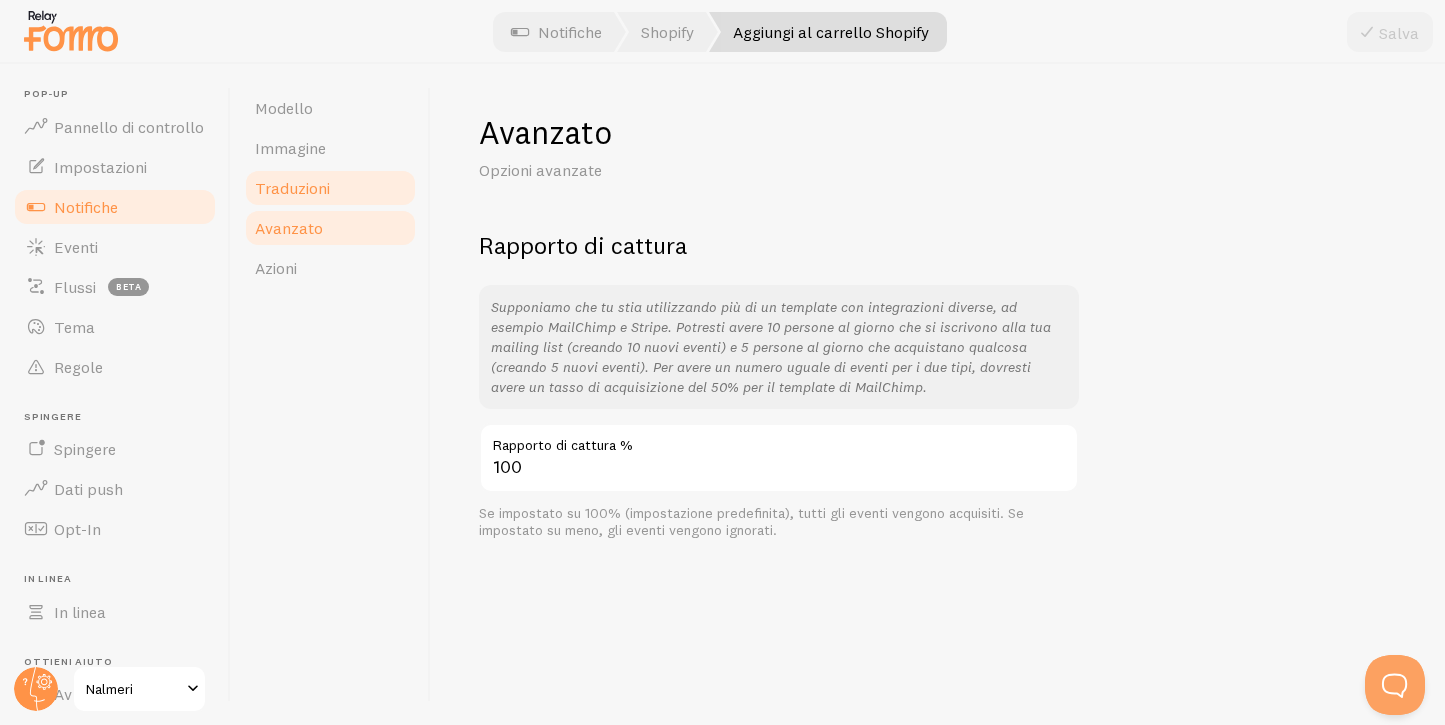 click on "Traduzioni" at bounding box center (330, 188) 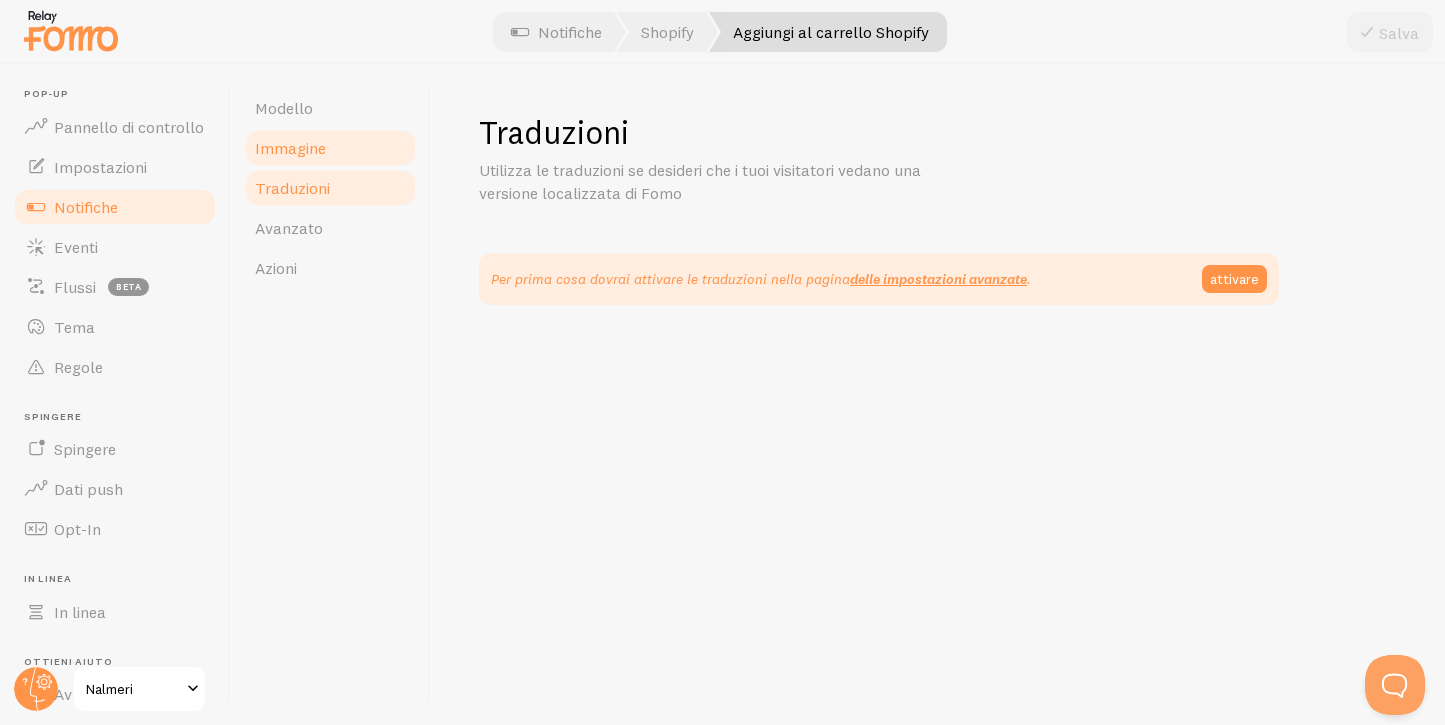 click on "Immagine" at bounding box center [330, 148] 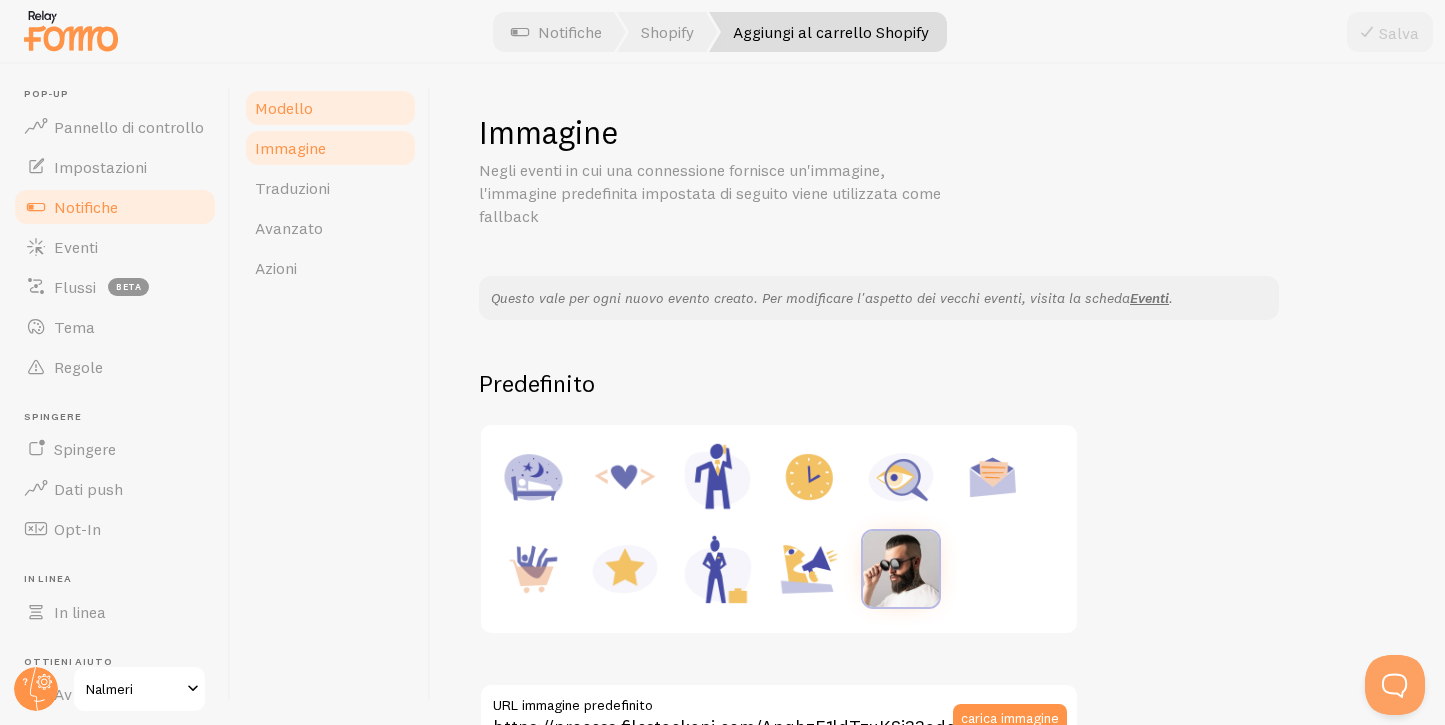 click on "Modello" at bounding box center [330, 108] 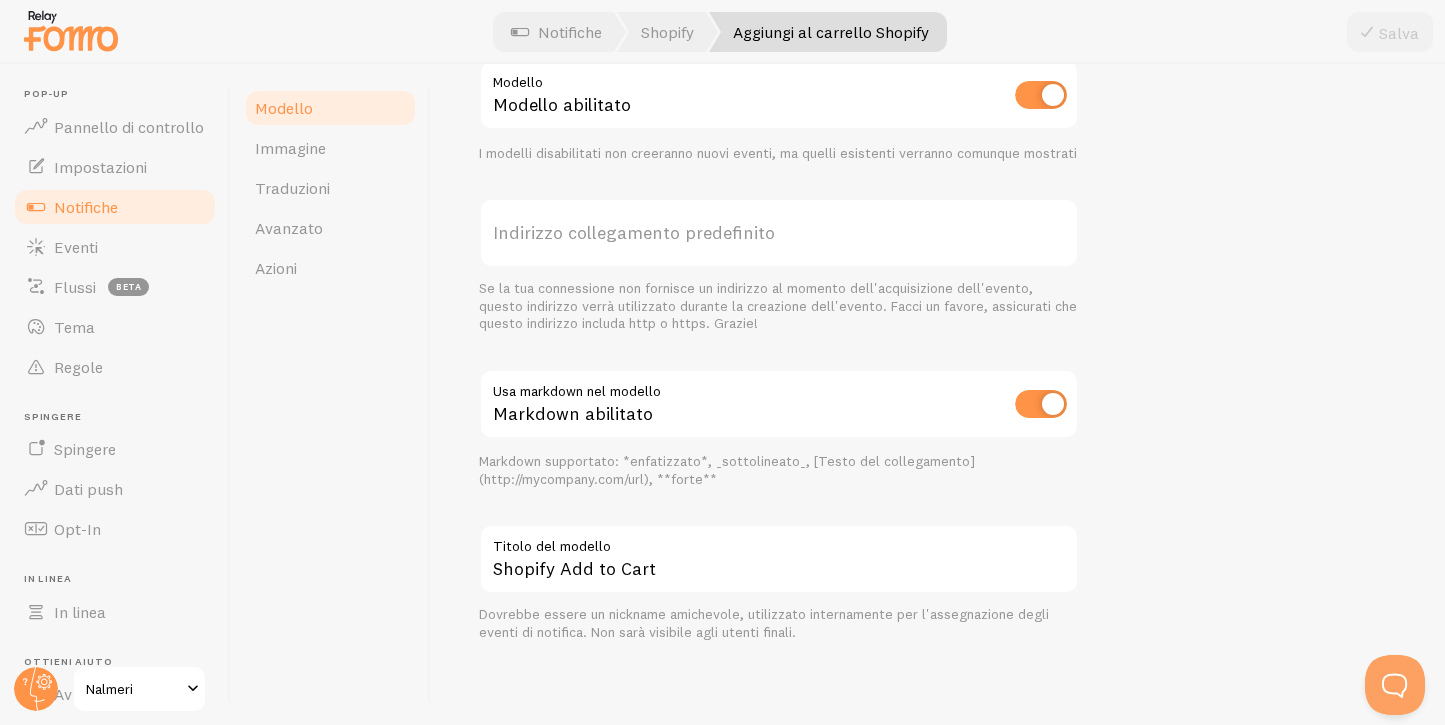 scroll, scrollTop: 0, scrollLeft: 0, axis: both 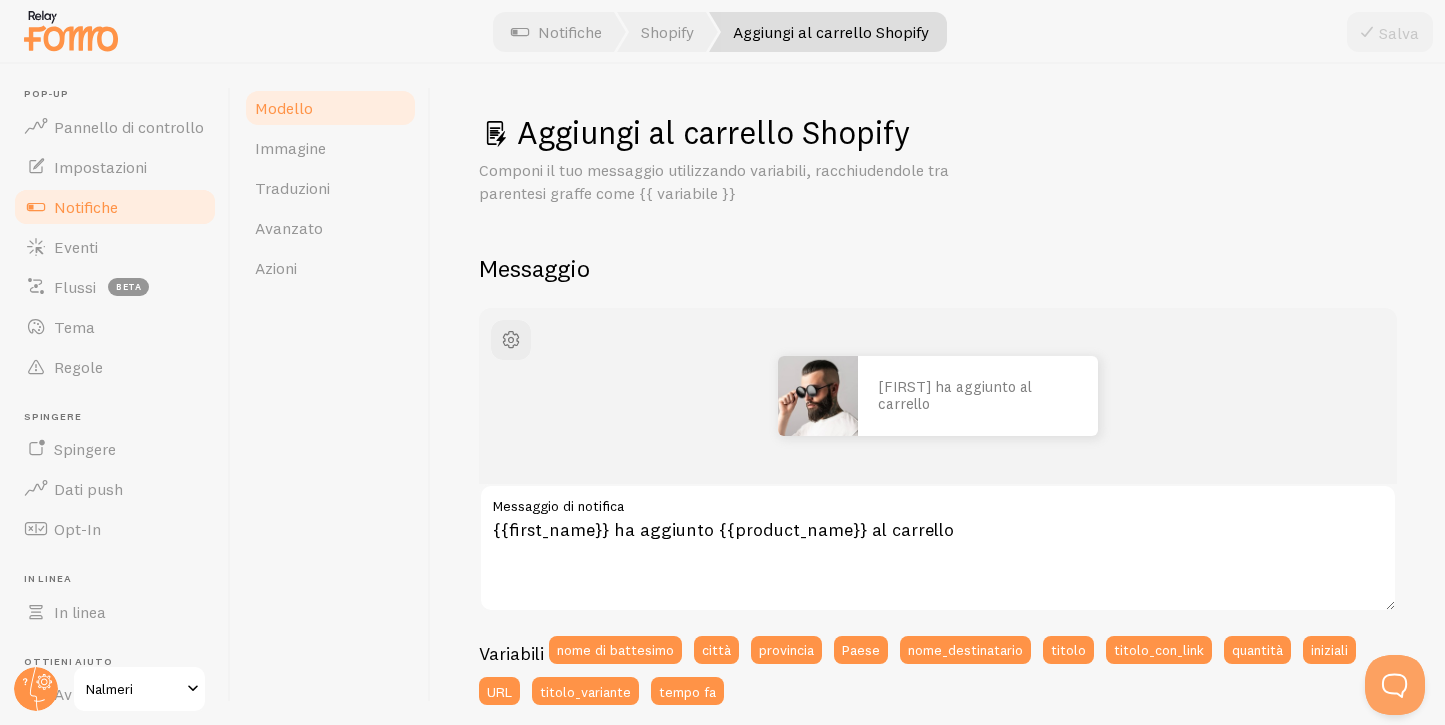 click on "Notifiche" at bounding box center [86, 207] 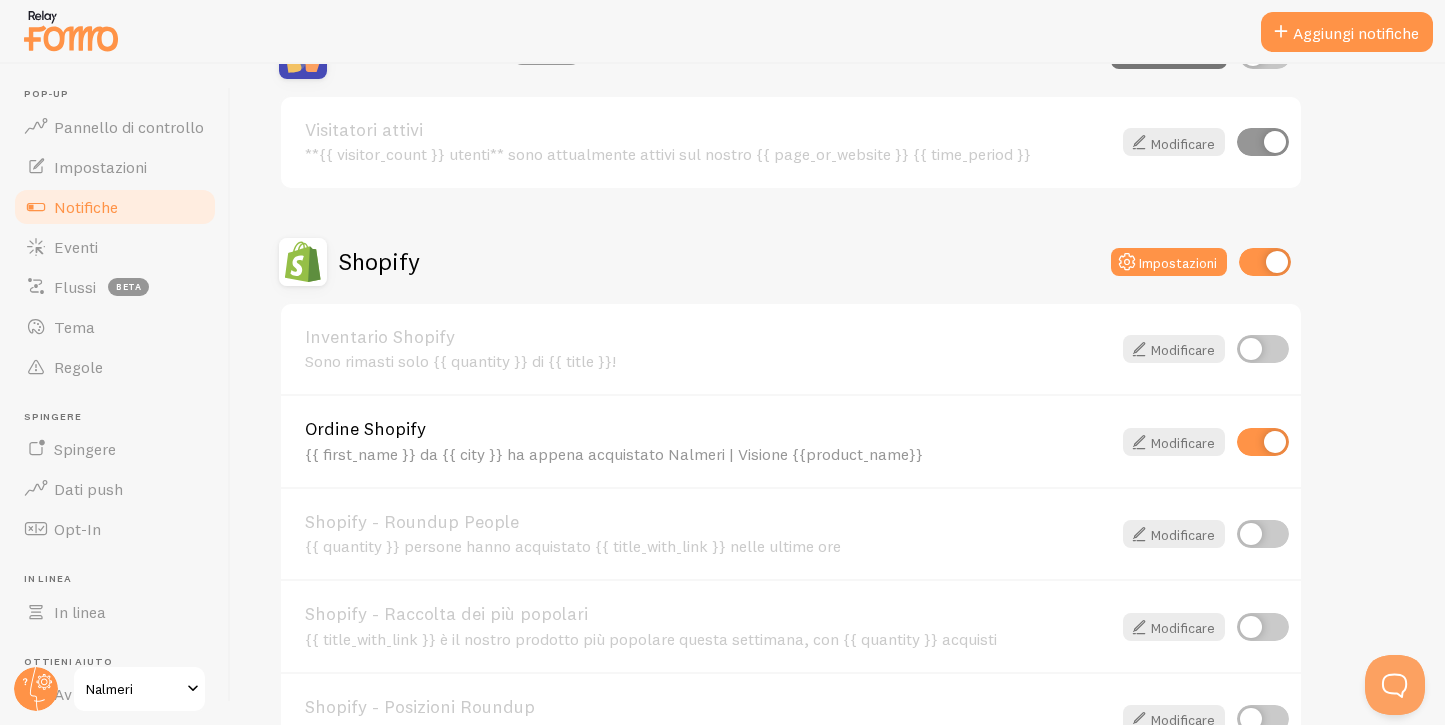 scroll, scrollTop: 559, scrollLeft: 0, axis: vertical 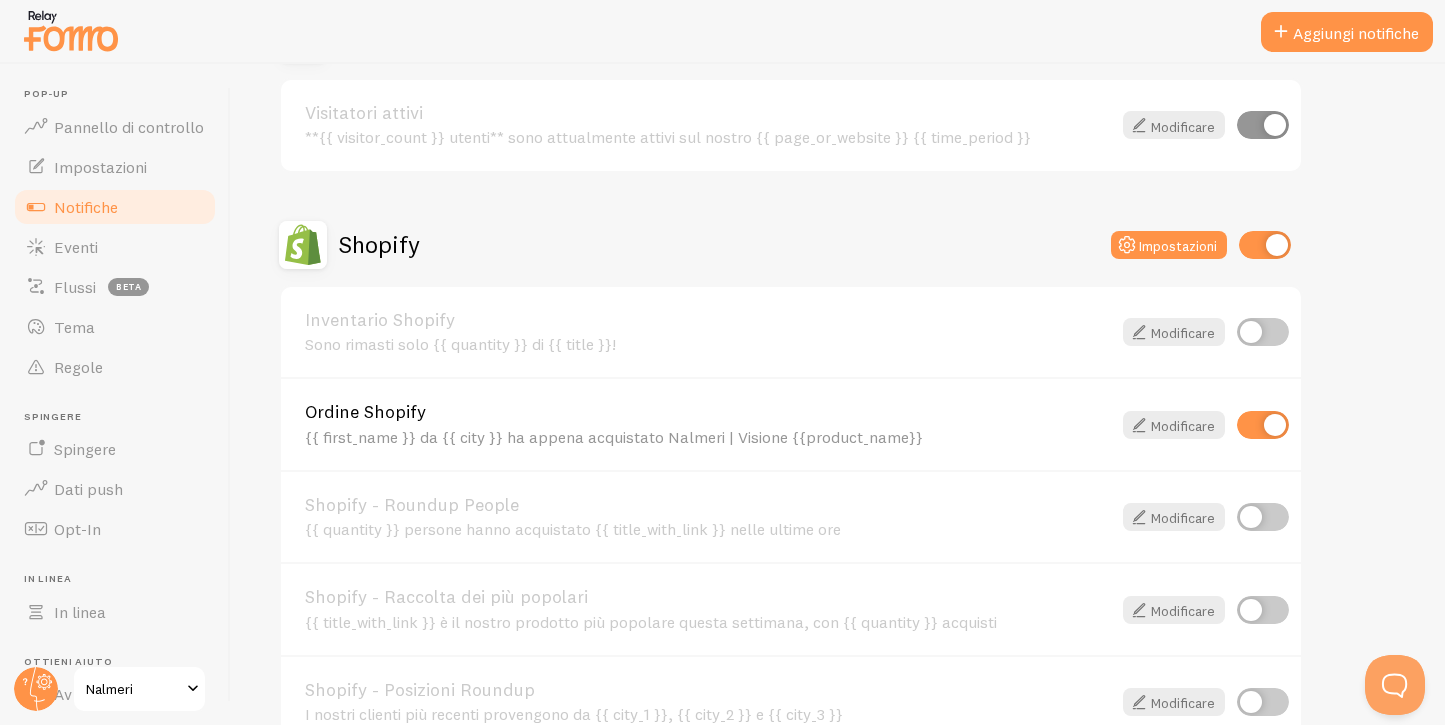 click on "{{ first_name }} da {{ city }} ha appena acquistato Nalmeri | Visione {{product_name}}" at bounding box center (708, 437) 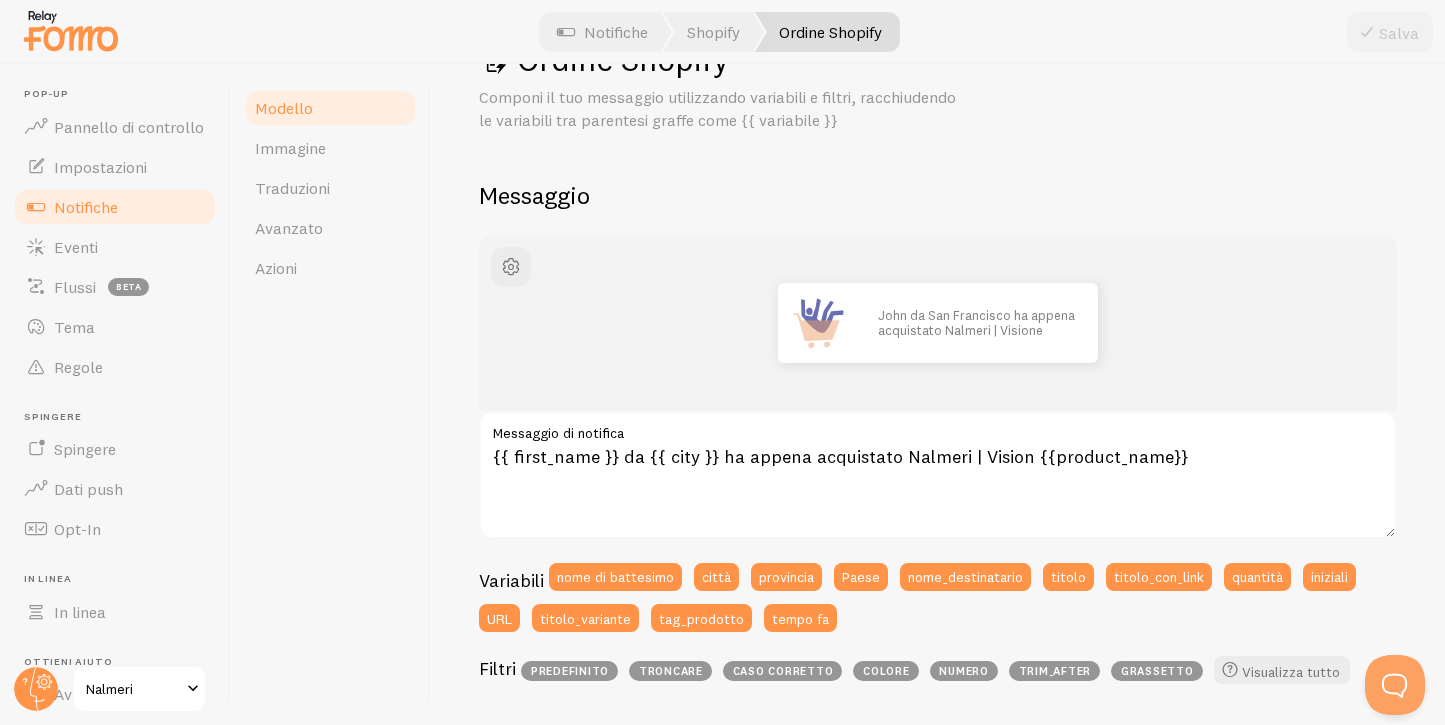 scroll, scrollTop: 81, scrollLeft: 0, axis: vertical 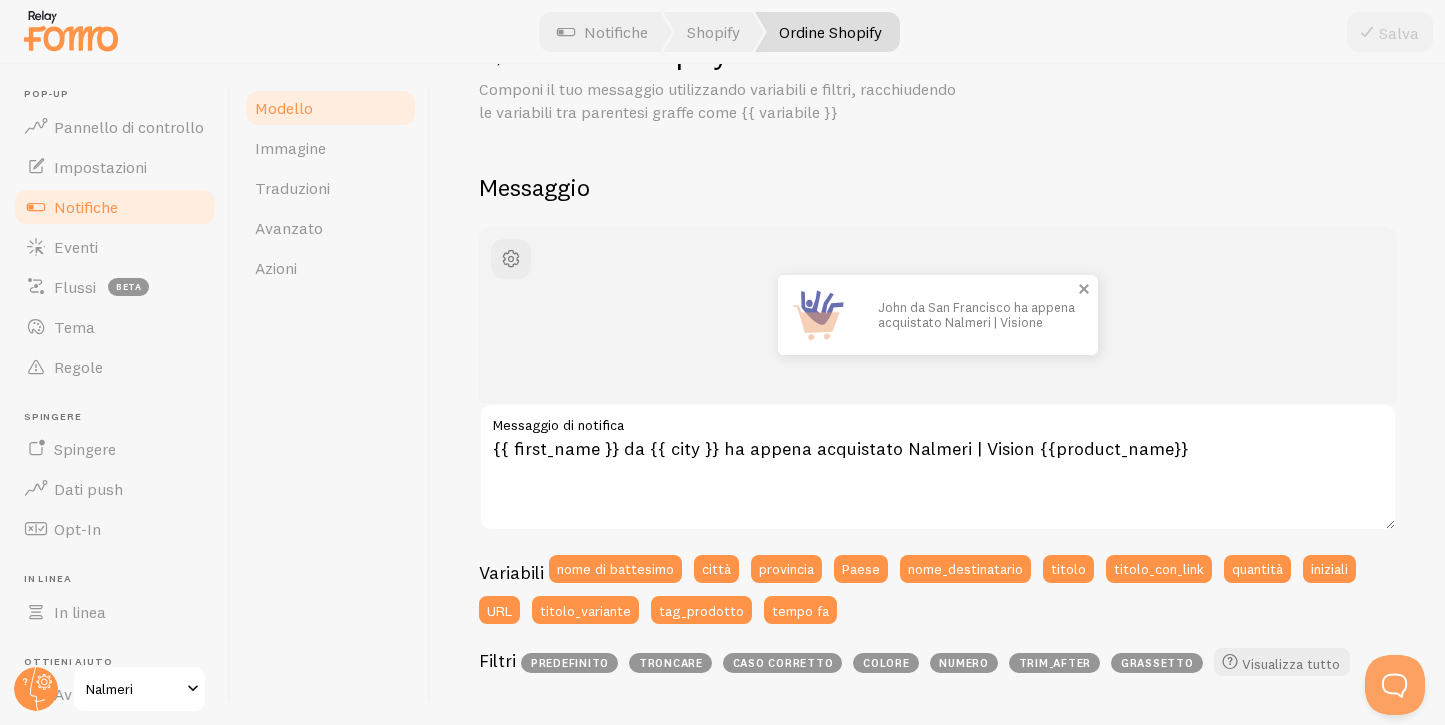 click on "John da San Francisco ha appena acquistato Nalmeri | Visione" at bounding box center [976, 314] 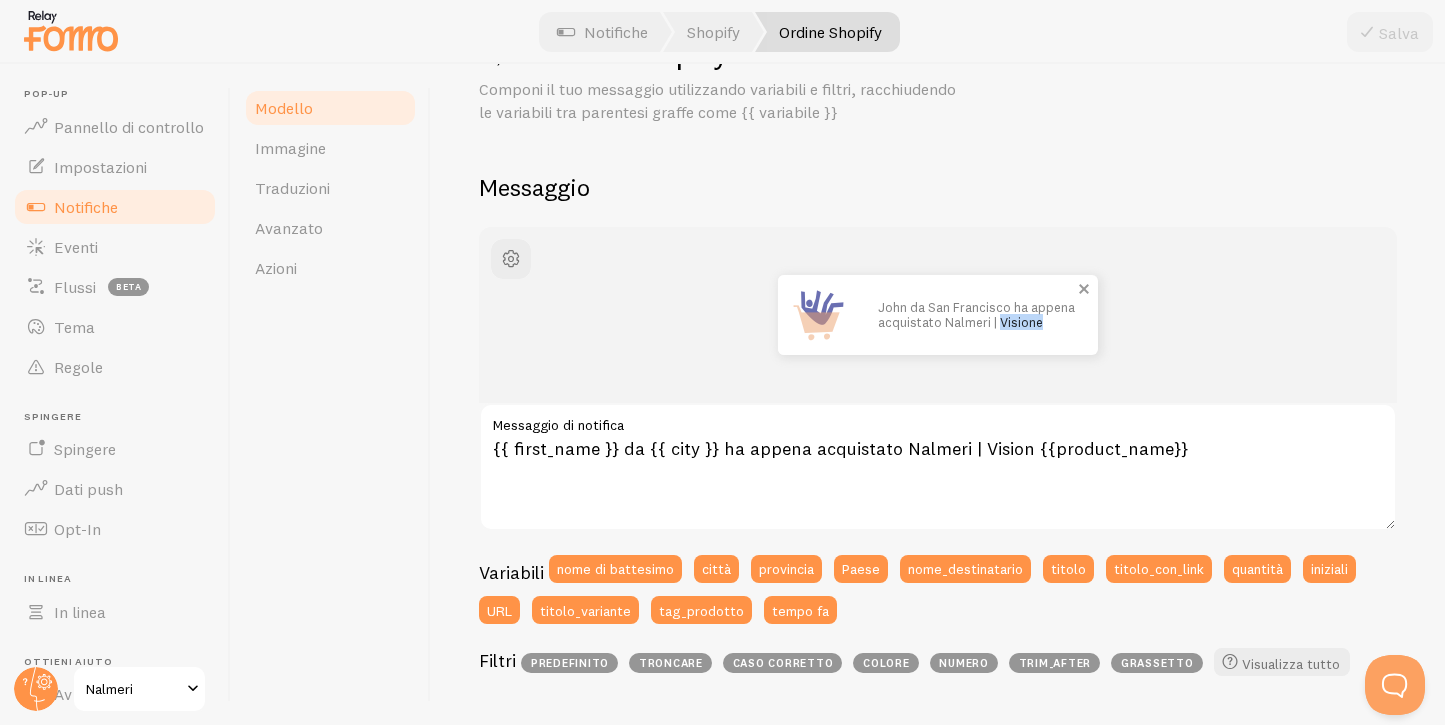 click on "John da San Francisco ha appena acquistato Nalmeri | Visione" at bounding box center (976, 314) 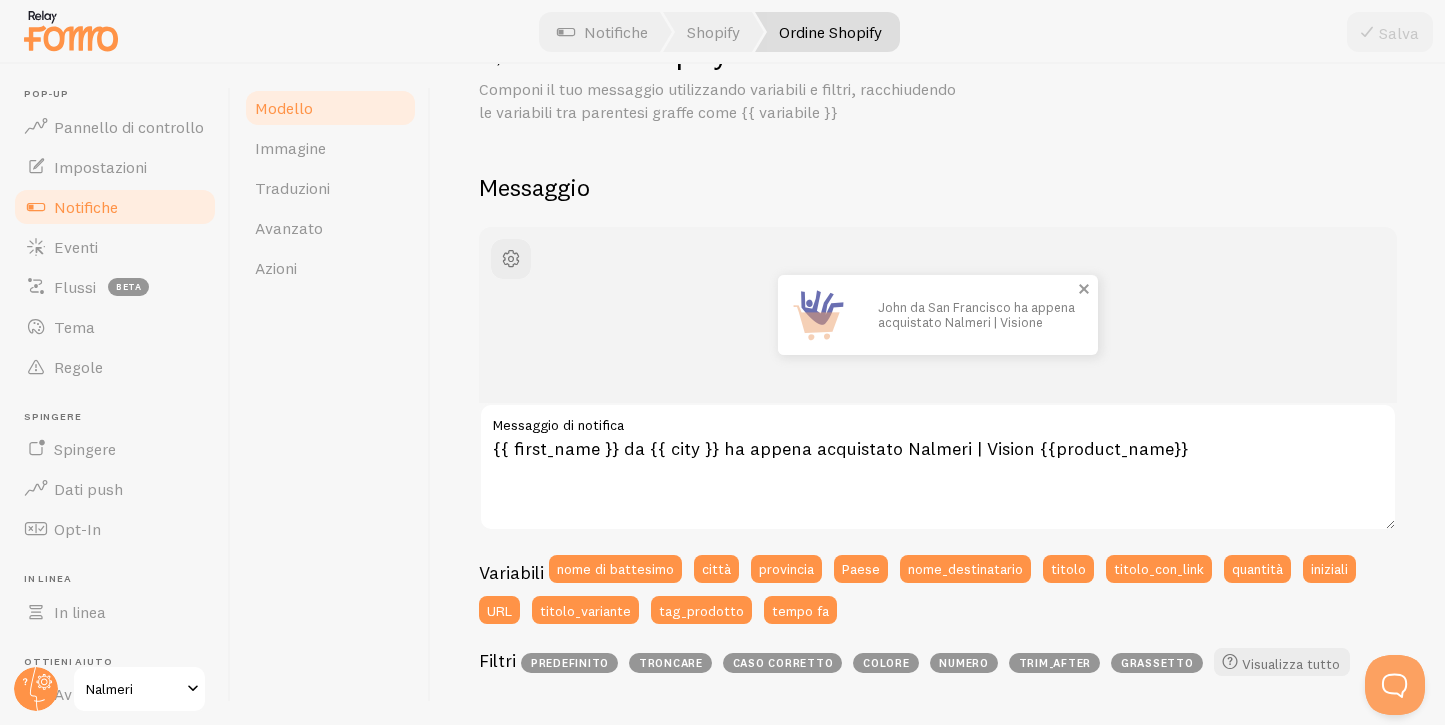 click on "John da San Francisco ha appena acquistato Nalmeri | Visione" at bounding box center [976, 314] 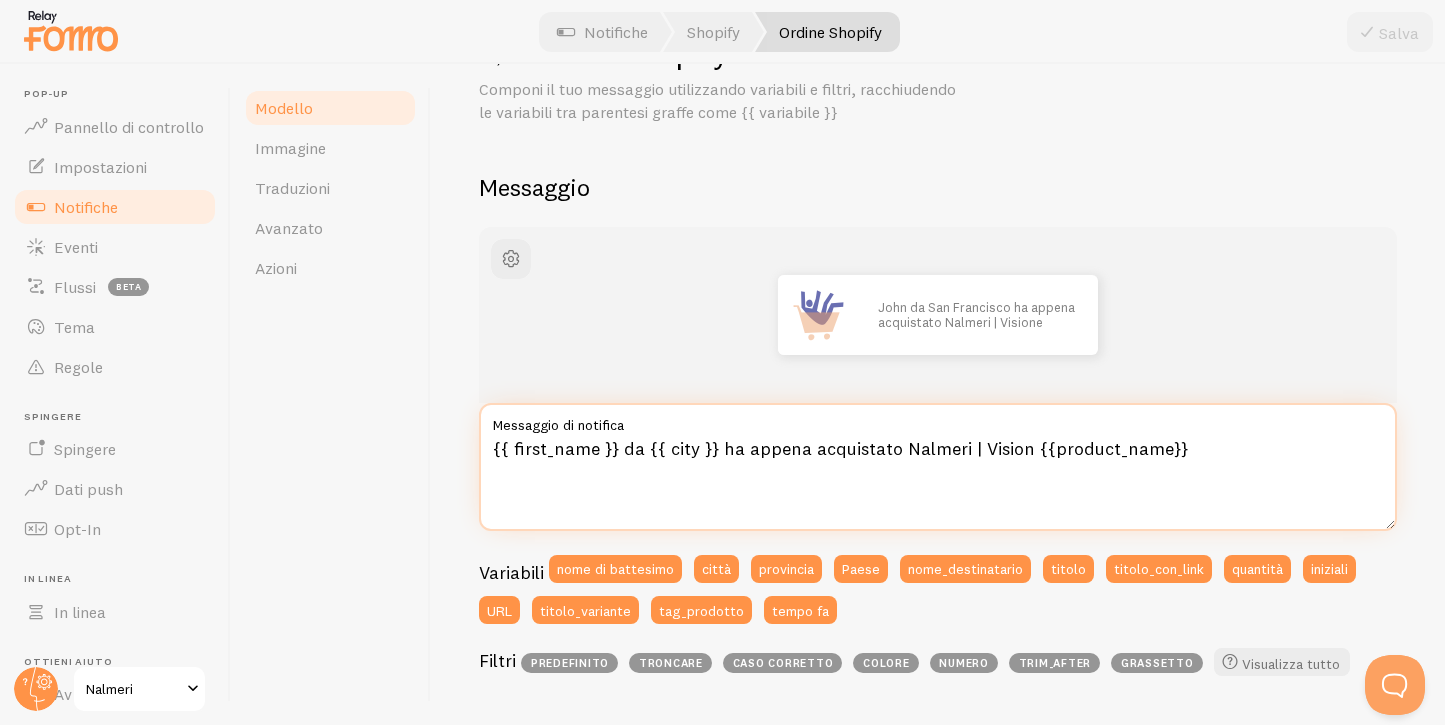 drag, startPoint x: 1028, startPoint y: 447, endPoint x: 1222, endPoint y: 434, distance: 194.43507 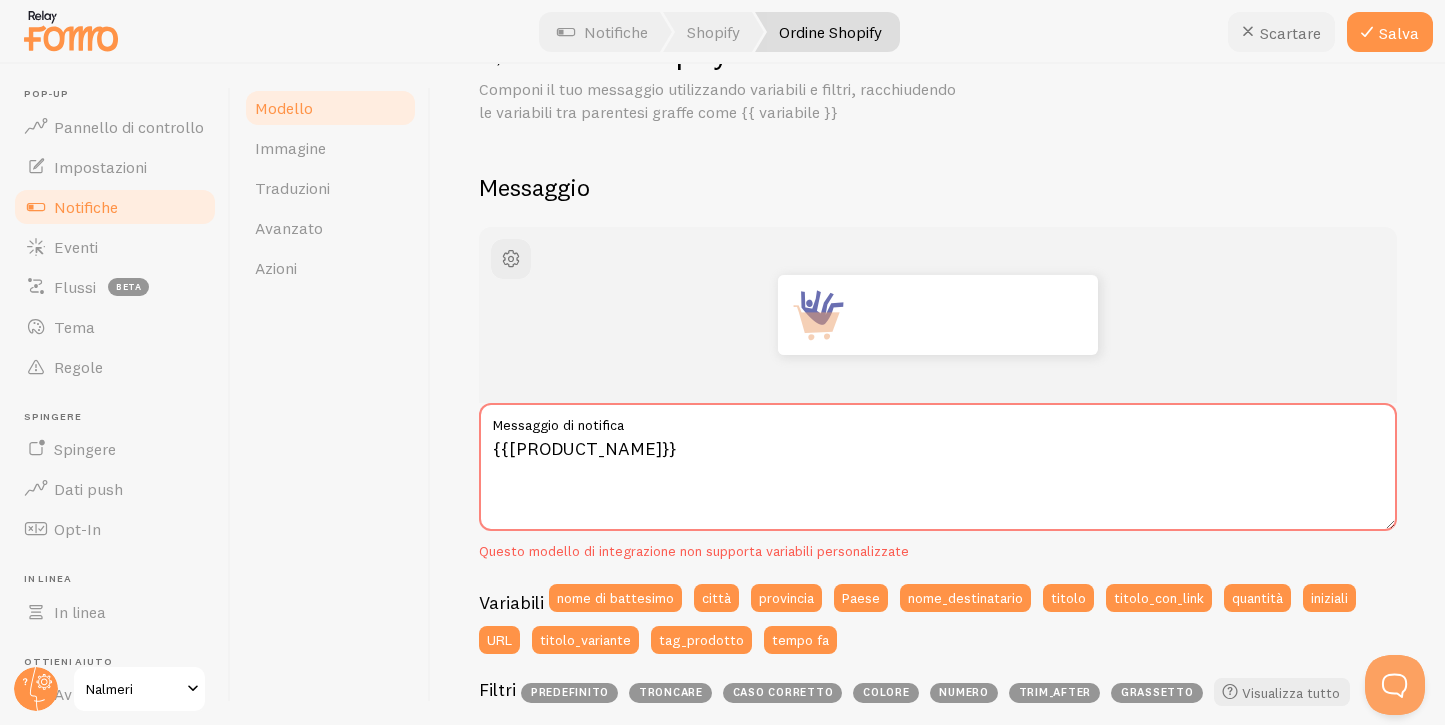 click on "Scartare" at bounding box center (1290, 33) 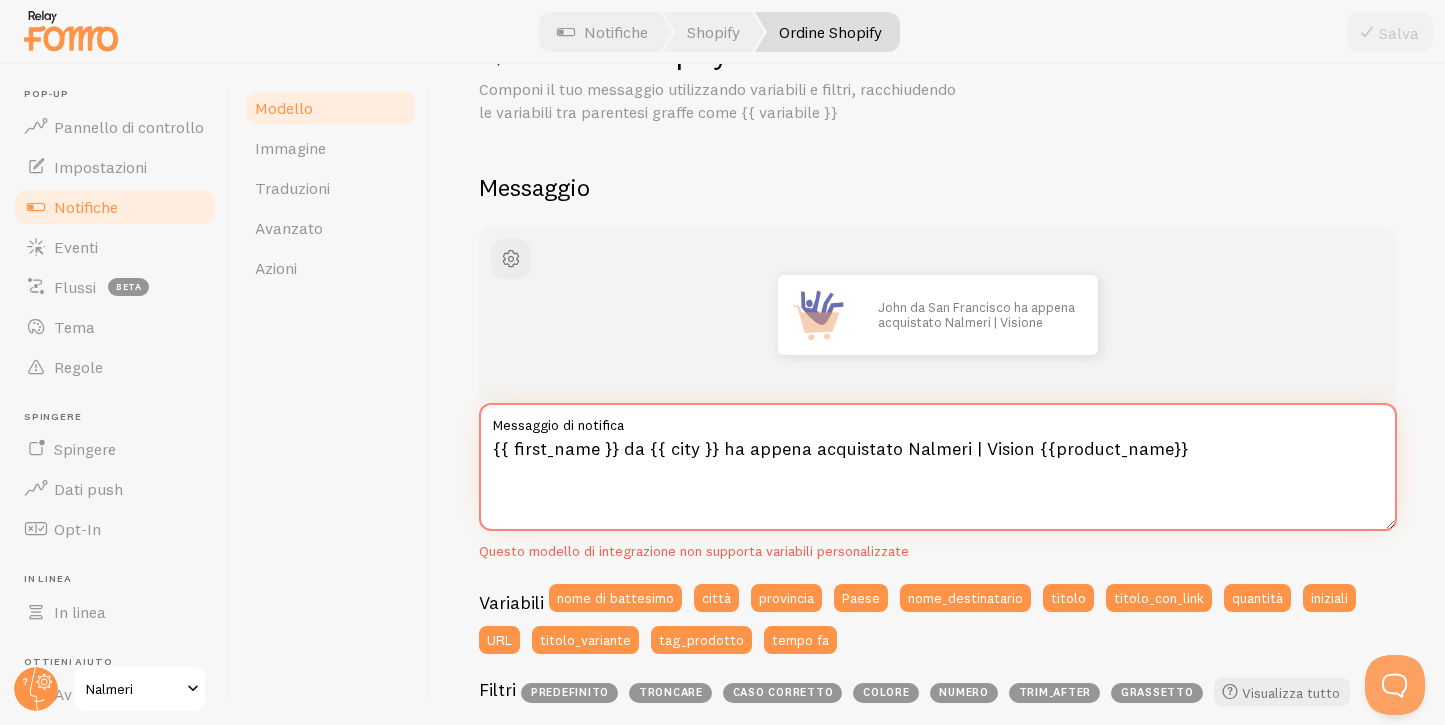 click on "{{ first_name }} da {{ city }} ha appena acquistato Nalmeri | Vision {{product_name}}" at bounding box center (938, 467) 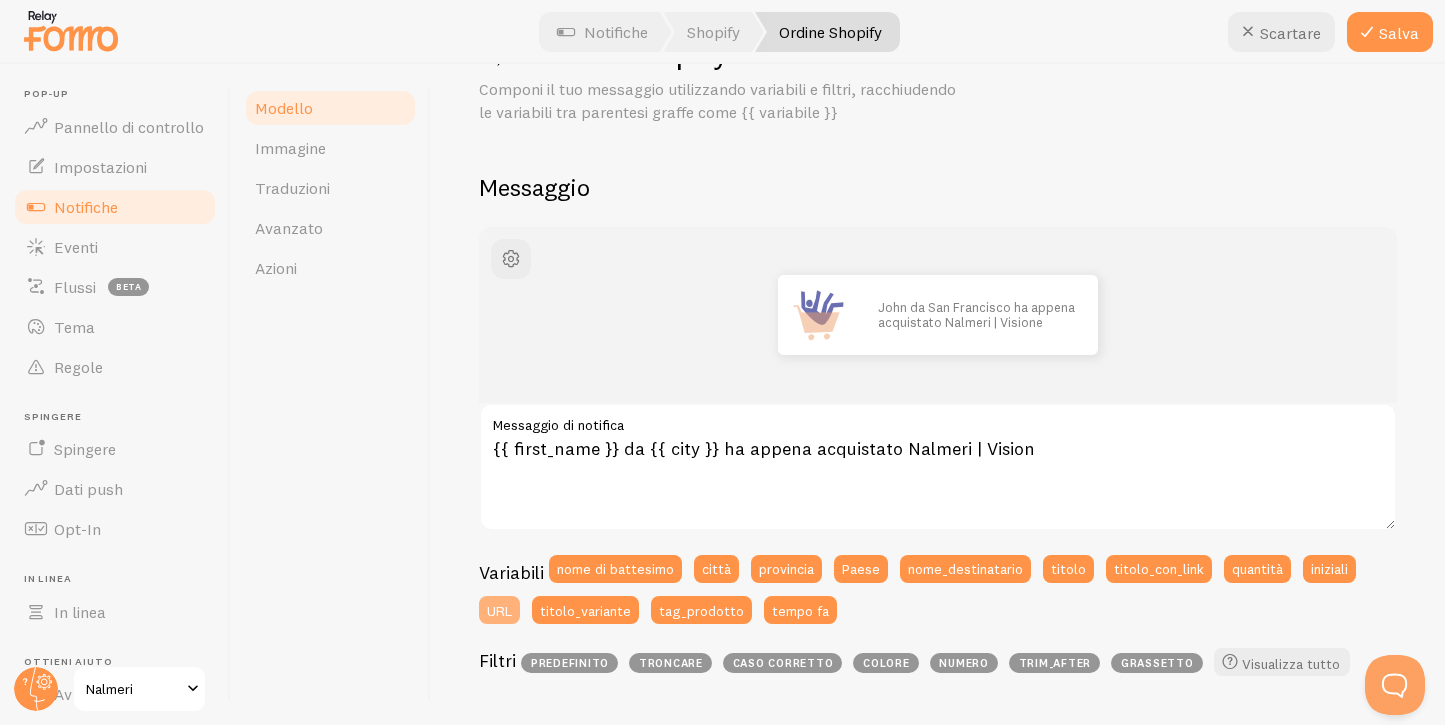 click on "URL" at bounding box center [499, 610] 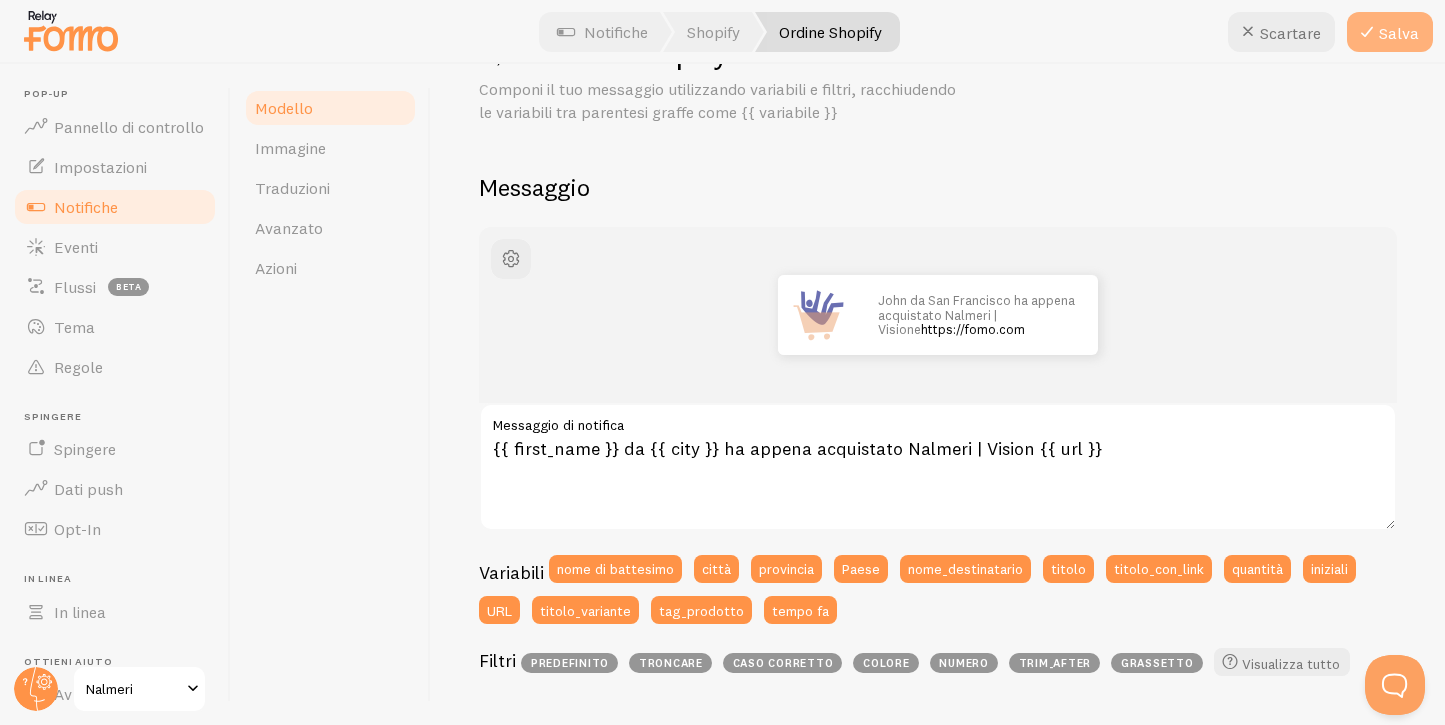 click on "Salva" at bounding box center [1399, 33] 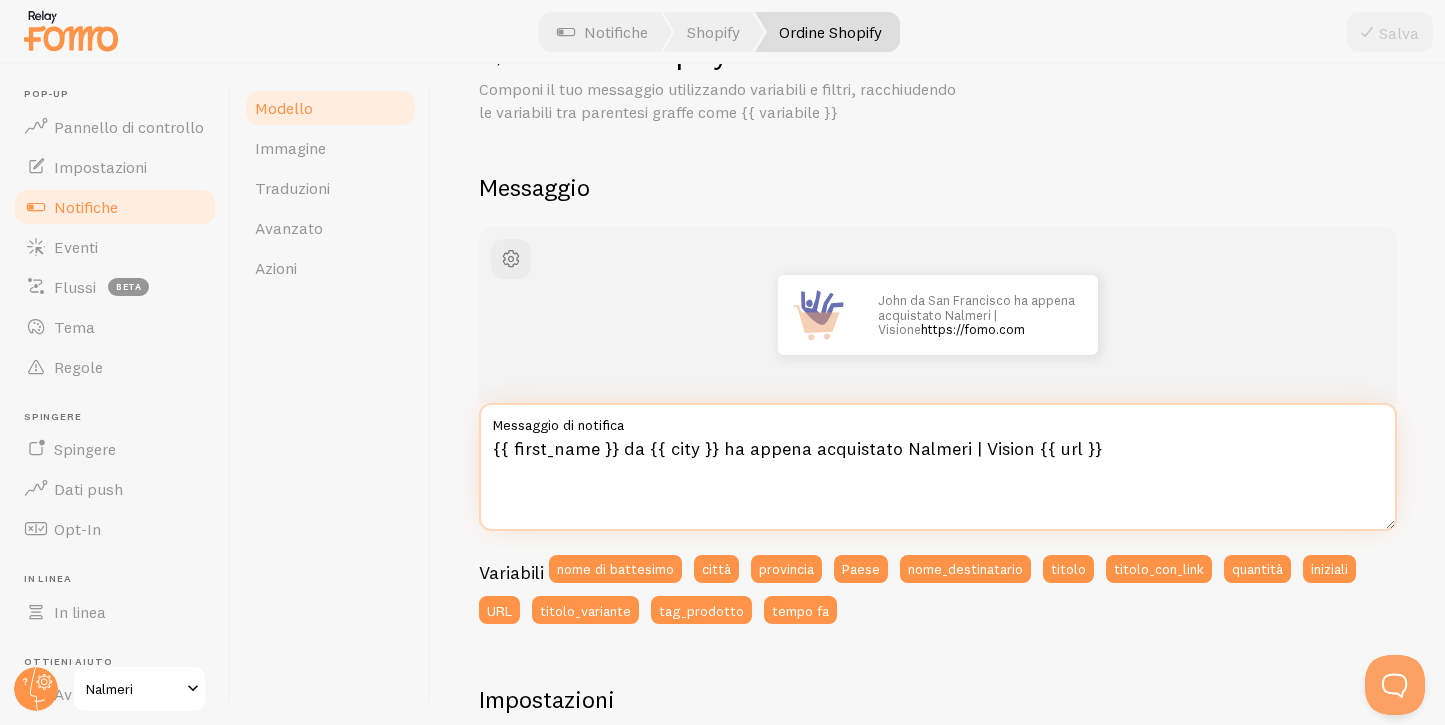 drag, startPoint x: 1026, startPoint y: 446, endPoint x: 1231, endPoint y: 443, distance: 205.02196 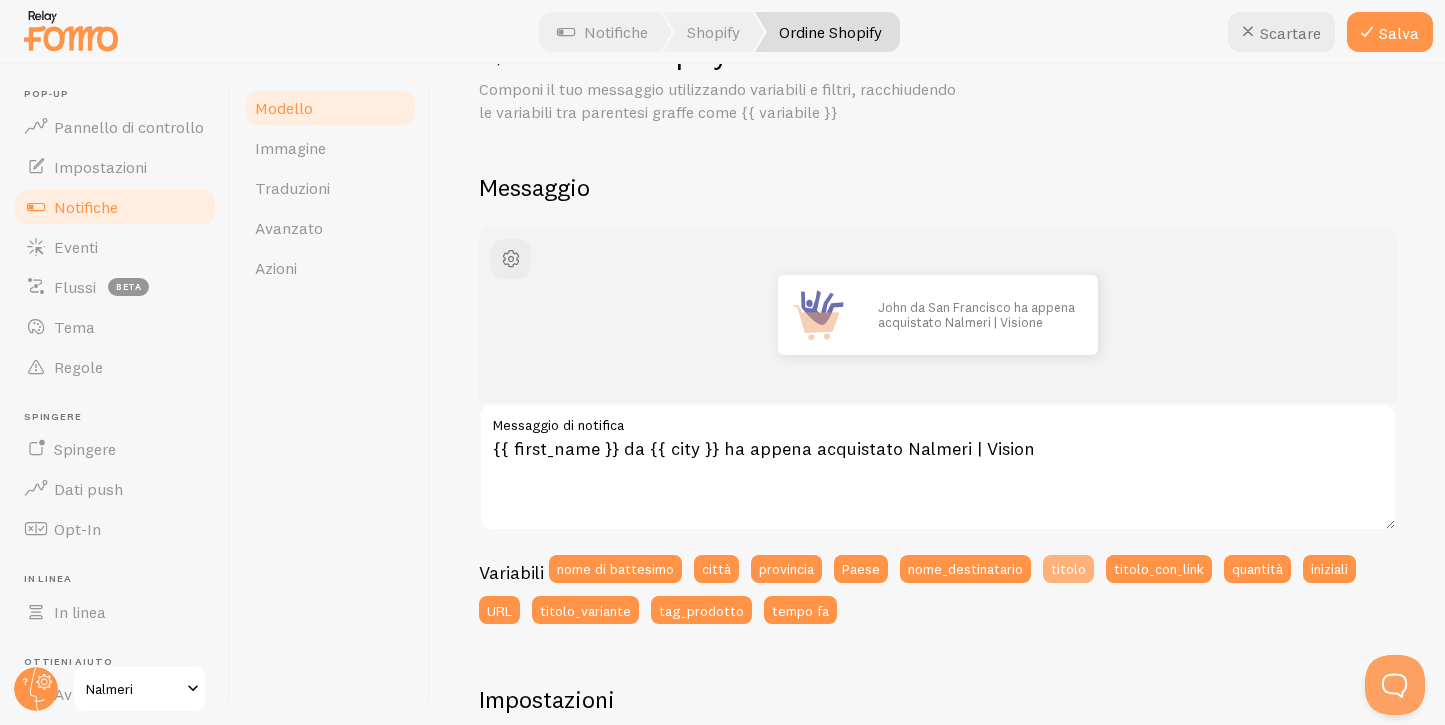 click on "titolo" at bounding box center [1068, 568] 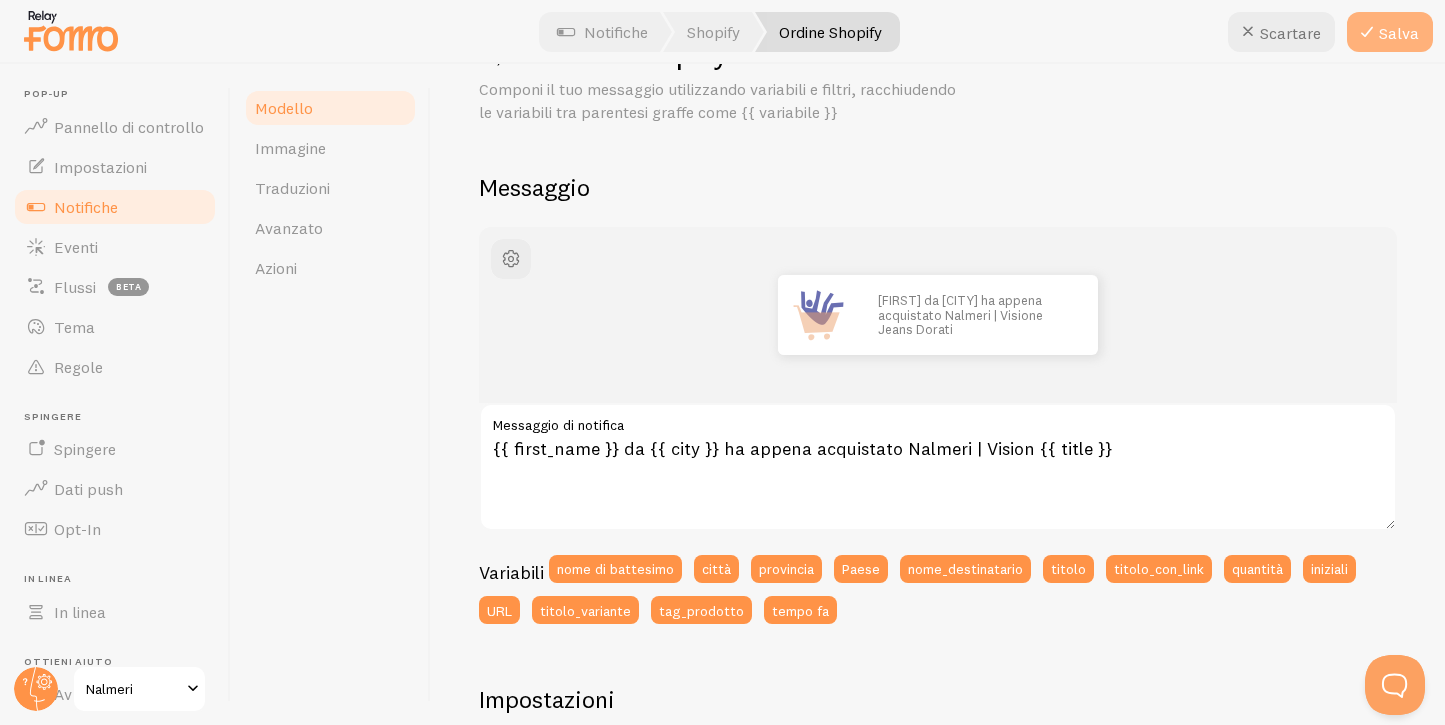 click on "Salva" at bounding box center [1399, 33] 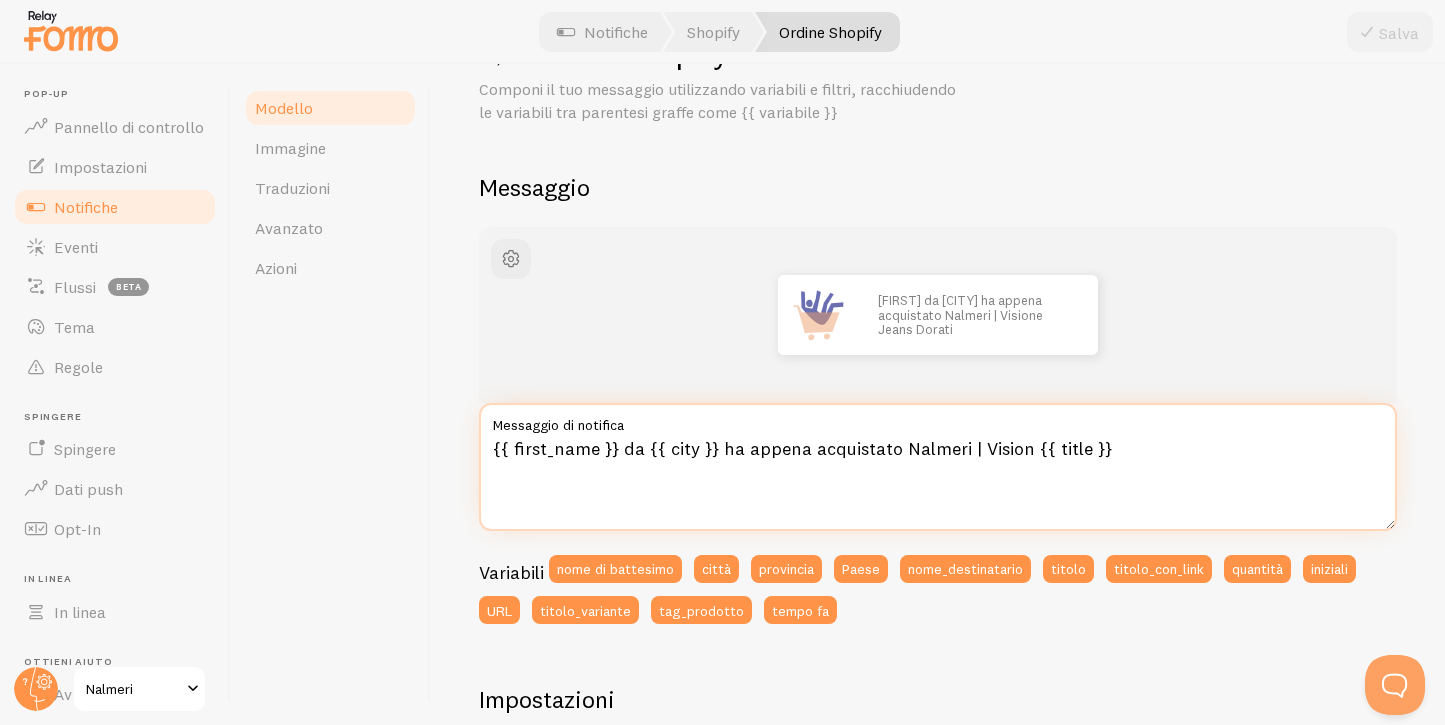 click on "{{ first_name }} da {{ city }} ha appena acquistato Nalmeri | Vision {{ title }}" at bounding box center [938, 467] 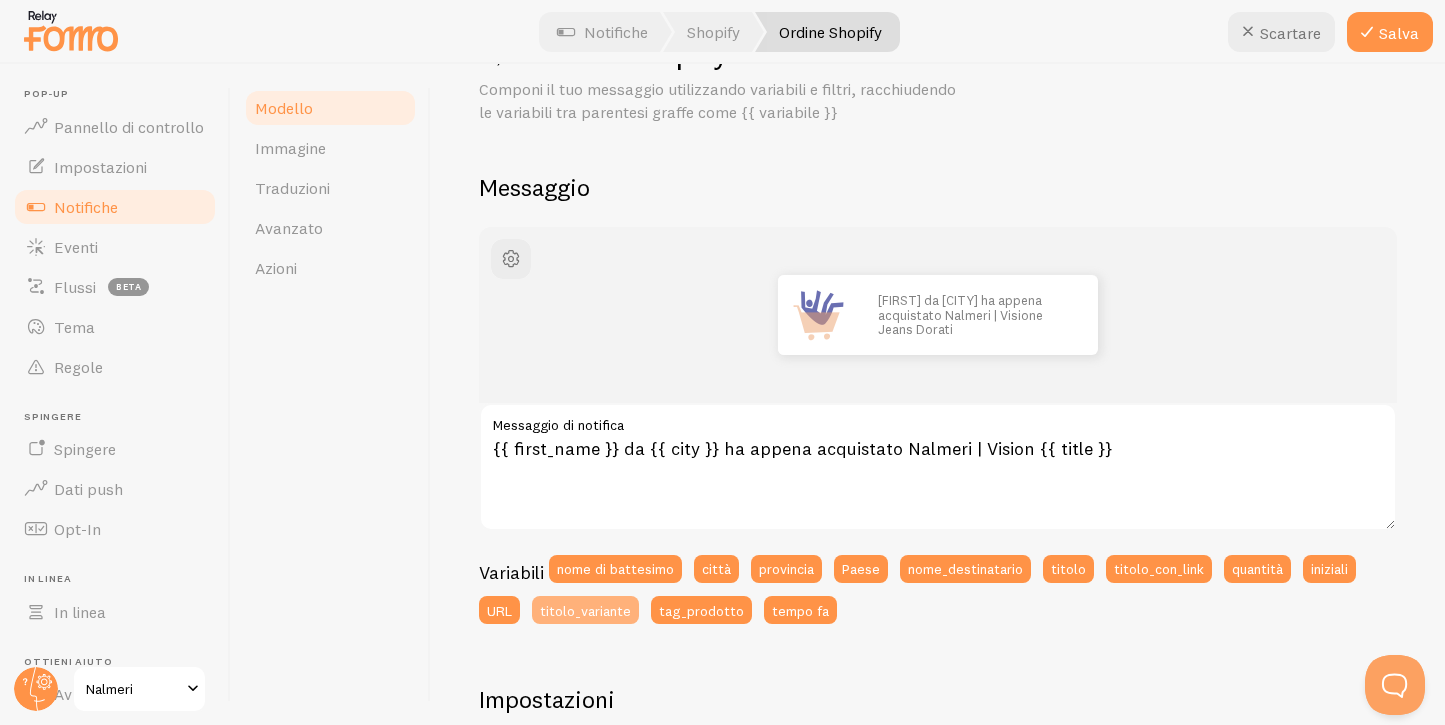click on "titolo_variante" at bounding box center (585, 610) 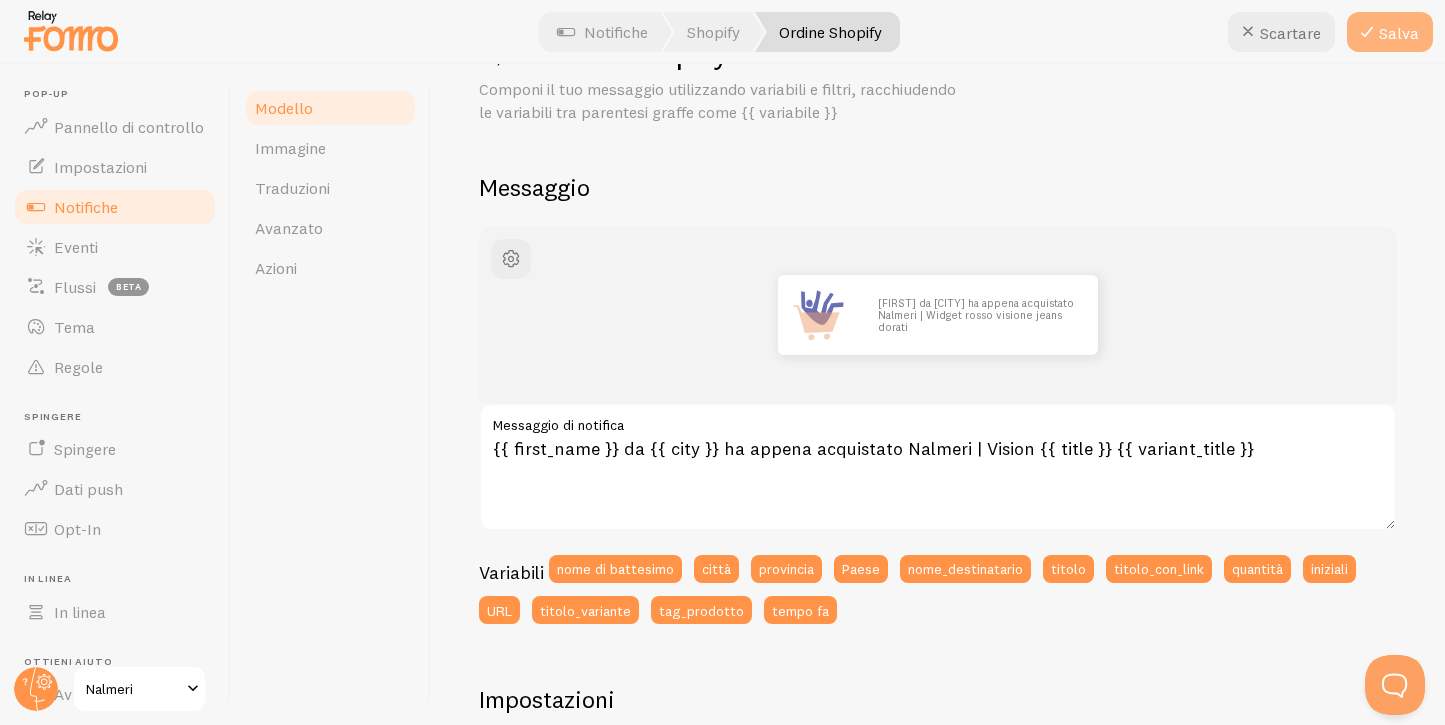 click on "Salva" at bounding box center [1399, 33] 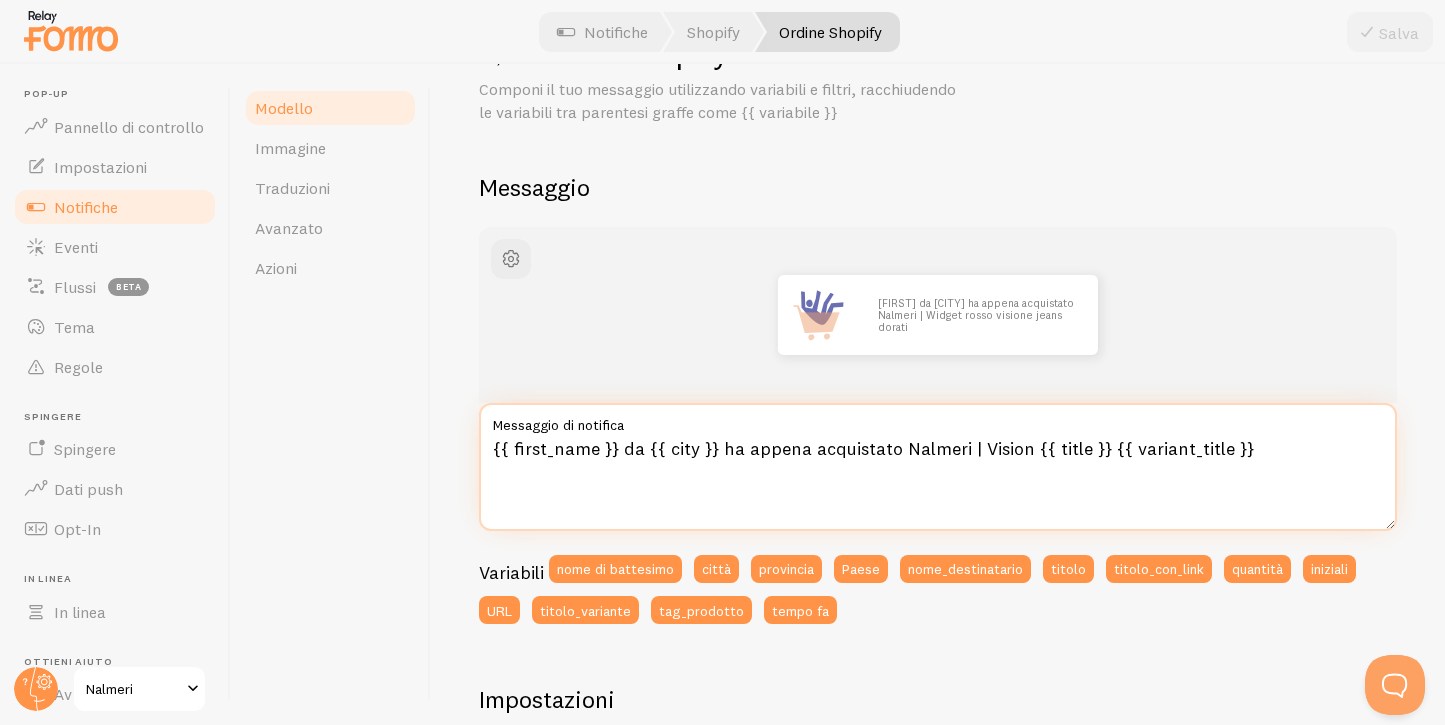 click on "{{ first_name }} da {{ city }} ha appena acquistato Nalmeri | Vision {{ title }} {{ variant_title }}" at bounding box center [938, 467] 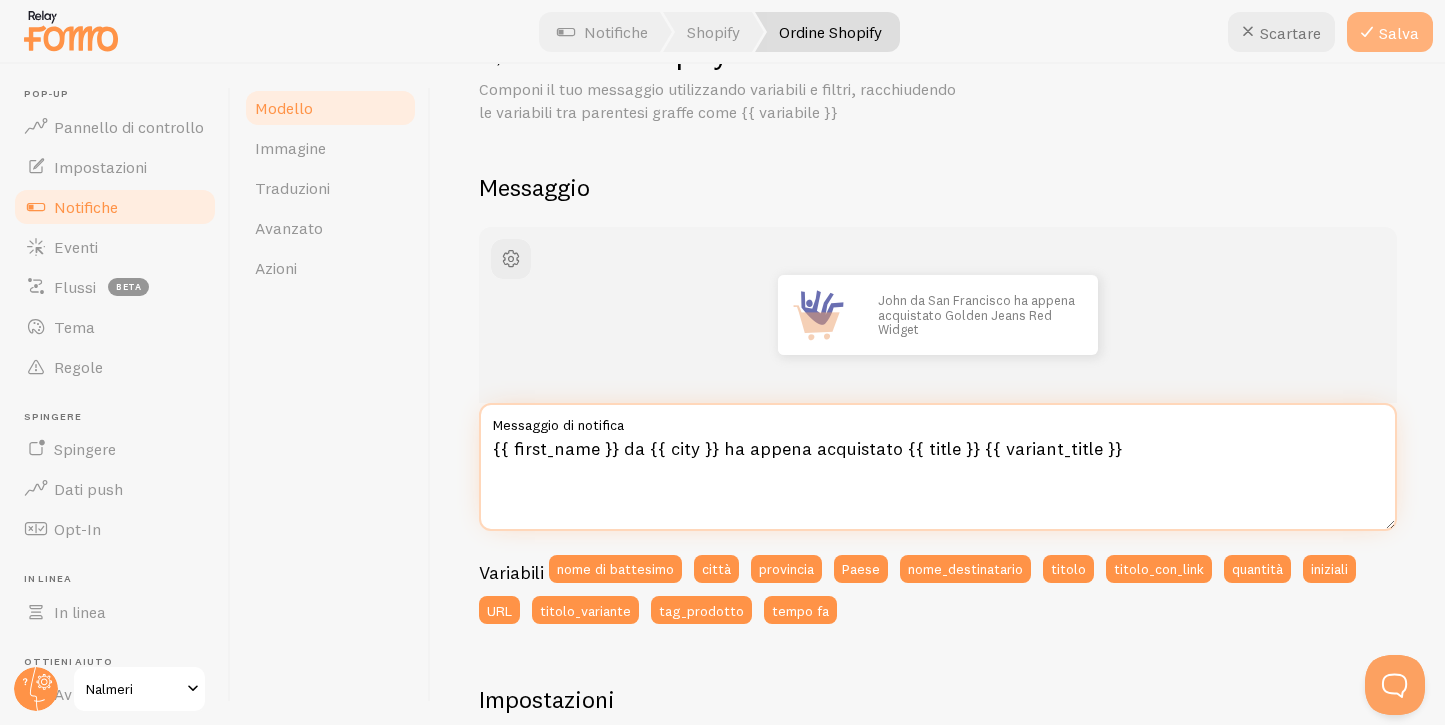 type on "{{ first_name }} da {{ city }} ha appena acquistato {{ title }} {{ variant_title }}" 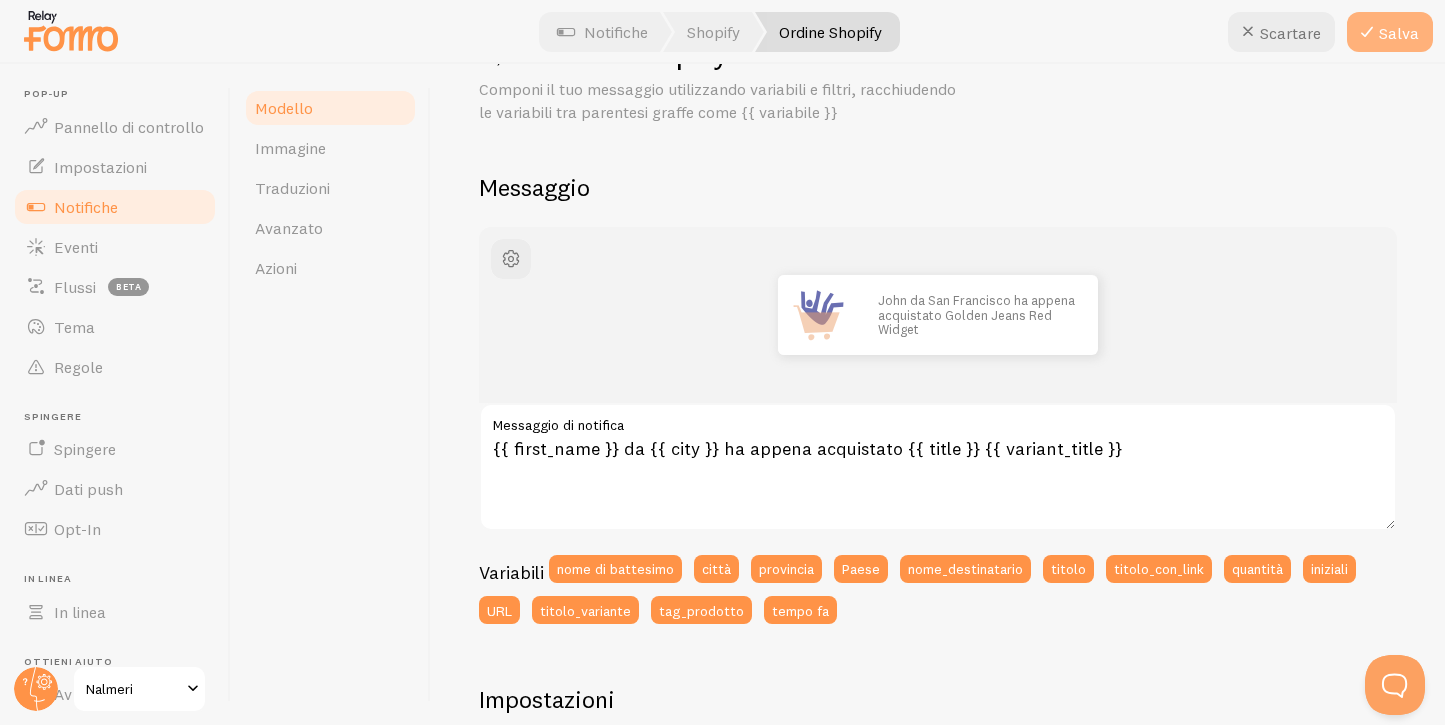 click on "Salva" at bounding box center [1399, 33] 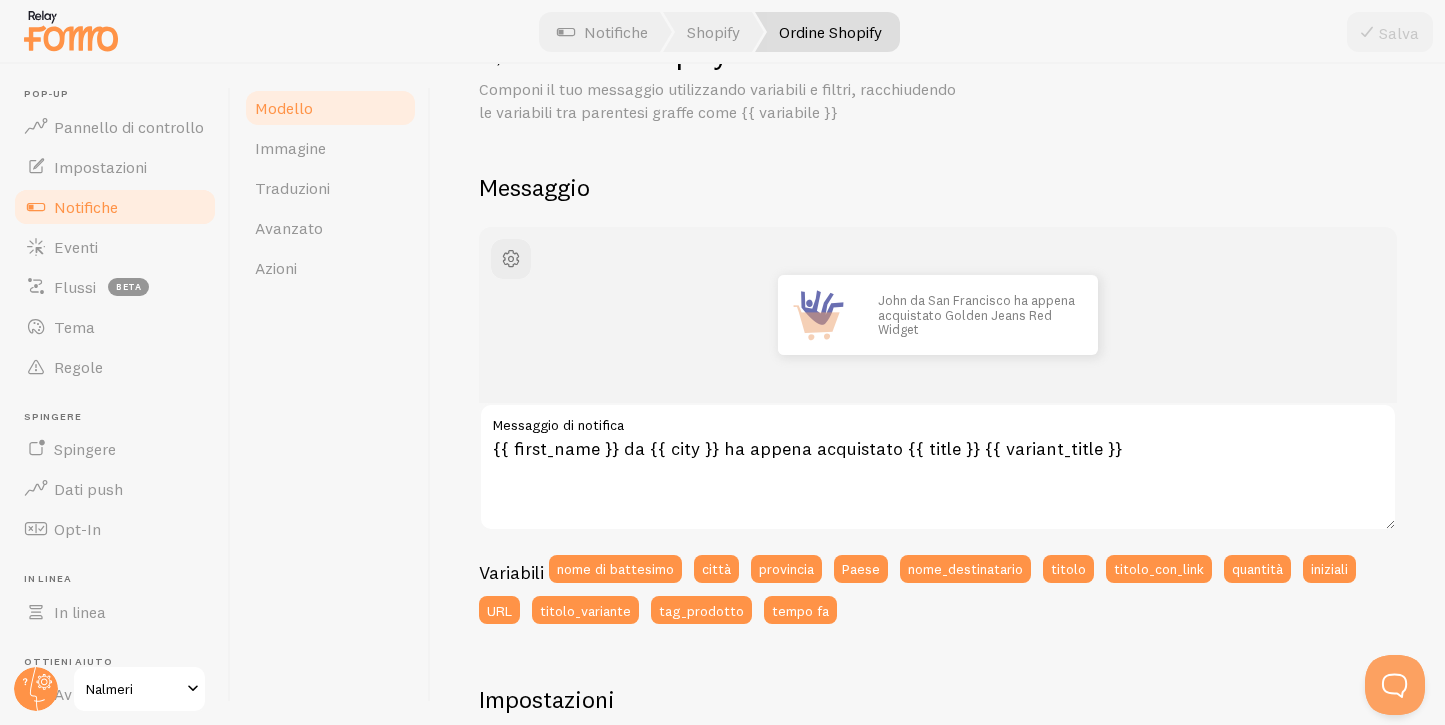 click on "Notifiche" at bounding box center (86, 207) 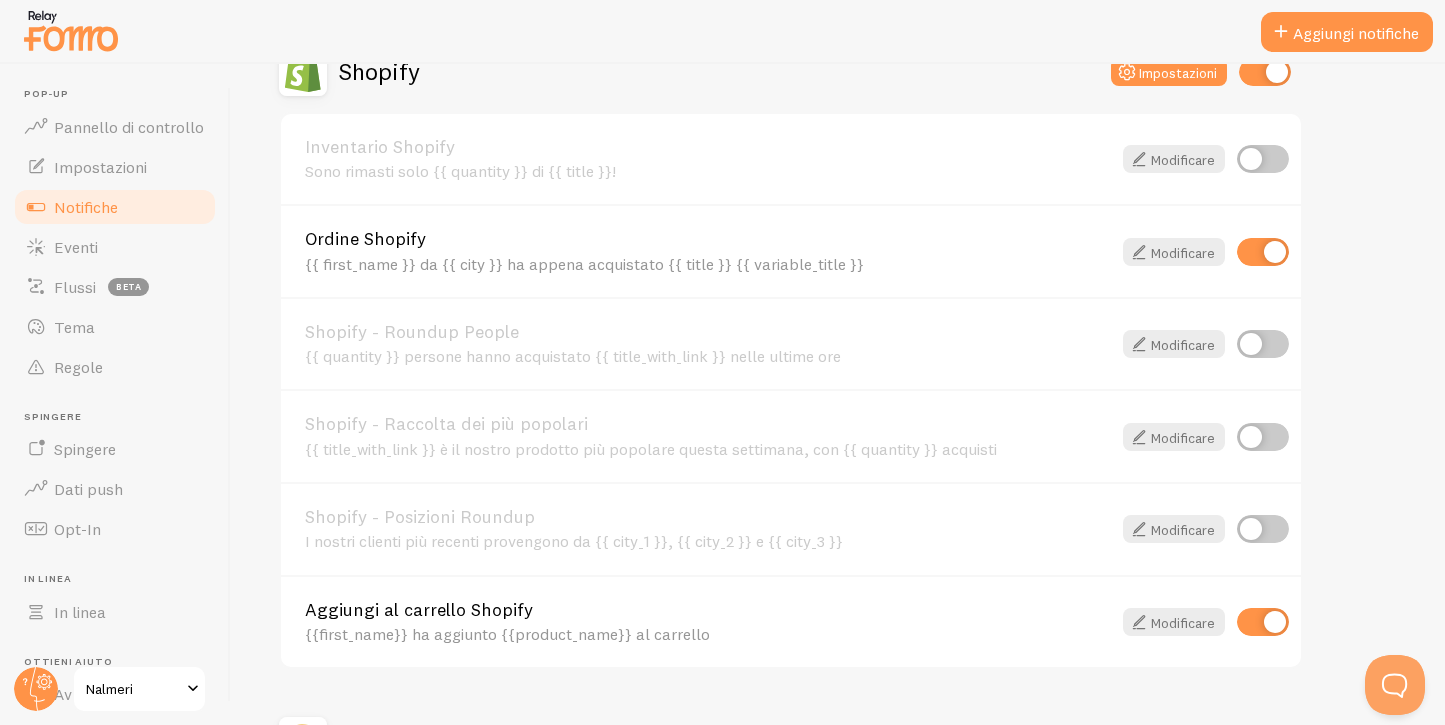 scroll, scrollTop: 755, scrollLeft: 0, axis: vertical 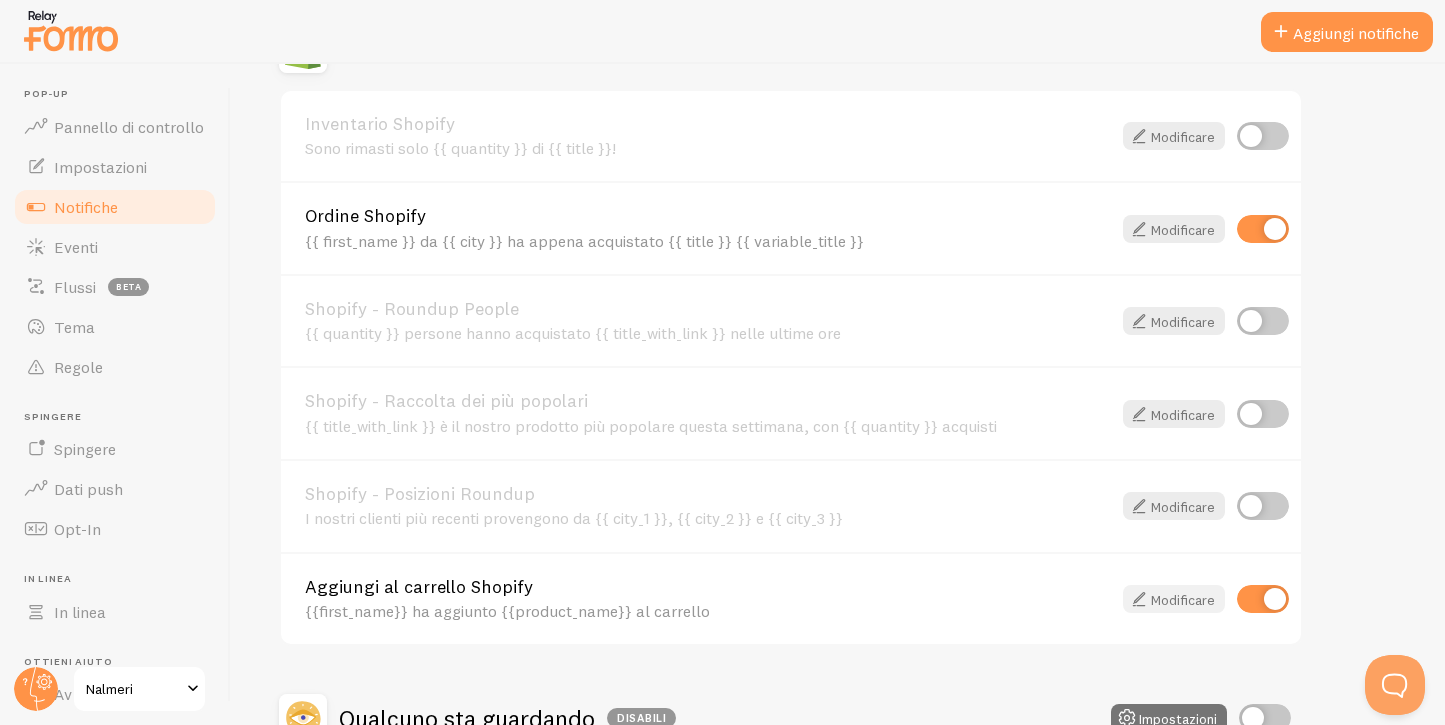 click on "Modificare" at bounding box center (1183, 600) 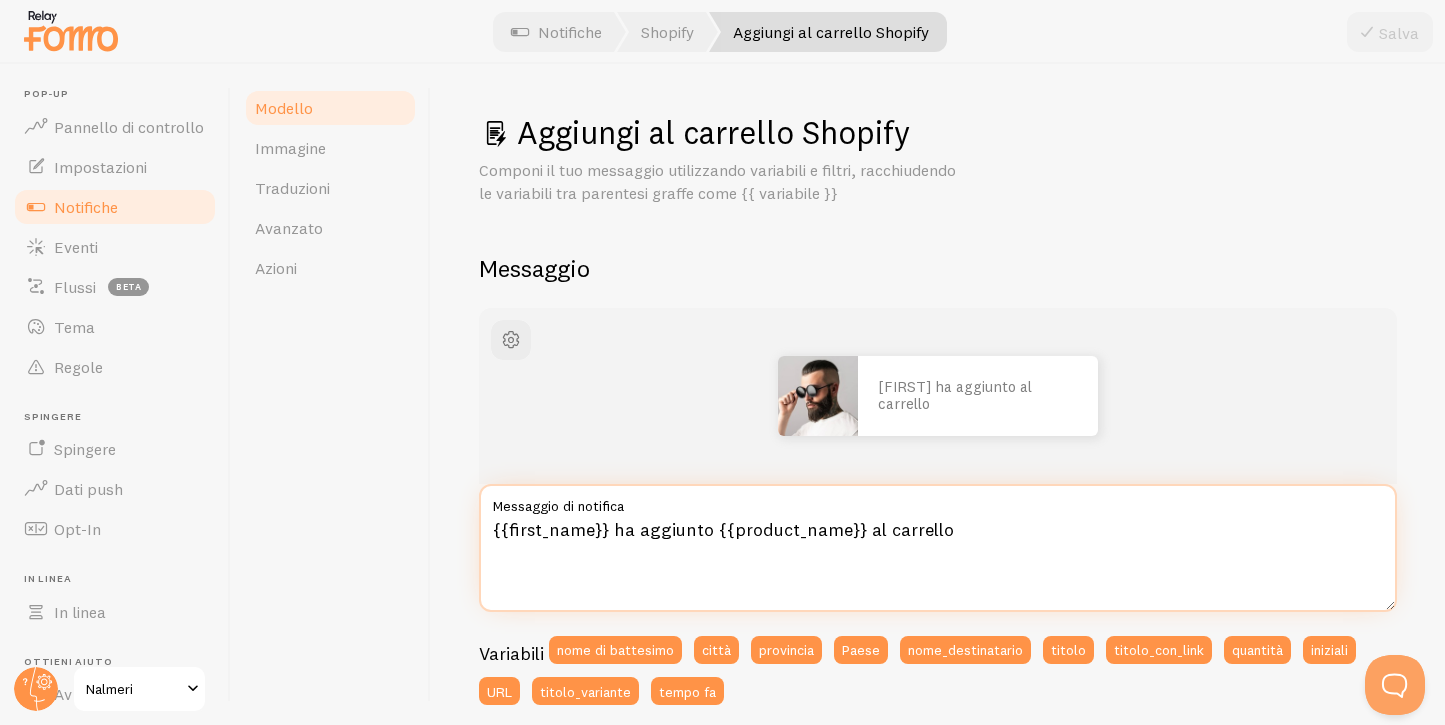 drag, startPoint x: 853, startPoint y: 532, endPoint x: 709, endPoint y: 530, distance: 144.01389 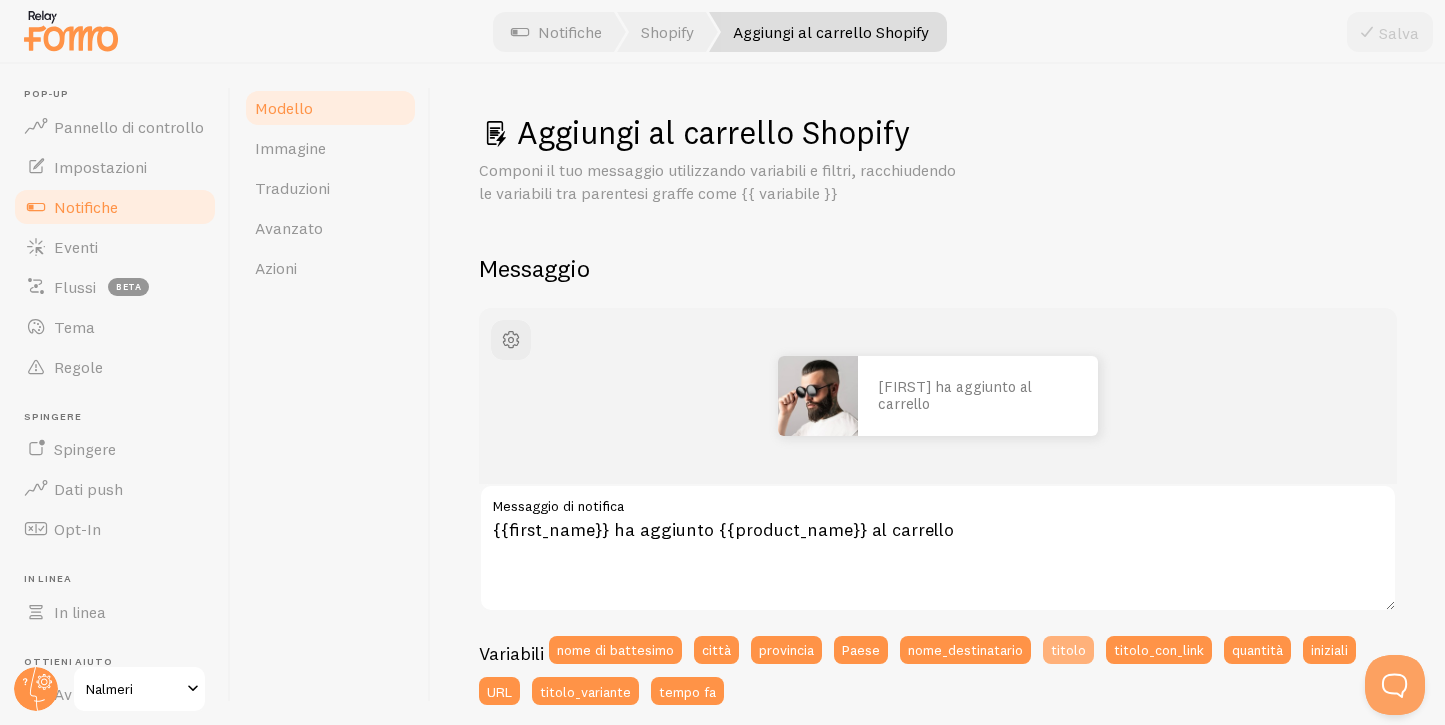 click on "titolo" at bounding box center [1068, 649] 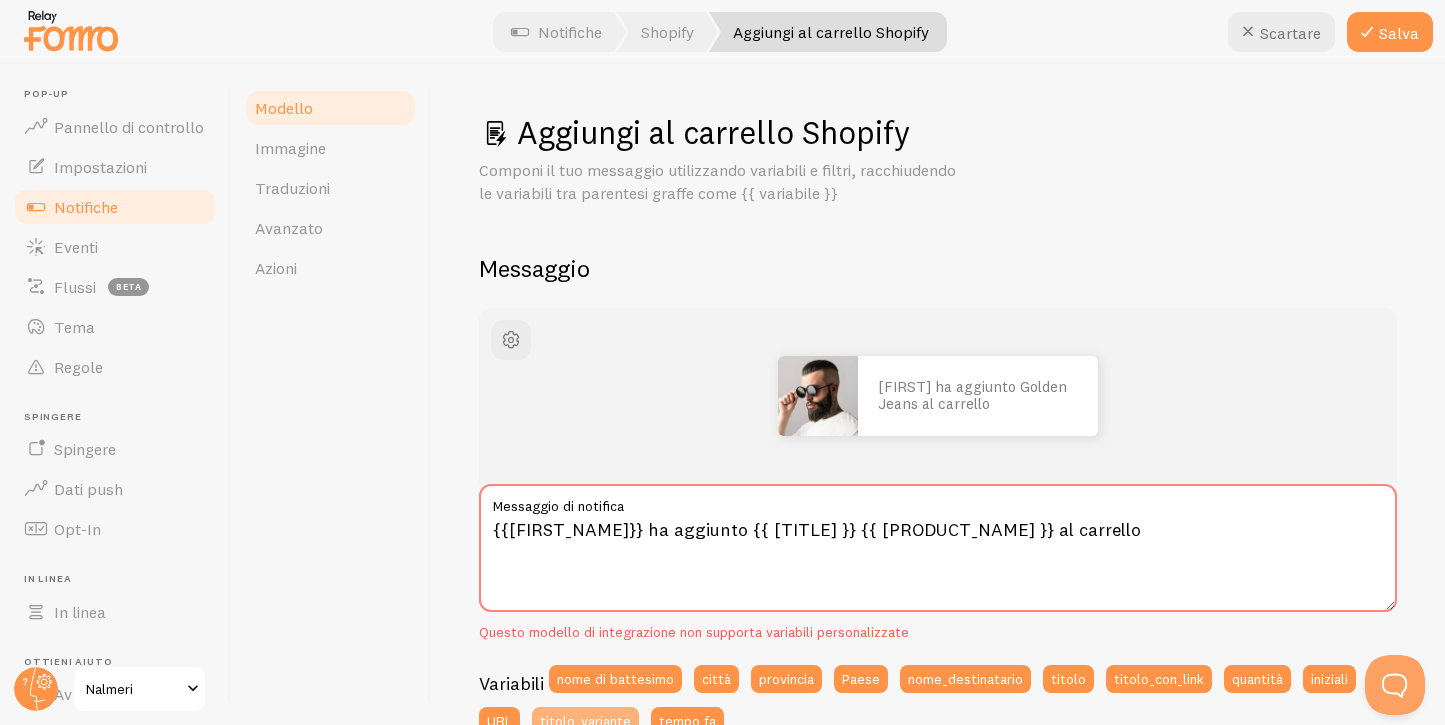 click on "titolo_variante" at bounding box center [585, 721] 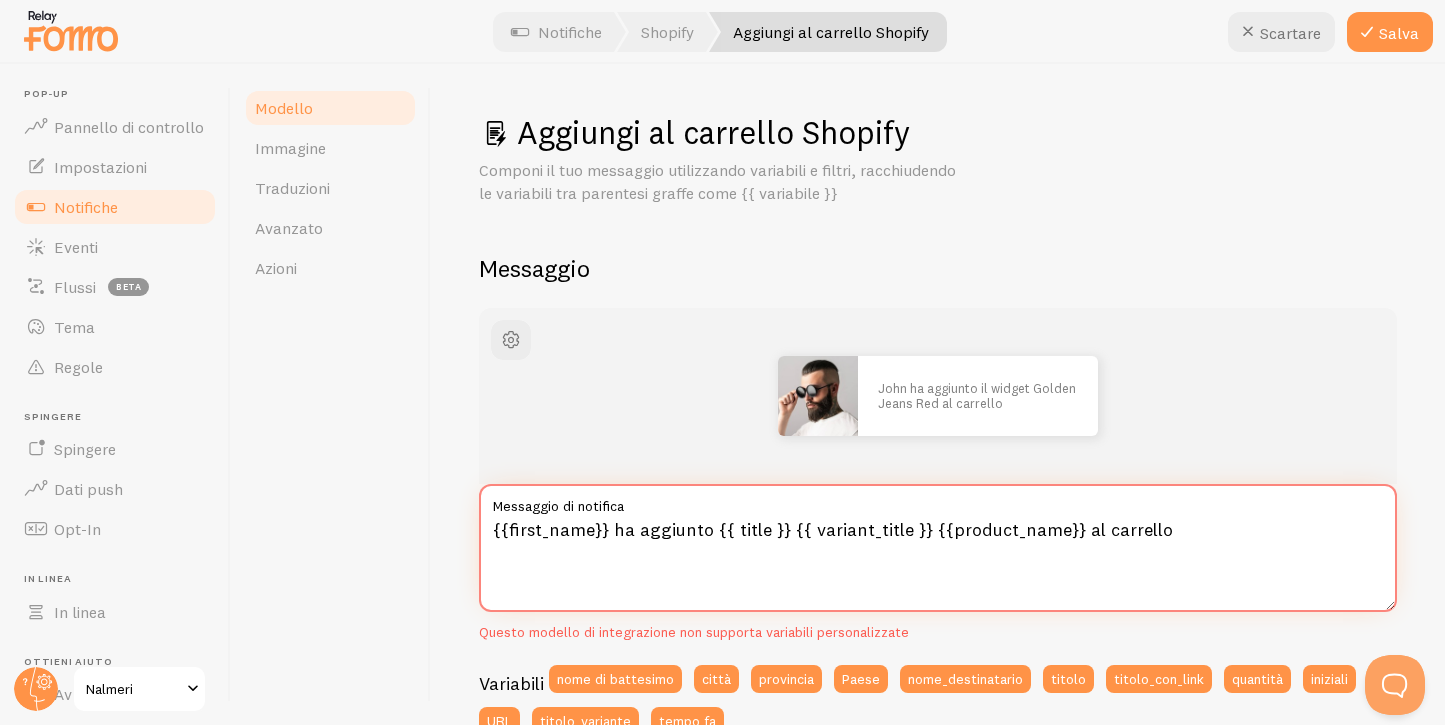 click on "{{first_name}} ha aggiunto {{ title }} {{ variant_title }} {{product_name}} al carrello" at bounding box center (938, 548) 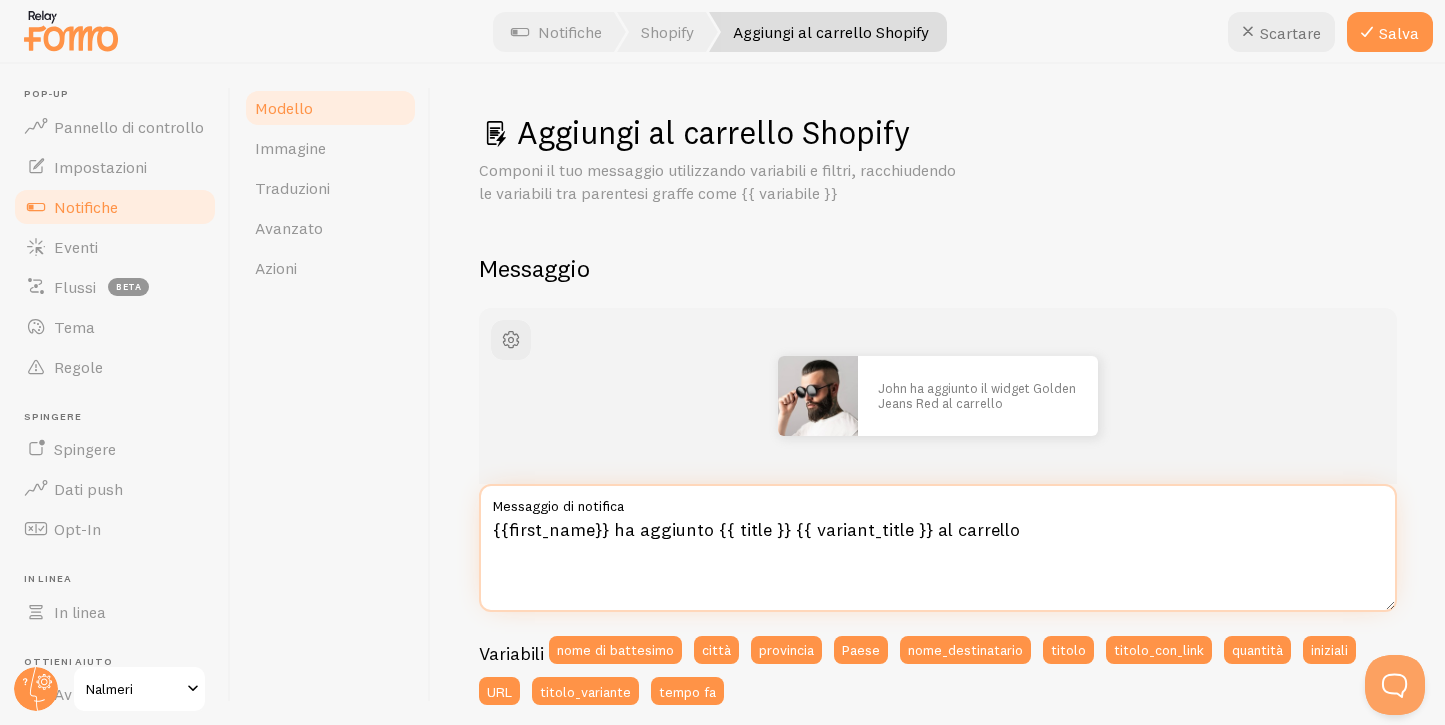click on "{{first_name}} ha aggiunto {{ title }} {{ variant_title }} al carrello" at bounding box center (938, 548) 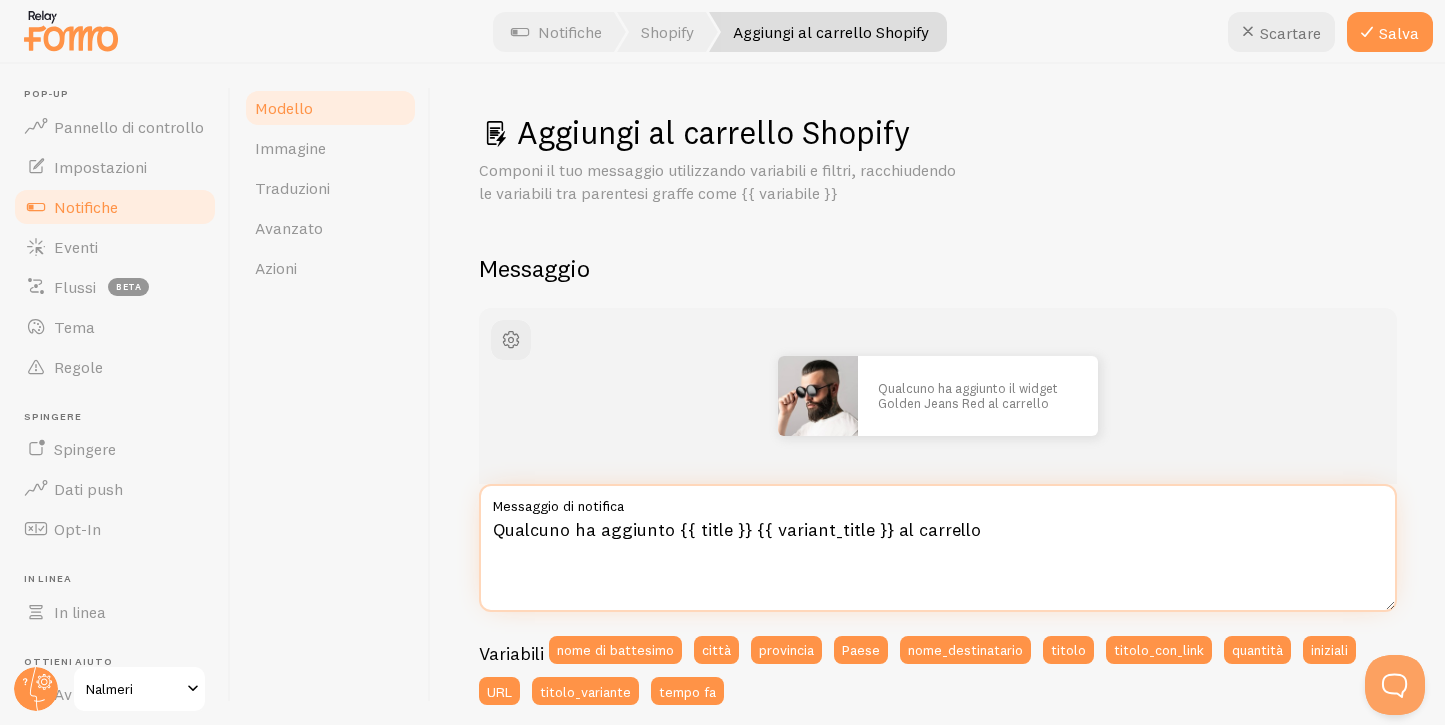 click on "Qualcuno ha aggiunto {{ title }} {{ variant_title }} al carrello" at bounding box center (938, 548) 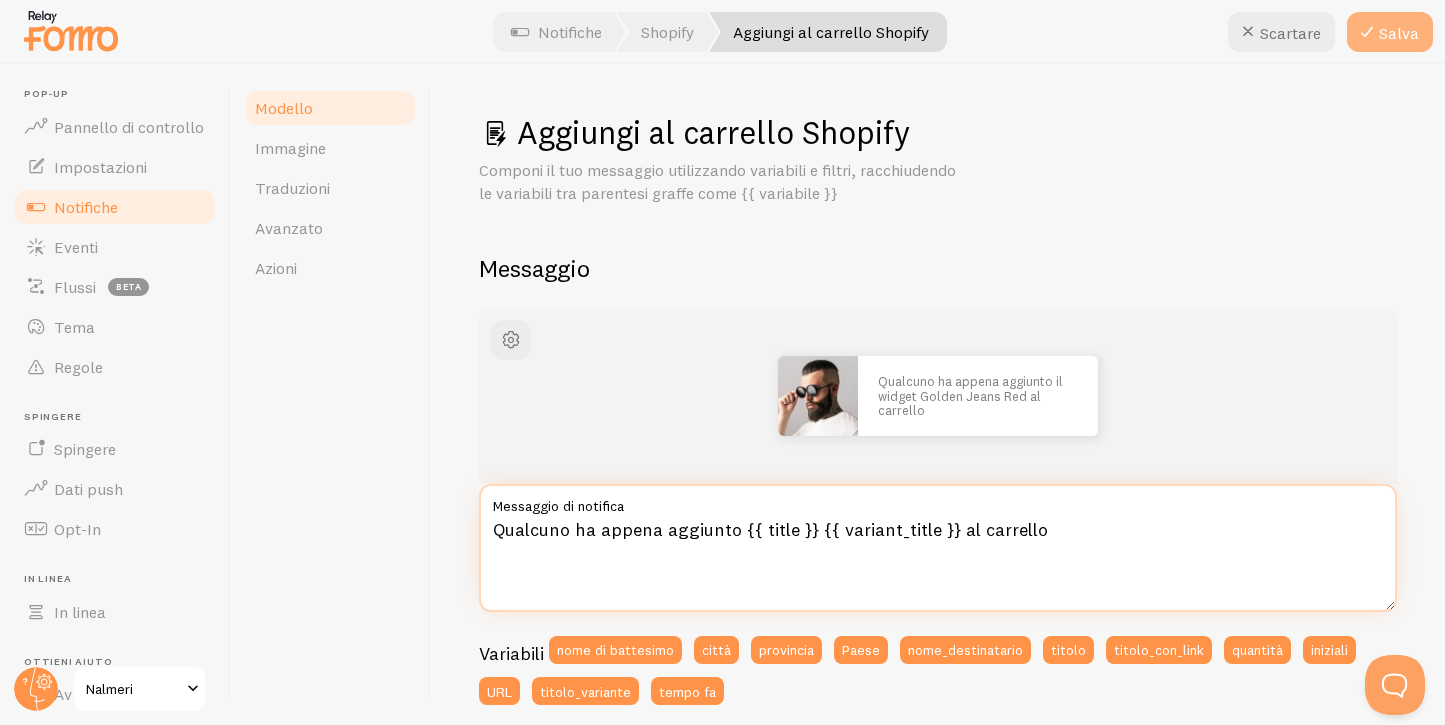 type on "Qualcuno ha appena aggiunto {{ title }} {{ variant_title }} al carrello" 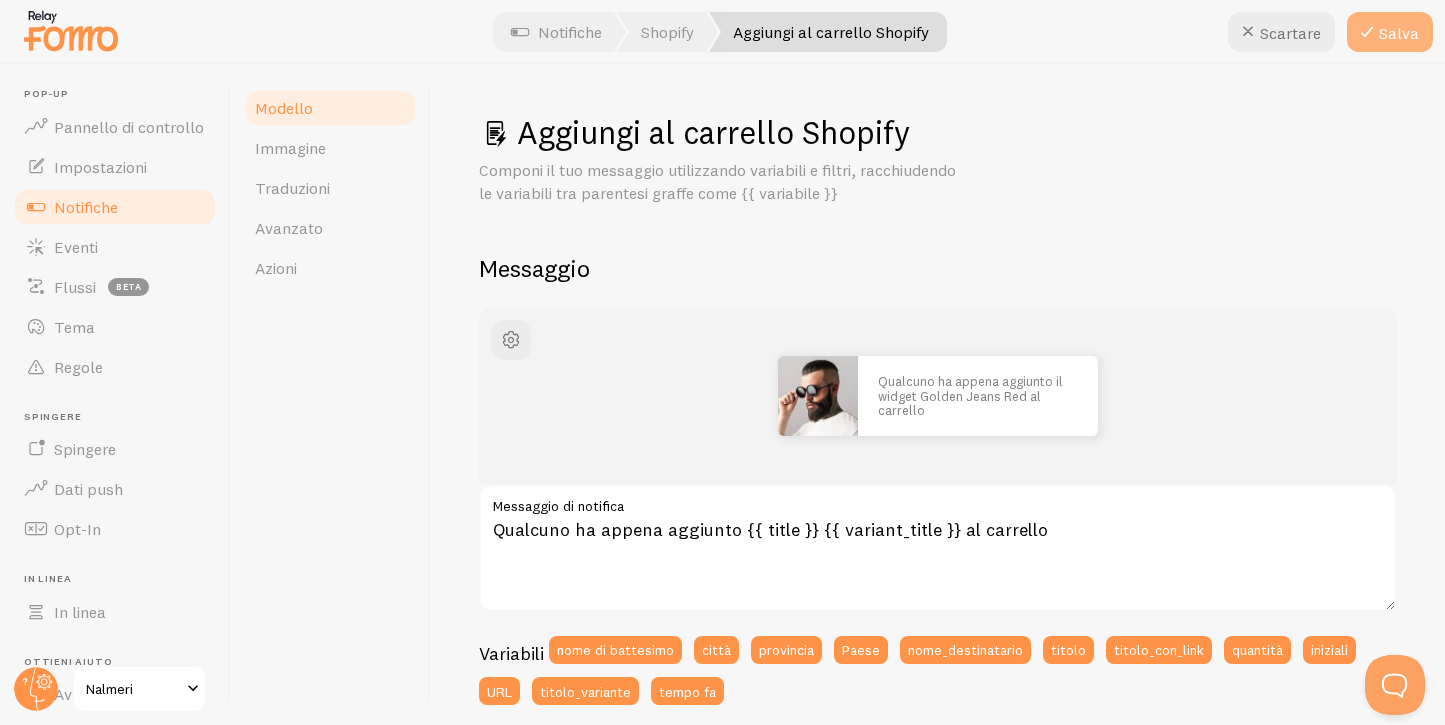 click on "Salva" at bounding box center [1399, 33] 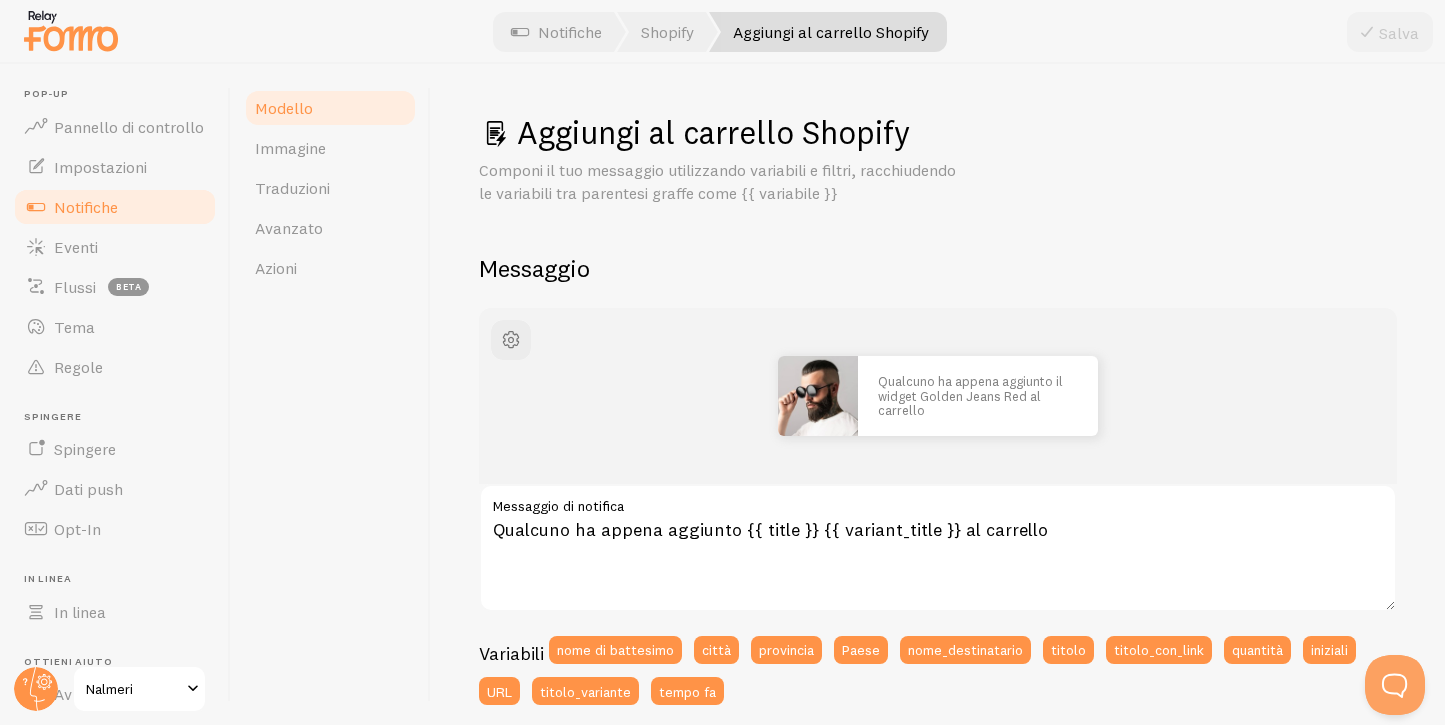 click on "Notifiche" at bounding box center [115, 207] 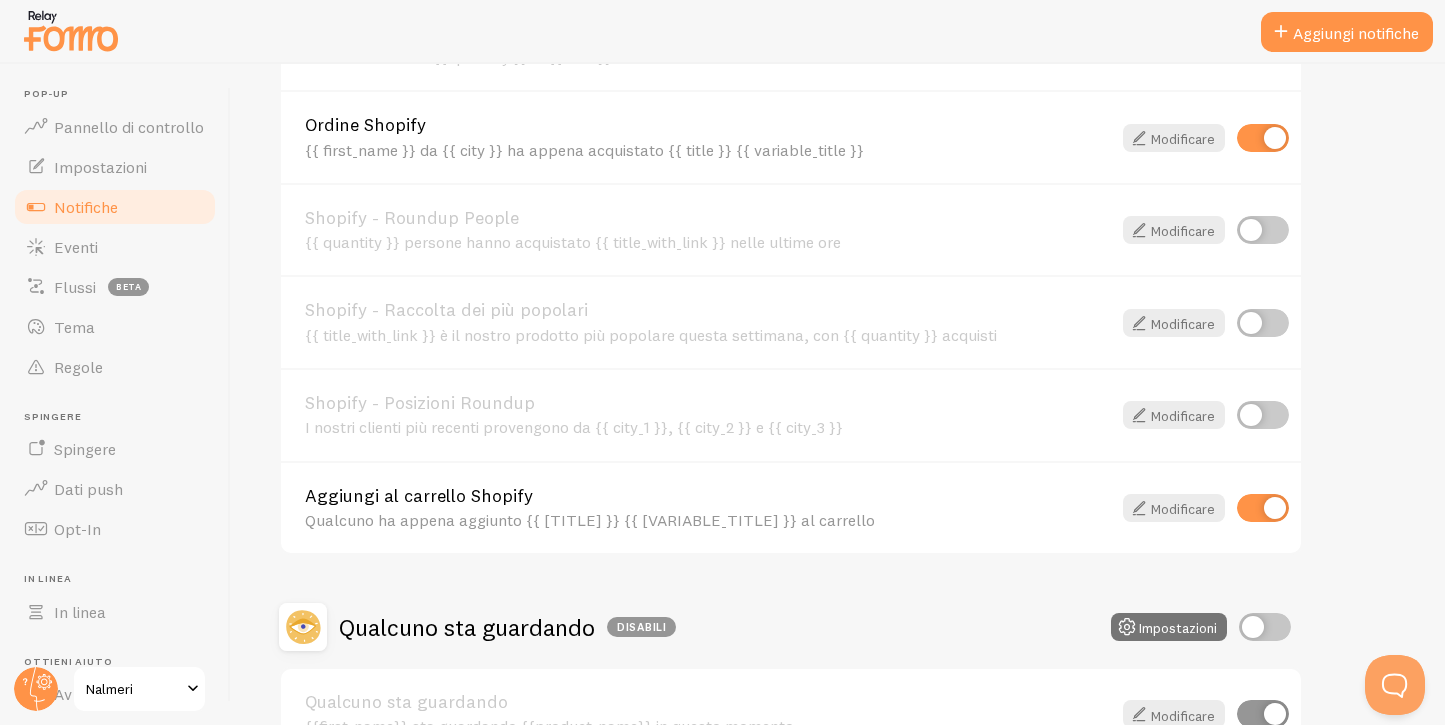 scroll, scrollTop: 979, scrollLeft: 0, axis: vertical 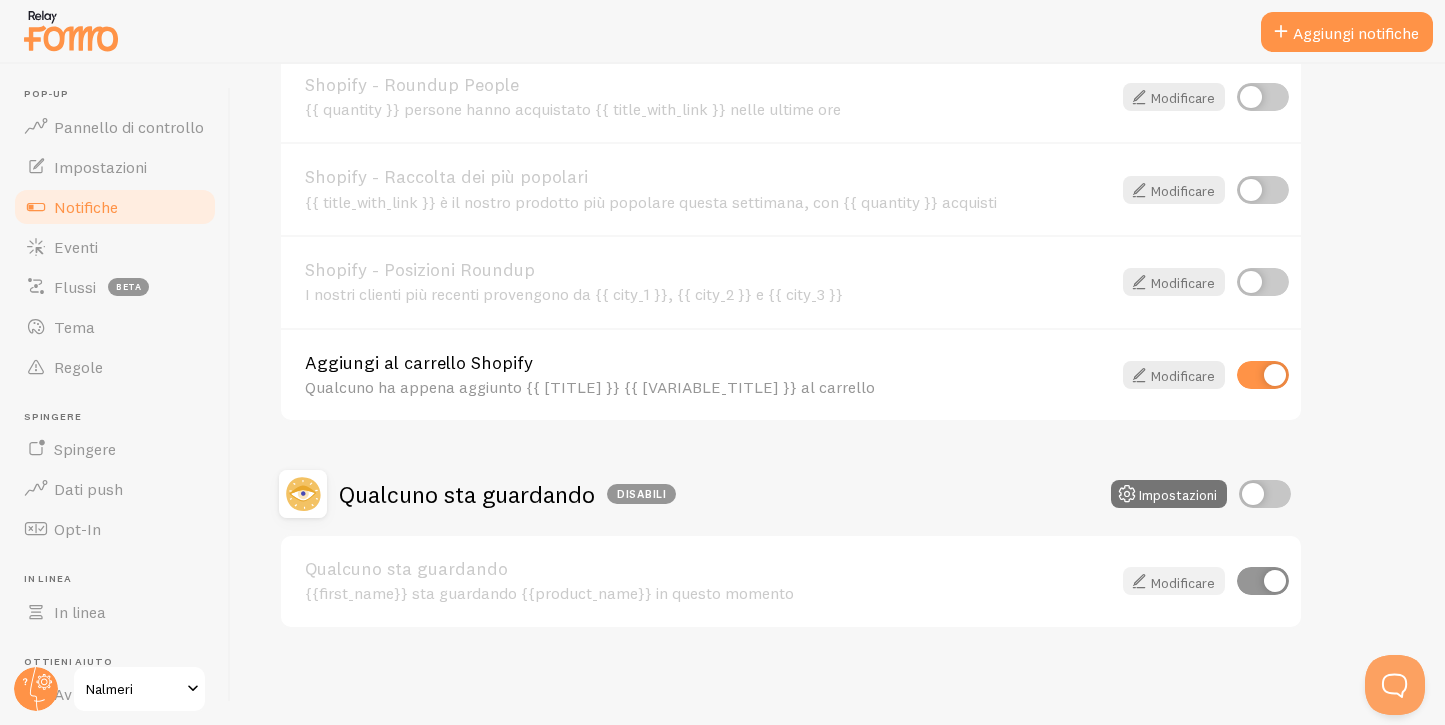 click on "Modificare" at bounding box center (1183, 582) 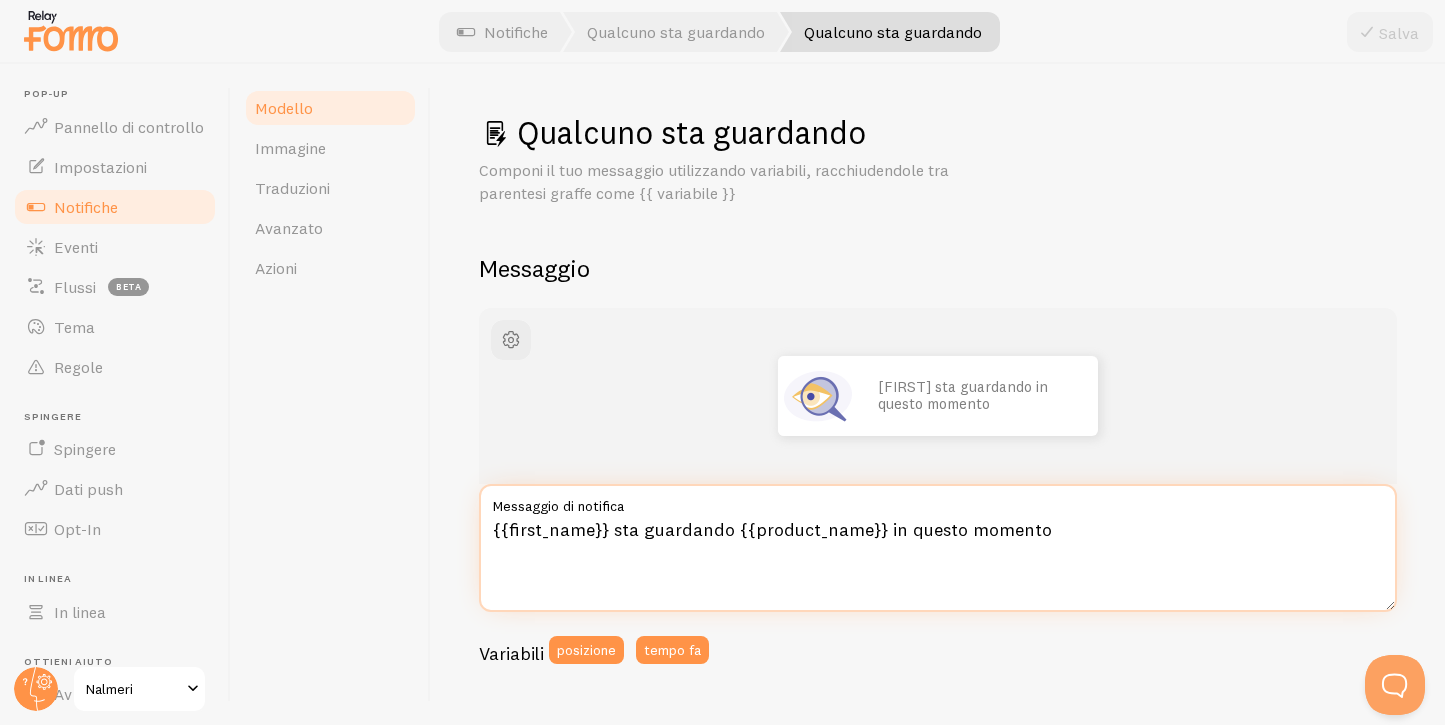 drag, startPoint x: 874, startPoint y: 528, endPoint x: 730, endPoint y: 528, distance: 144 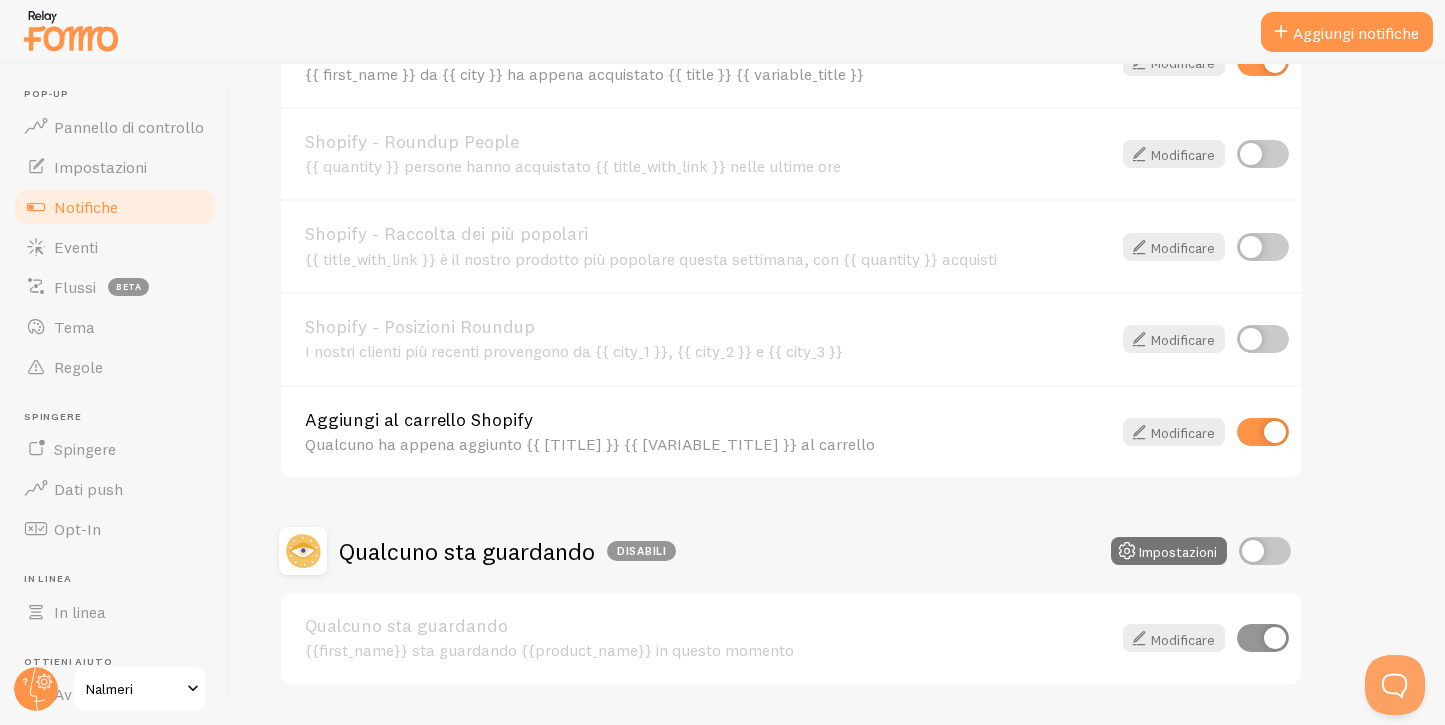 scroll, scrollTop: 920, scrollLeft: 0, axis: vertical 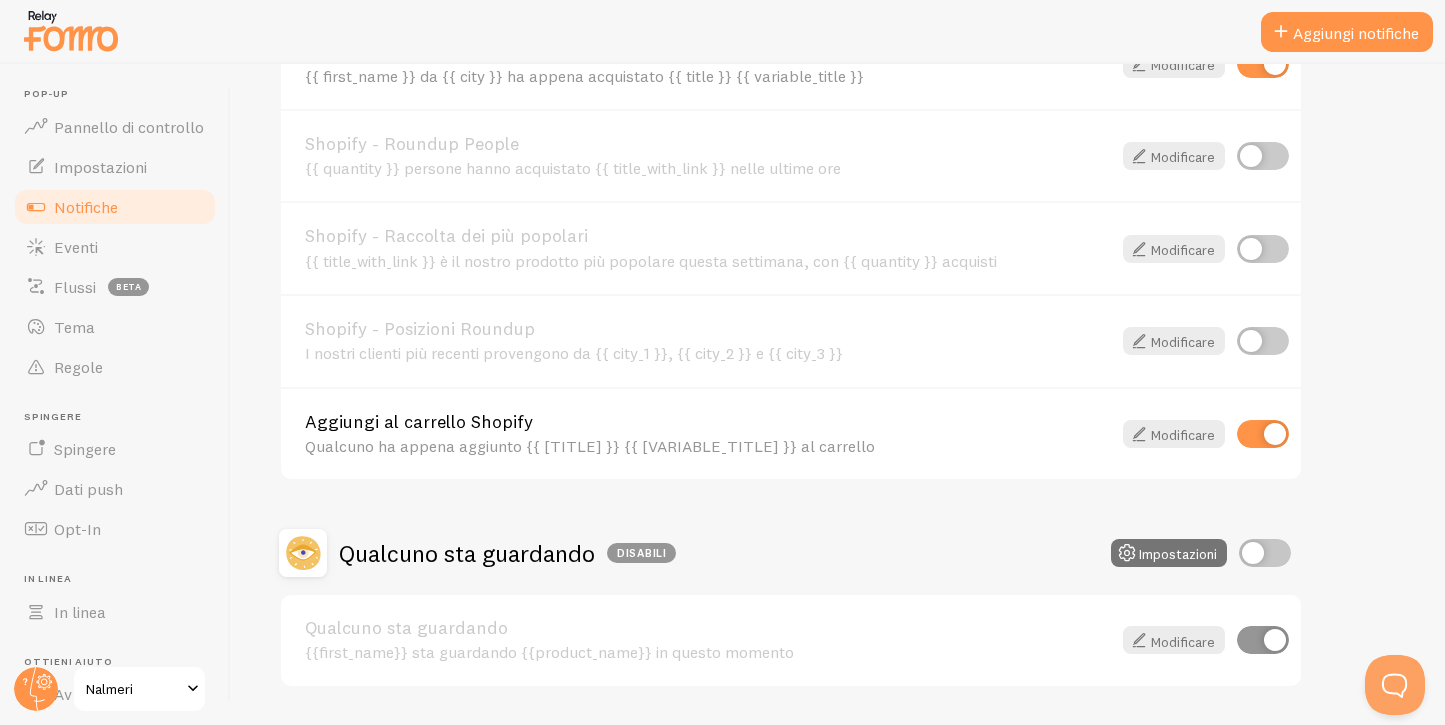 click on "Aggiungi al carrello Shopify
Qualcuno ha appena aggiunto {{ [TITLE] }} {{ [VARIABLE_TITLE] }} al carrello" at bounding box center (708, 434) 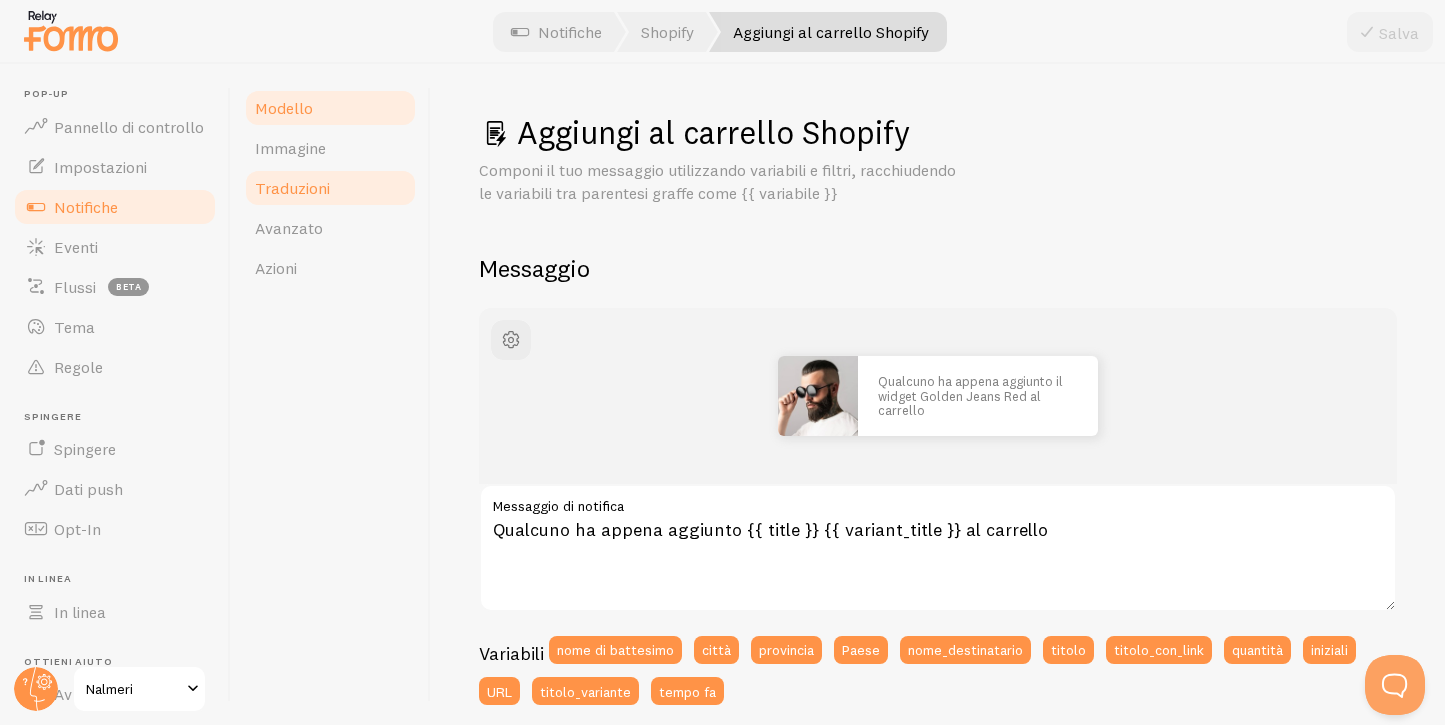 click on "Traduzioni" at bounding box center [330, 188] 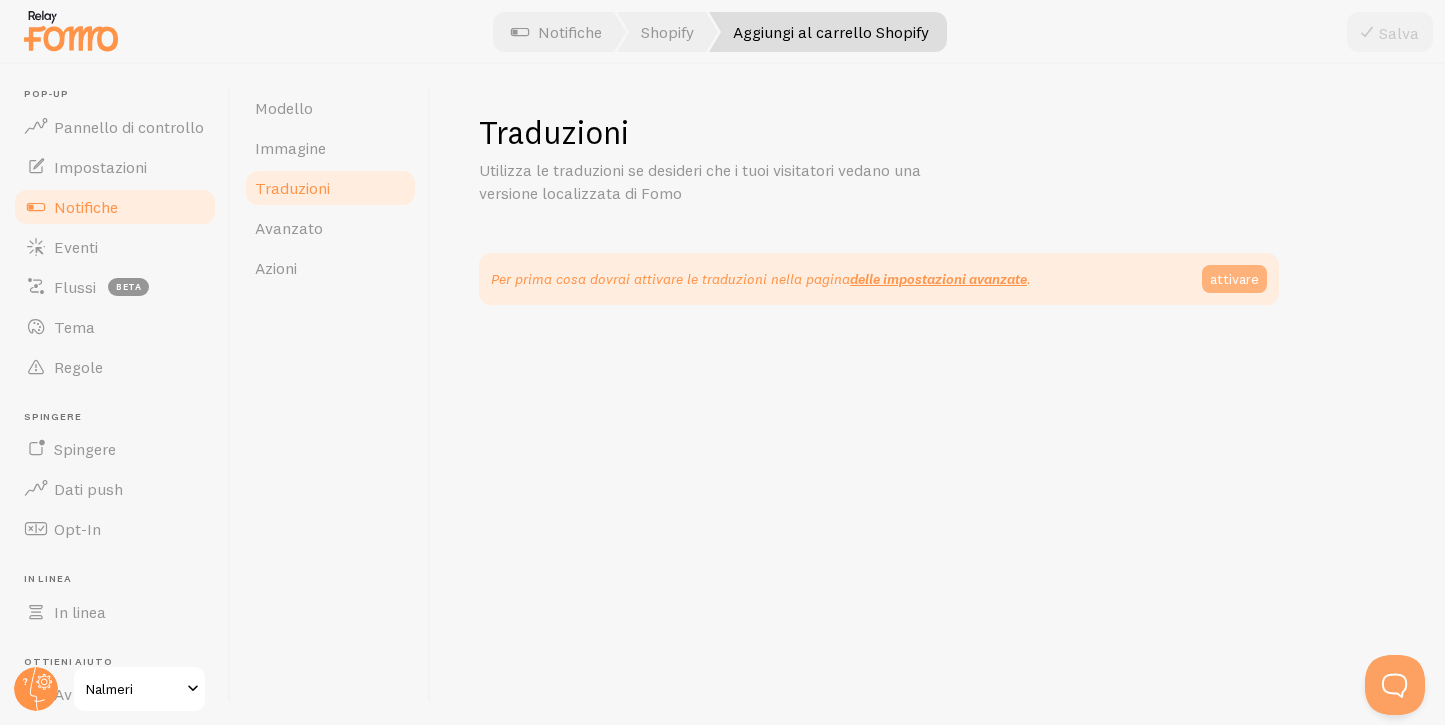 click on "attivare" at bounding box center (1234, 279) 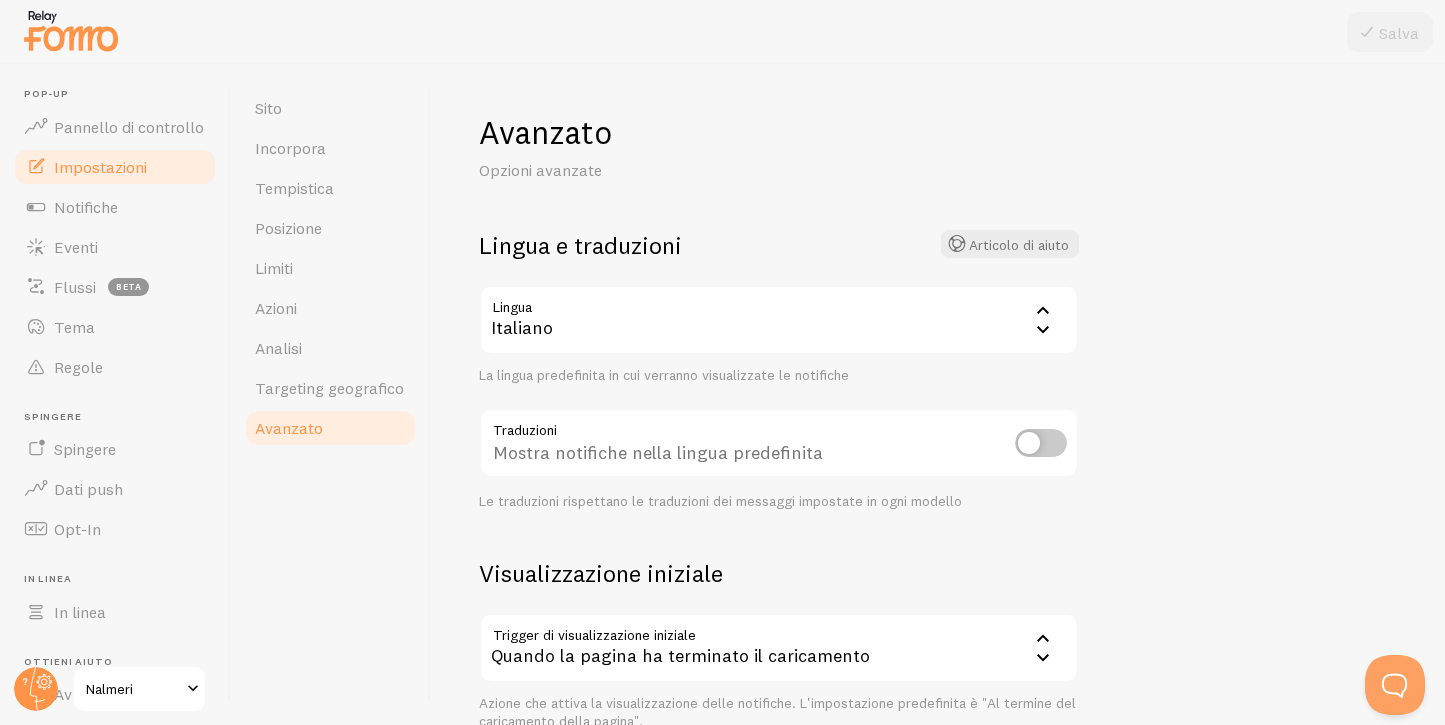 click at bounding box center (1041, 443) 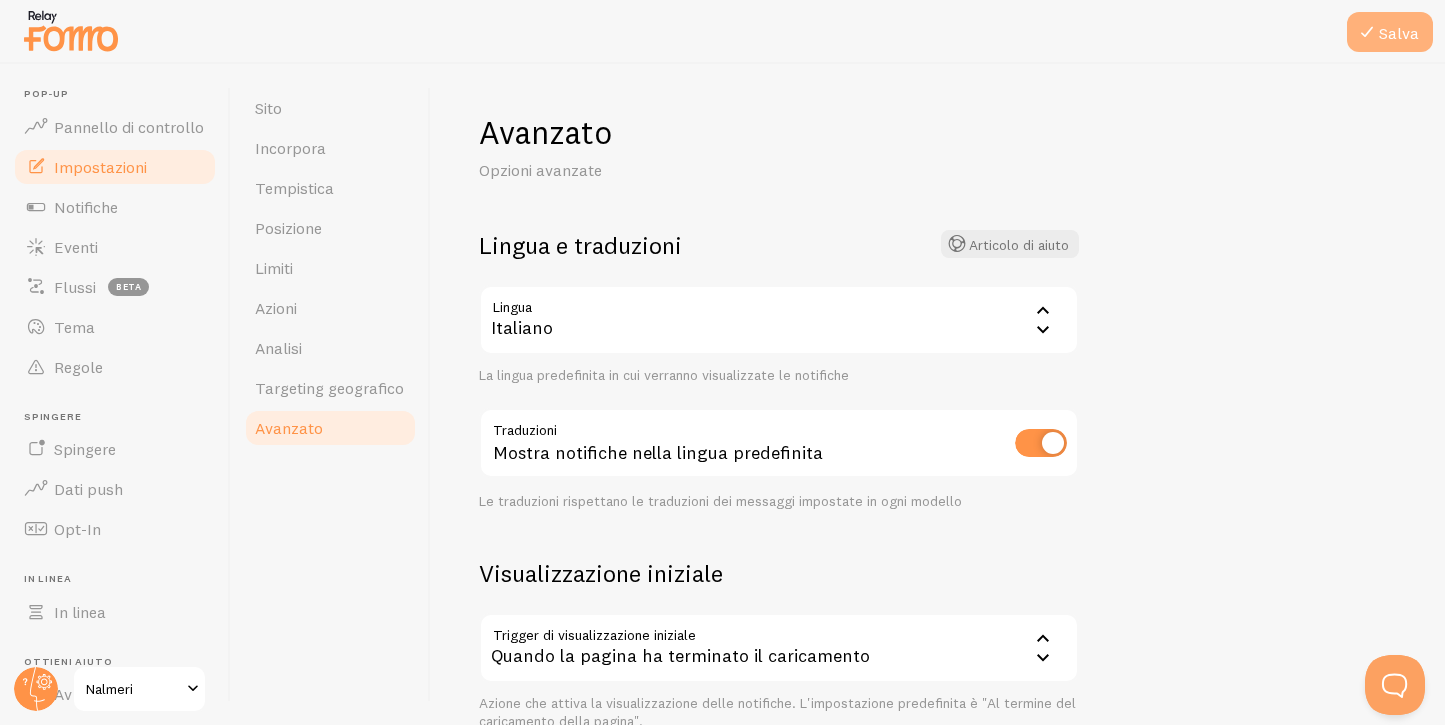 click on "Salva" at bounding box center (1399, 33) 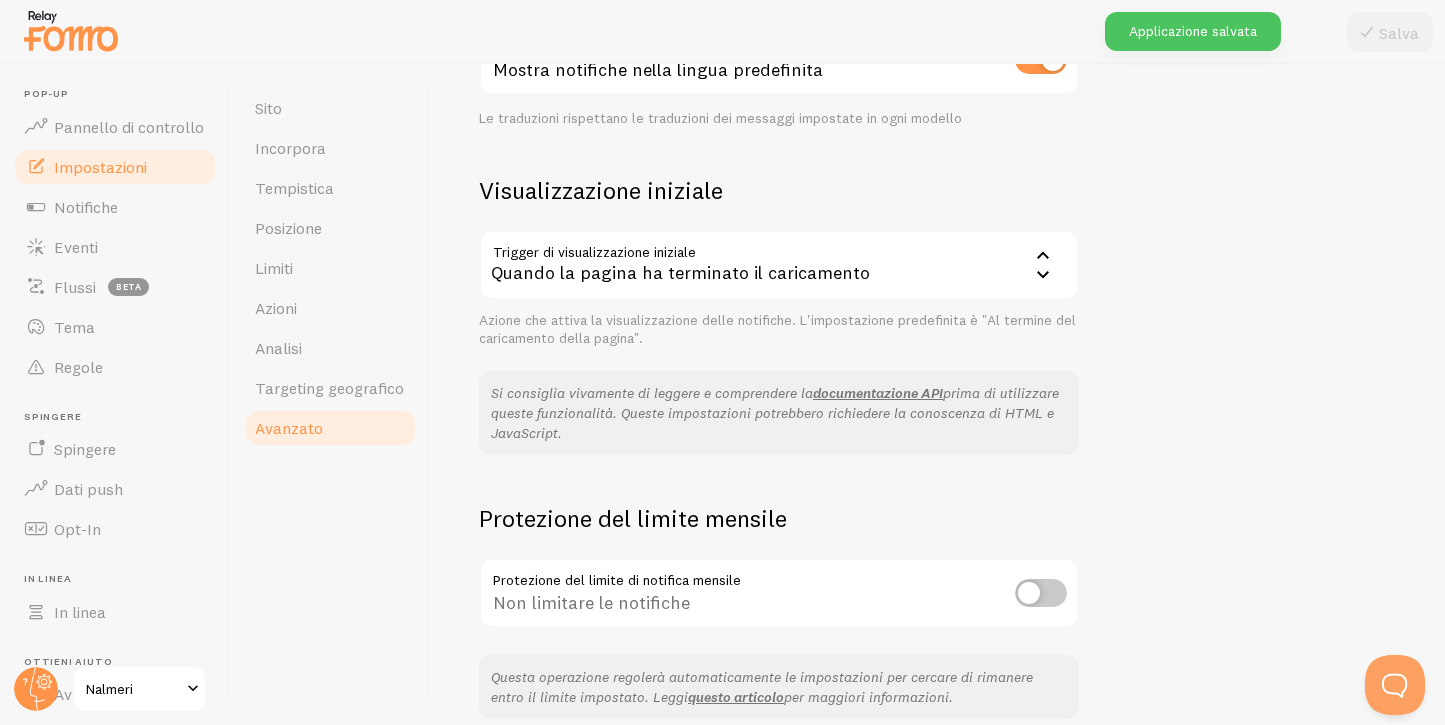 scroll, scrollTop: 472, scrollLeft: 0, axis: vertical 